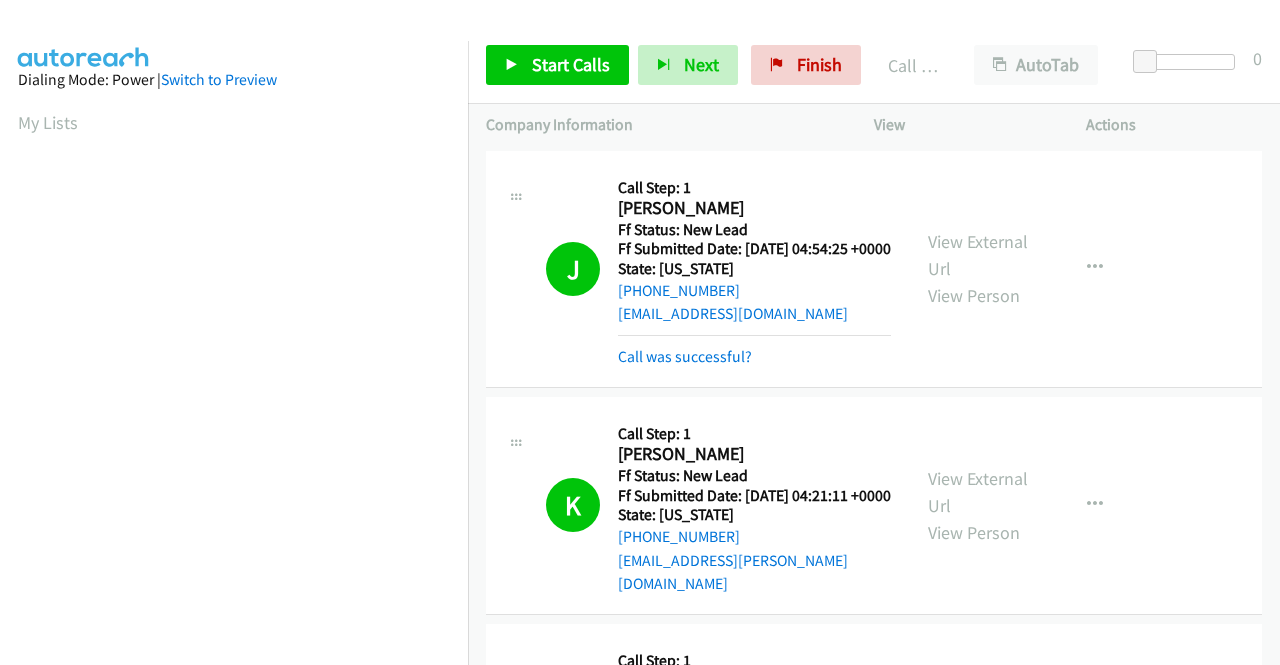 scroll, scrollTop: 0, scrollLeft: 0, axis: both 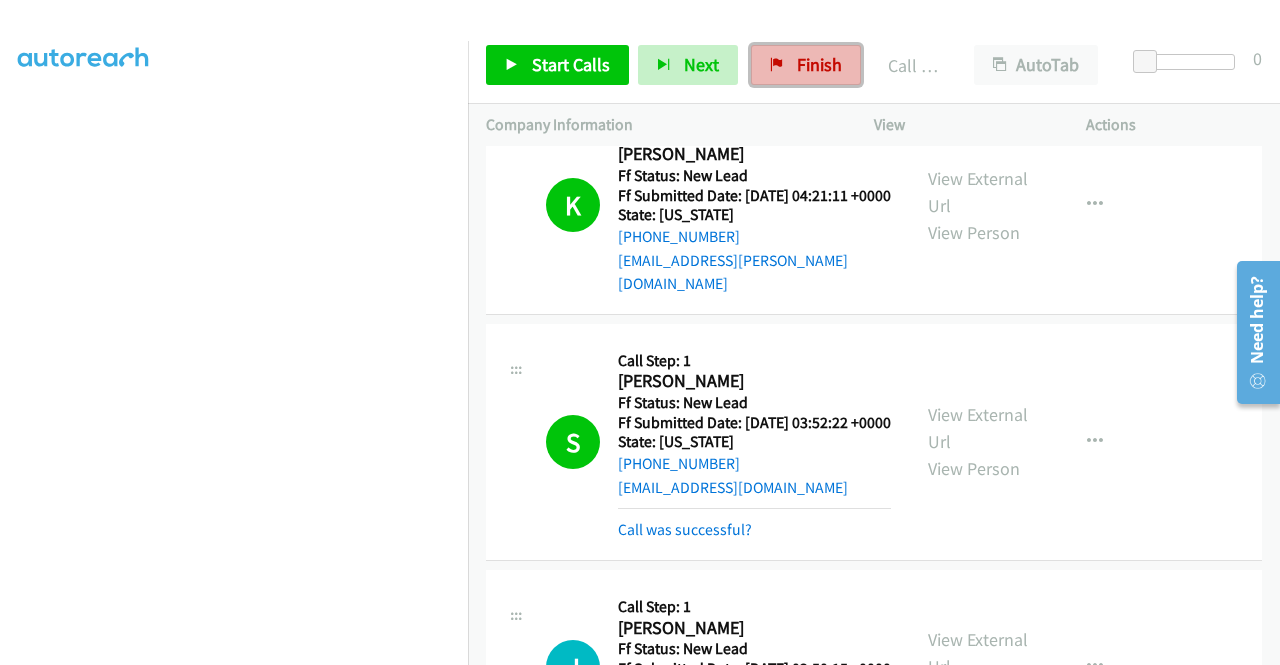 click on "Finish" at bounding box center [806, 65] 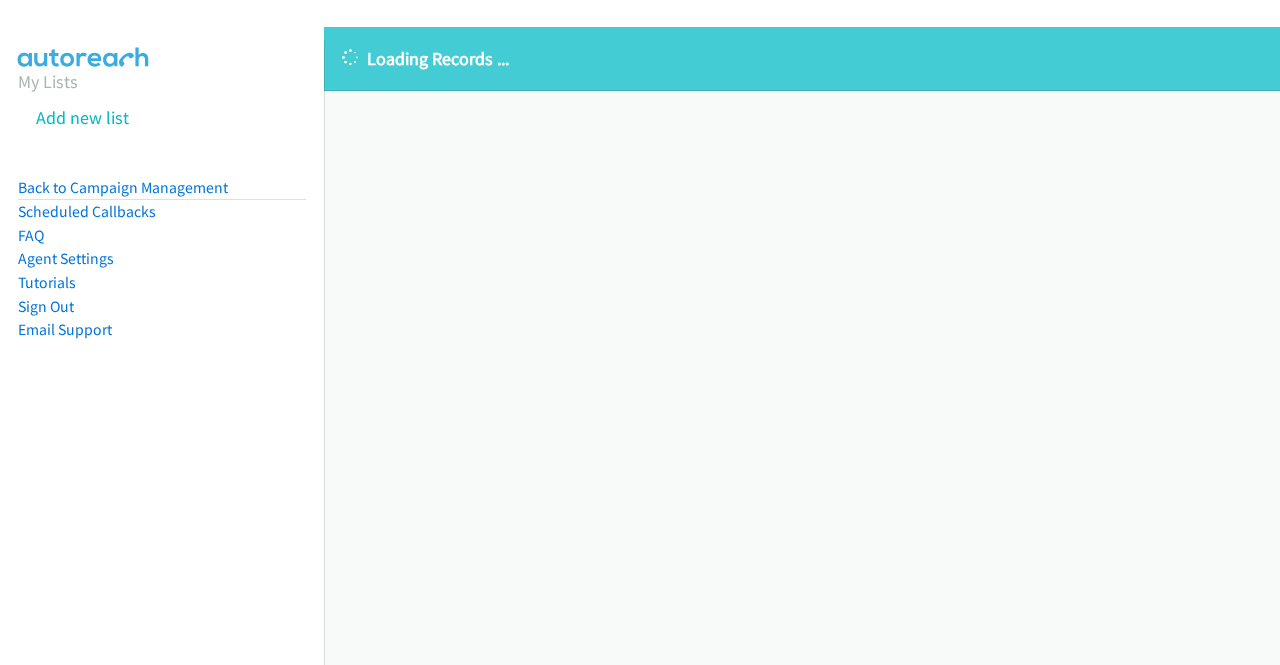 scroll, scrollTop: 0, scrollLeft: 0, axis: both 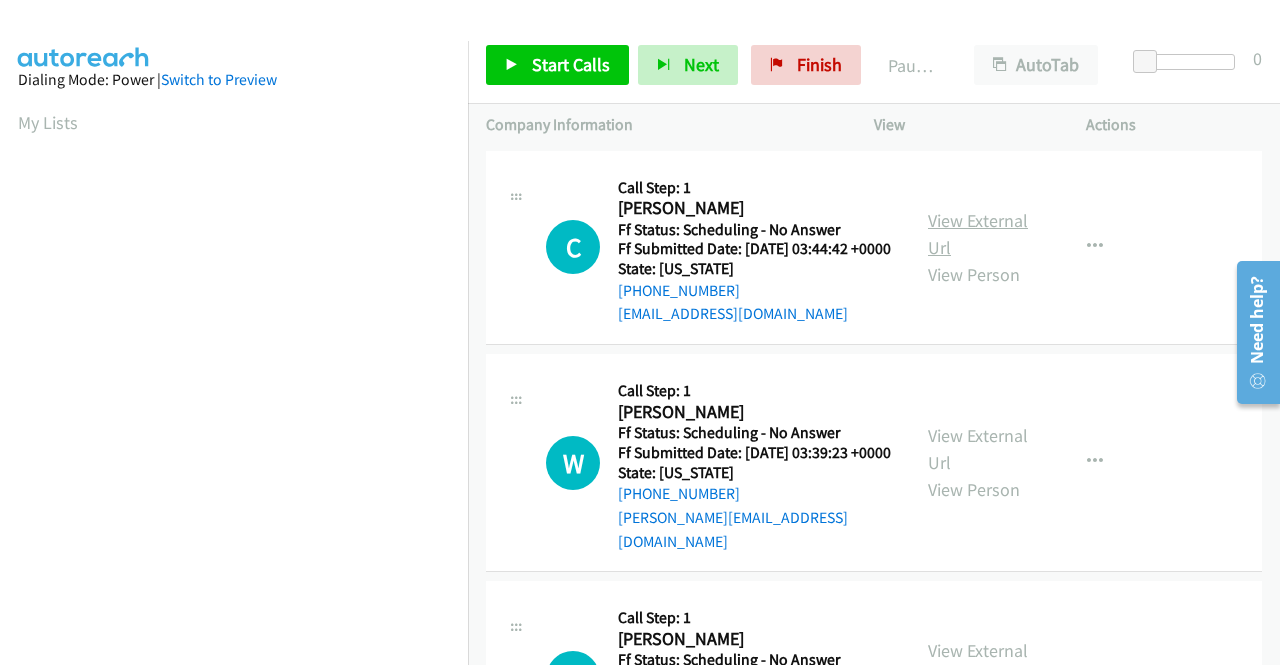 click on "View External Url" at bounding box center (978, 234) 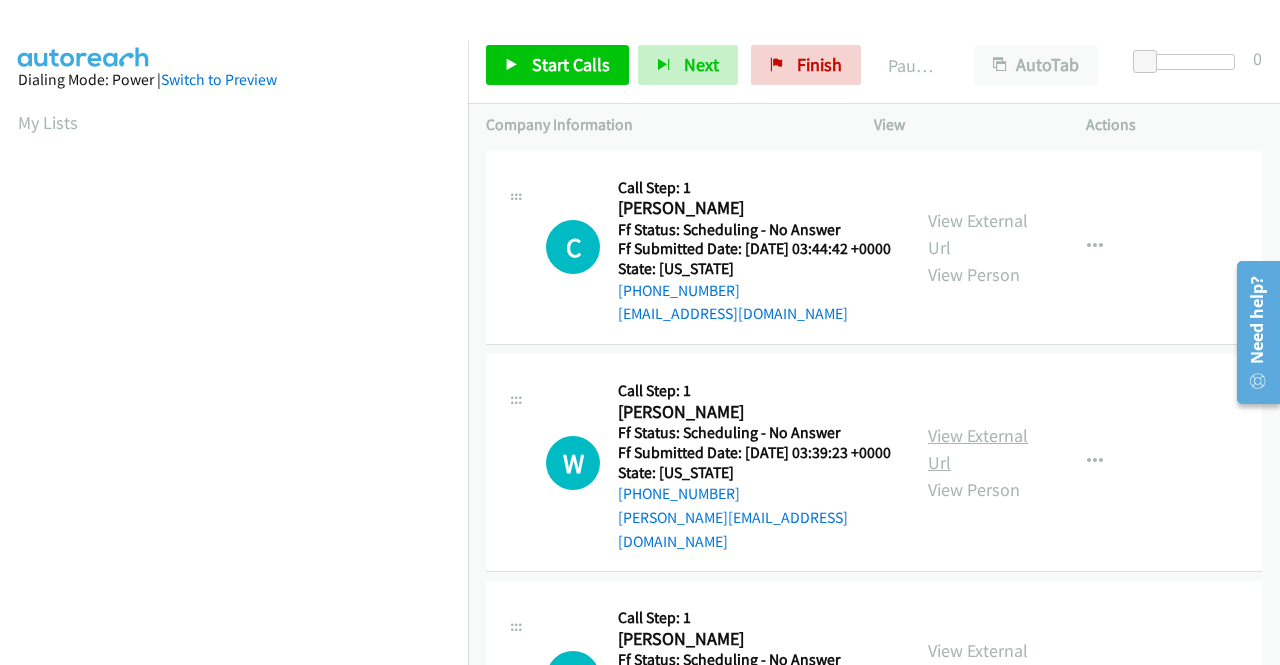 click on "View External Url" at bounding box center [978, 449] 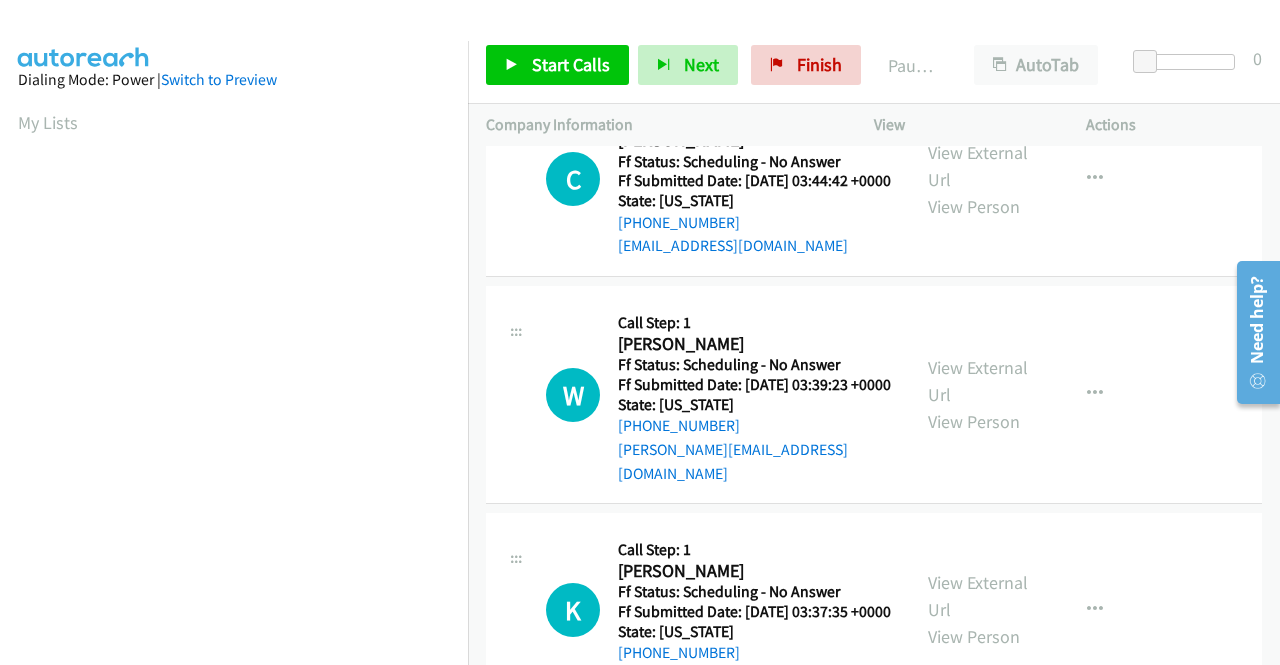 scroll, scrollTop: 100, scrollLeft: 0, axis: vertical 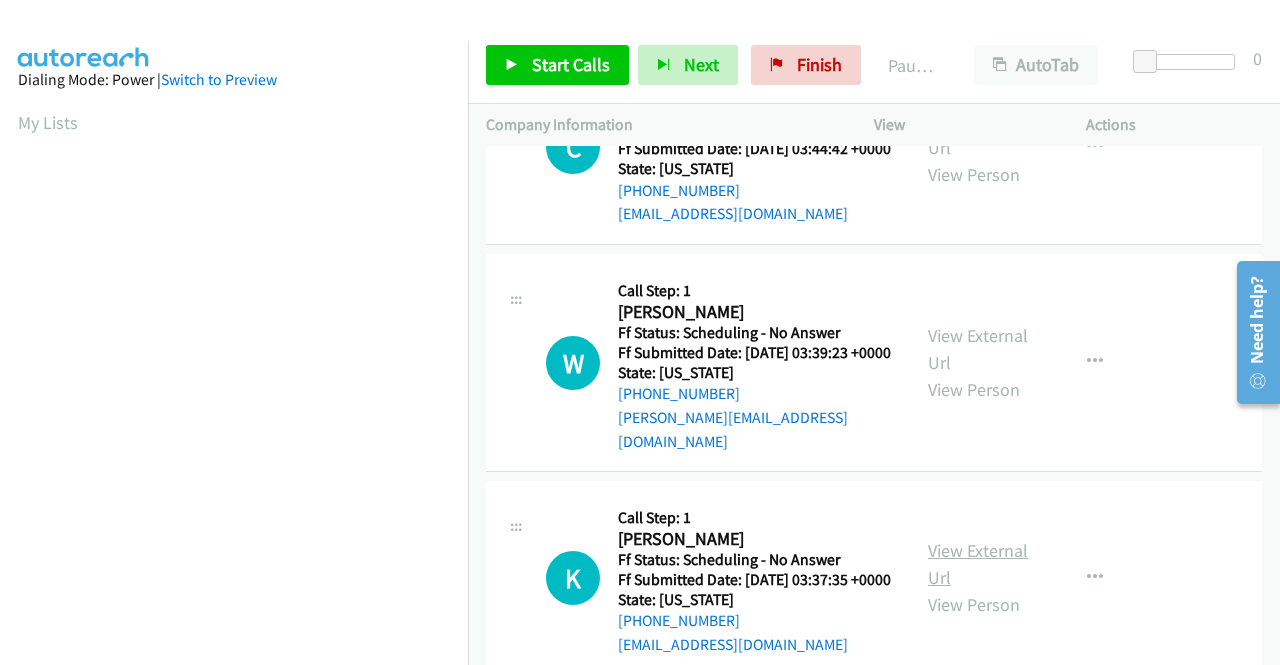 click on "View External Url" at bounding box center (978, 564) 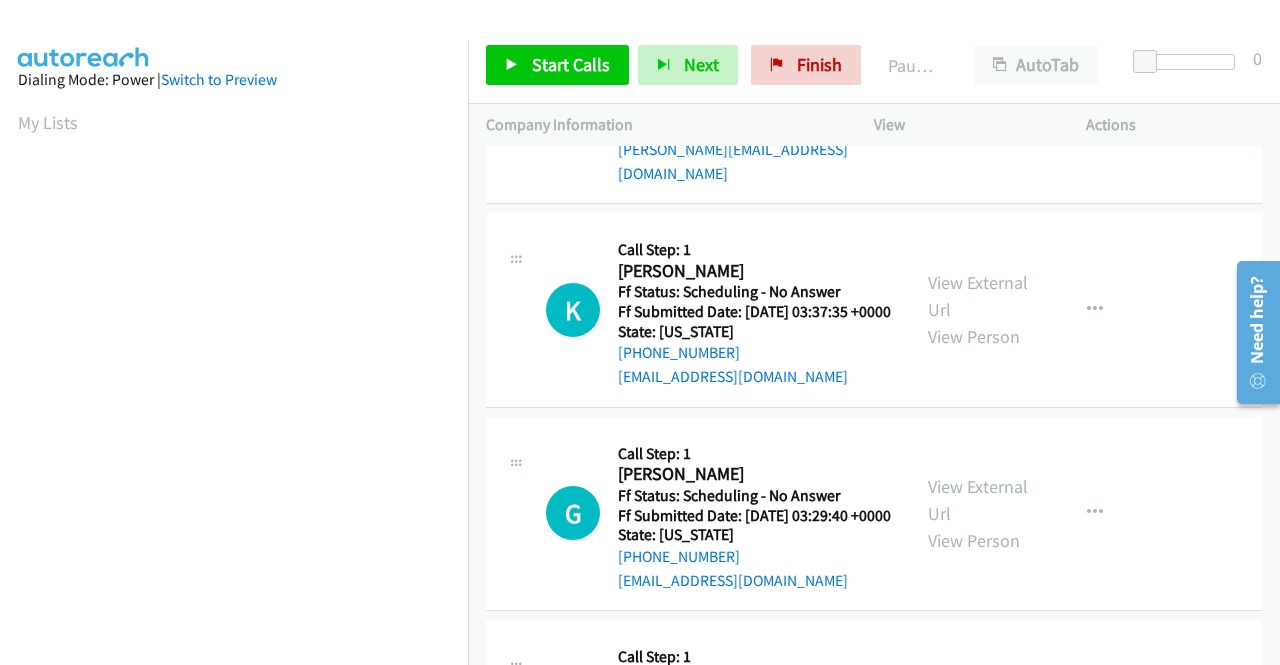 scroll, scrollTop: 400, scrollLeft: 0, axis: vertical 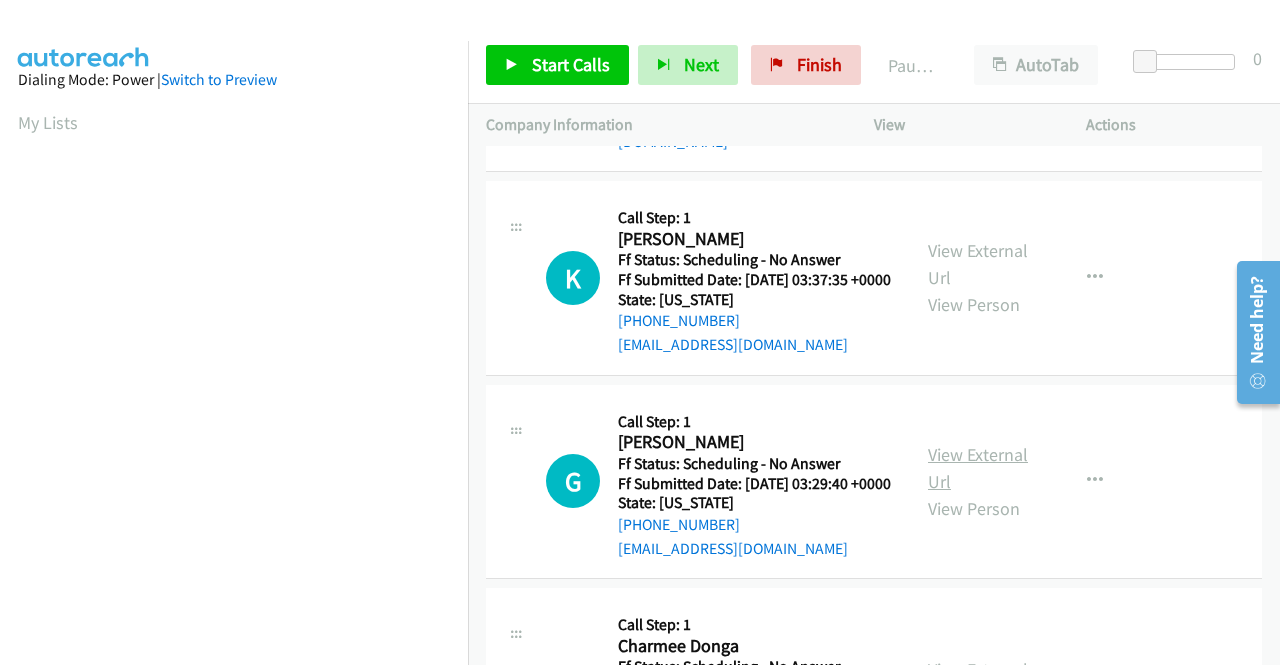 click on "View External Url" at bounding box center (978, 468) 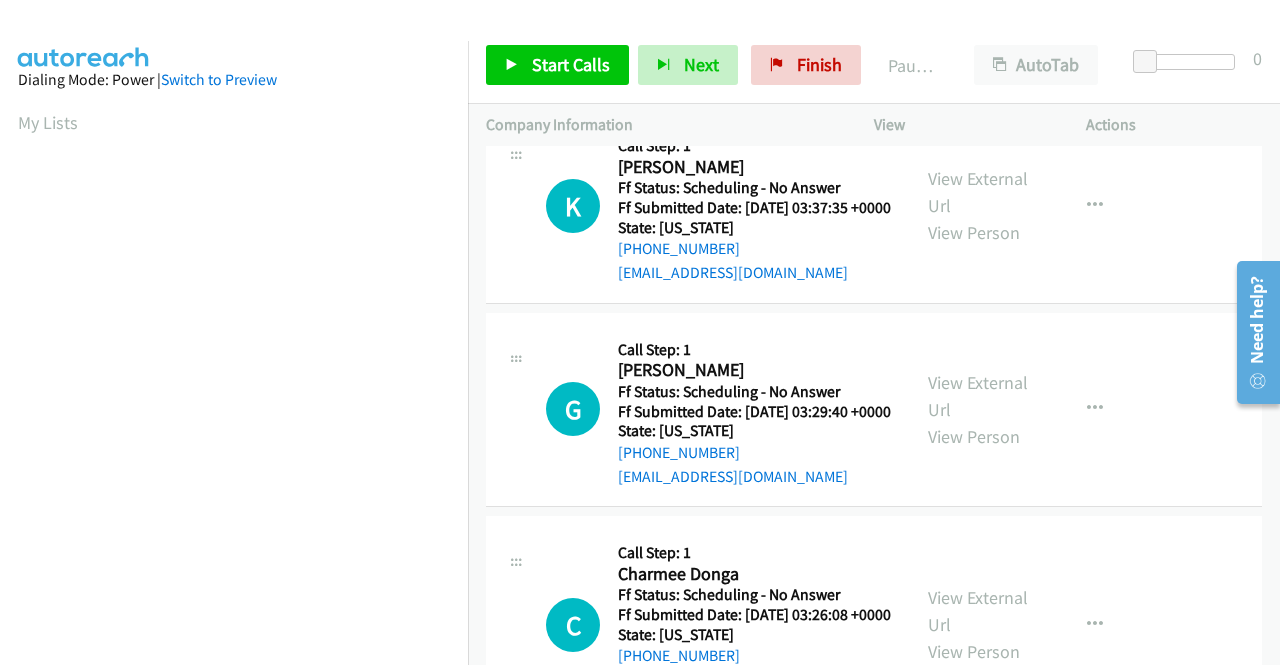 scroll, scrollTop: 600, scrollLeft: 0, axis: vertical 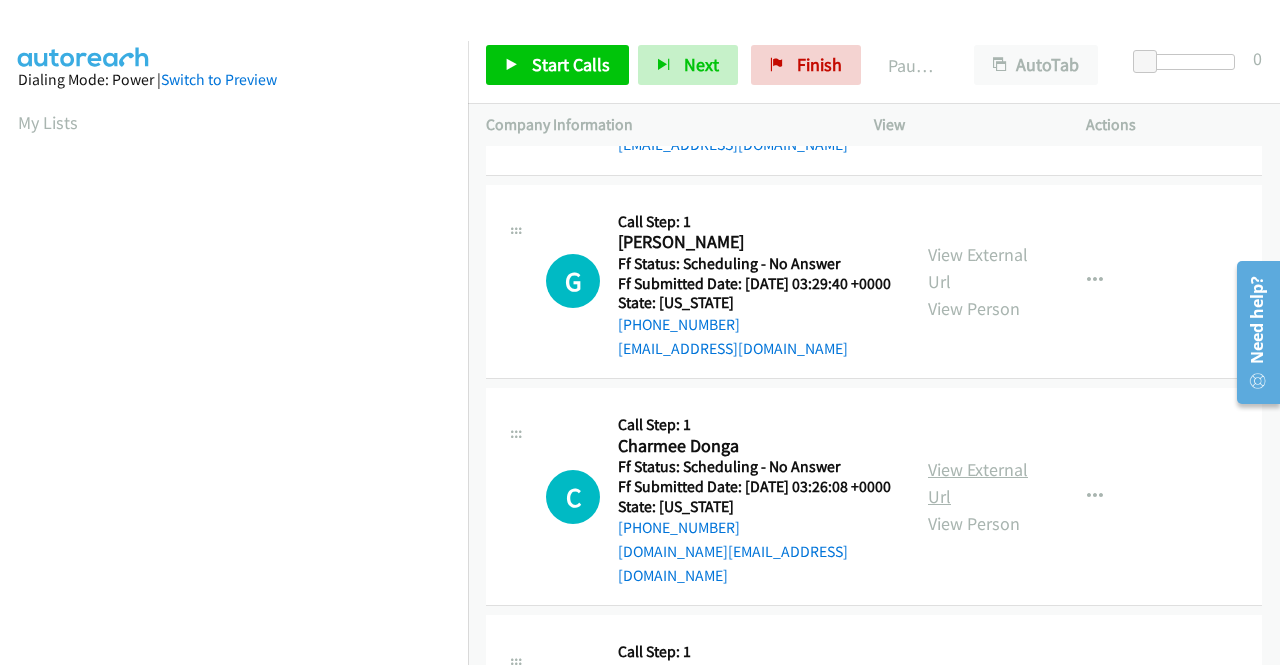 click on "View External Url" at bounding box center [978, 483] 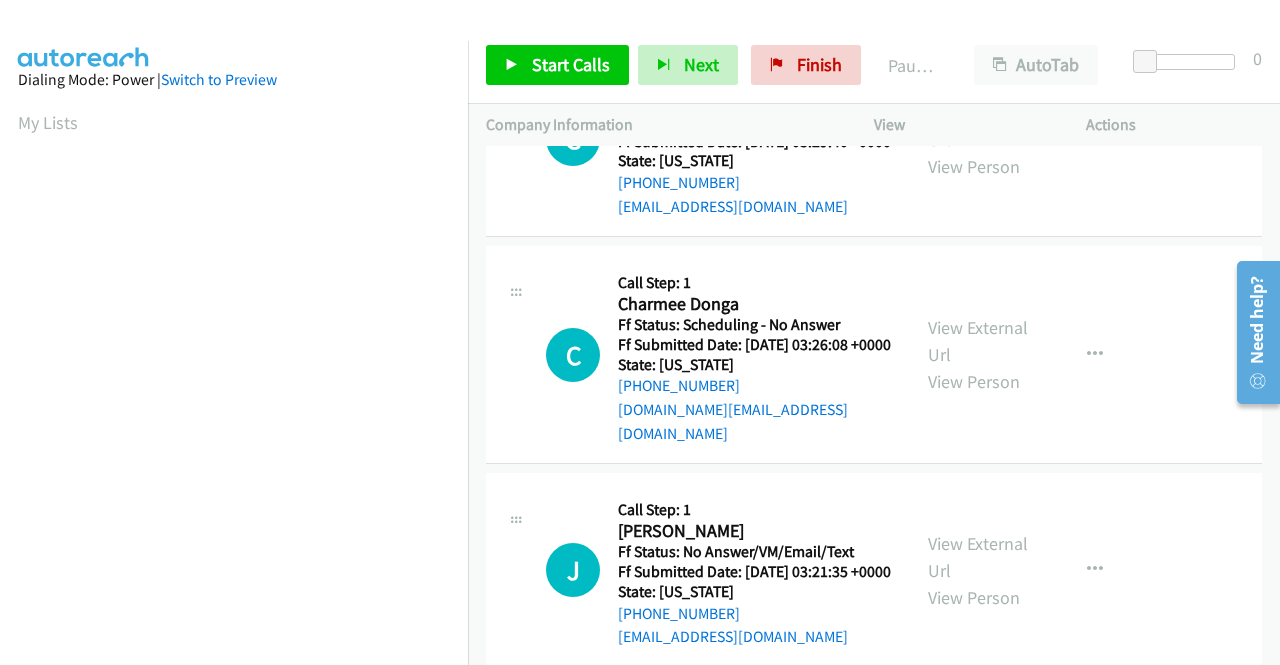 scroll, scrollTop: 800, scrollLeft: 0, axis: vertical 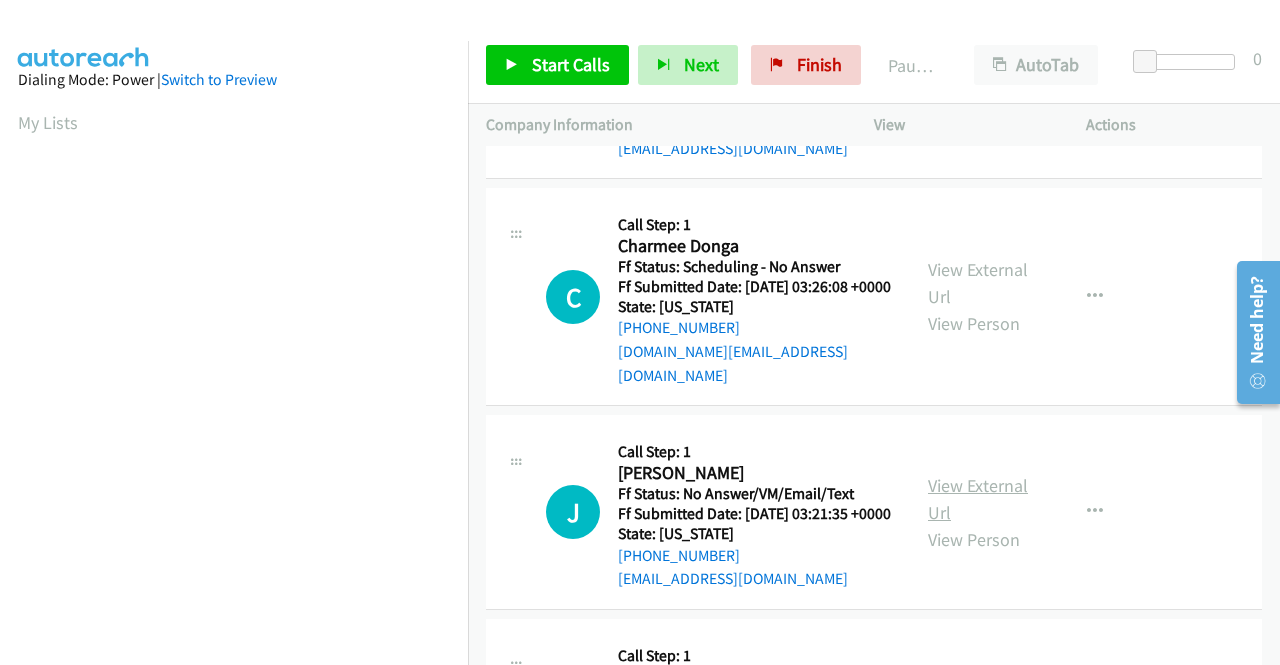 click on "View External Url" at bounding box center (978, 499) 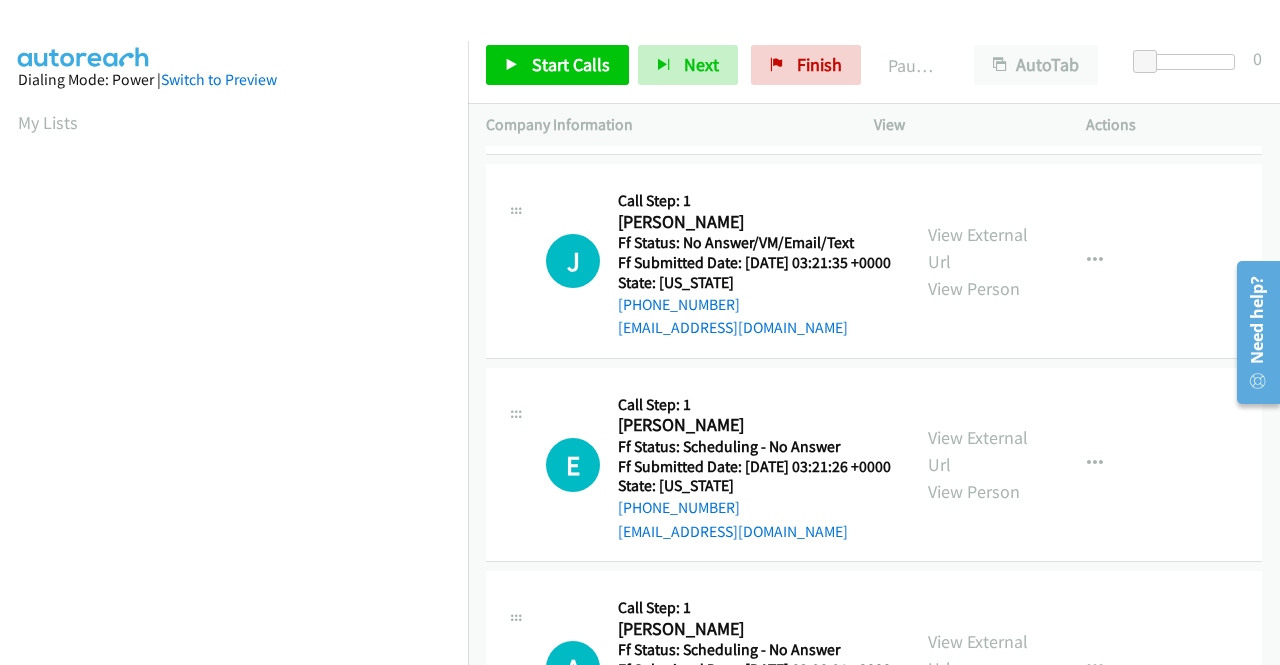 scroll, scrollTop: 1100, scrollLeft: 0, axis: vertical 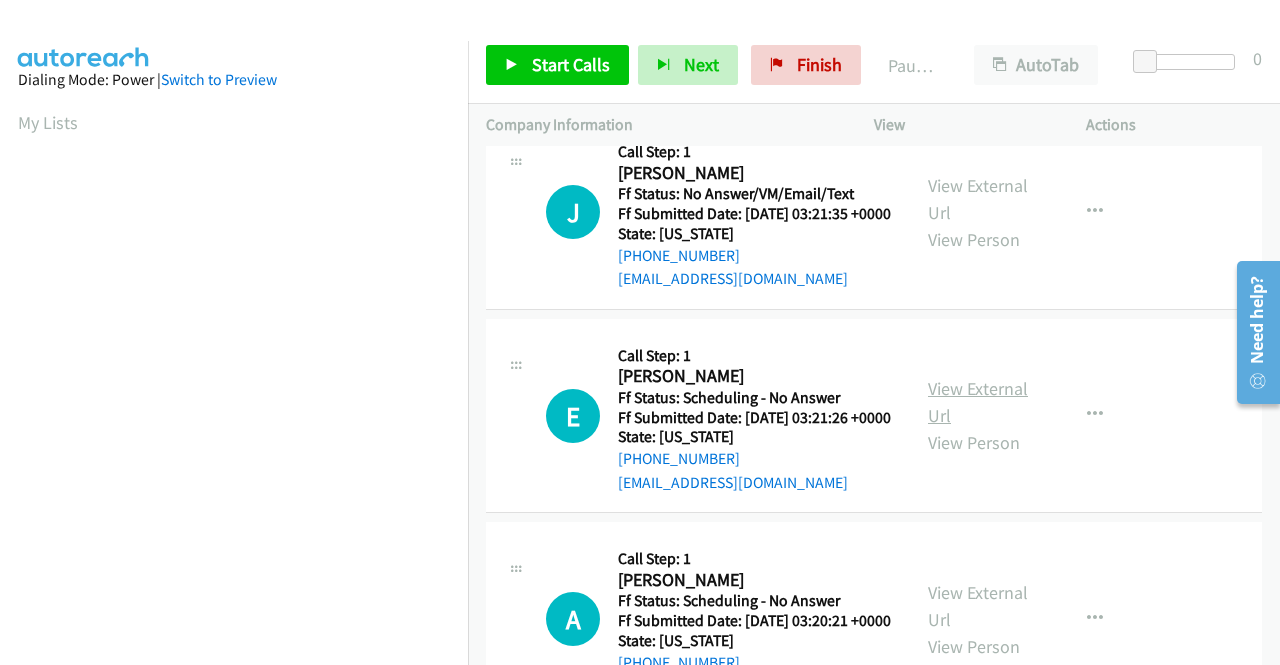 click on "View External Url" at bounding box center (978, 402) 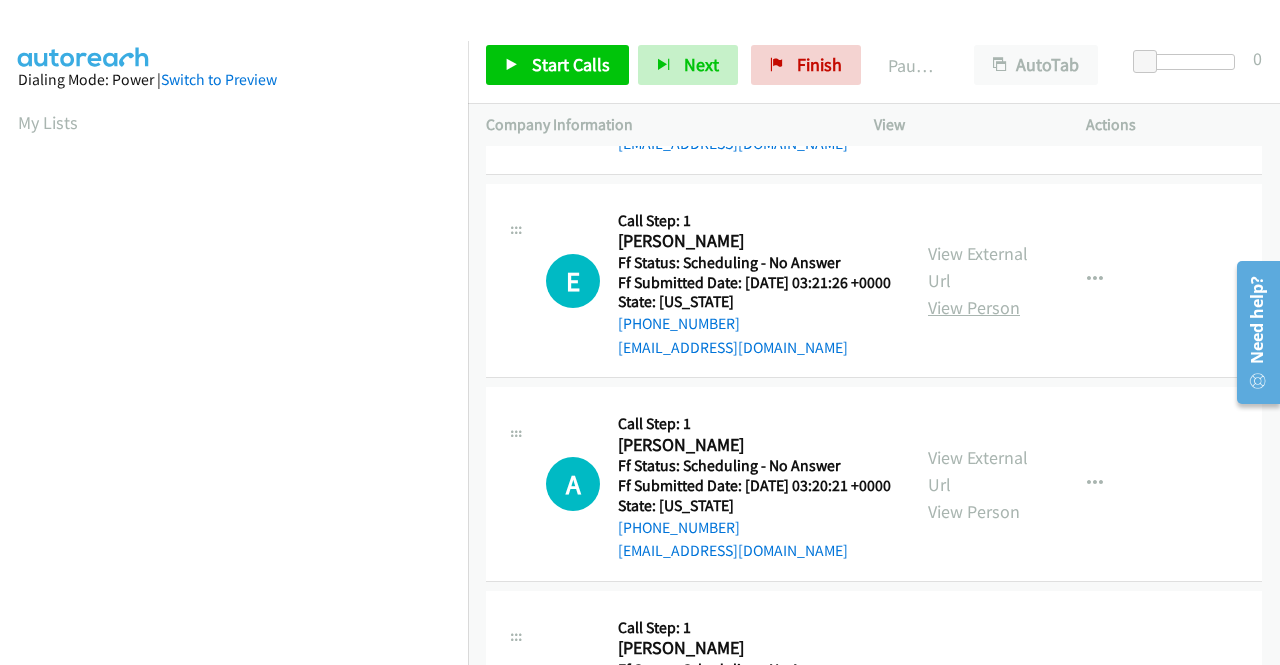 scroll, scrollTop: 1300, scrollLeft: 0, axis: vertical 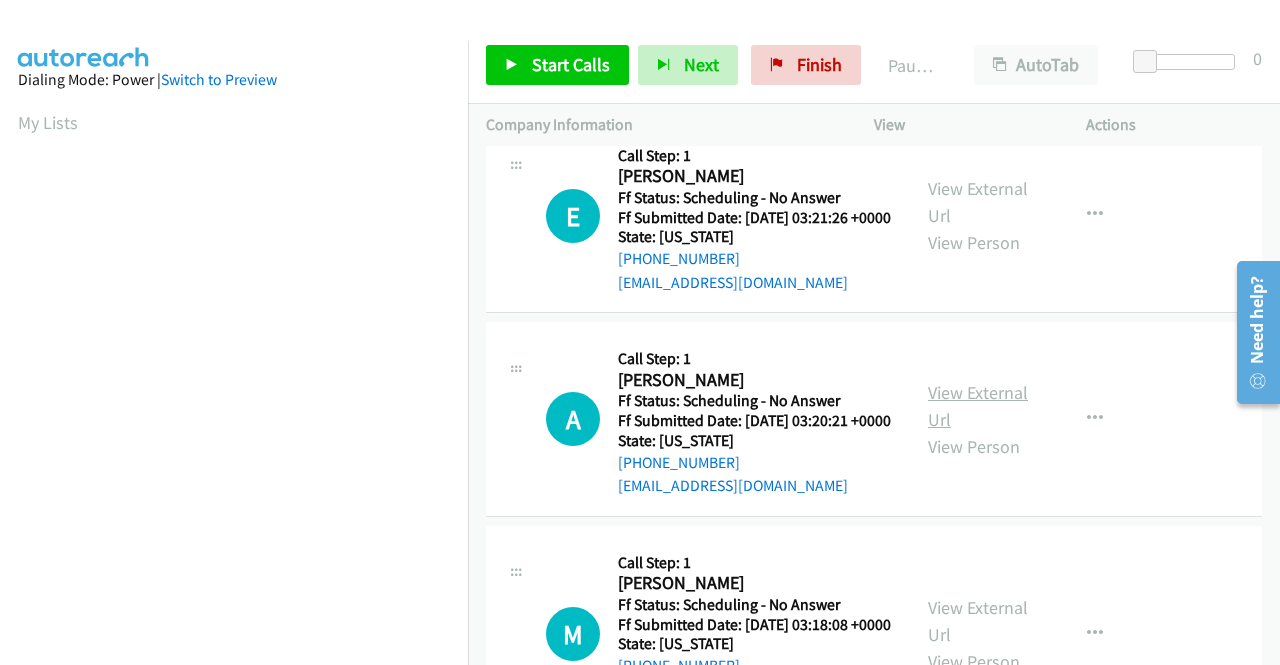 click on "View External Url" at bounding box center (978, 406) 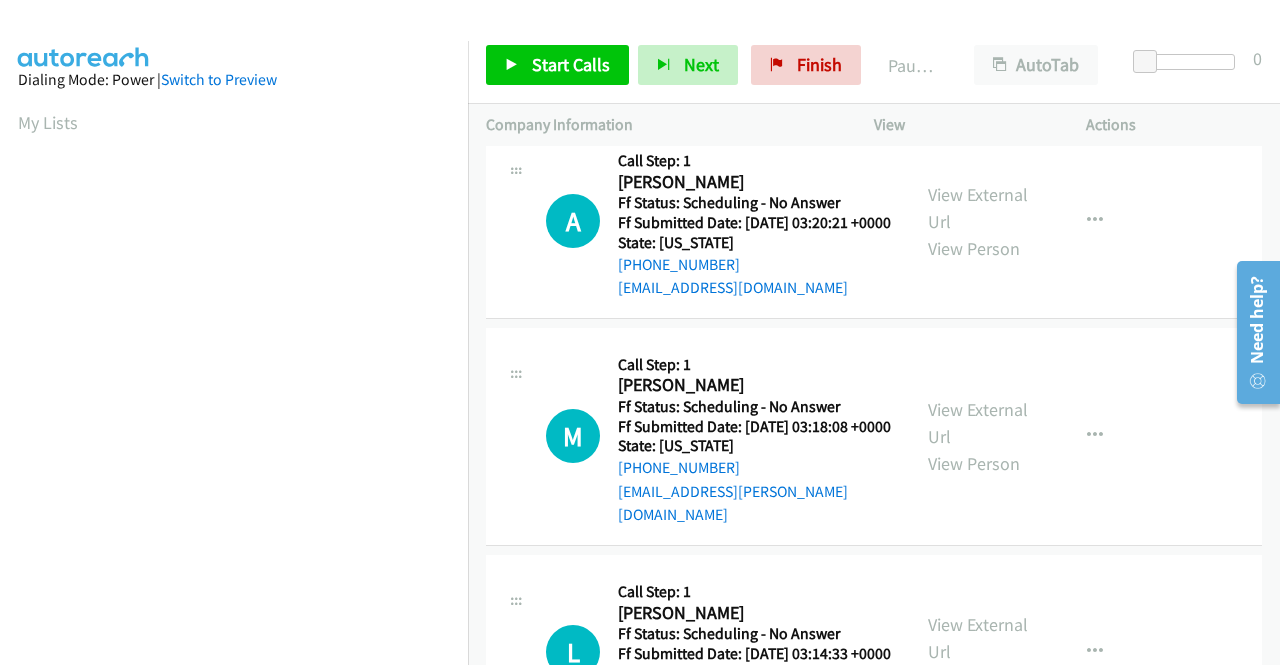 scroll, scrollTop: 1500, scrollLeft: 0, axis: vertical 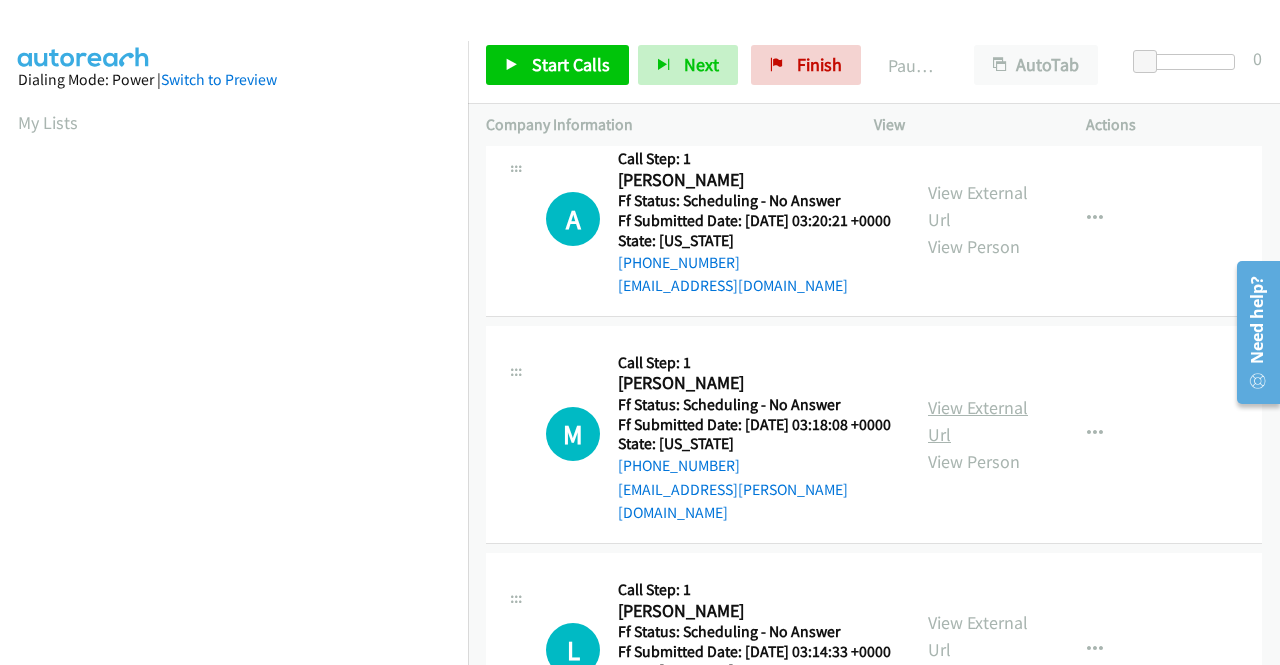 click on "View External Url" at bounding box center [978, 421] 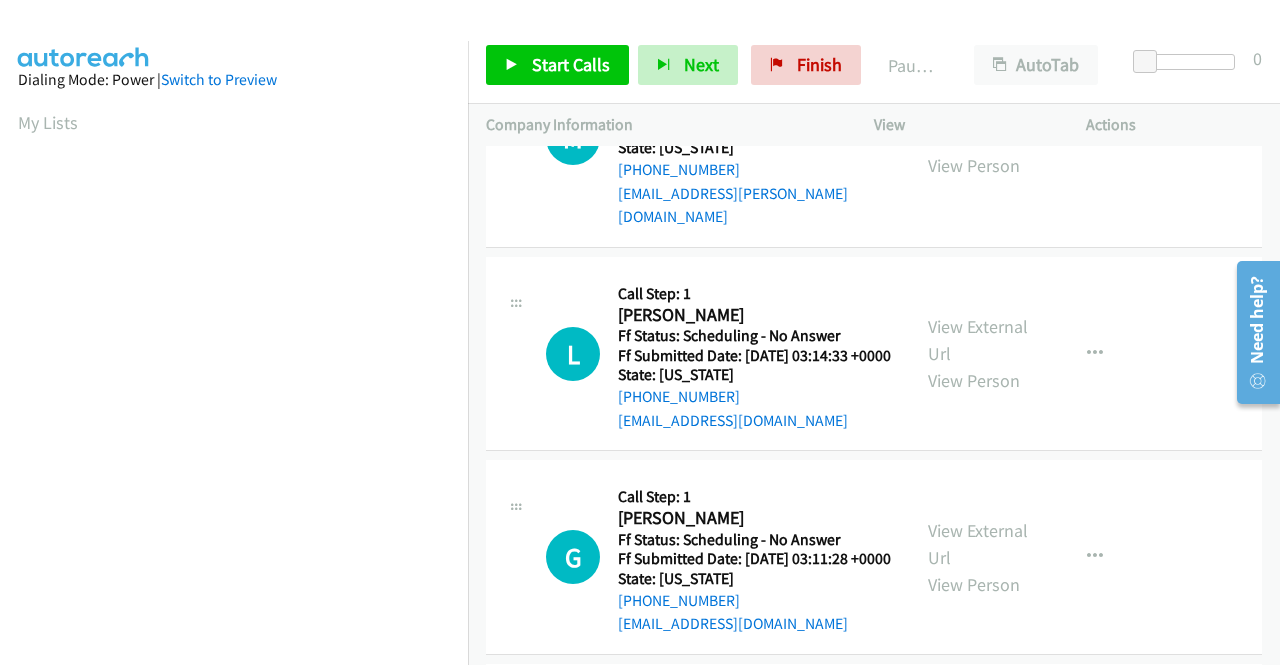 scroll, scrollTop: 1900, scrollLeft: 0, axis: vertical 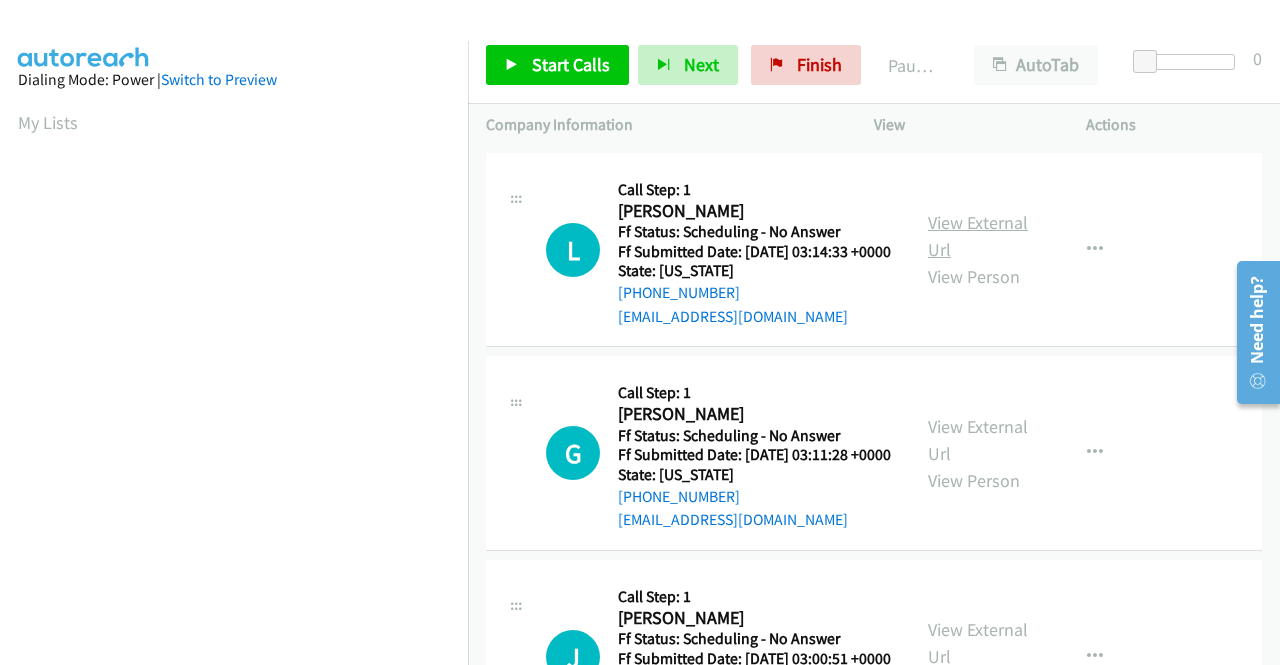 click on "View External Url" at bounding box center [978, 236] 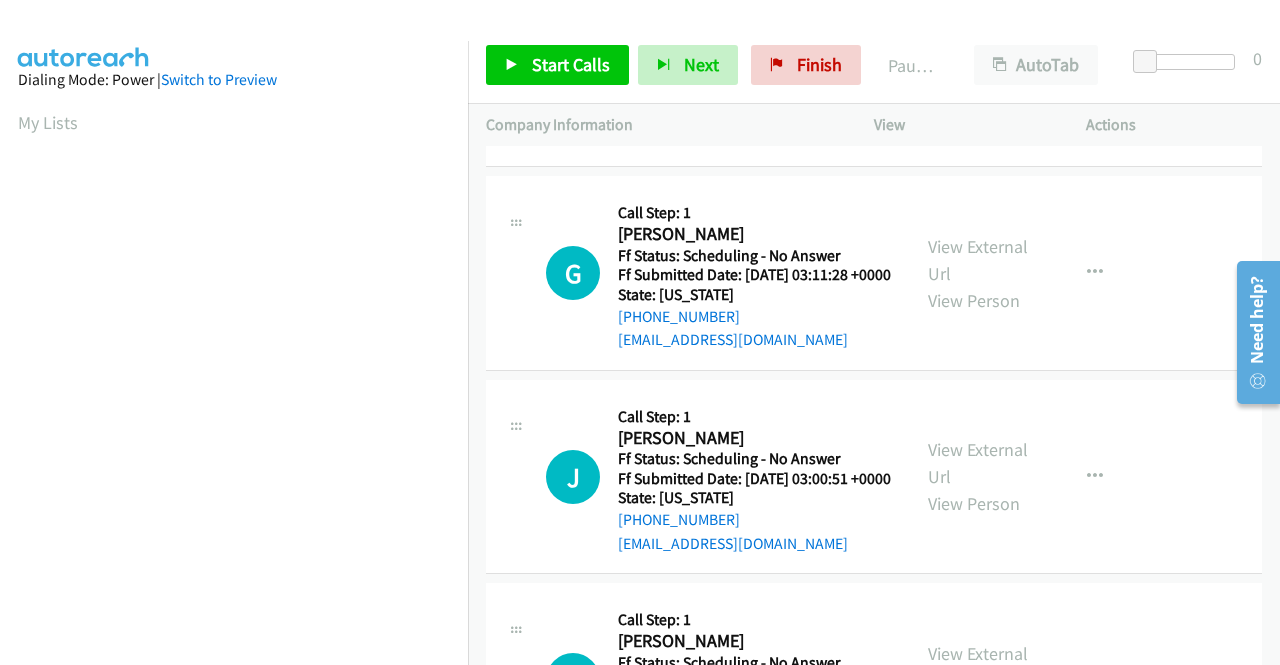 scroll, scrollTop: 2100, scrollLeft: 0, axis: vertical 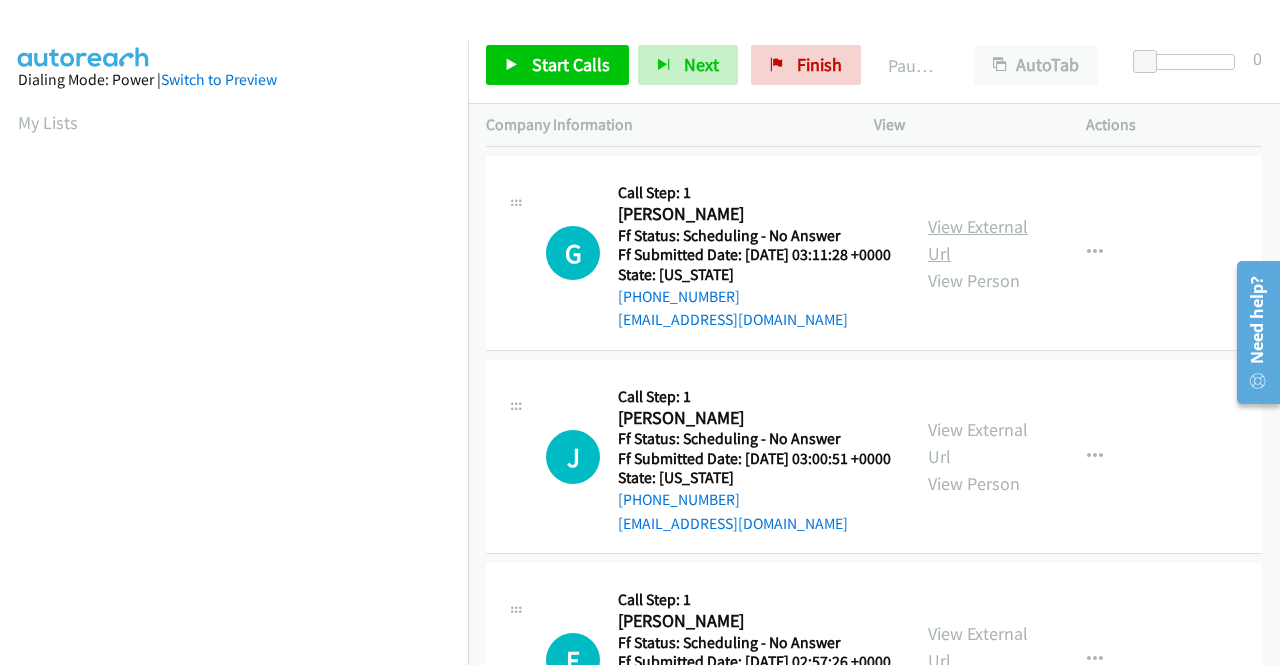 click on "View External Url" at bounding box center [978, 240] 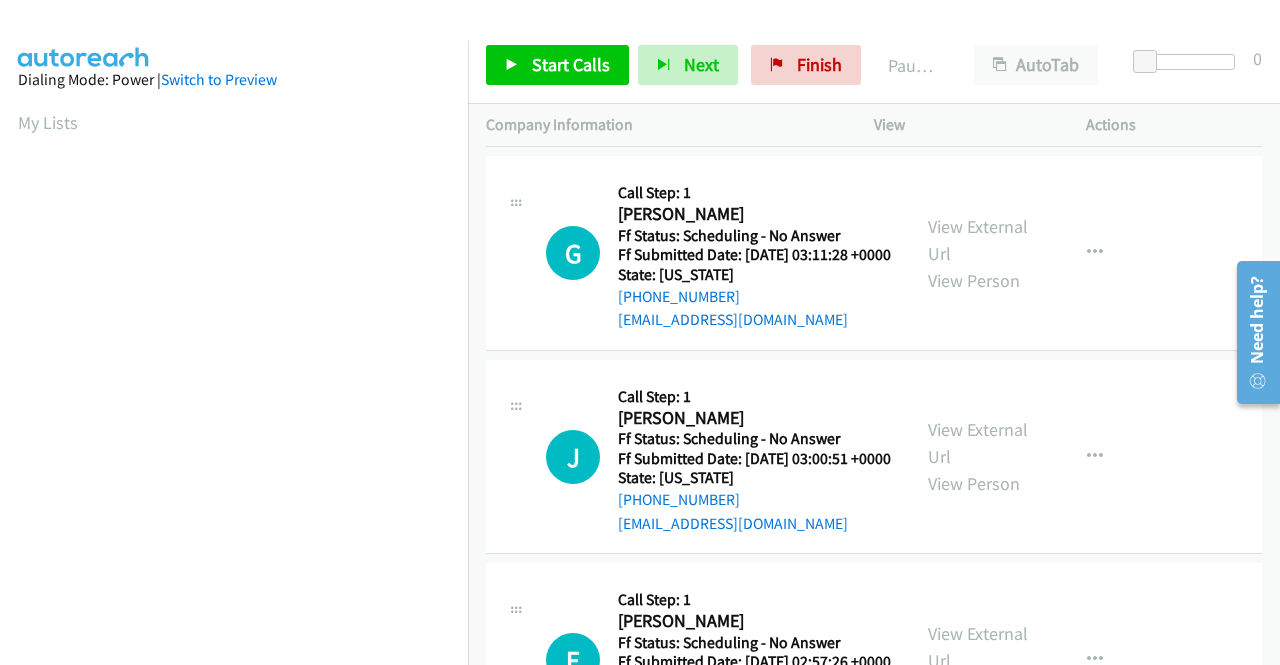 scroll, scrollTop: 2200, scrollLeft: 0, axis: vertical 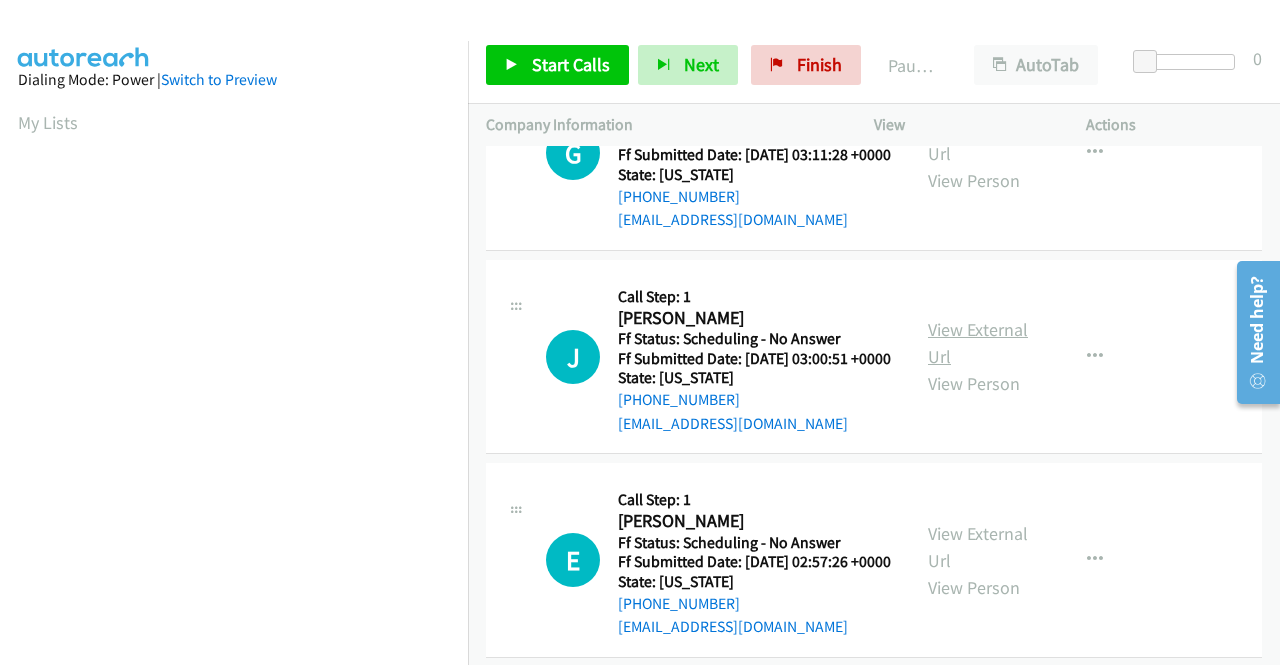 click on "View External Url" at bounding box center [978, 343] 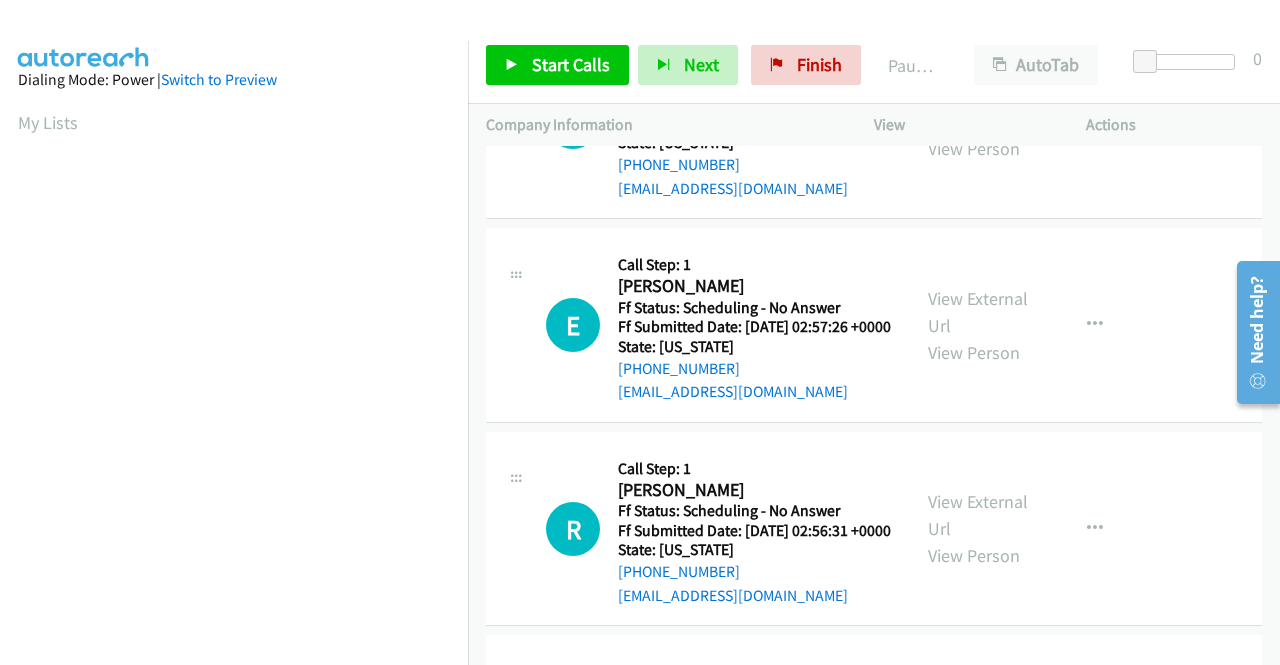 scroll, scrollTop: 2500, scrollLeft: 0, axis: vertical 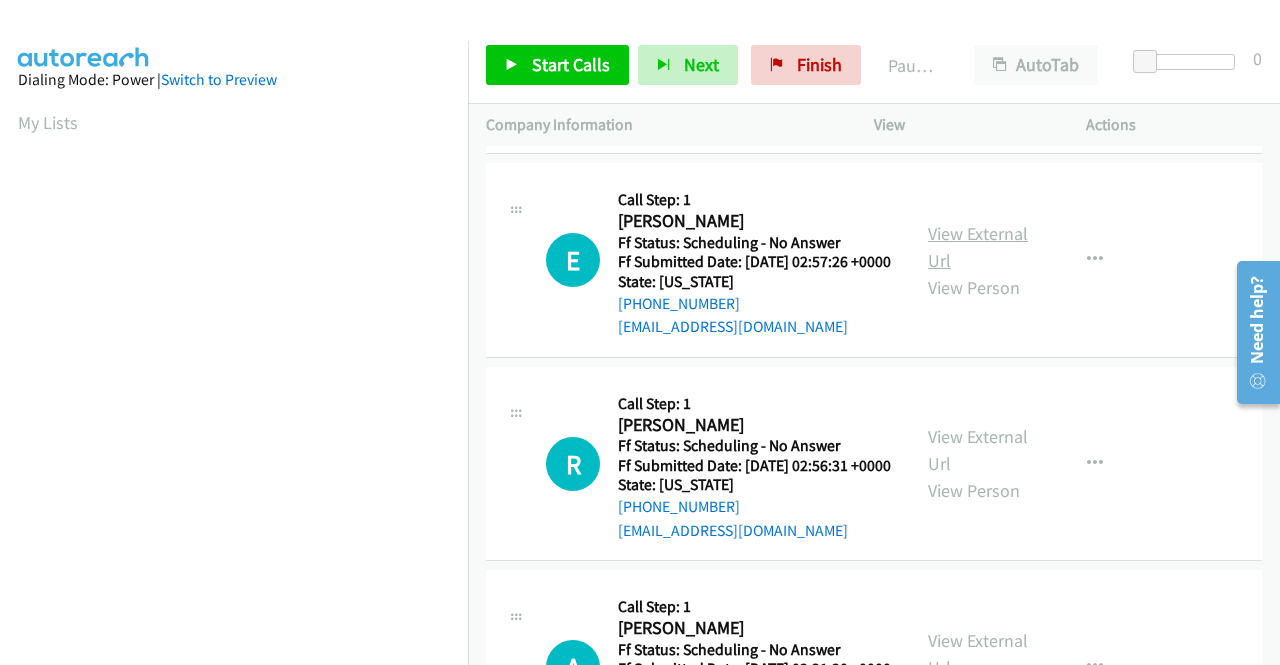 click on "View External Url" at bounding box center (978, 247) 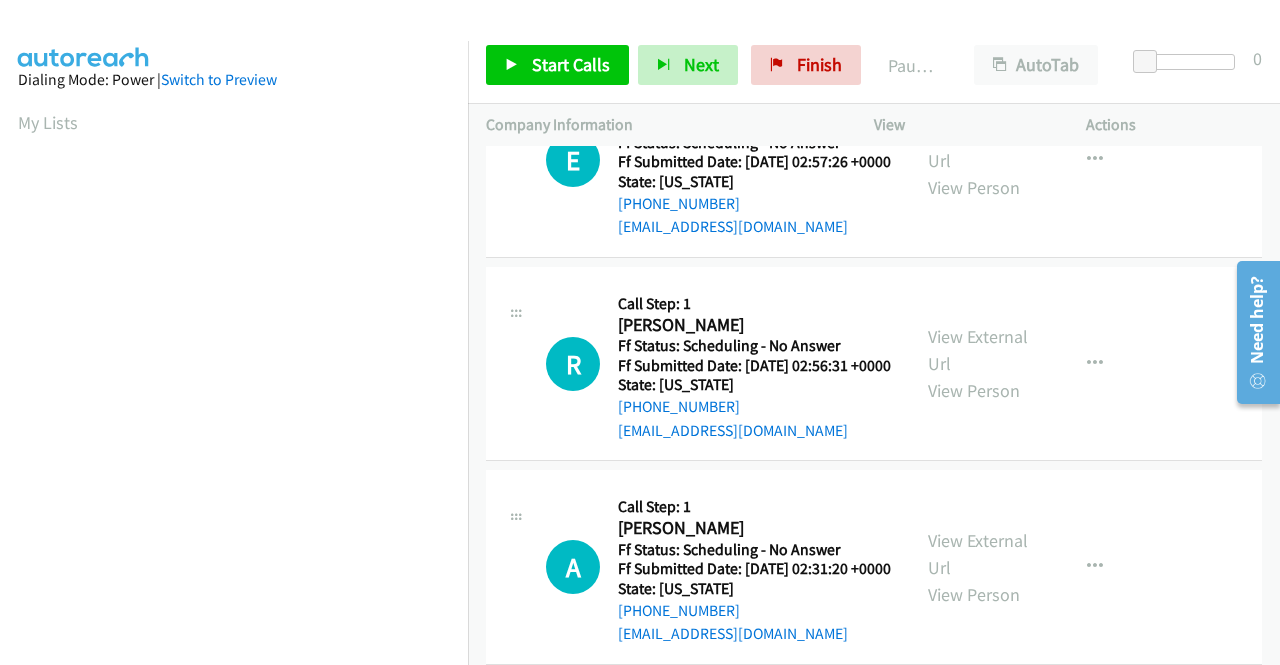 scroll, scrollTop: 2700, scrollLeft: 0, axis: vertical 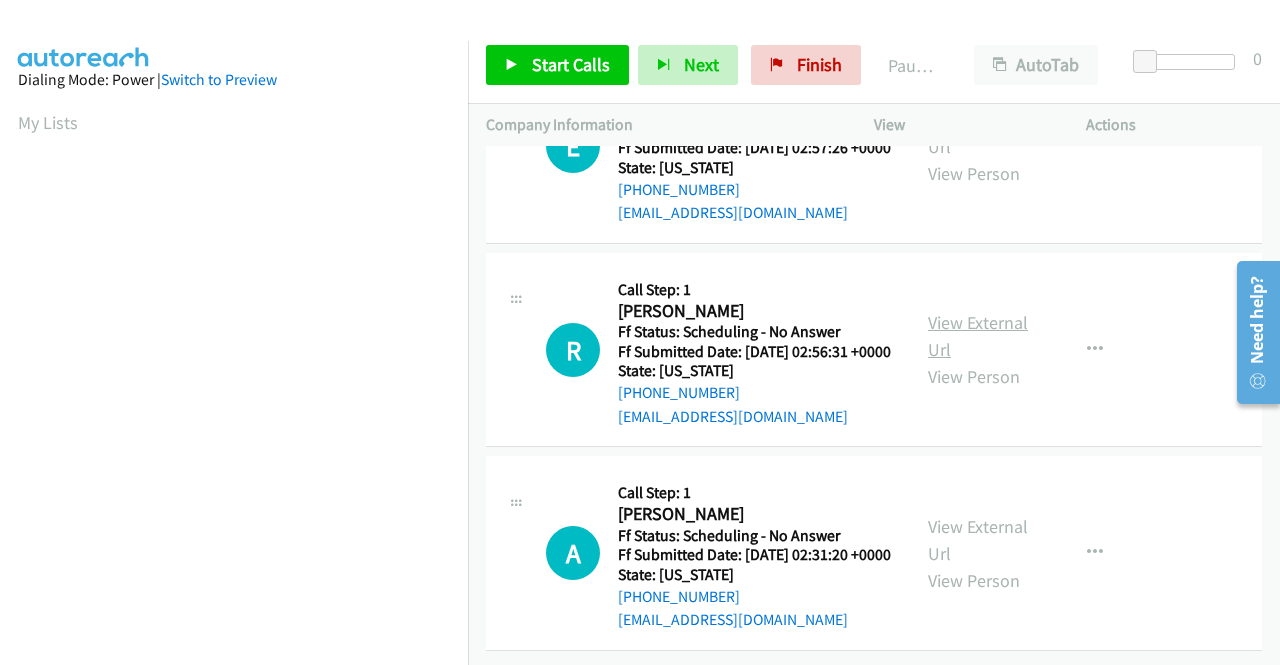 click on "View External Url" at bounding box center (978, 336) 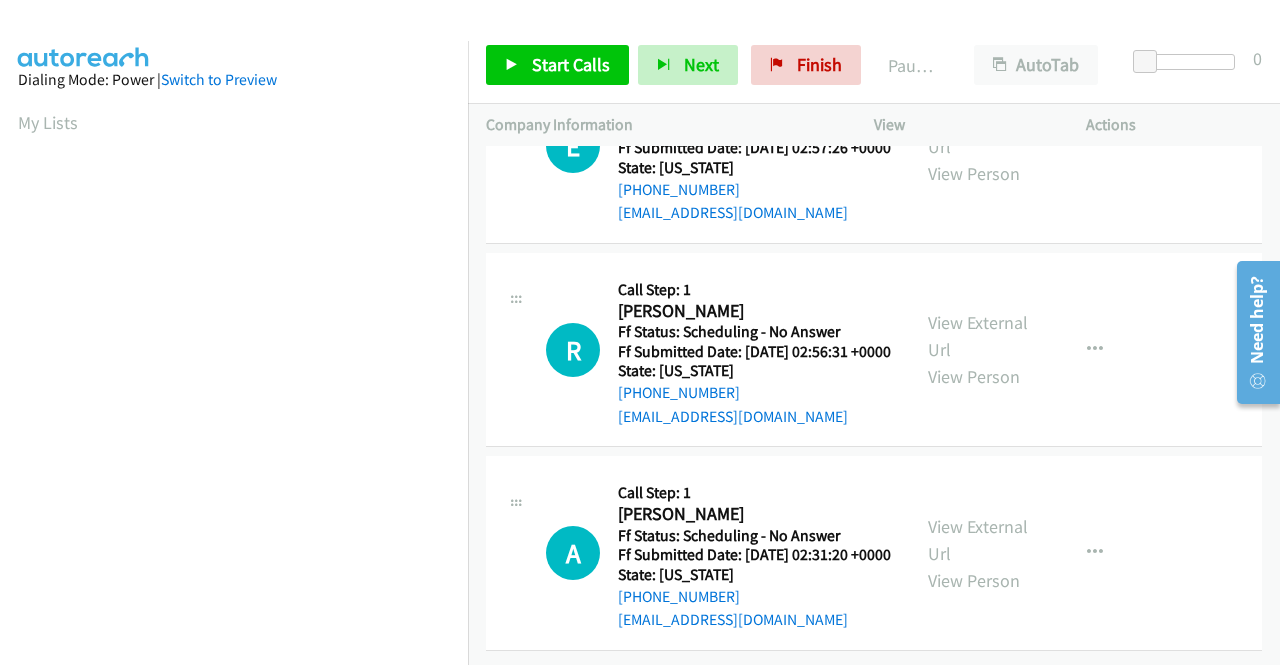 scroll, scrollTop: 2848, scrollLeft: 0, axis: vertical 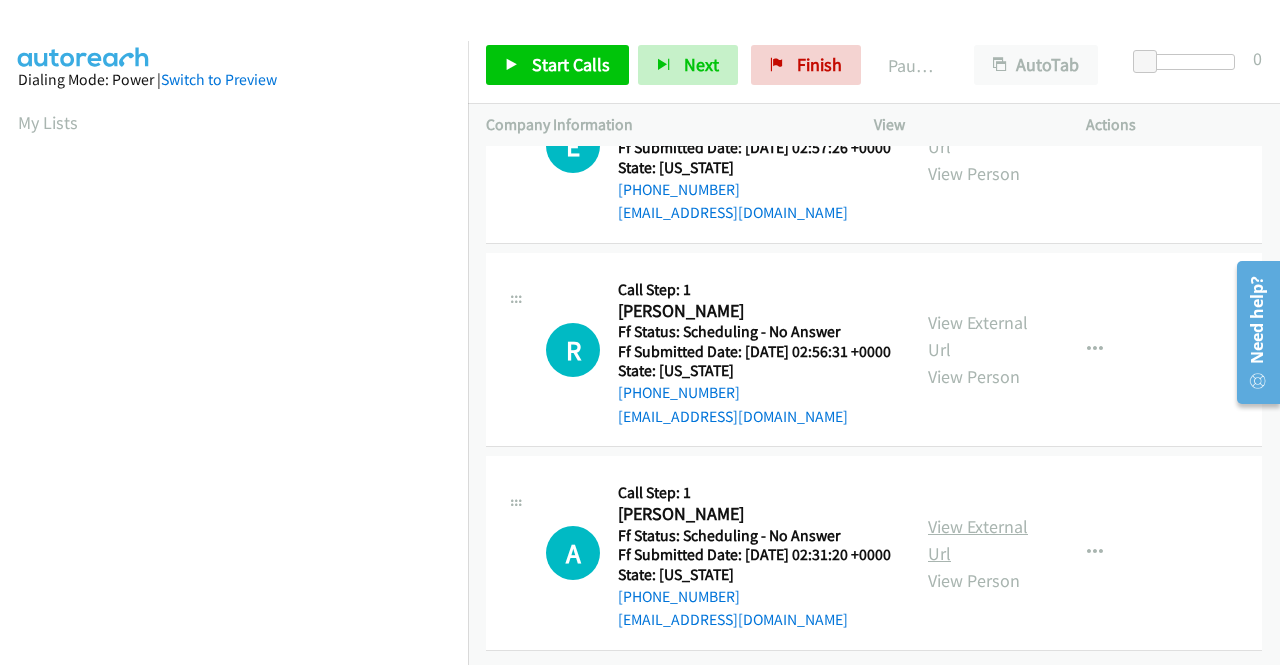 click on "View External Url" at bounding box center [978, 540] 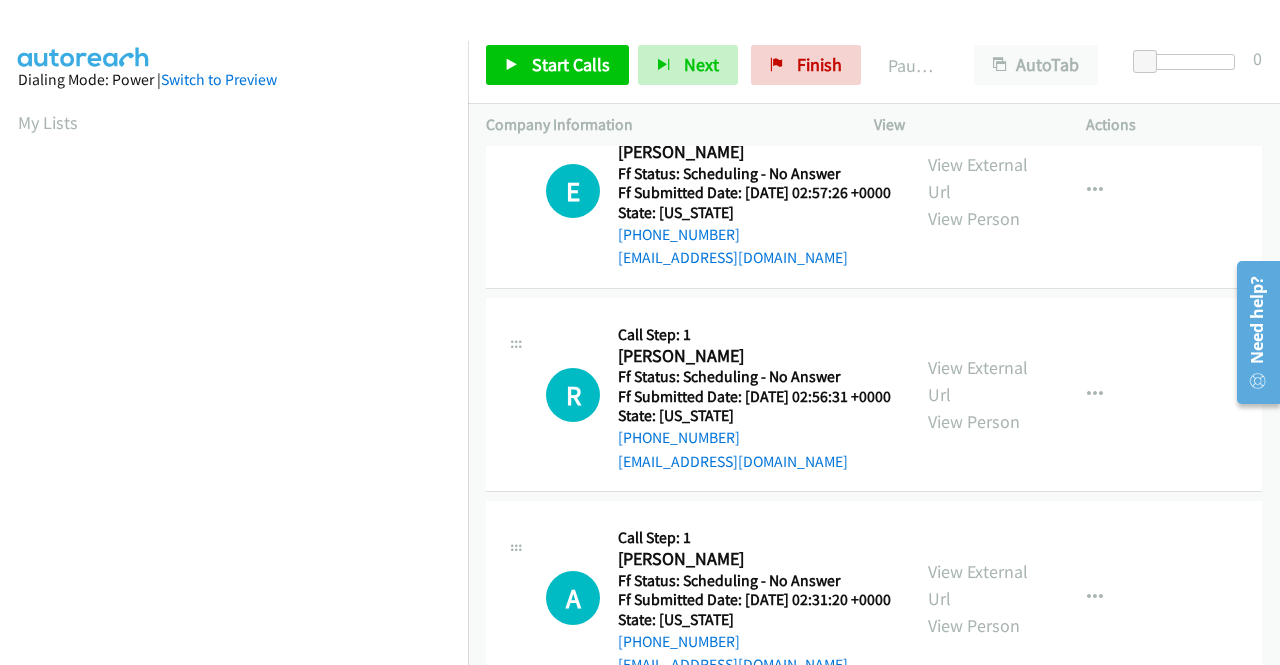 scroll, scrollTop: 0, scrollLeft: 0, axis: both 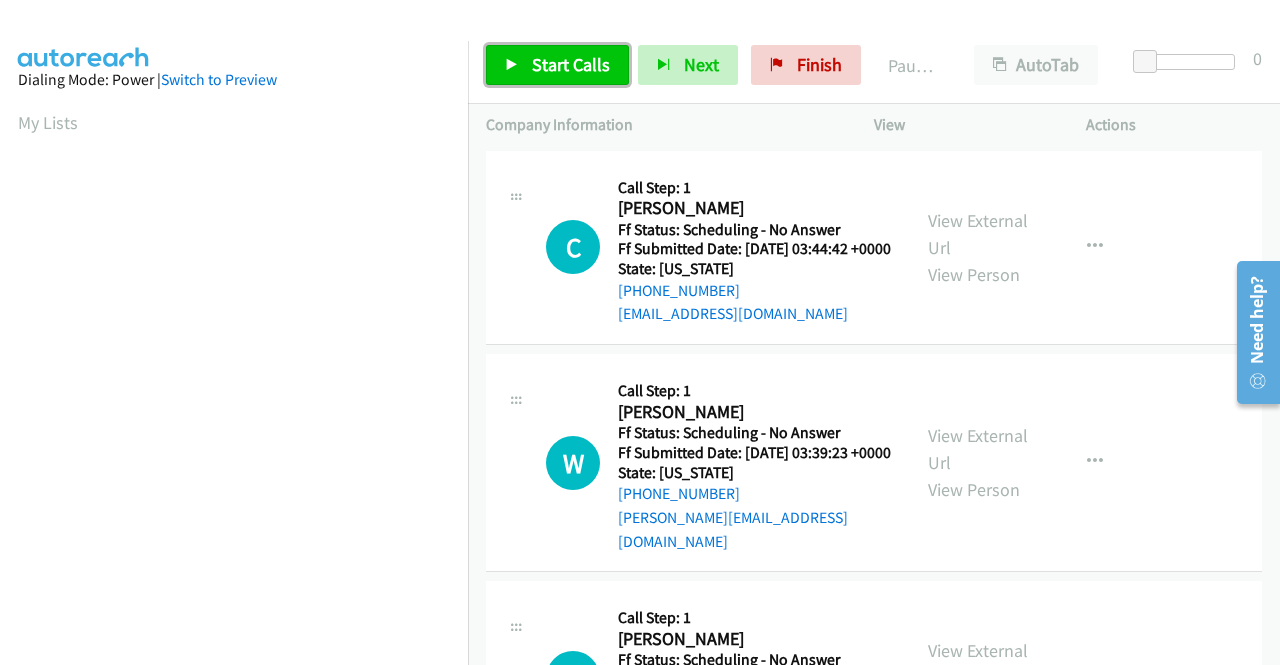 click on "Start Calls" at bounding box center (571, 64) 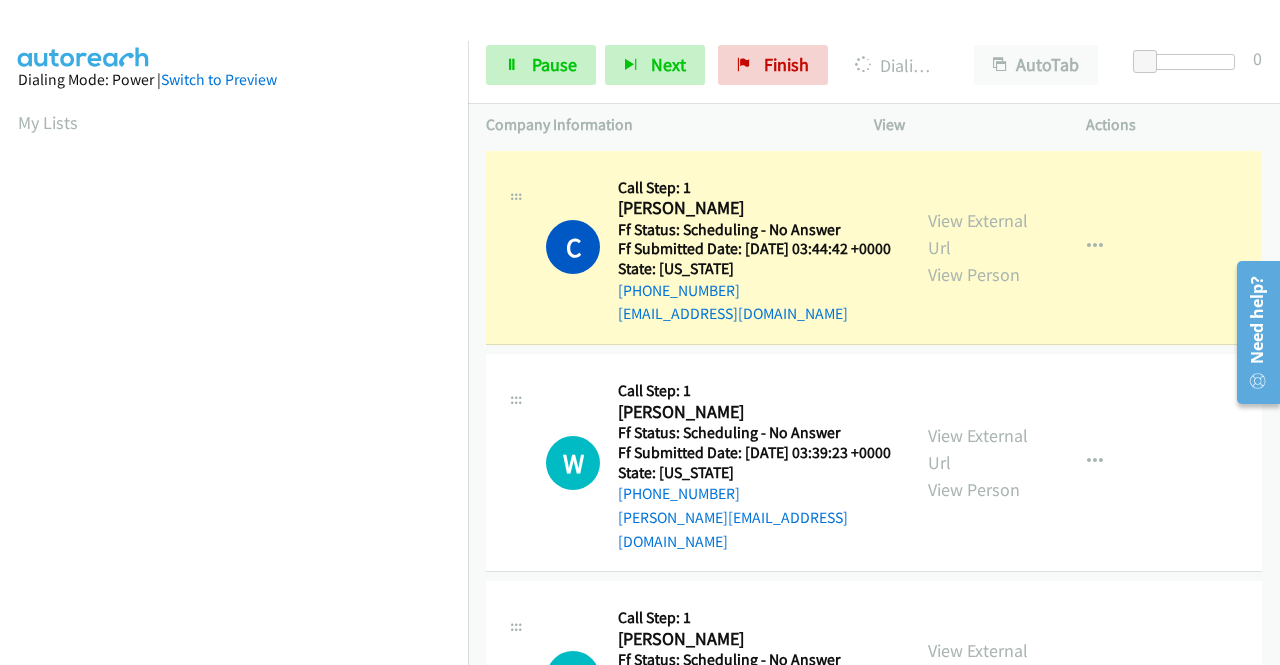 scroll, scrollTop: 456, scrollLeft: 0, axis: vertical 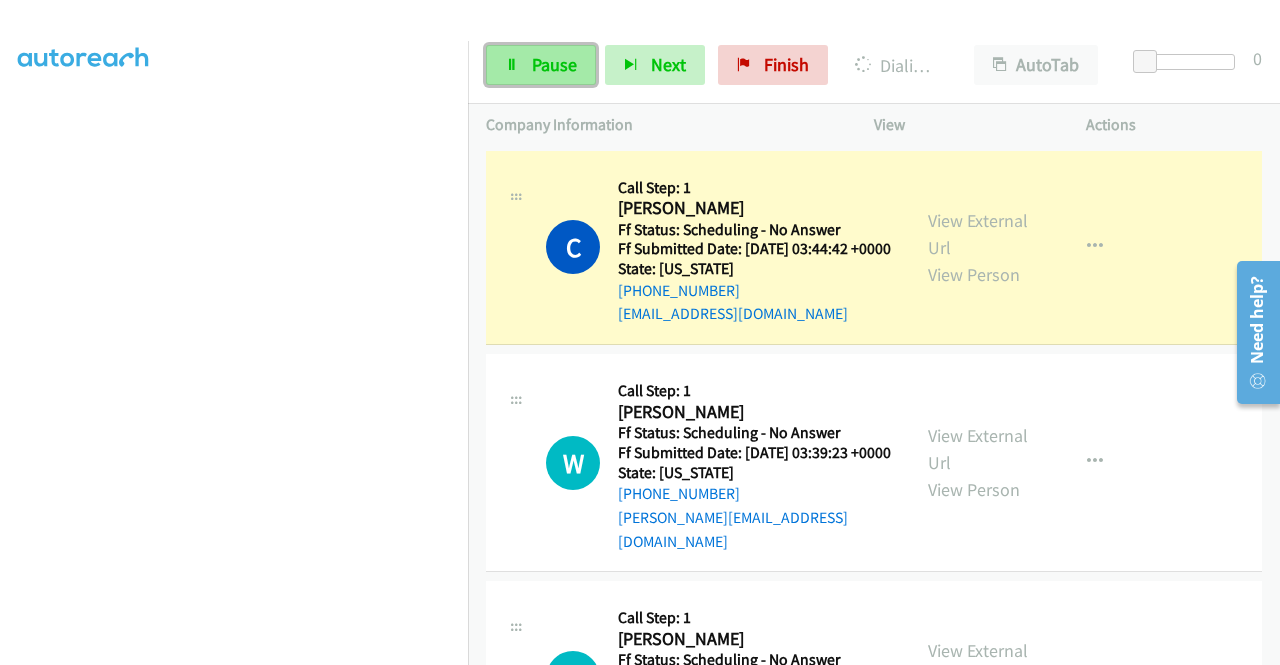 click on "Pause" at bounding box center (541, 65) 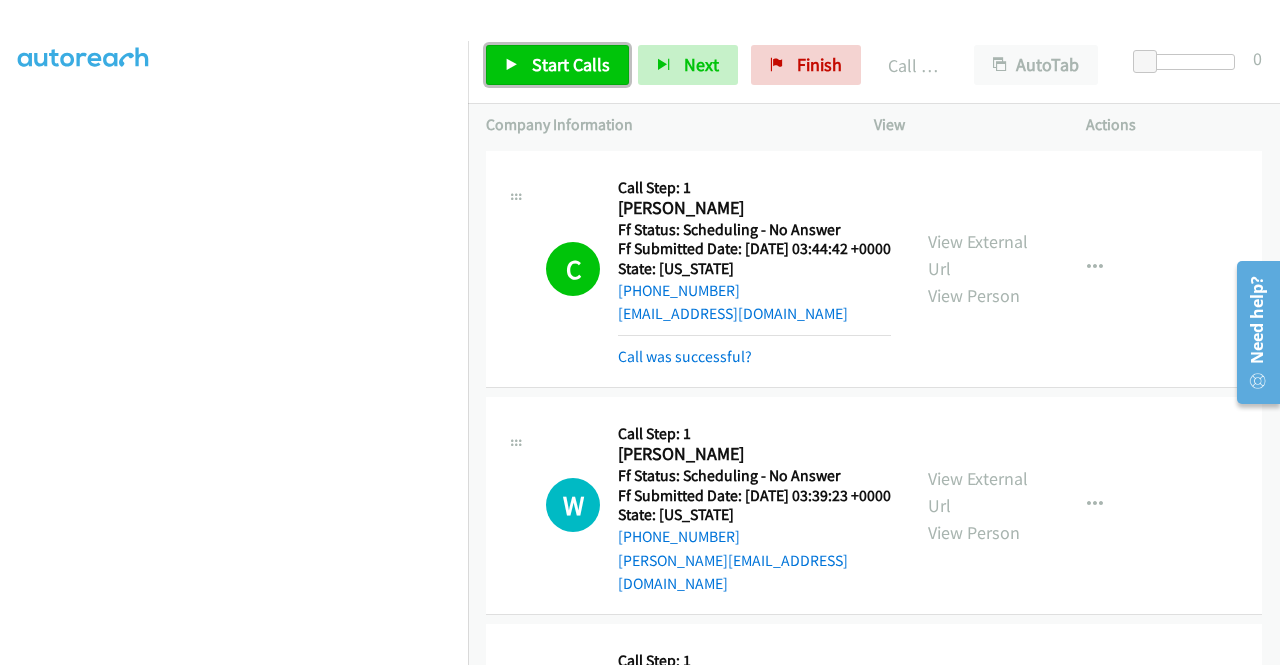 click on "Start Calls" at bounding box center [571, 64] 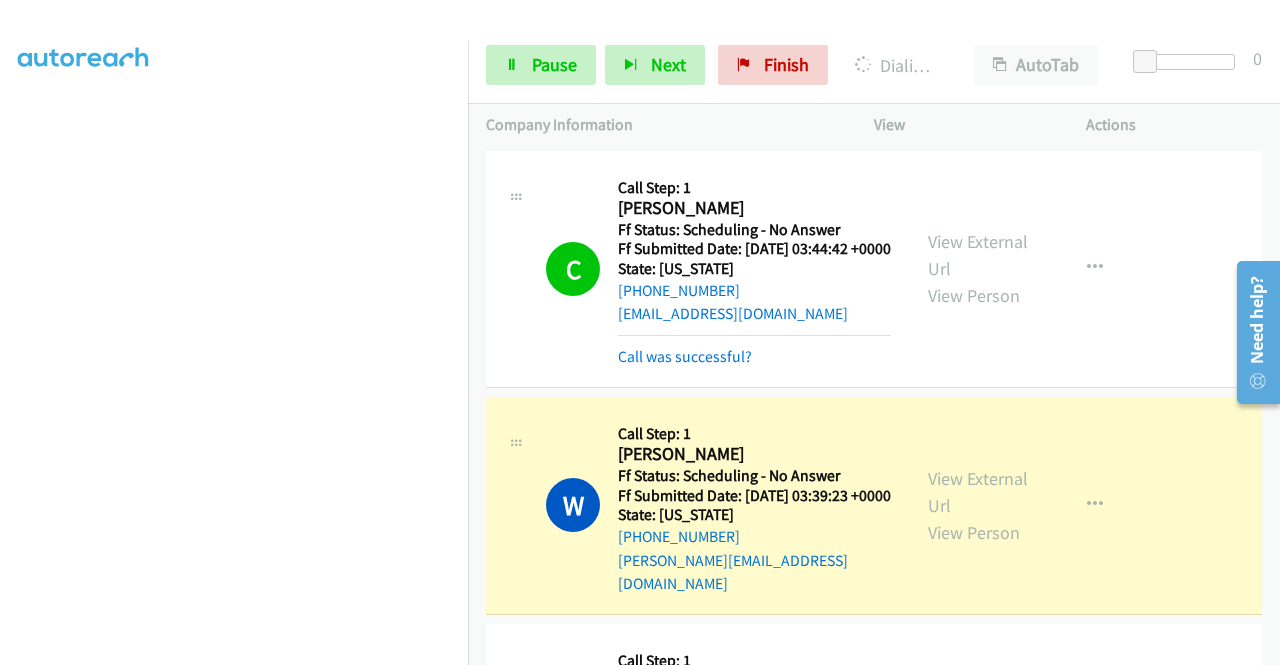 scroll, scrollTop: 456, scrollLeft: 0, axis: vertical 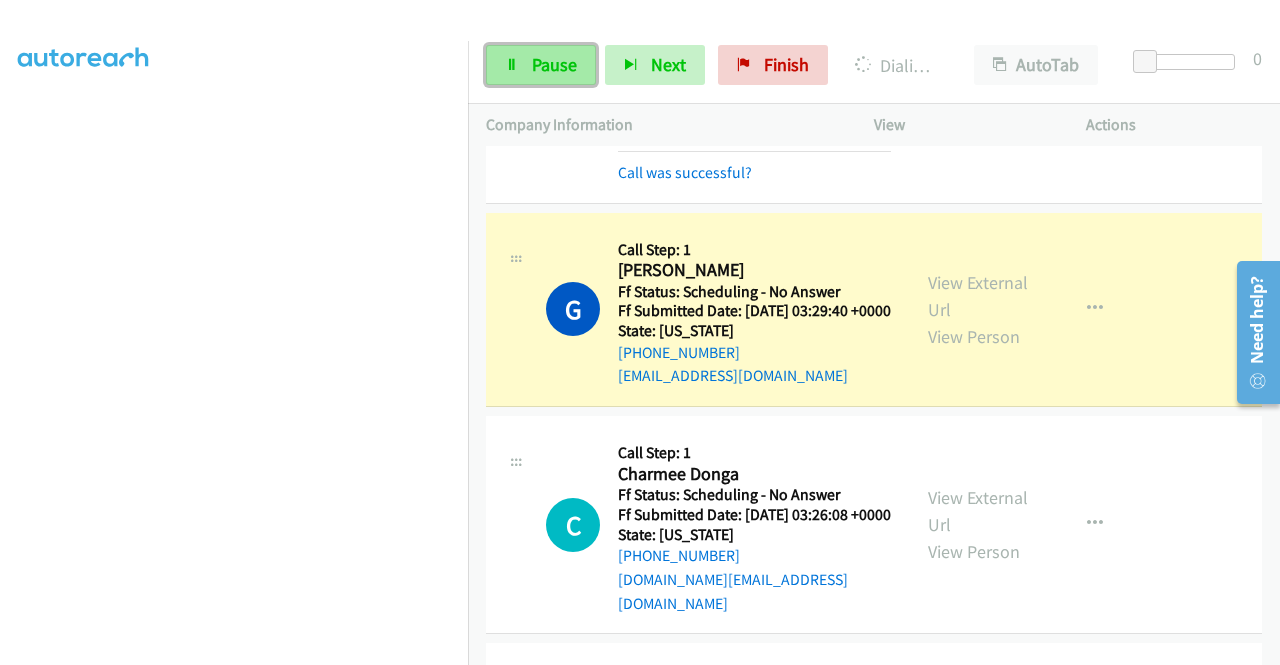 click on "Pause" at bounding box center [541, 65] 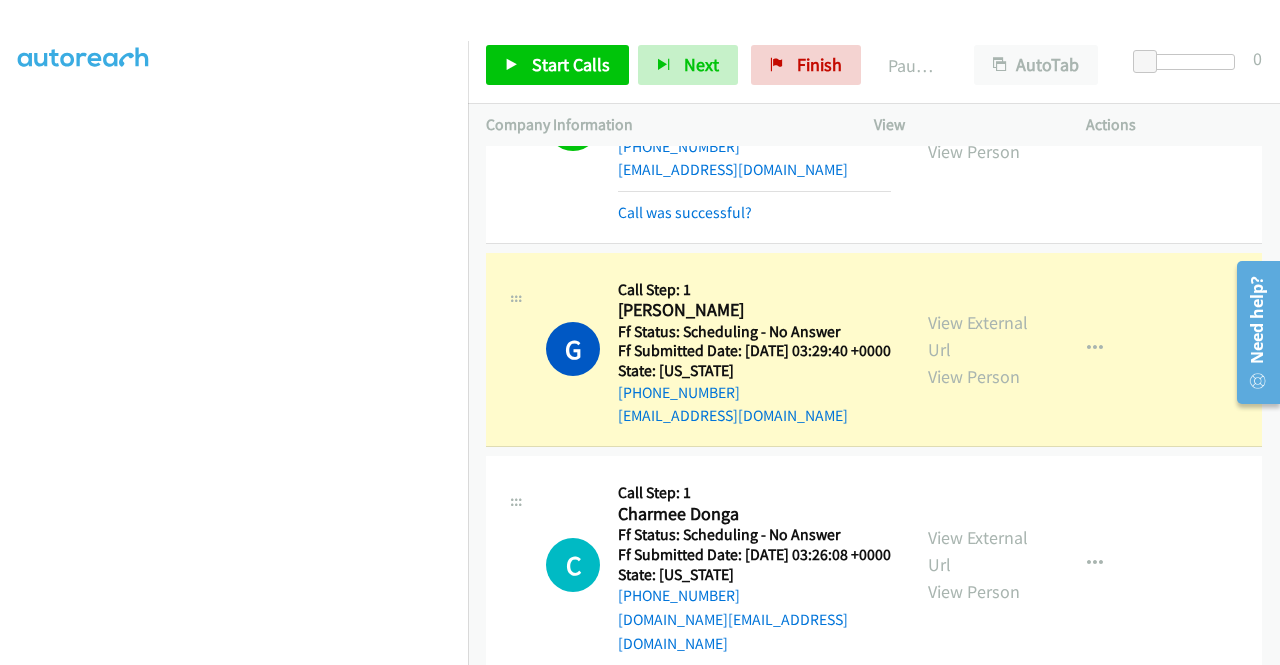 scroll, scrollTop: 600, scrollLeft: 0, axis: vertical 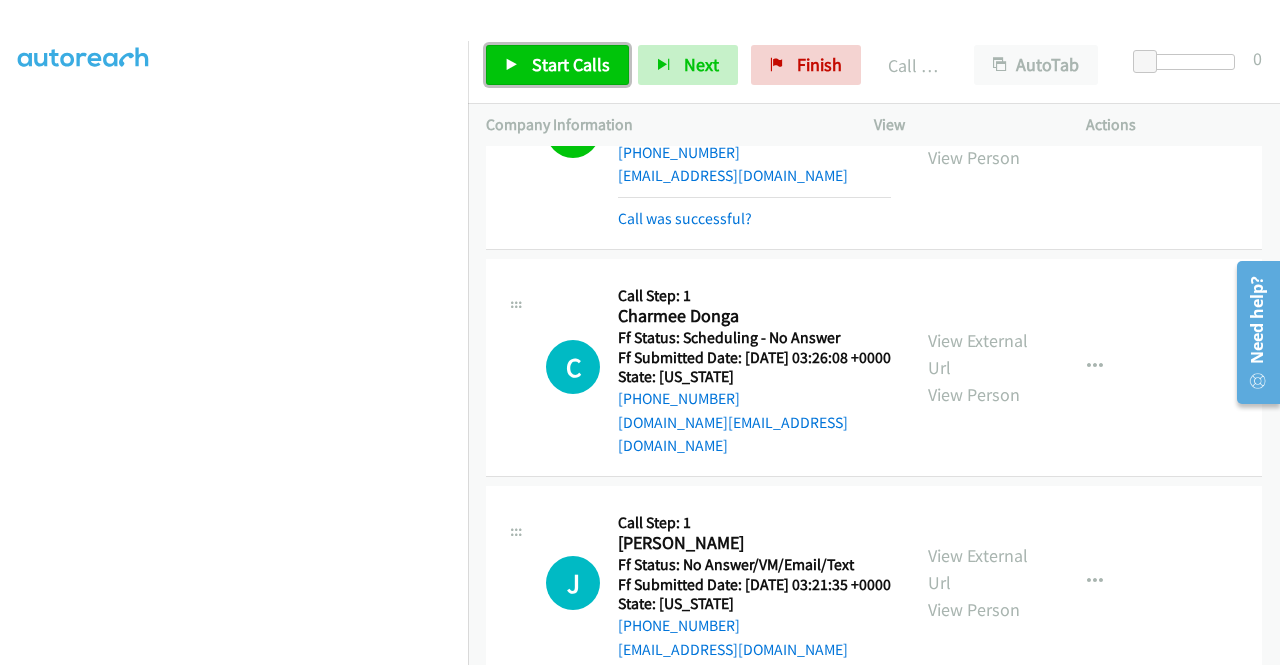 click on "Start Calls" at bounding box center (571, 64) 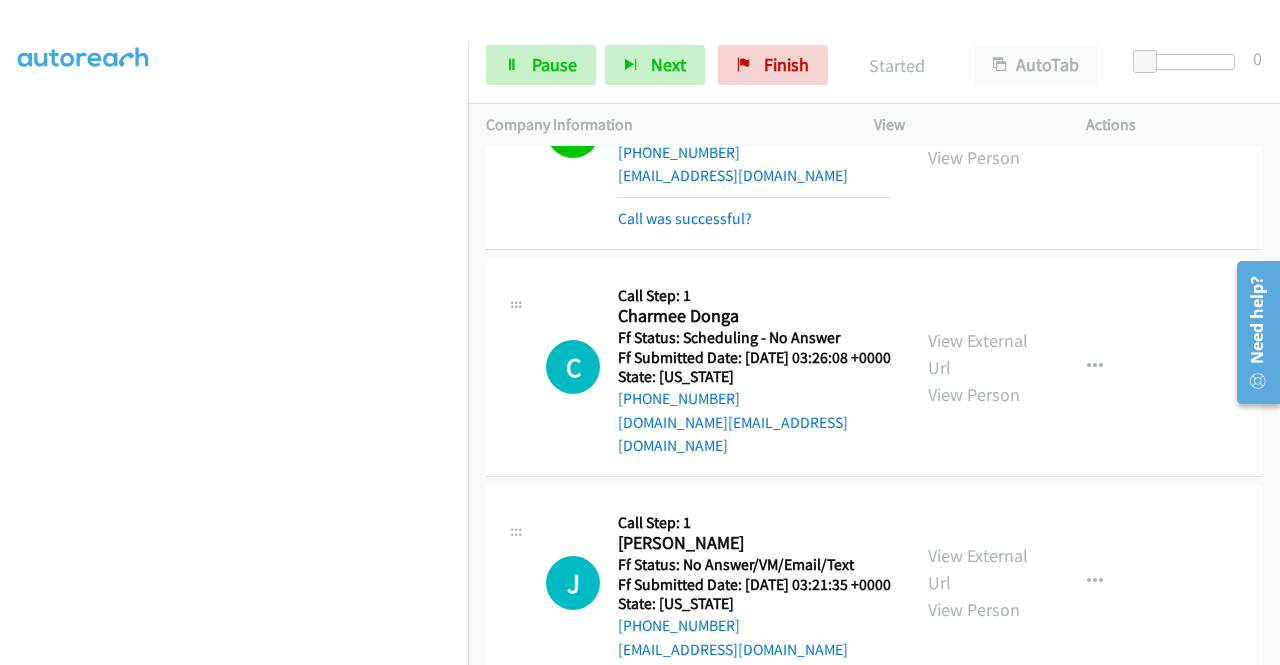 scroll, scrollTop: 456, scrollLeft: 0, axis: vertical 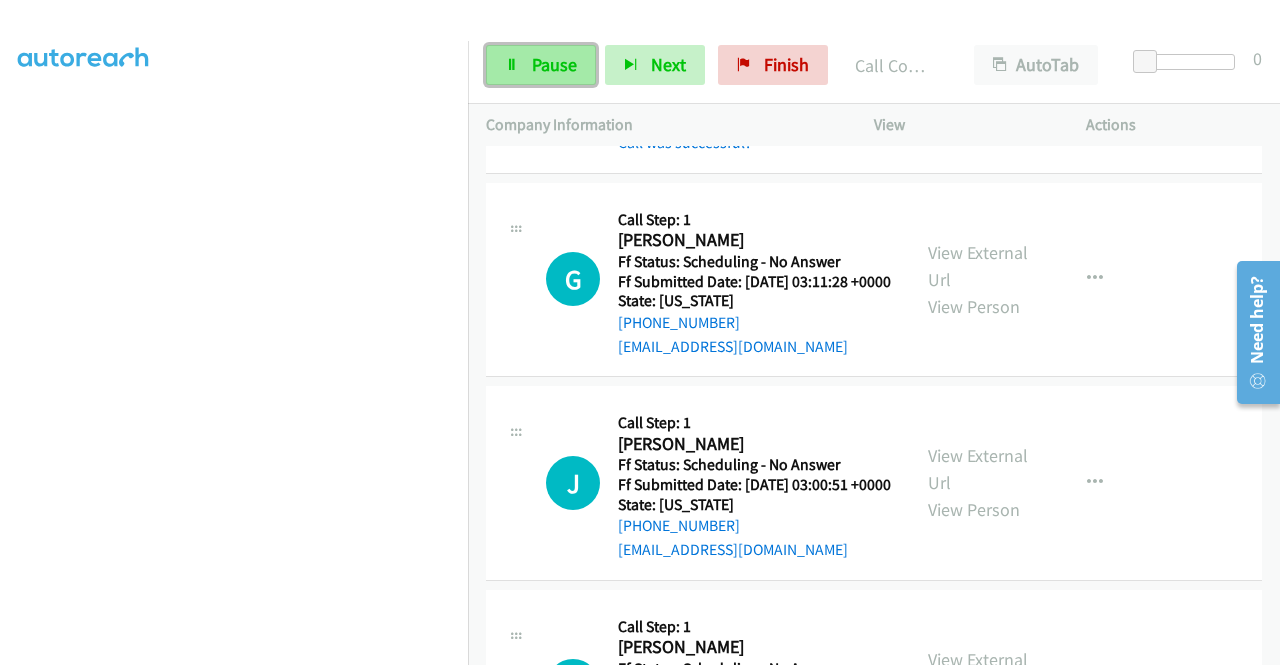 click on "Pause" at bounding box center [554, 64] 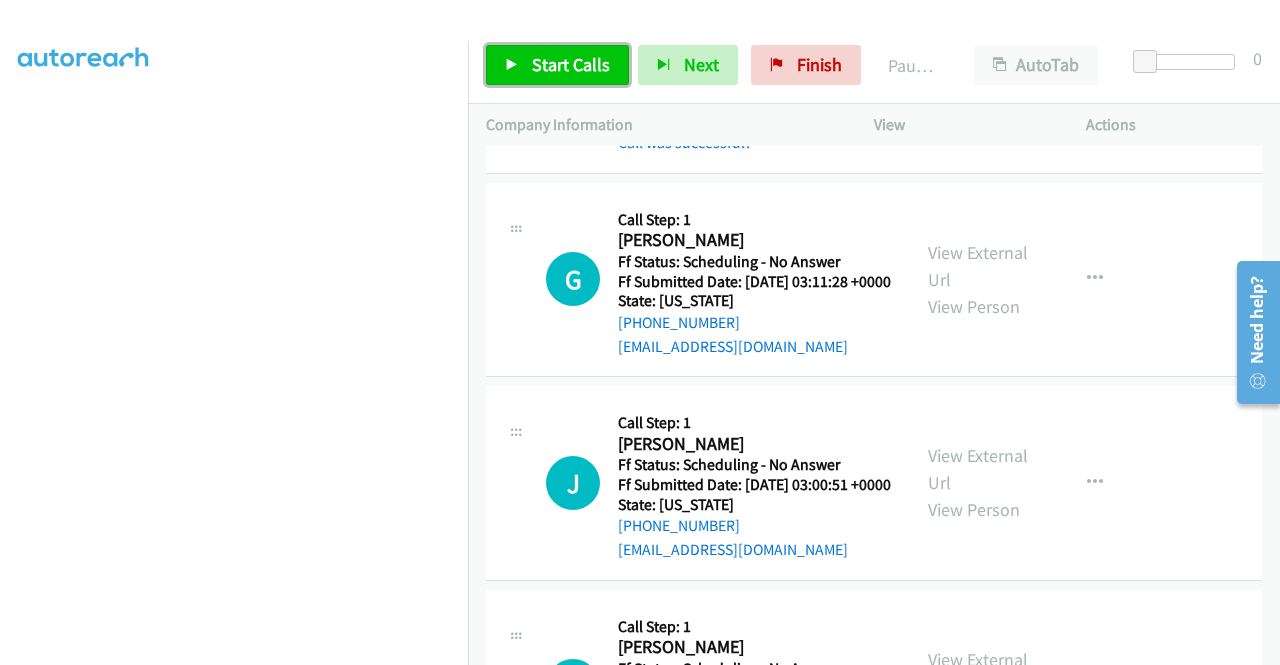 click on "Start Calls" at bounding box center (571, 64) 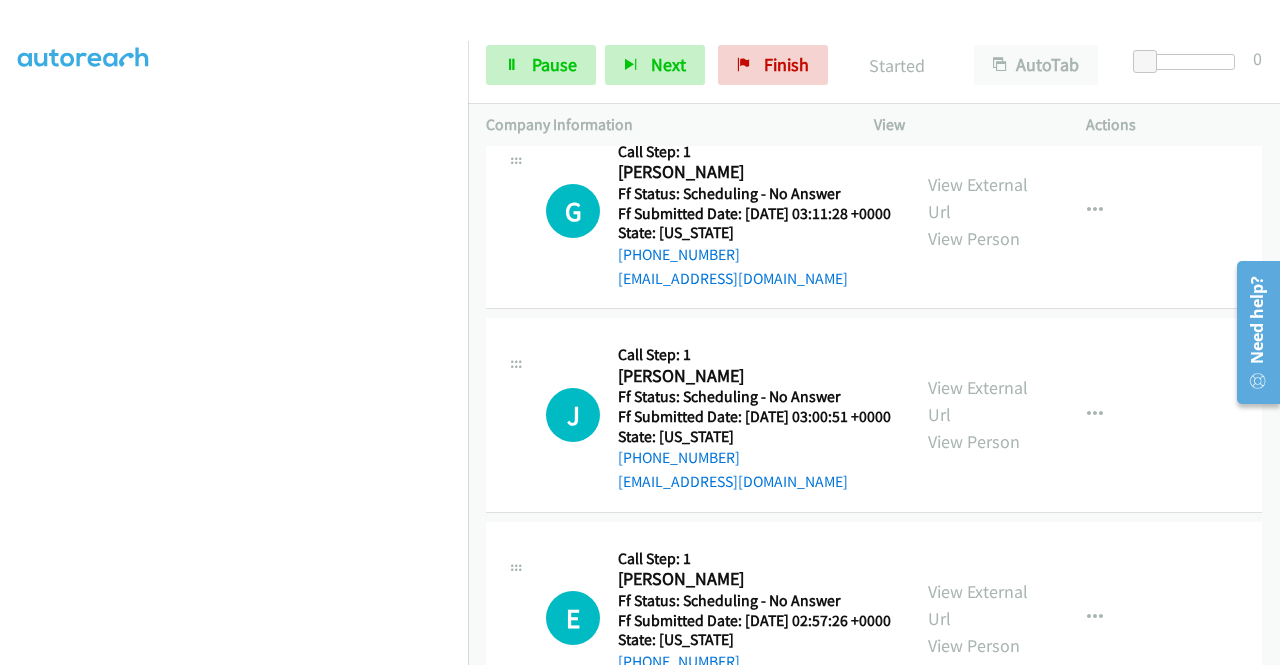 scroll, scrollTop: 2600, scrollLeft: 0, axis: vertical 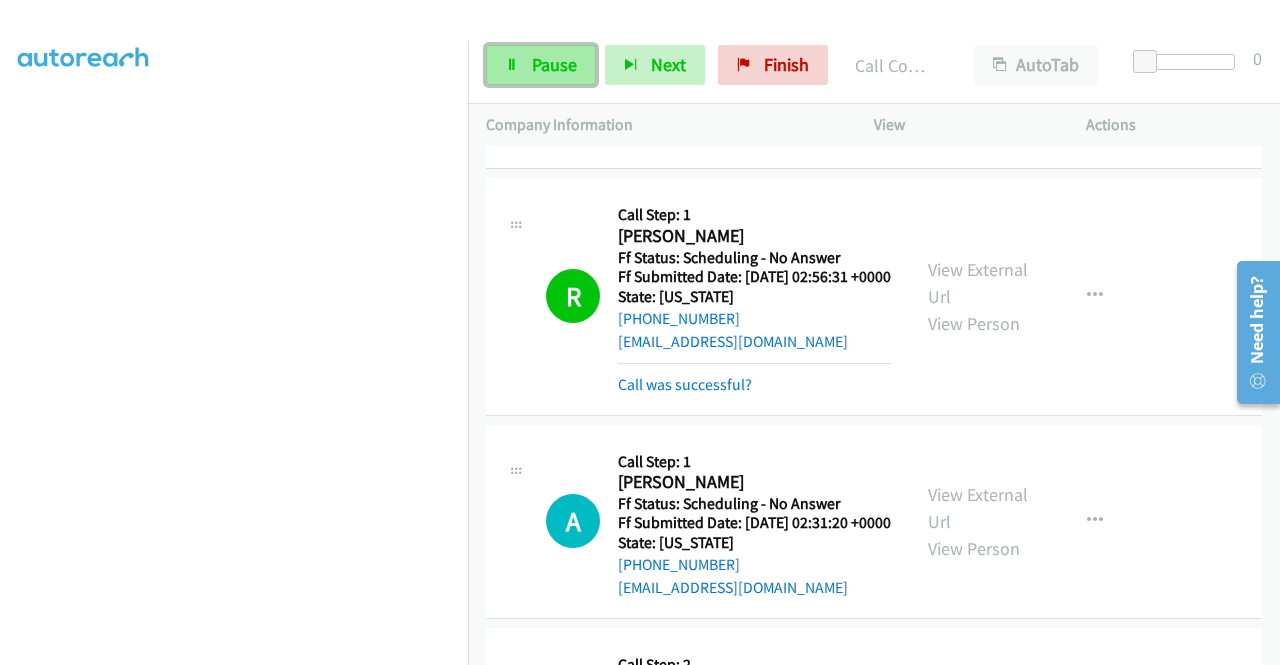 click on "Pause" at bounding box center (554, 64) 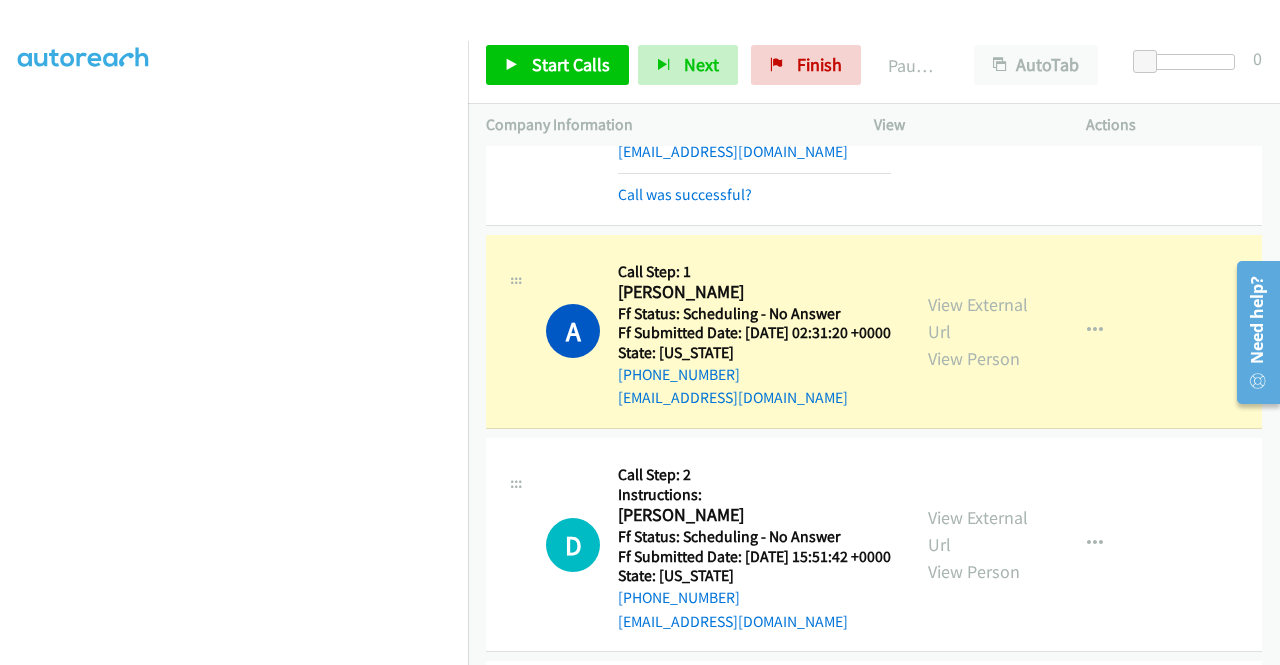 scroll, scrollTop: 3400, scrollLeft: 0, axis: vertical 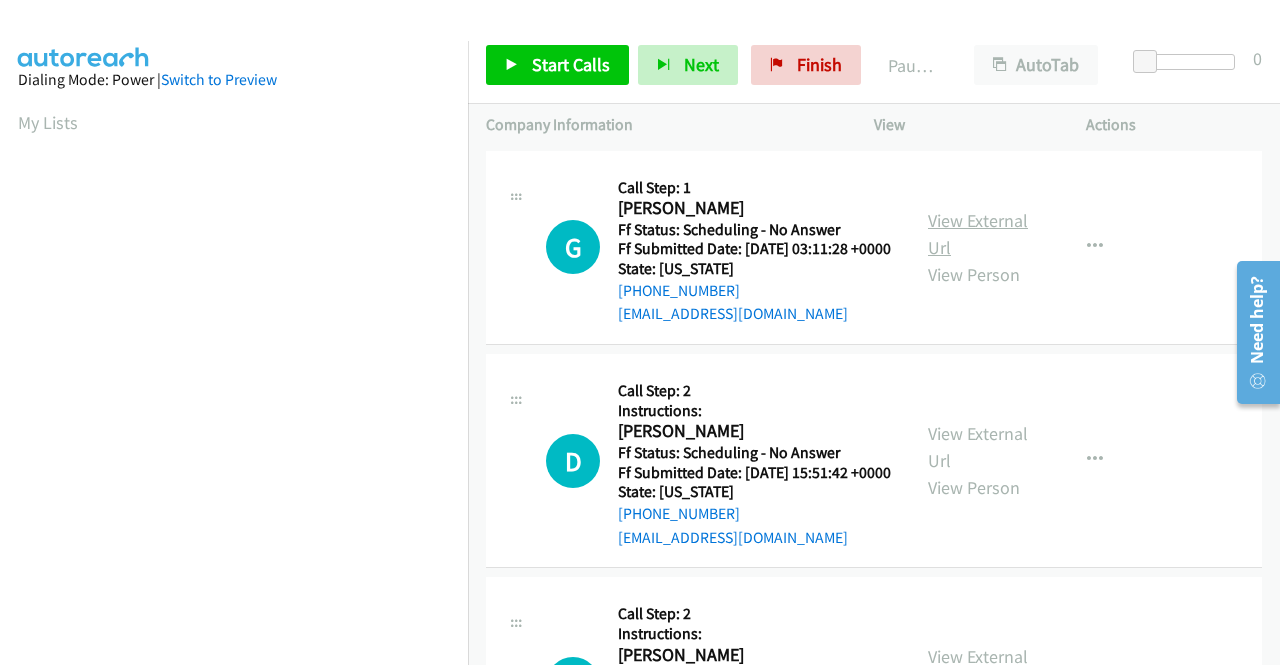 click on "View External Url" at bounding box center [978, 234] 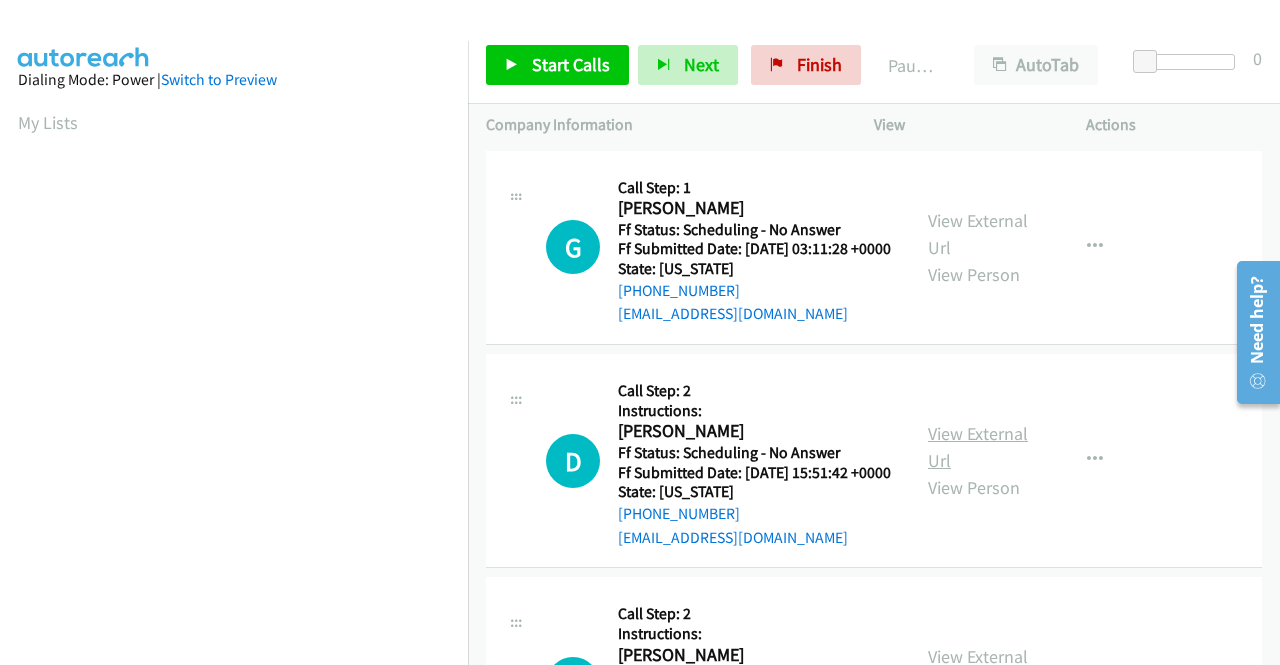 click on "View External Url" at bounding box center (978, 447) 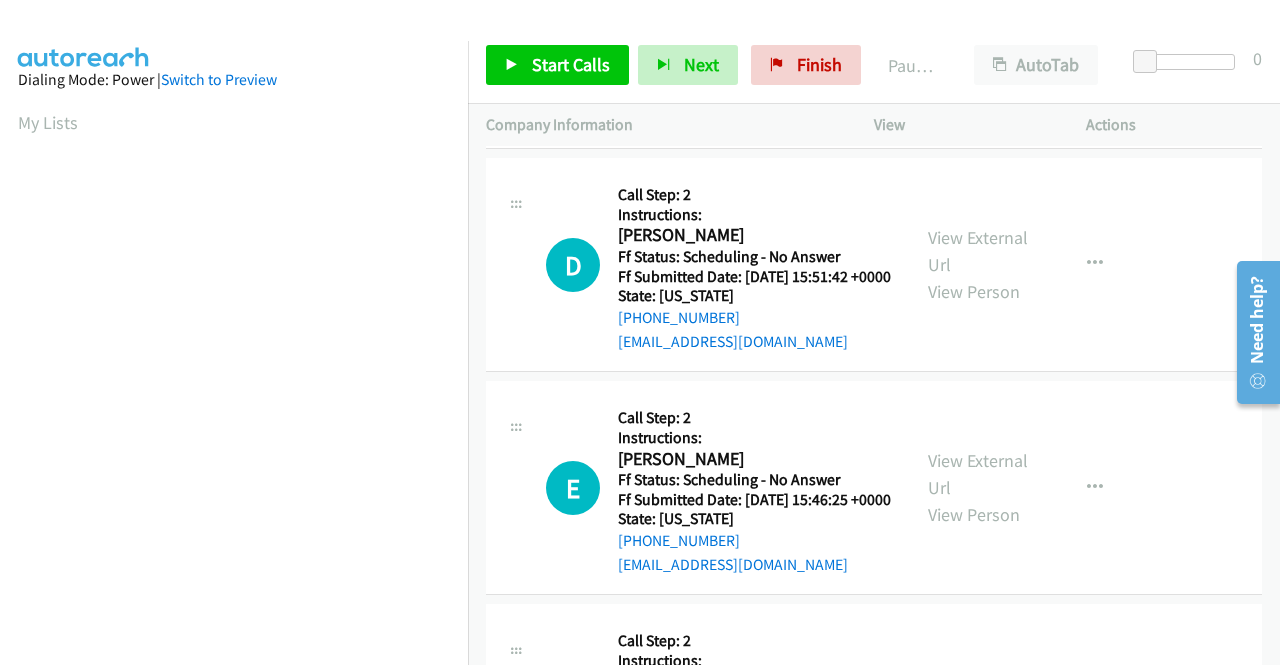 scroll, scrollTop: 200, scrollLeft: 0, axis: vertical 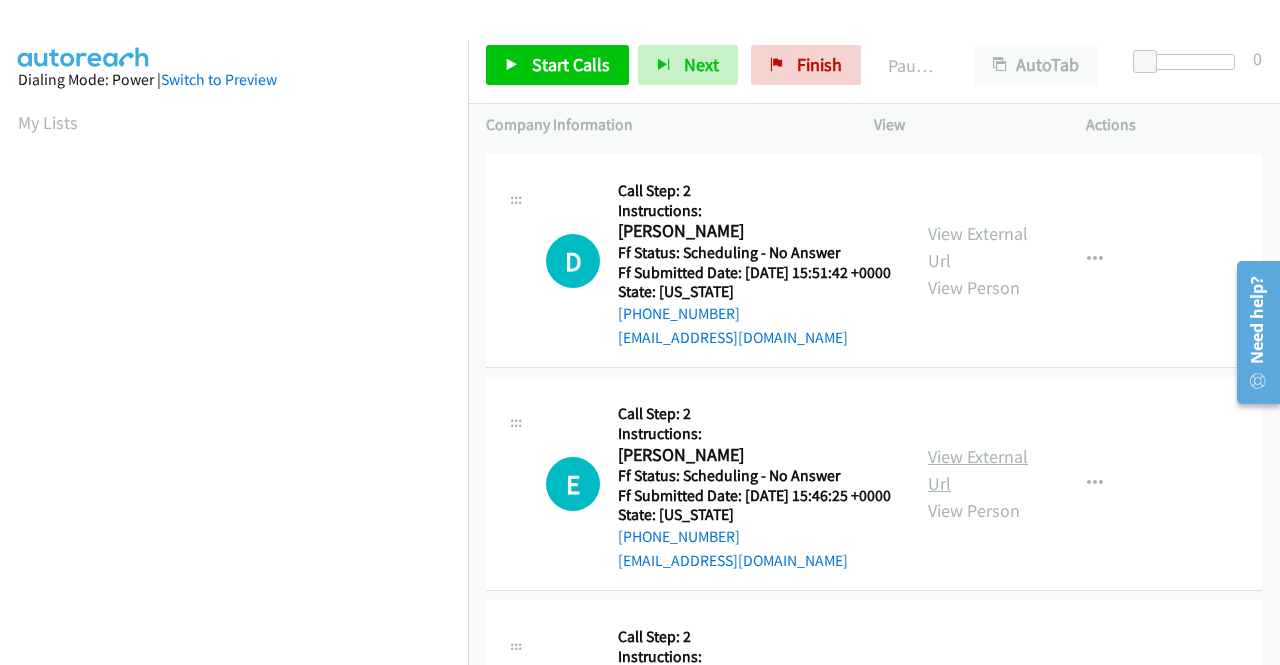 click on "View External Url" at bounding box center [978, 470] 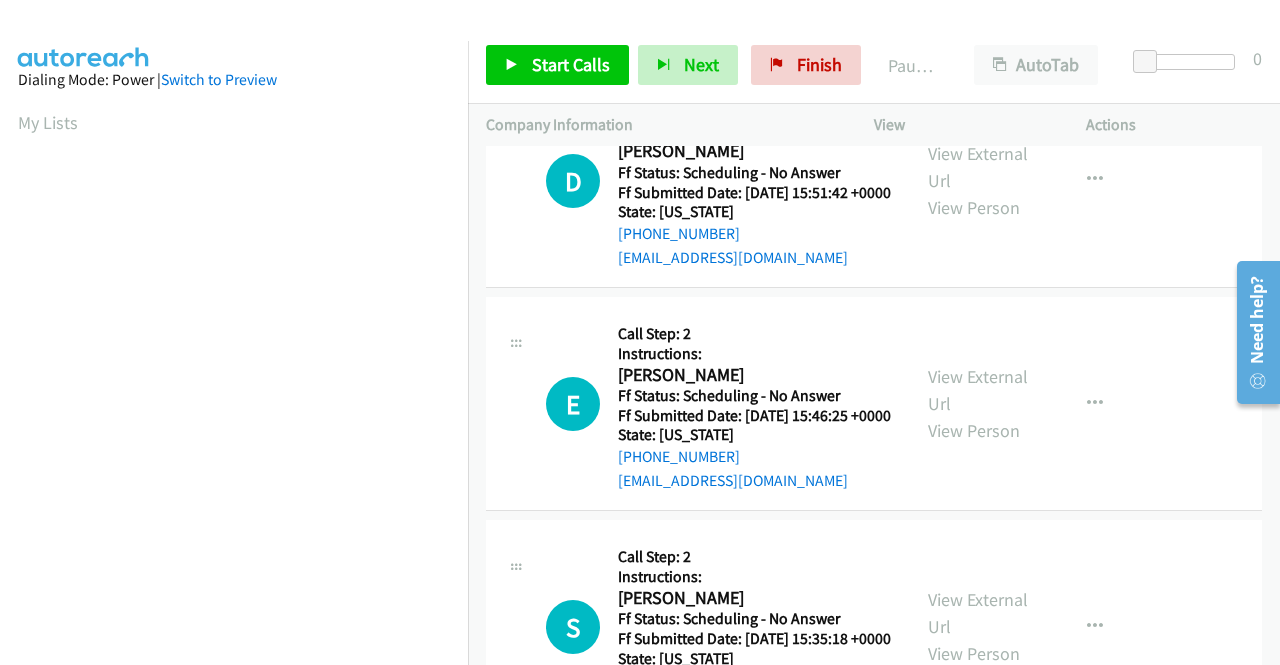 scroll, scrollTop: 400, scrollLeft: 0, axis: vertical 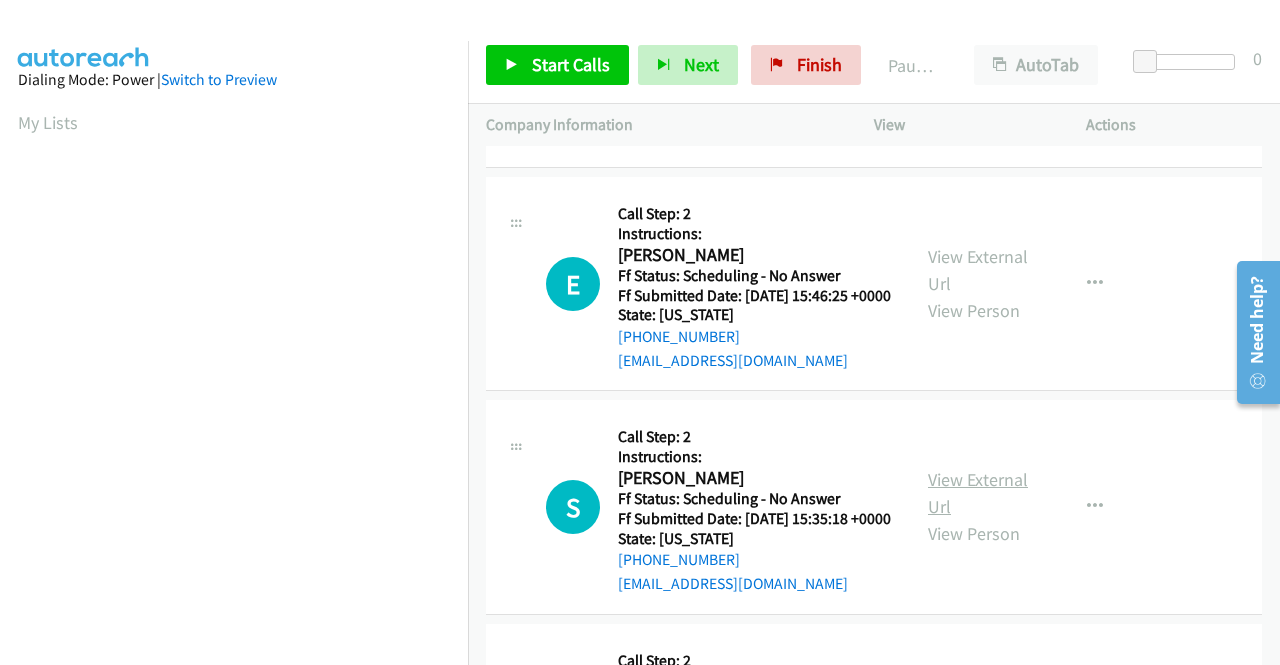 click on "View External Url" at bounding box center (978, 493) 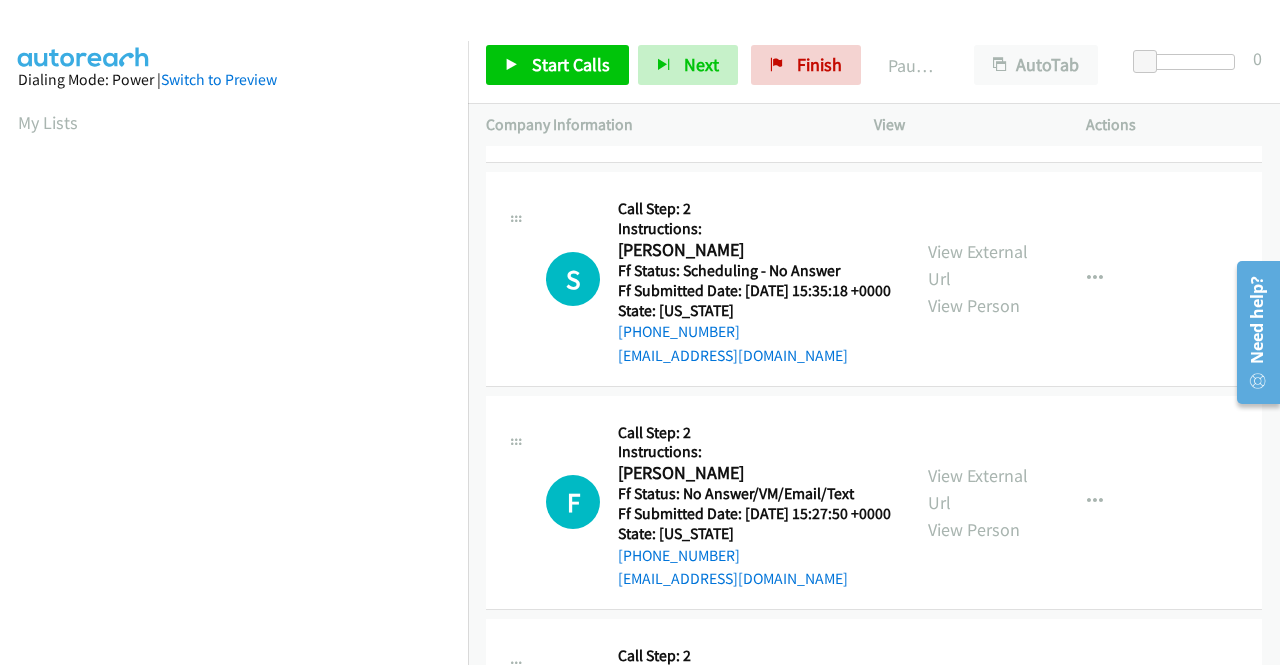 scroll, scrollTop: 700, scrollLeft: 0, axis: vertical 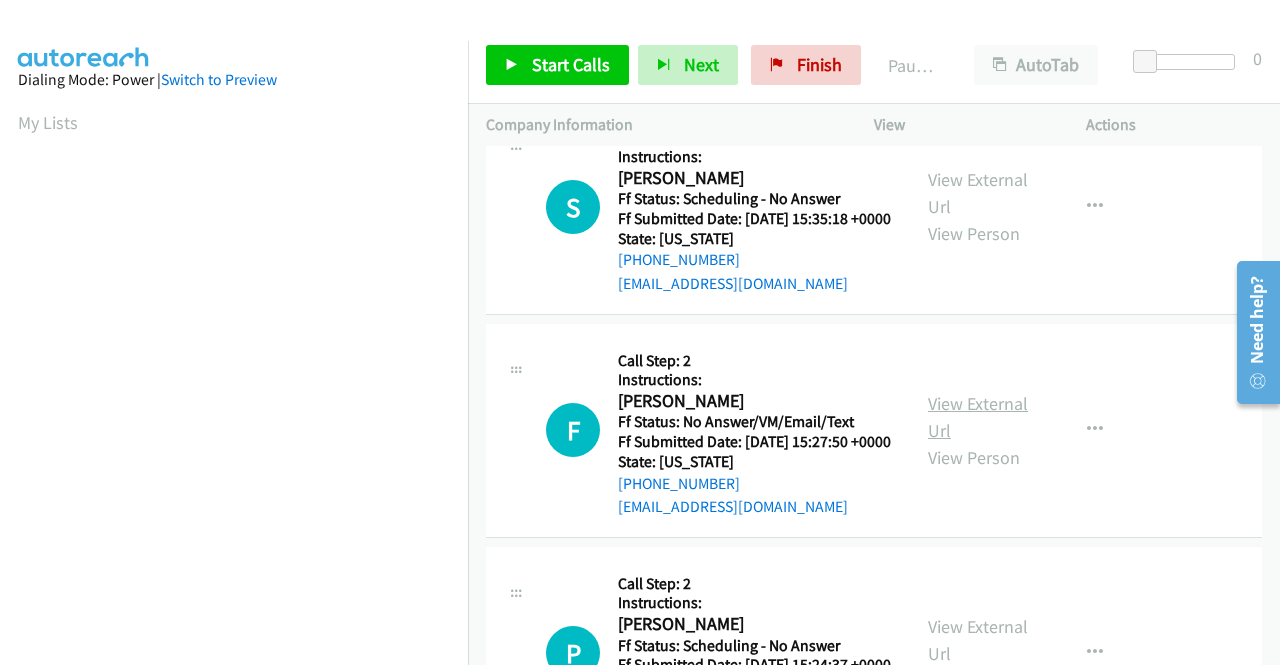 click on "View External Url" at bounding box center [978, 417] 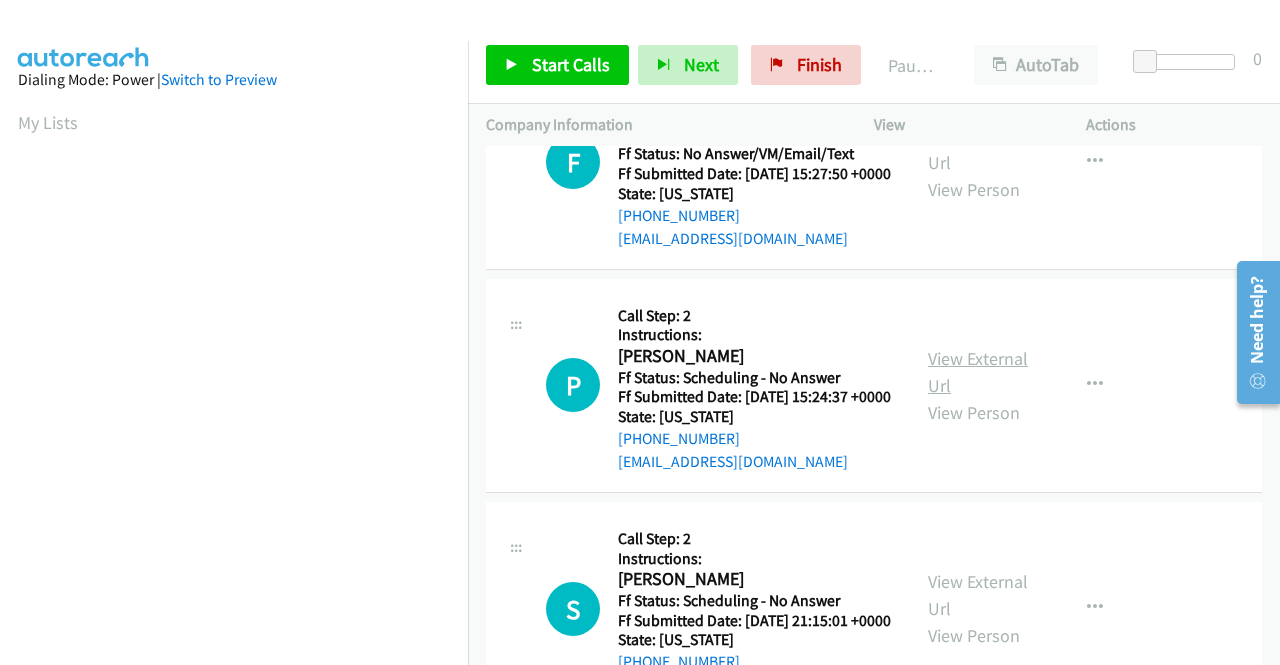 scroll, scrollTop: 1000, scrollLeft: 0, axis: vertical 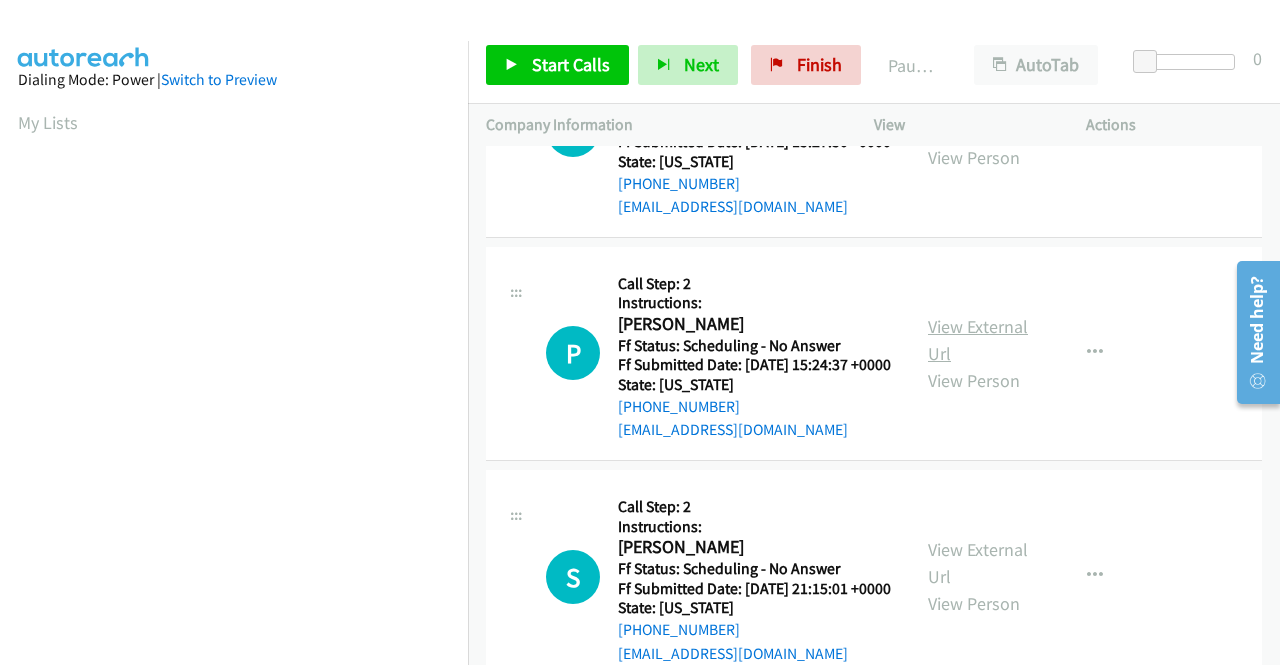 click on "View External Url" at bounding box center [978, 340] 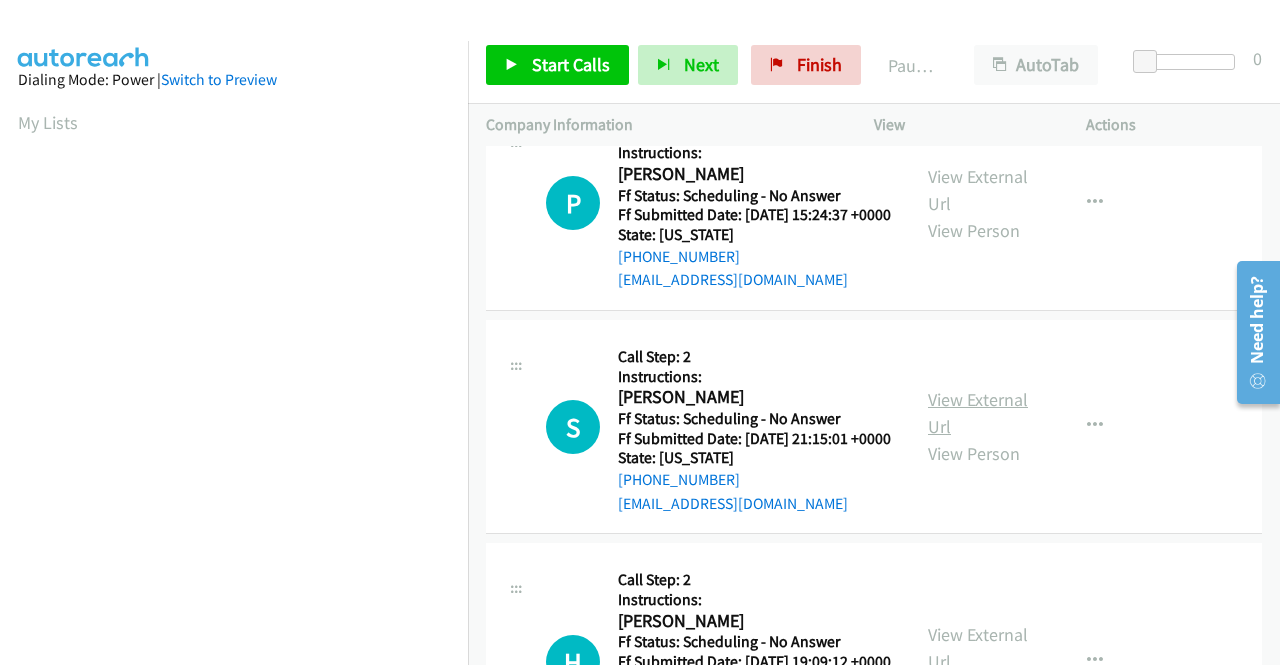 scroll, scrollTop: 1200, scrollLeft: 0, axis: vertical 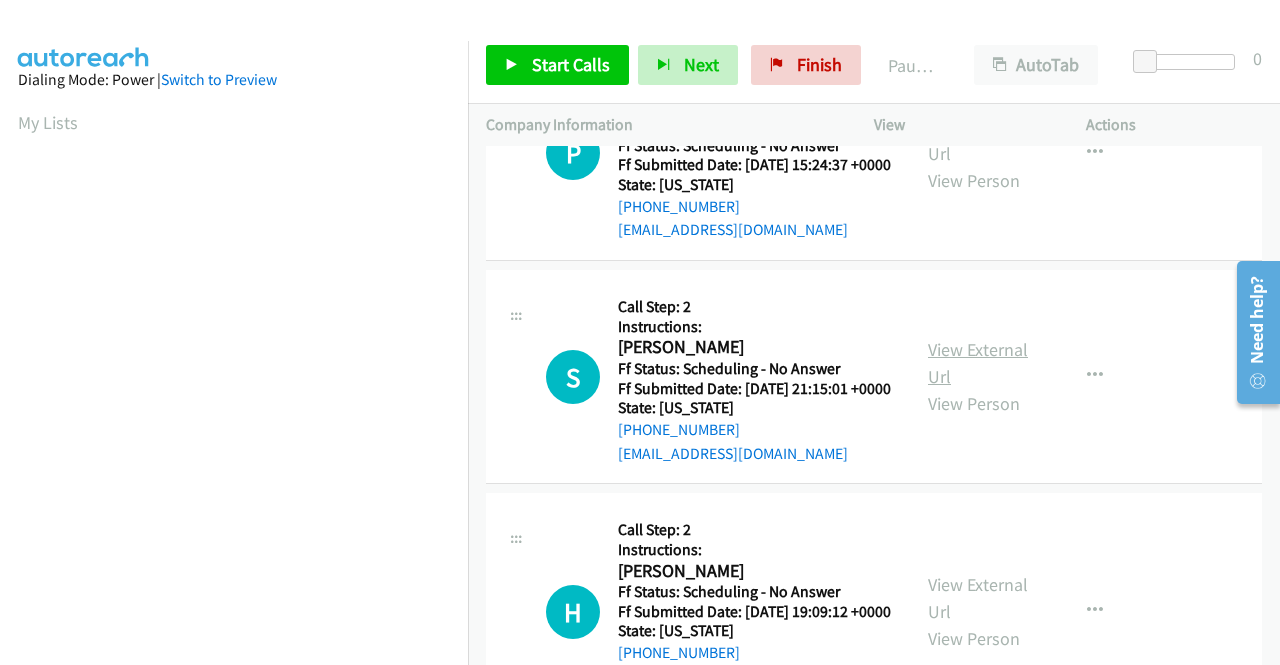 click on "View External Url" at bounding box center [978, 363] 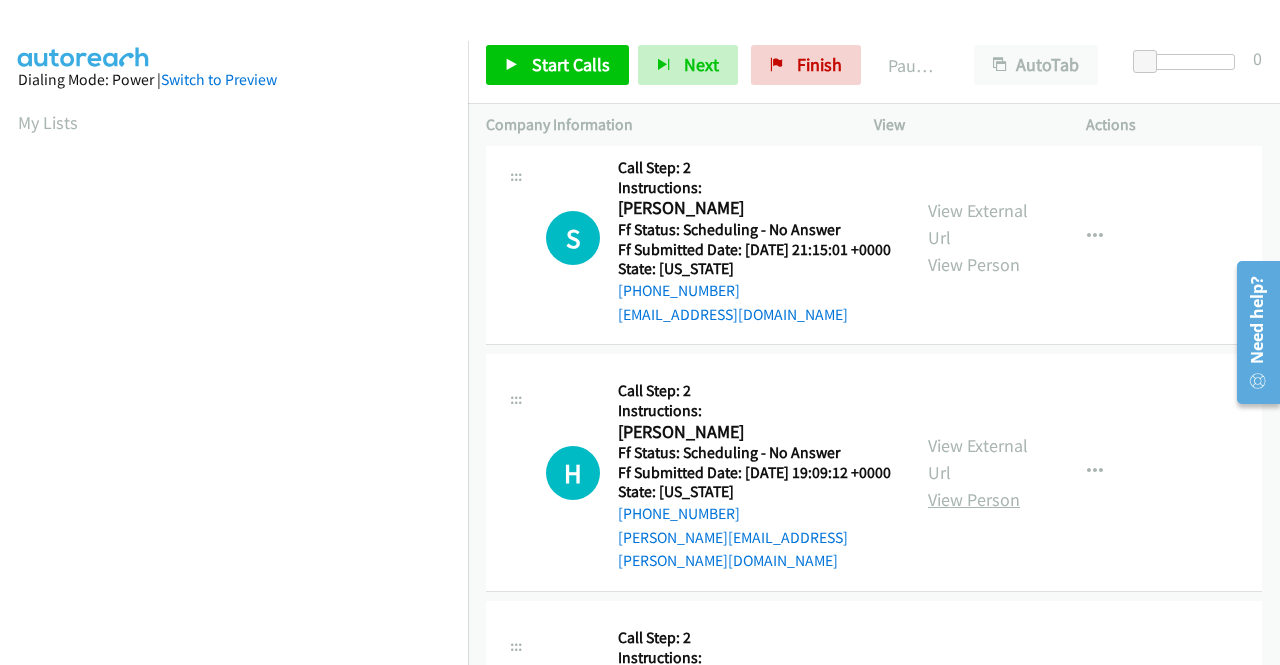 scroll, scrollTop: 1400, scrollLeft: 0, axis: vertical 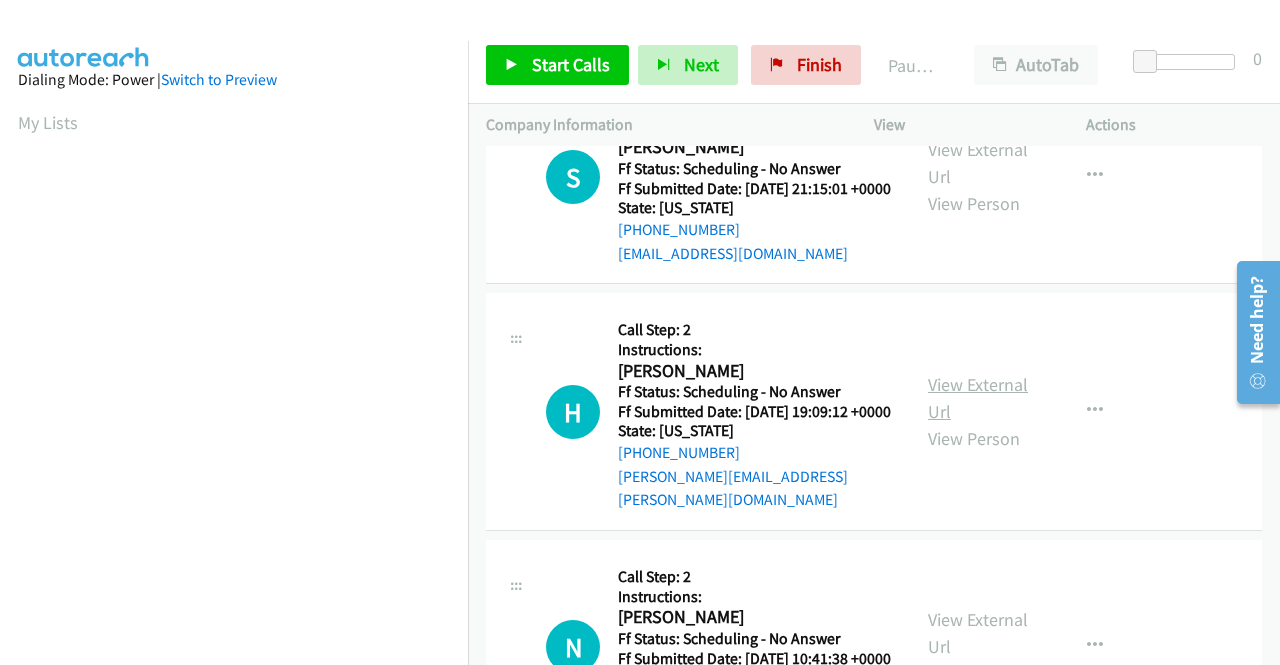click on "View External Url" at bounding box center [978, 398] 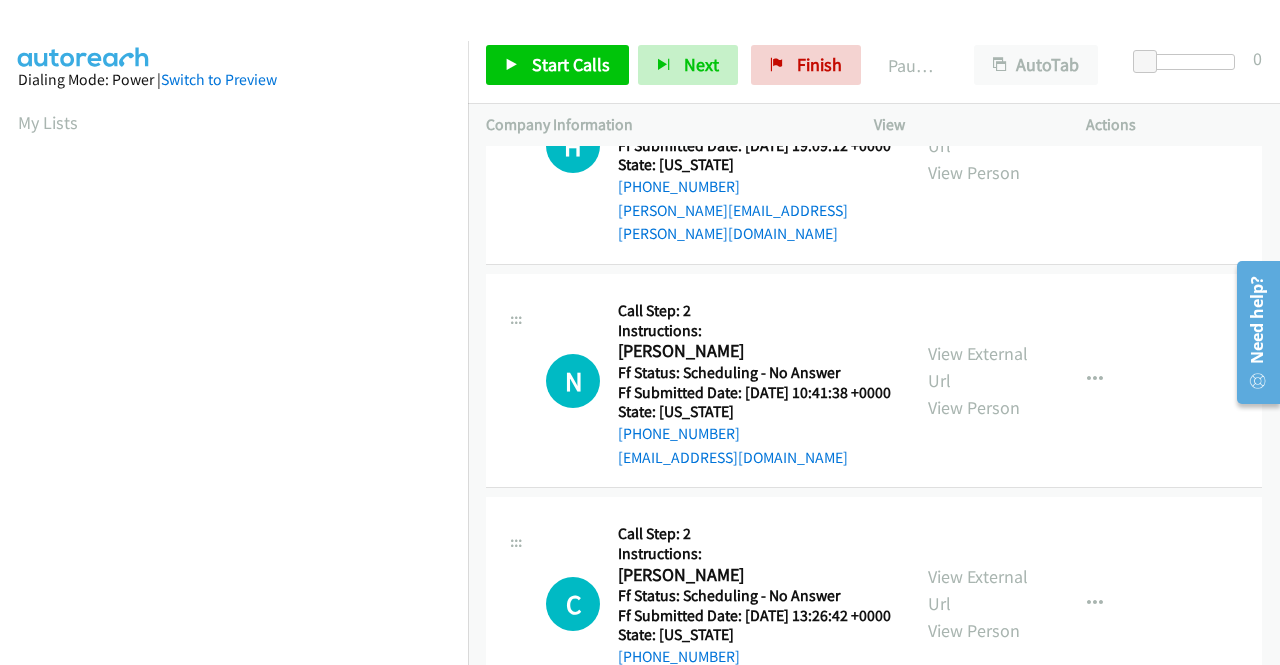 scroll, scrollTop: 1700, scrollLeft: 0, axis: vertical 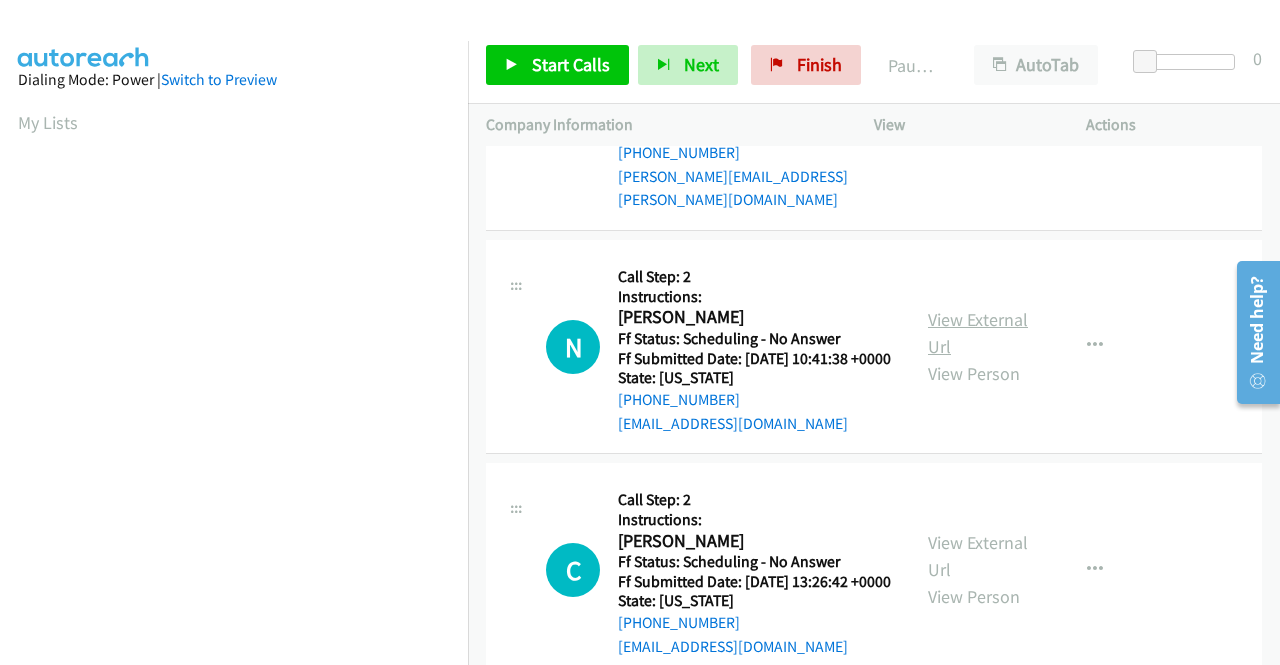 click on "View External Url" at bounding box center (978, 333) 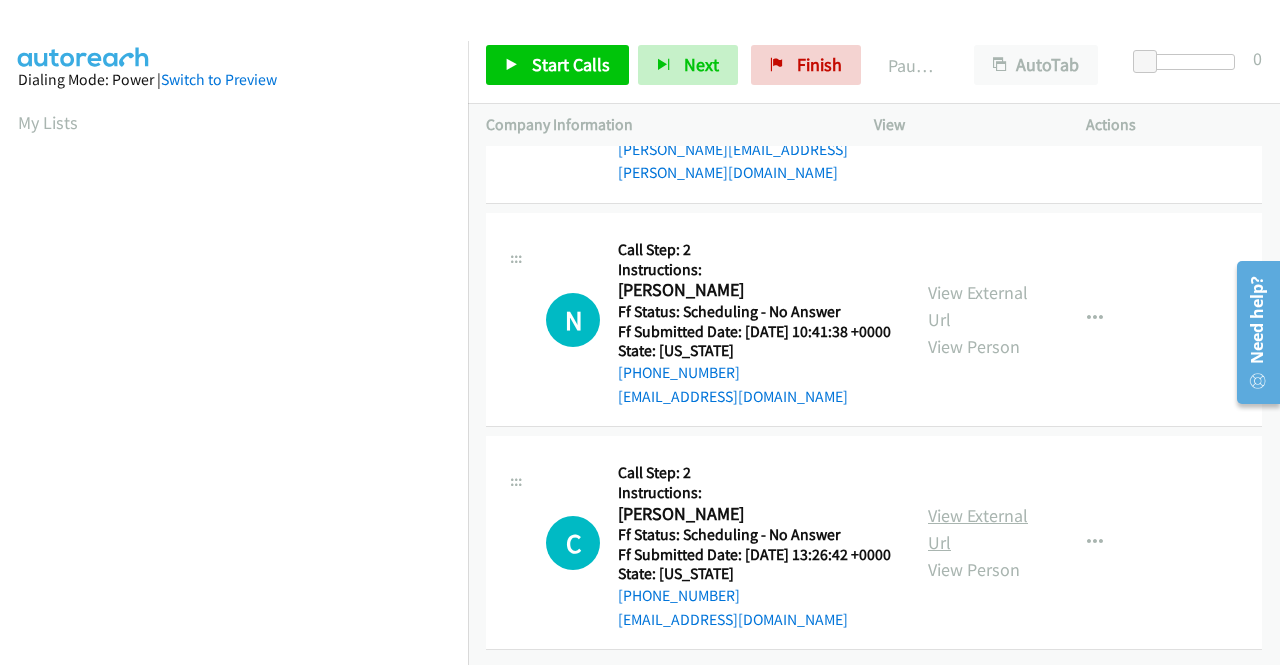 scroll, scrollTop: 1900, scrollLeft: 0, axis: vertical 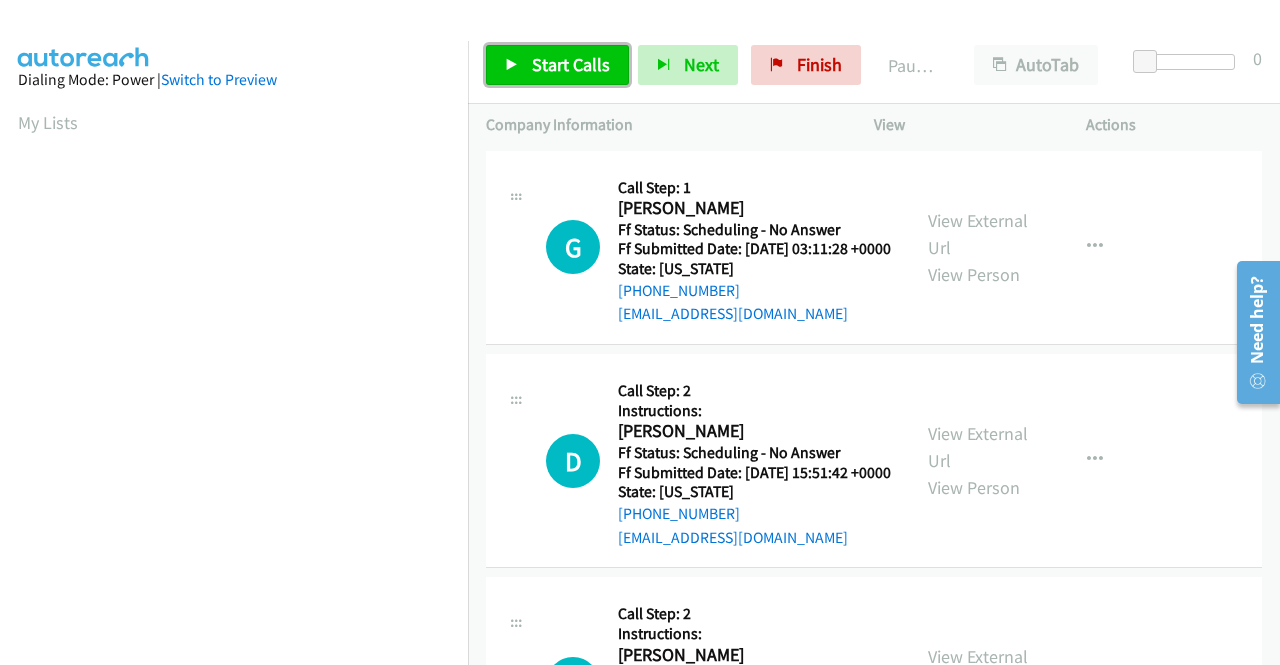 click on "Start Calls" at bounding box center (571, 64) 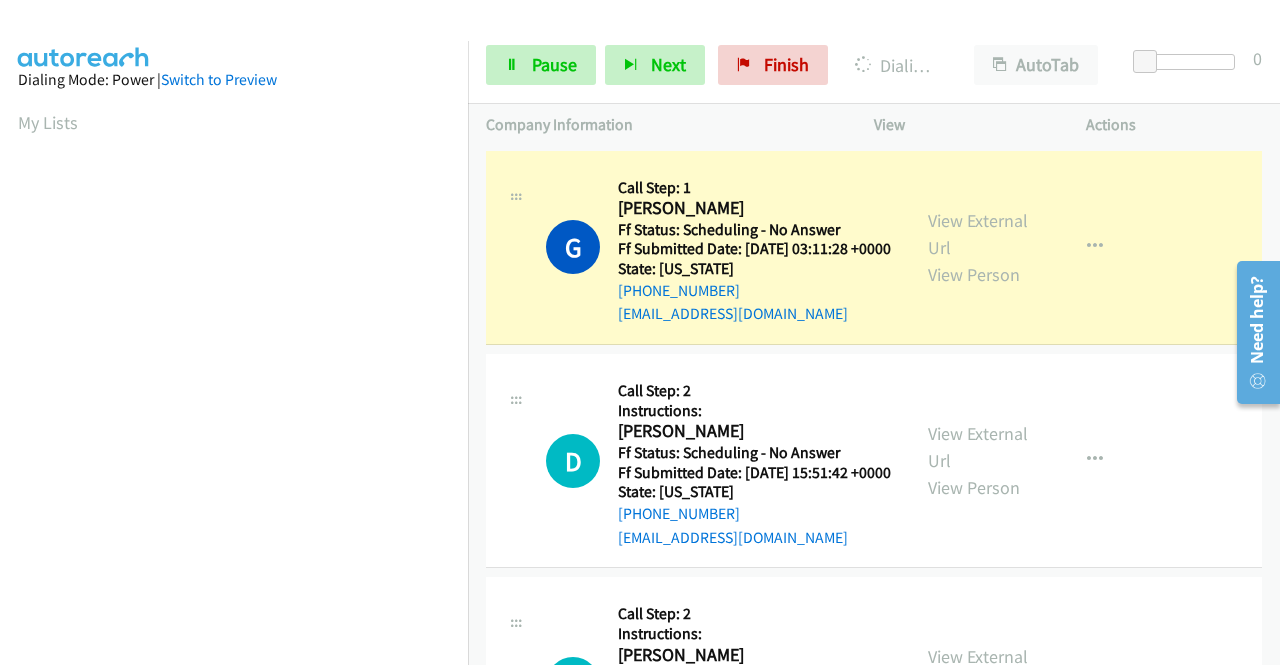 scroll, scrollTop: 456, scrollLeft: 0, axis: vertical 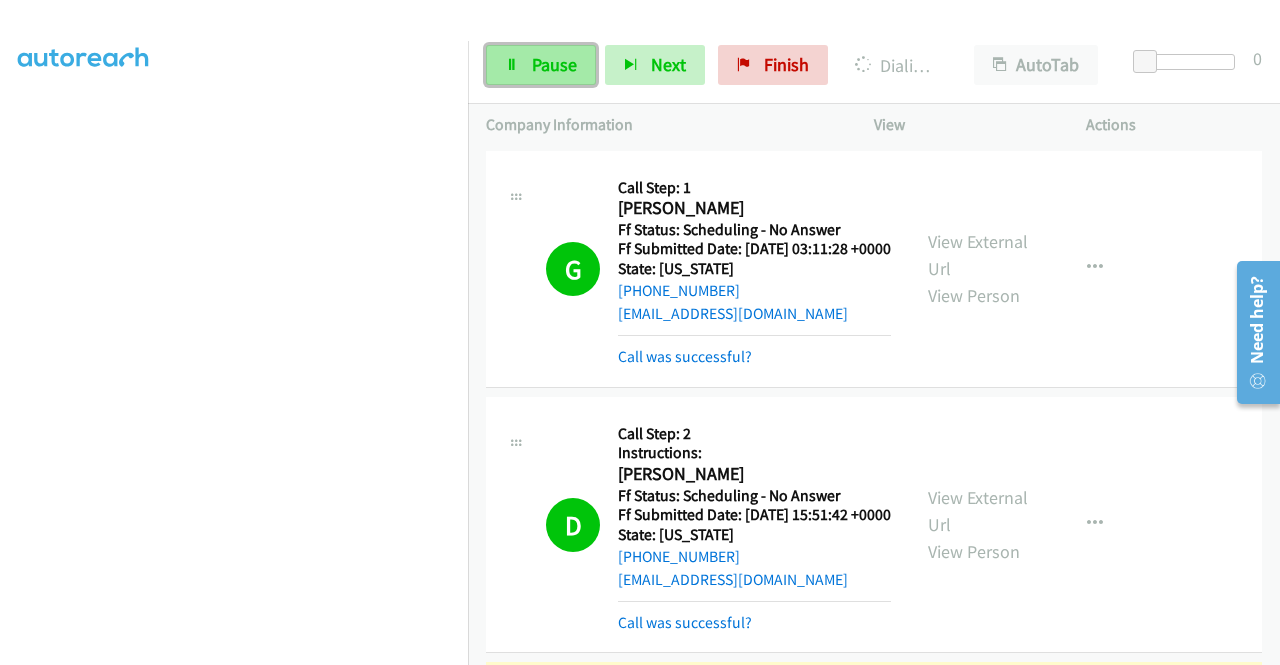 click on "Pause" at bounding box center [554, 64] 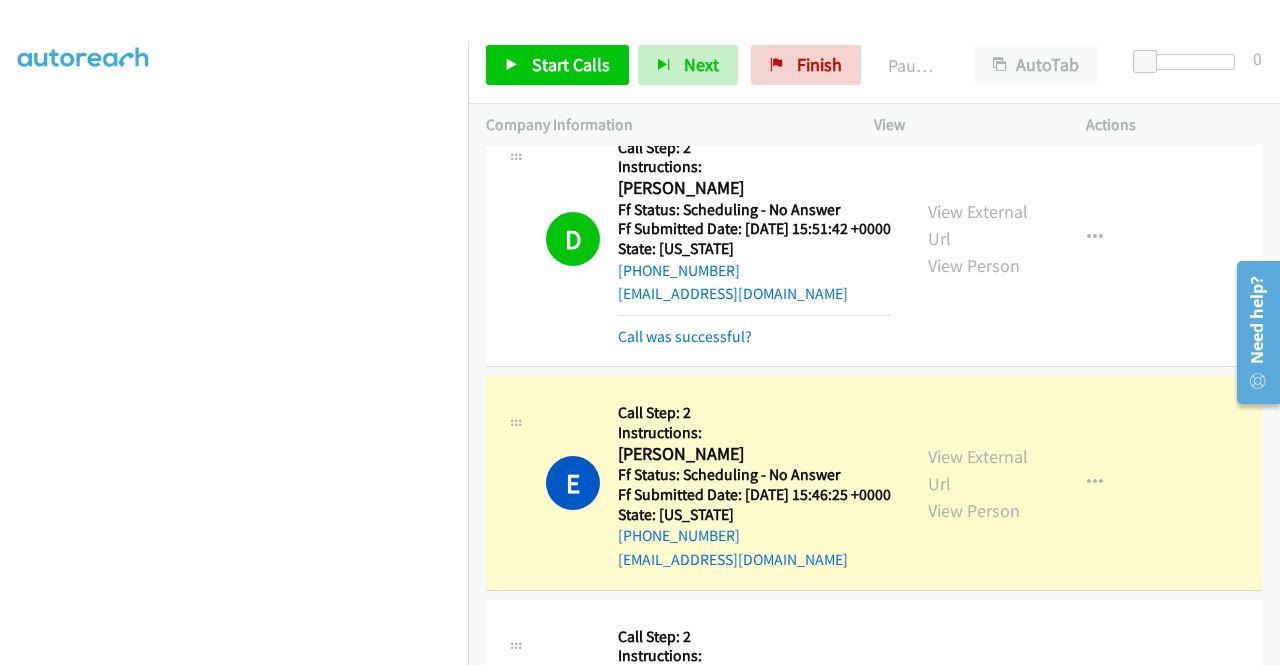 scroll, scrollTop: 400, scrollLeft: 0, axis: vertical 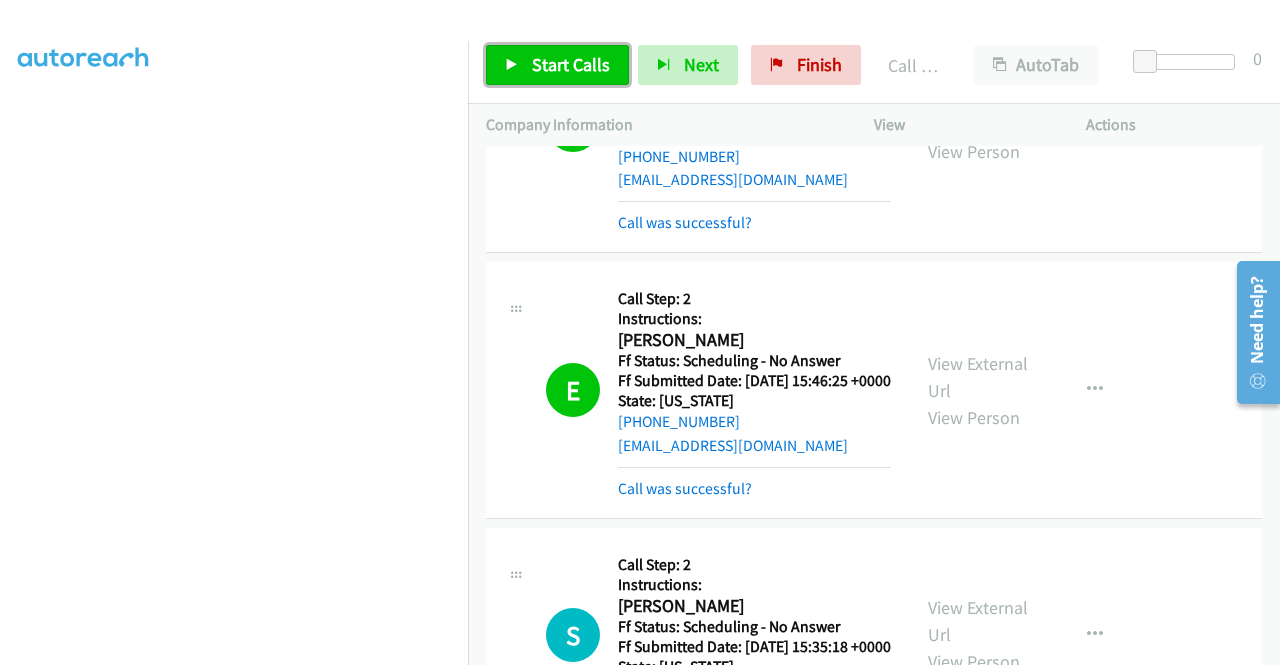 click on "Start Calls" at bounding box center (571, 64) 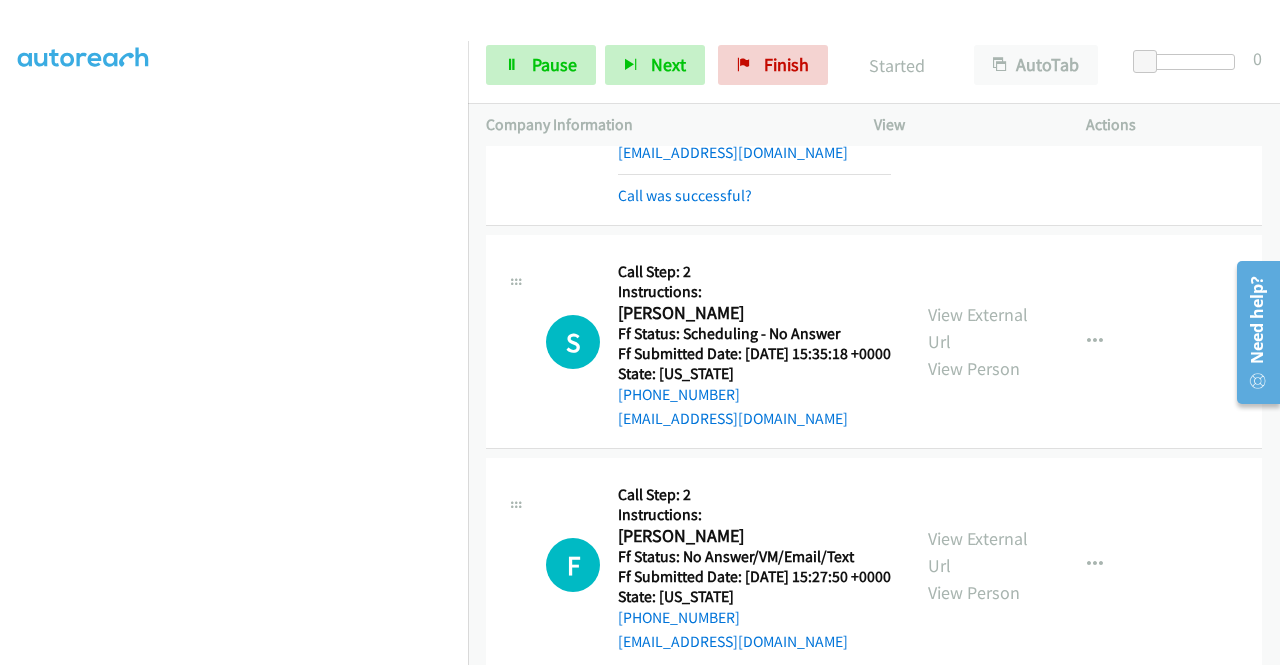scroll, scrollTop: 700, scrollLeft: 0, axis: vertical 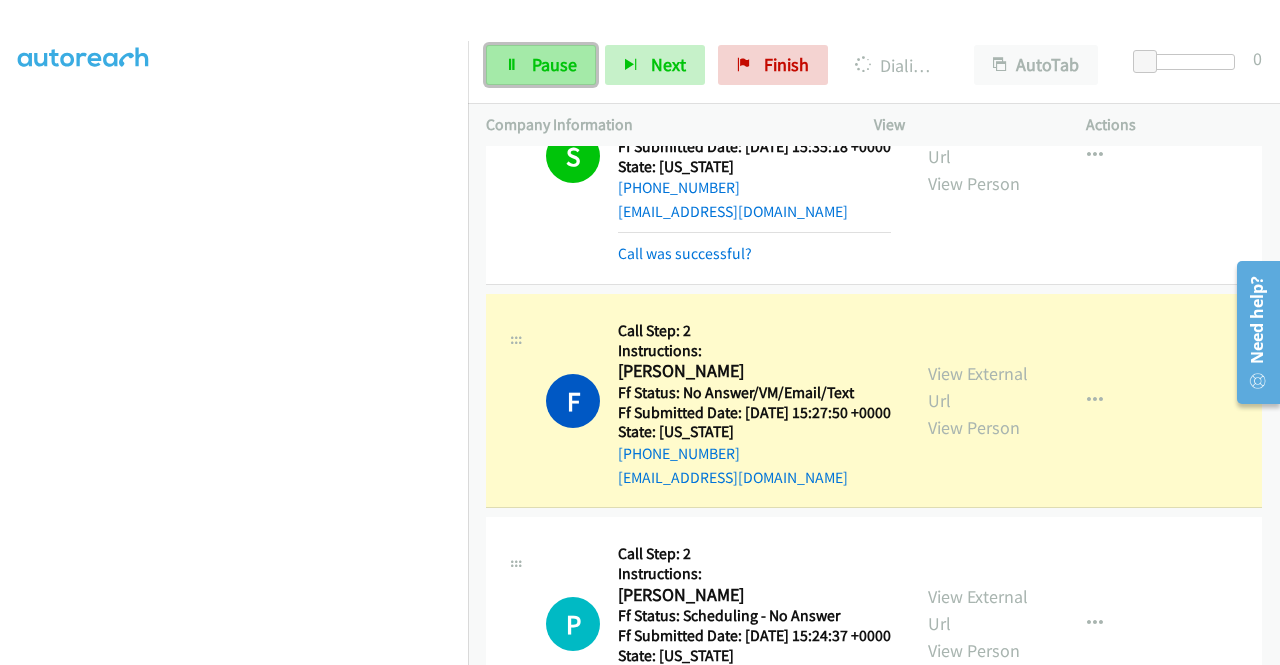 click on "Pause" at bounding box center (554, 64) 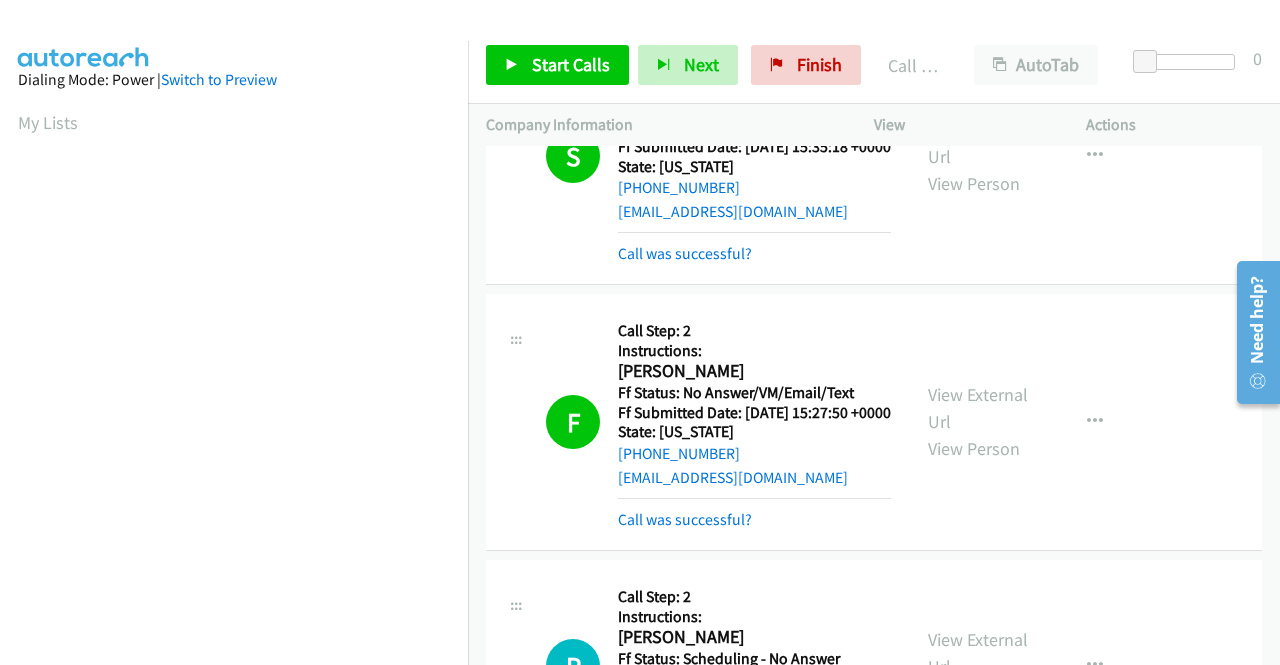 scroll, scrollTop: 456, scrollLeft: 0, axis: vertical 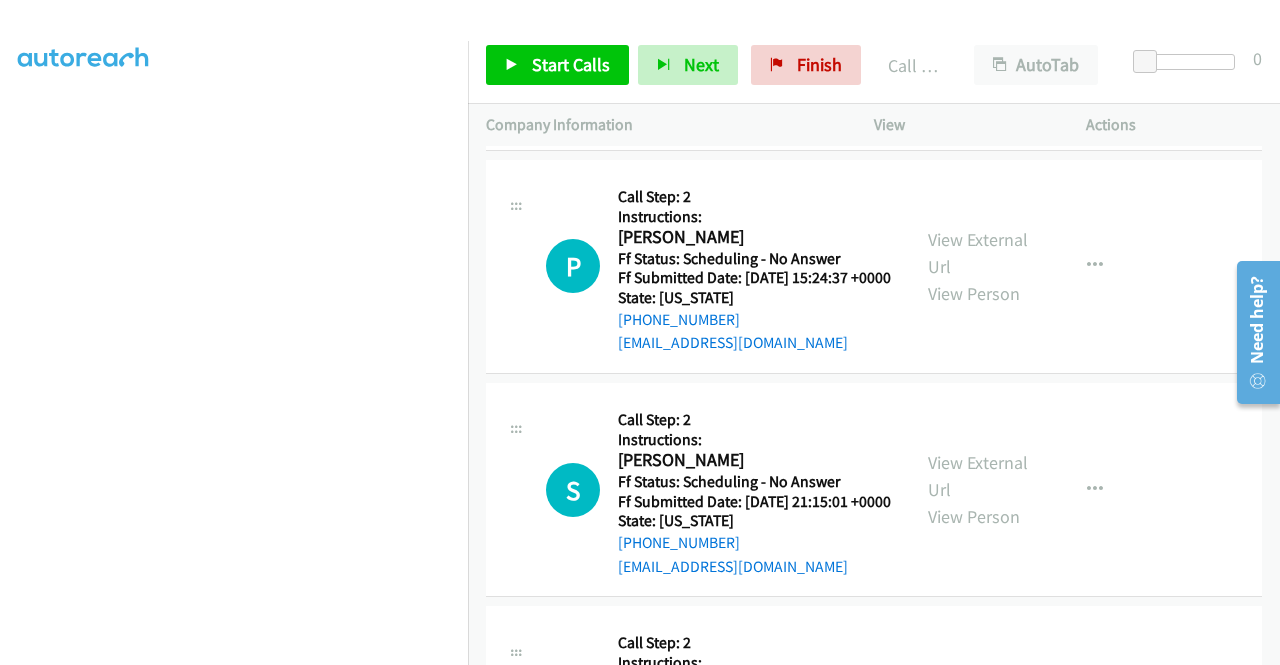 click on "Call was successful?" at bounding box center [685, 119] 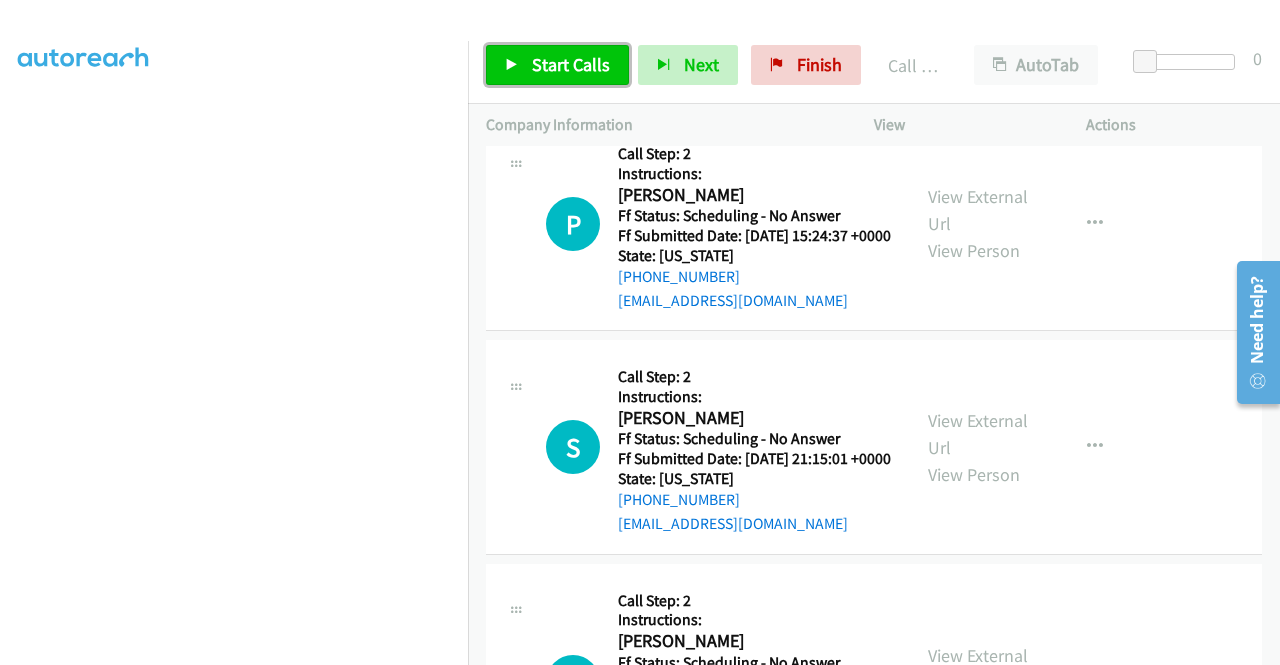 click on "Start Calls" at bounding box center (571, 64) 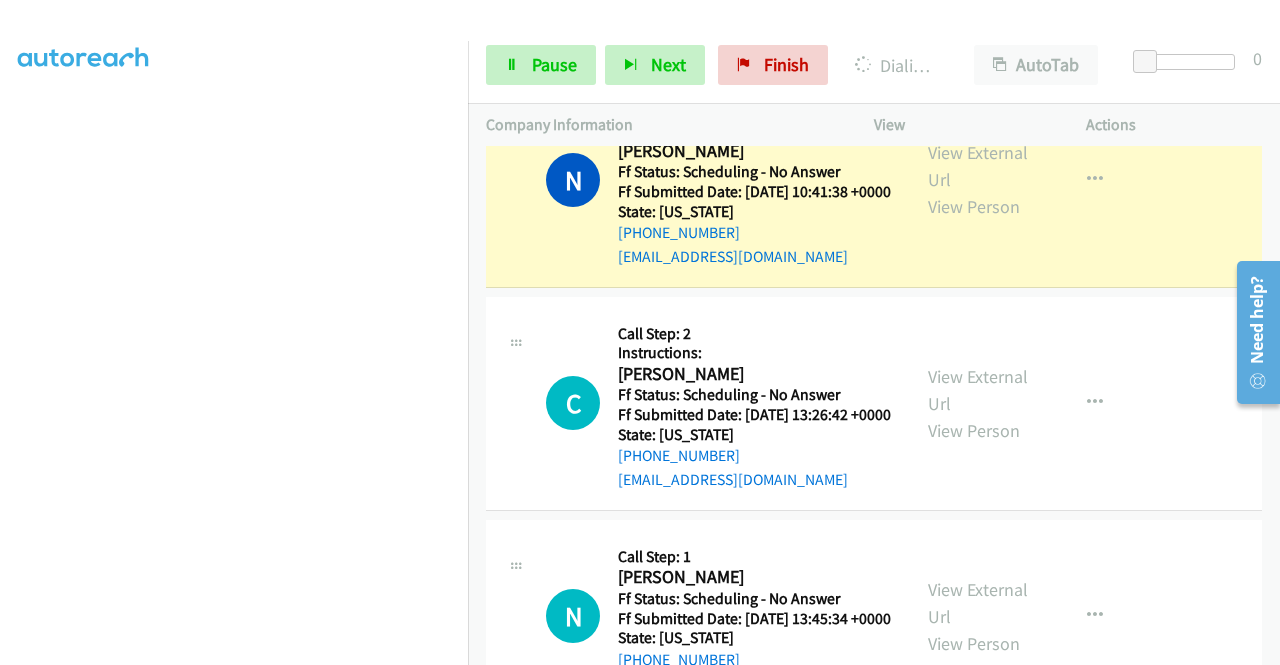 scroll, scrollTop: 2200, scrollLeft: 0, axis: vertical 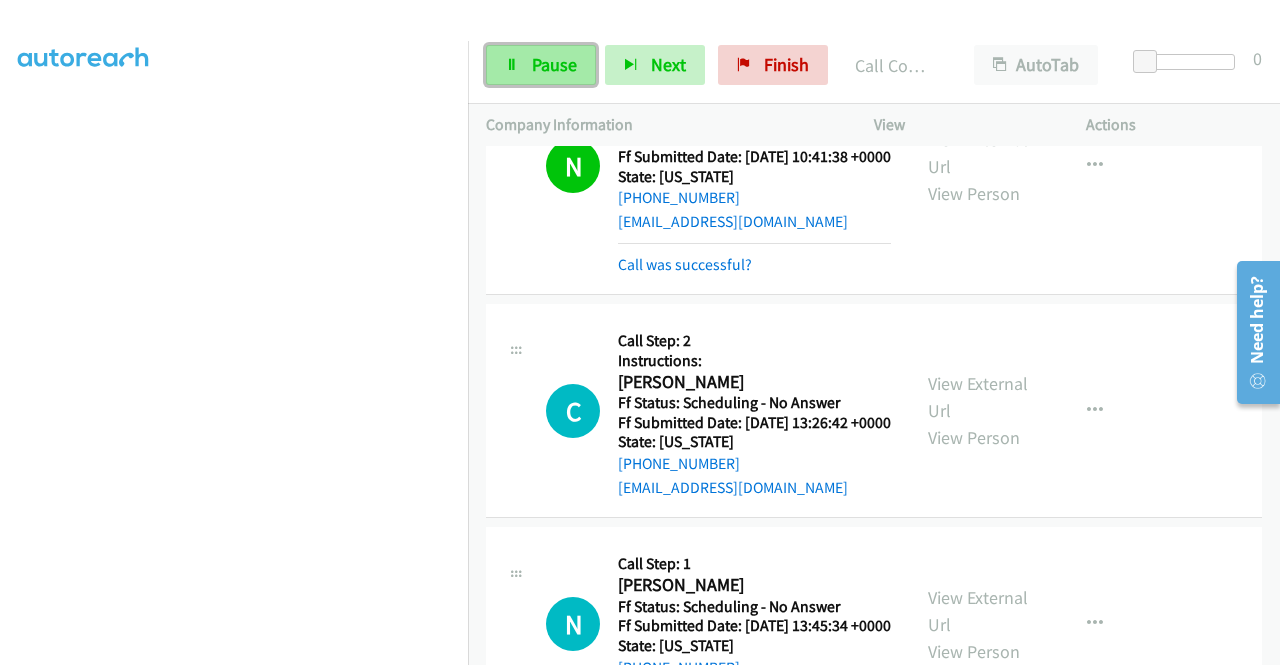 click on "Pause" at bounding box center (554, 64) 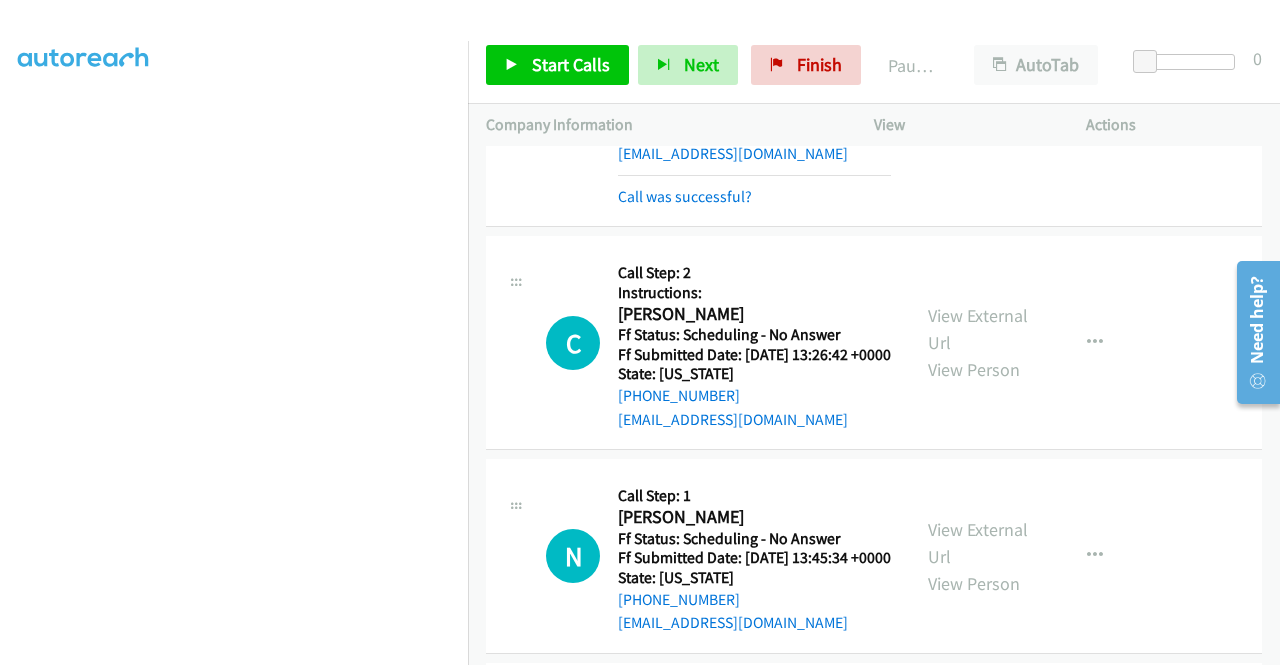 scroll, scrollTop: 2300, scrollLeft: 0, axis: vertical 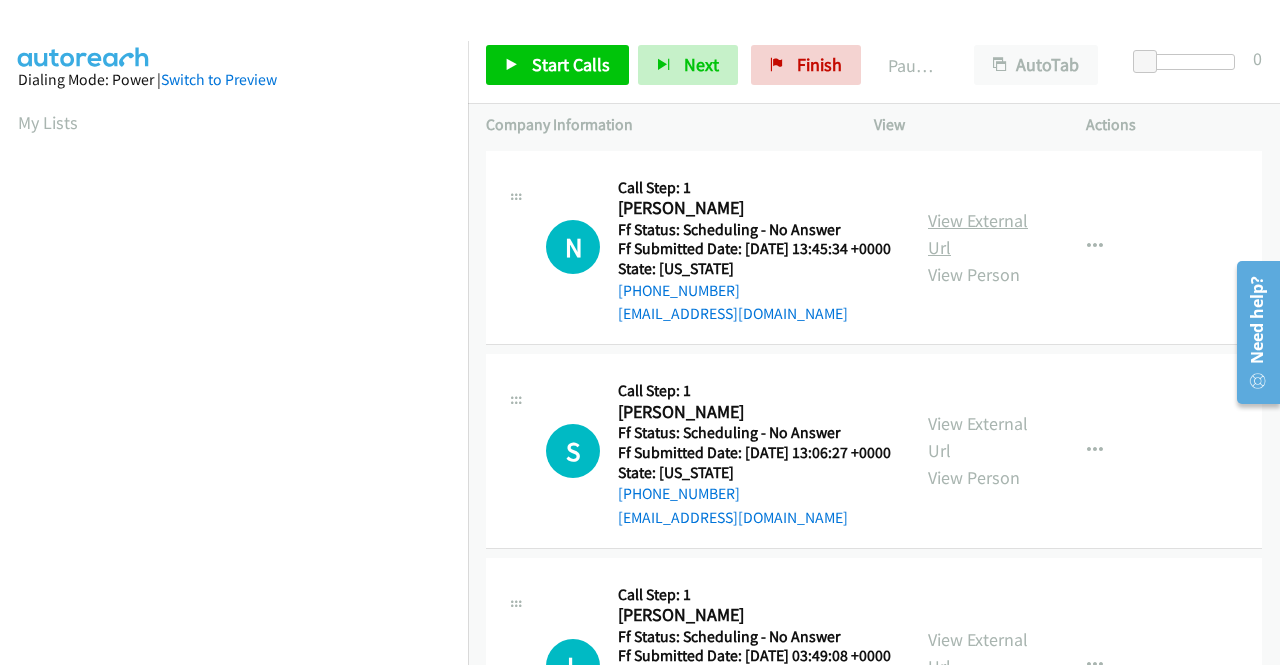 click on "View External Url" at bounding box center (978, 234) 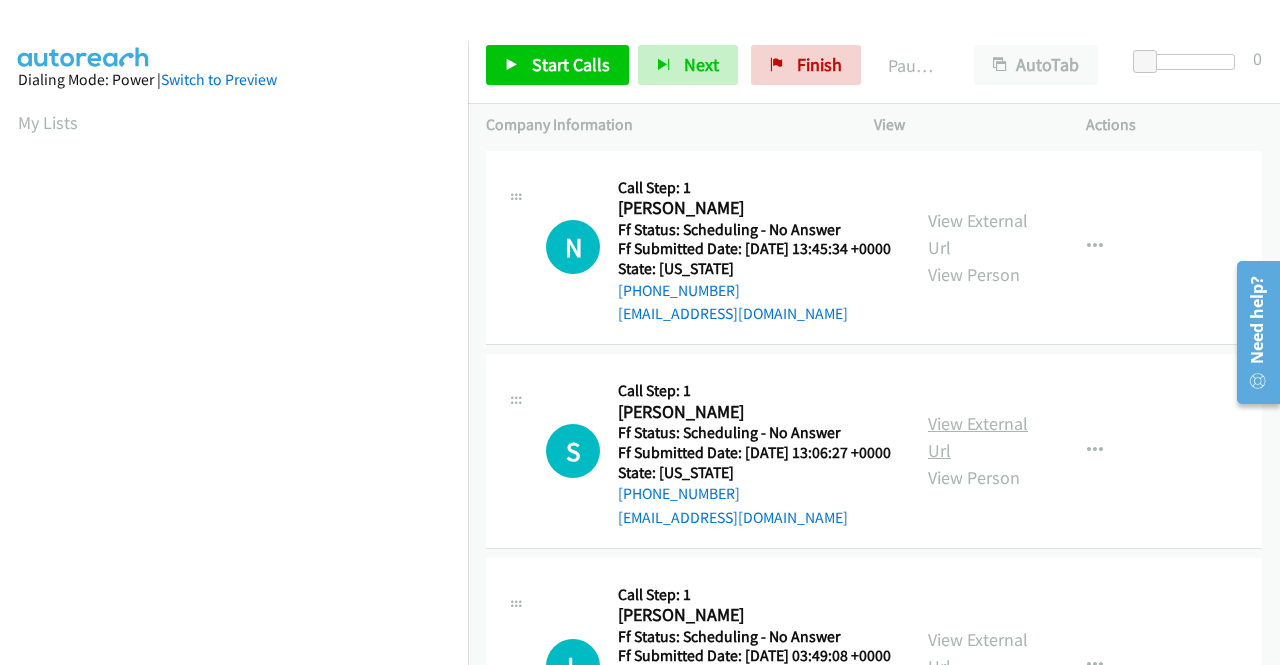 click on "View External Url" at bounding box center (978, 437) 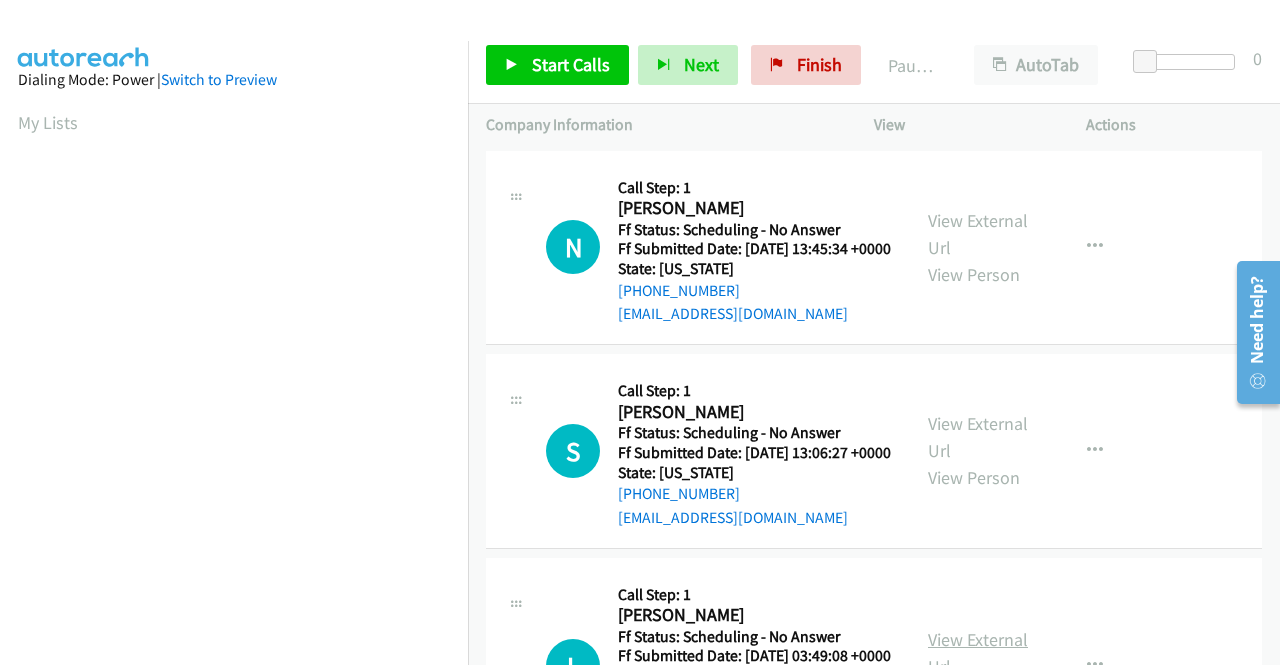 scroll, scrollTop: 100, scrollLeft: 0, axis: vertical 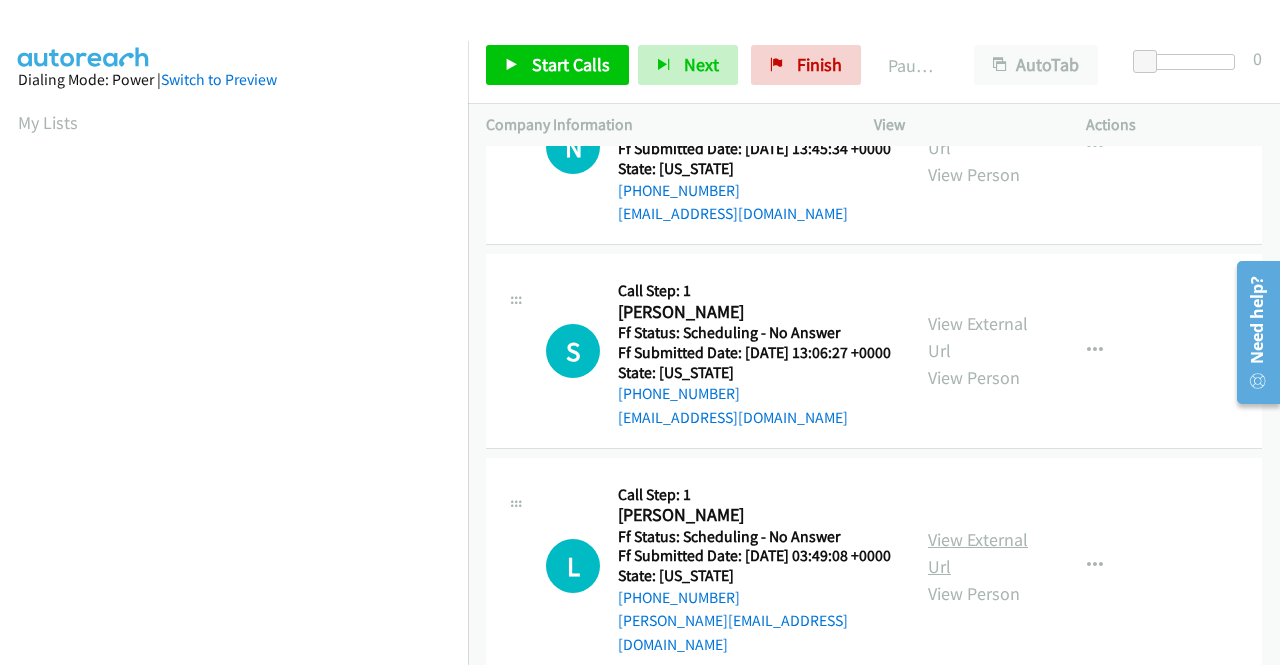 click on "View External Url" at bounding box center (978, 553) 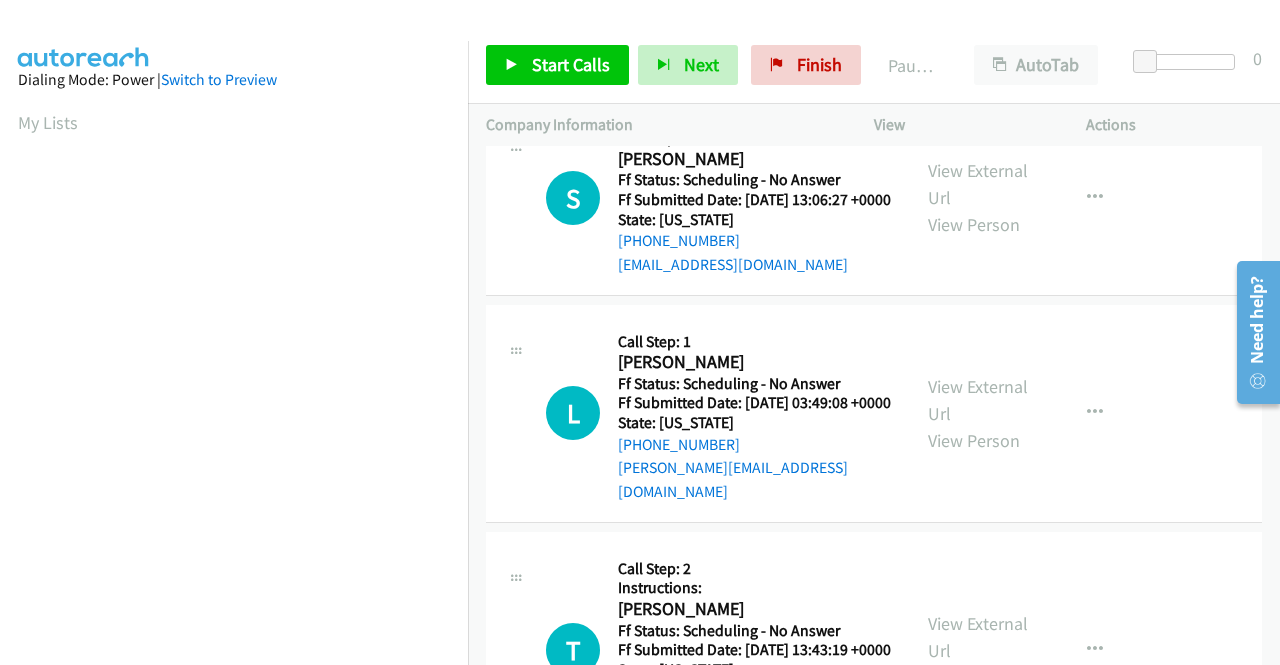 scroll, scrollTop: 300, scrollLeft: 0, axis: vertical 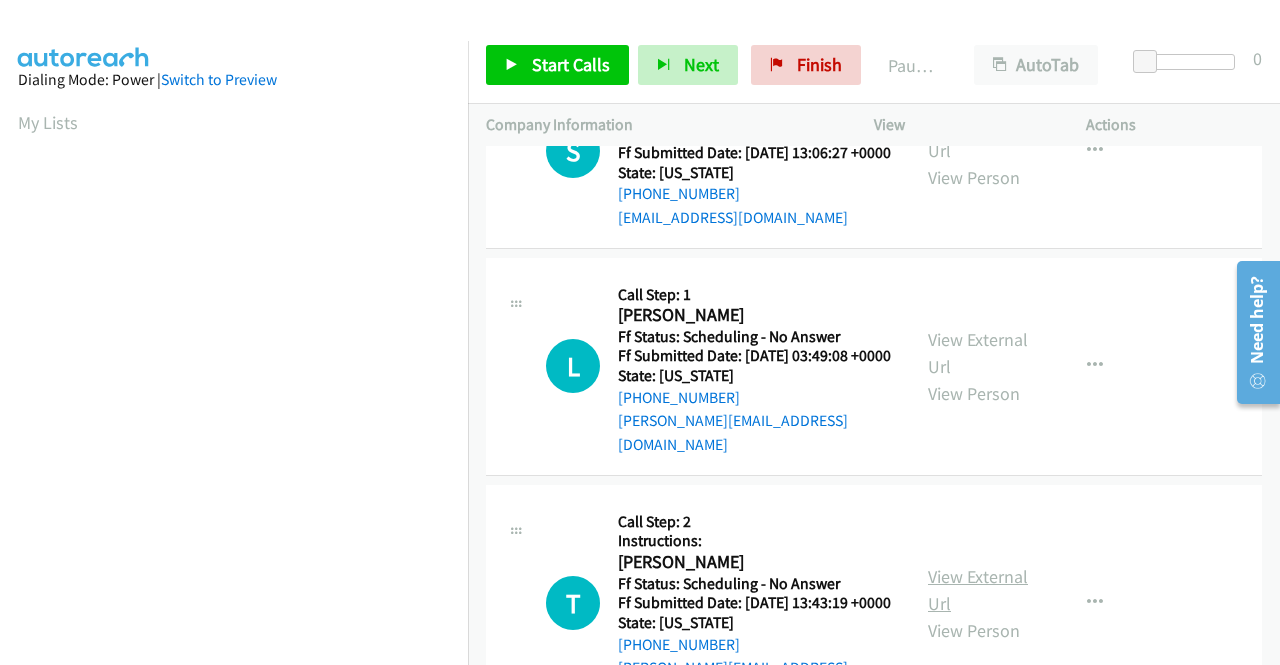 click on "View External Url" at bounding box center [978, 590] 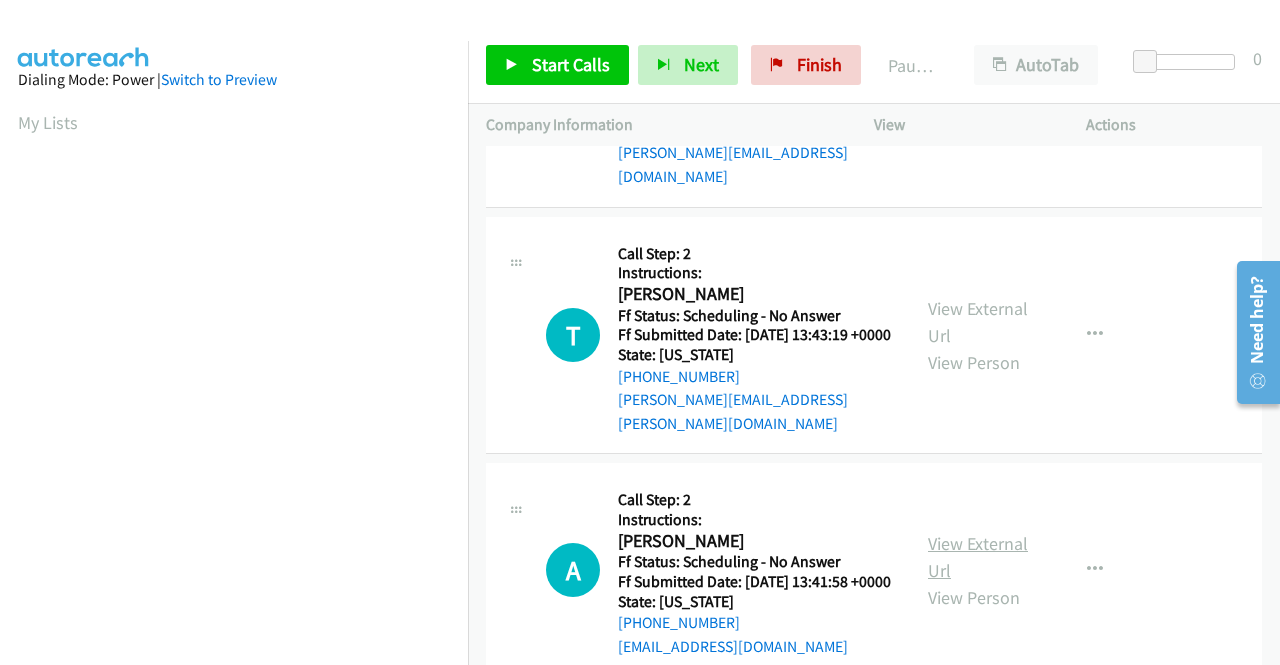 scroll, scrollTop: 600, scrollLeft: 0, axis: vertical 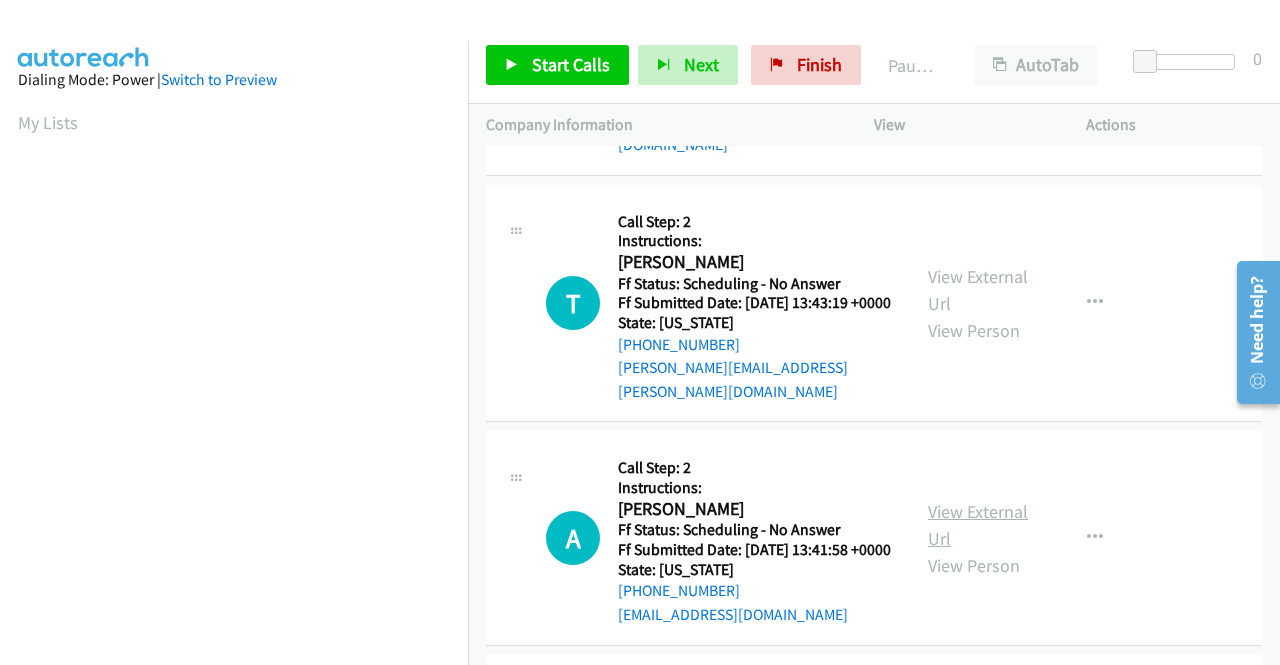 click on "View External Url" at bounding box center (978, 525) 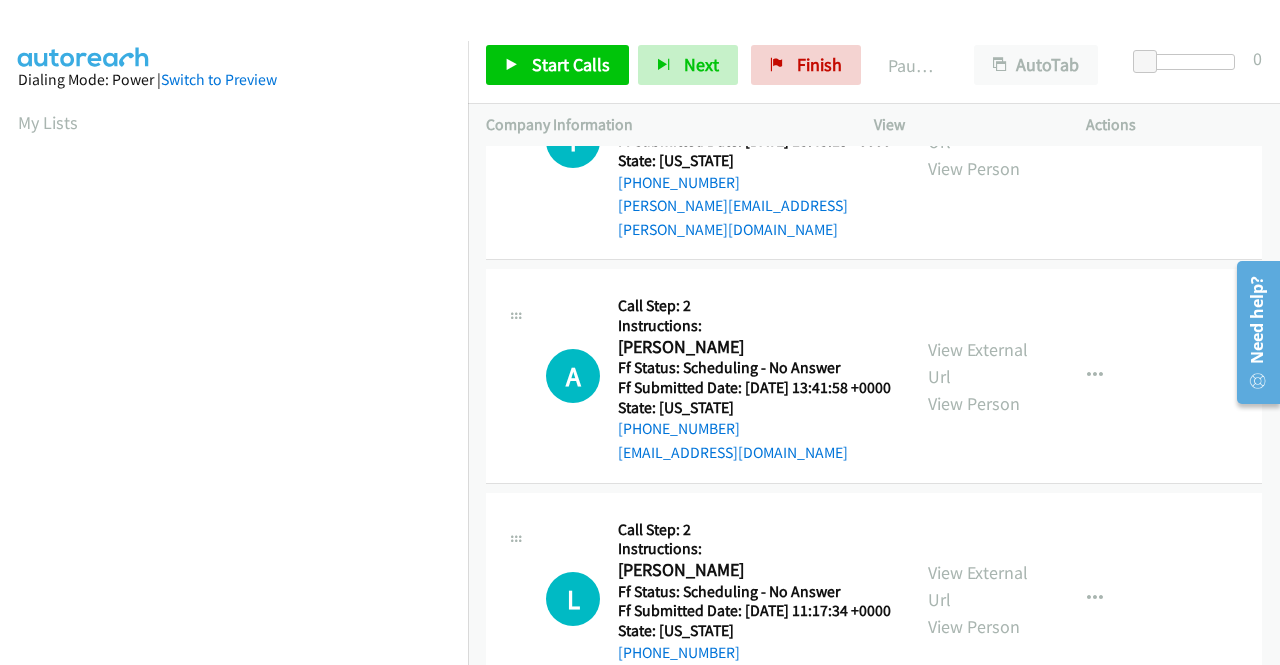 scroll, scrollTop: 800, scrollLeft: 0, axis: vertical 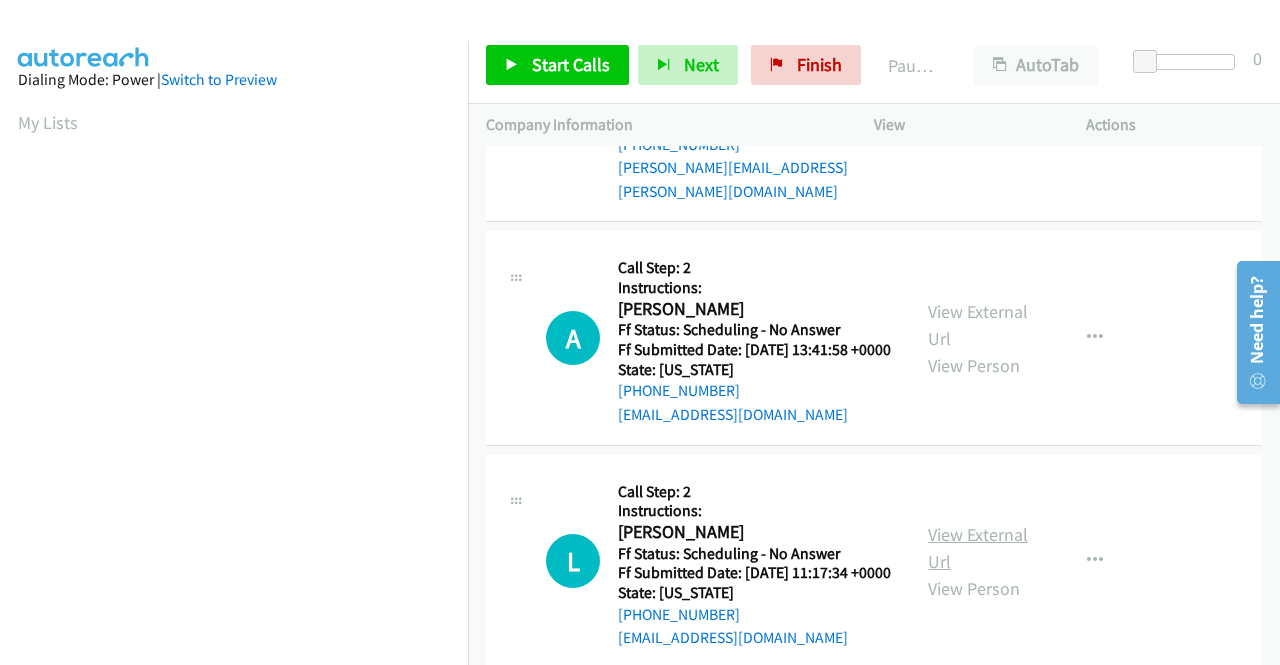 click on "View External Url" at bounding box center (978, 548) 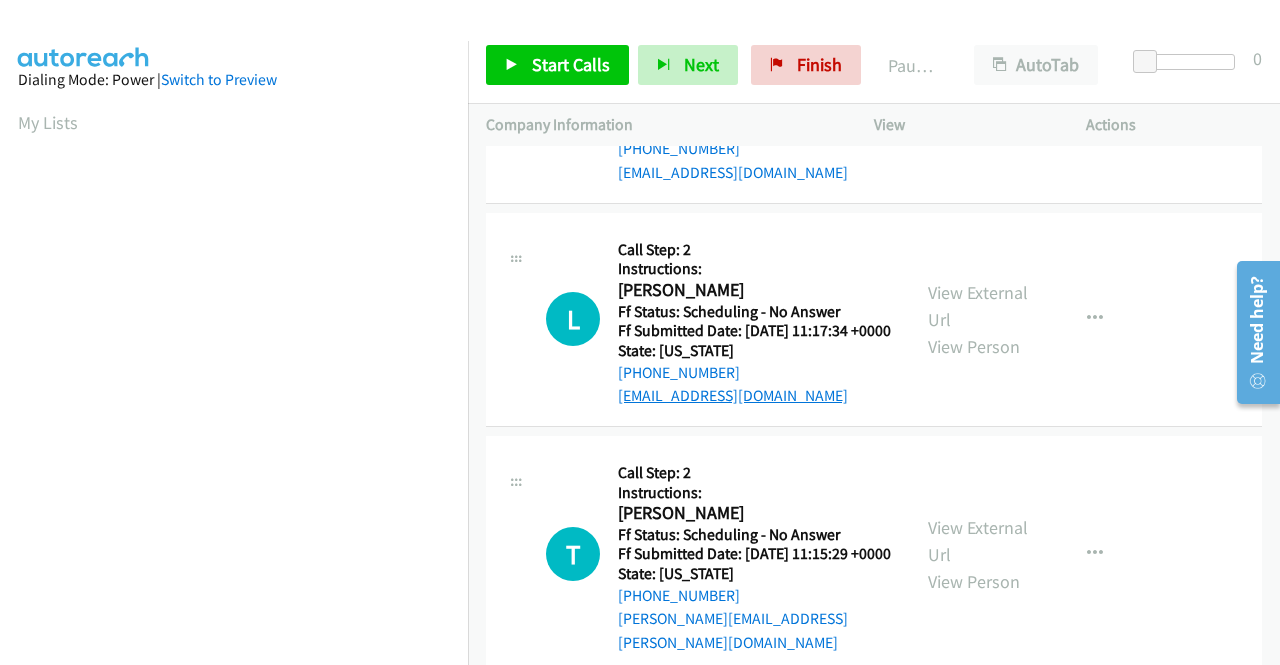 scroll, scrollTop: 1100, scrollLeft: 0, axis: vertical 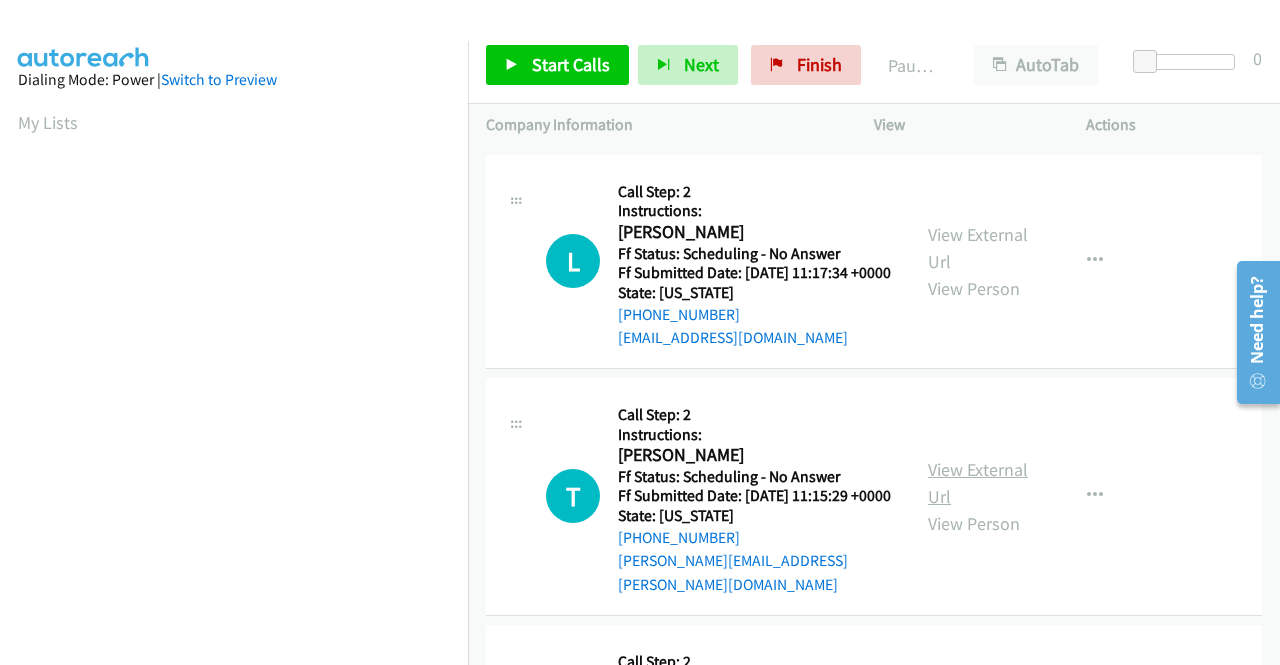 click on "View External Url" at bounding box center [978, 483] 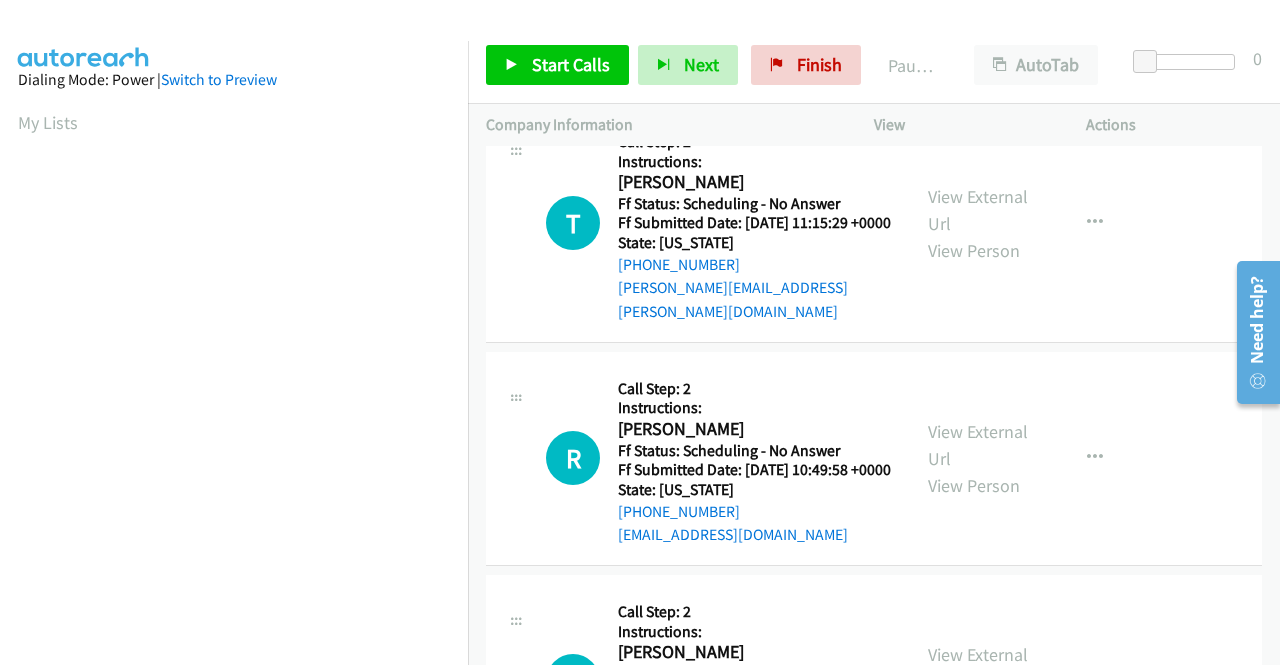 scroll, scrollTop: 1400, scrollLeft: 0, axis: vertical 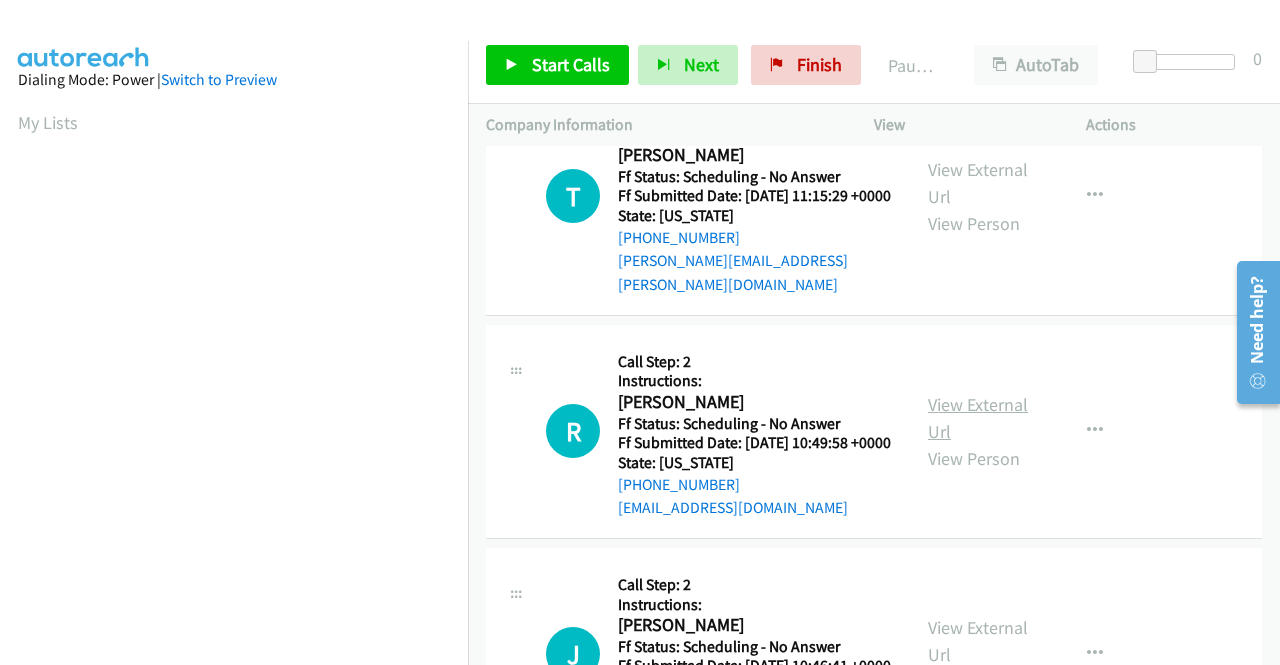 click on "View External Url" at bounding box center [978, 418] 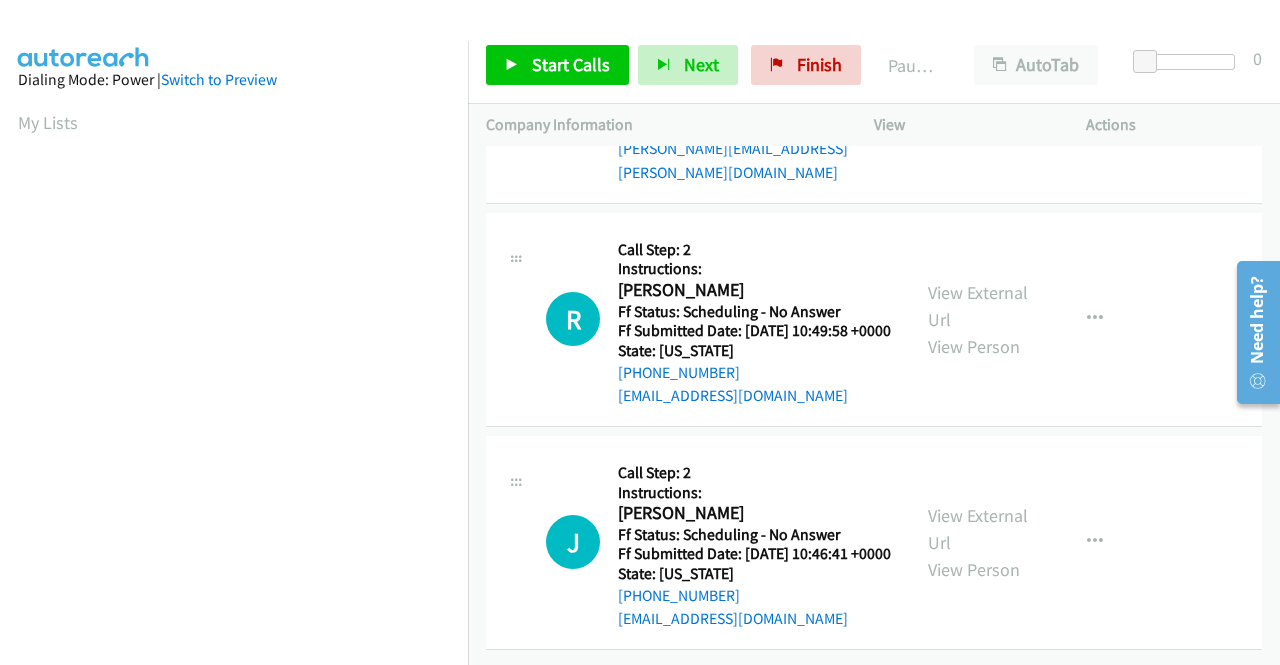 scroll, scrollTop: 1630, scrollLeft: 0, axis: vertical 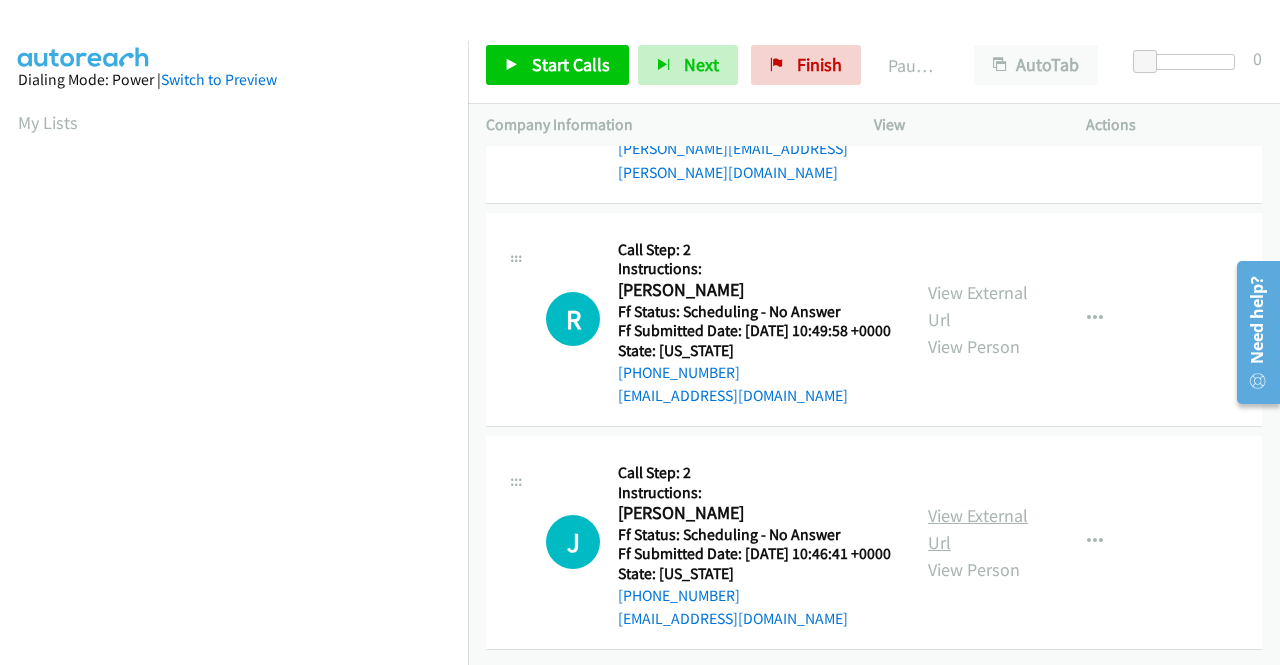 click on "View External Url" at bounding box center [978, 529] 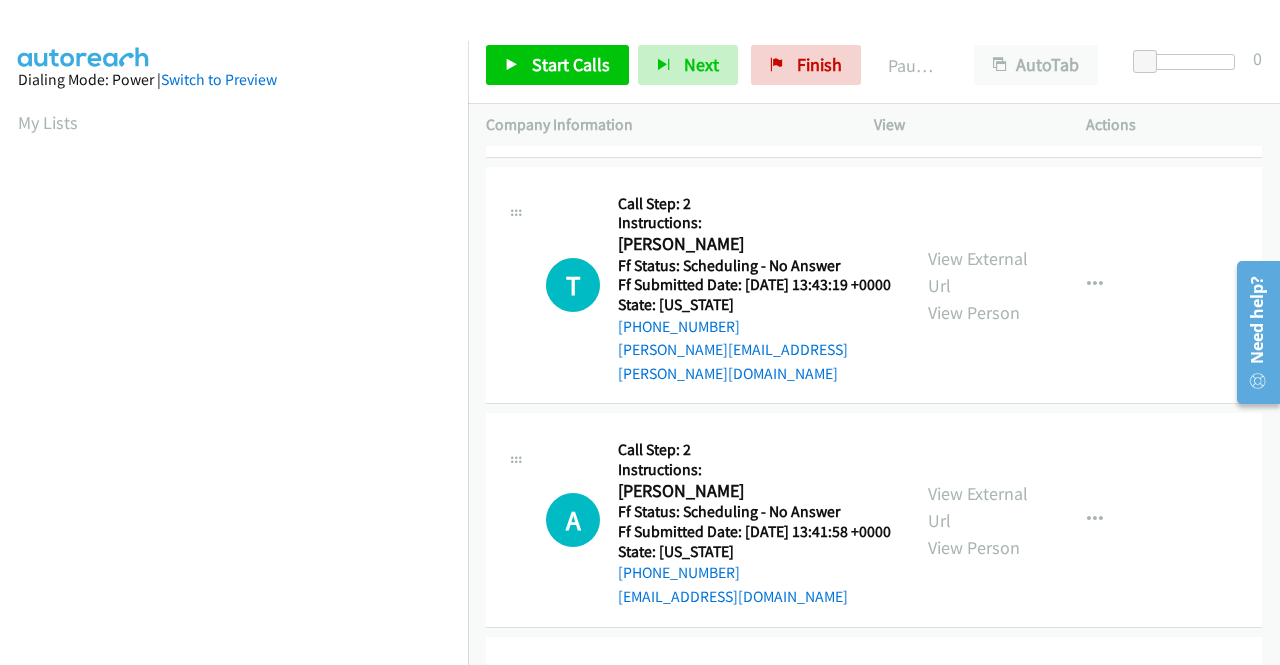 scroll, scrollTop: 0, scrollLeft: 0, axis: both 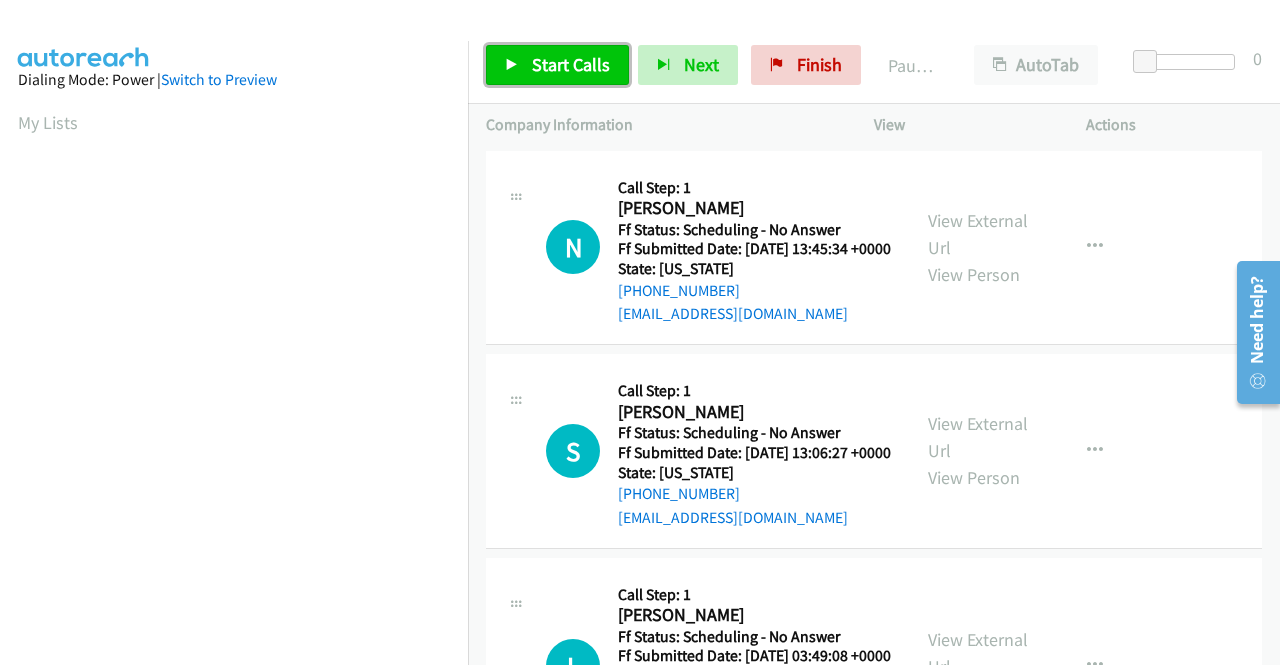 click on "Start Calls" at bounding box center [571, 64] 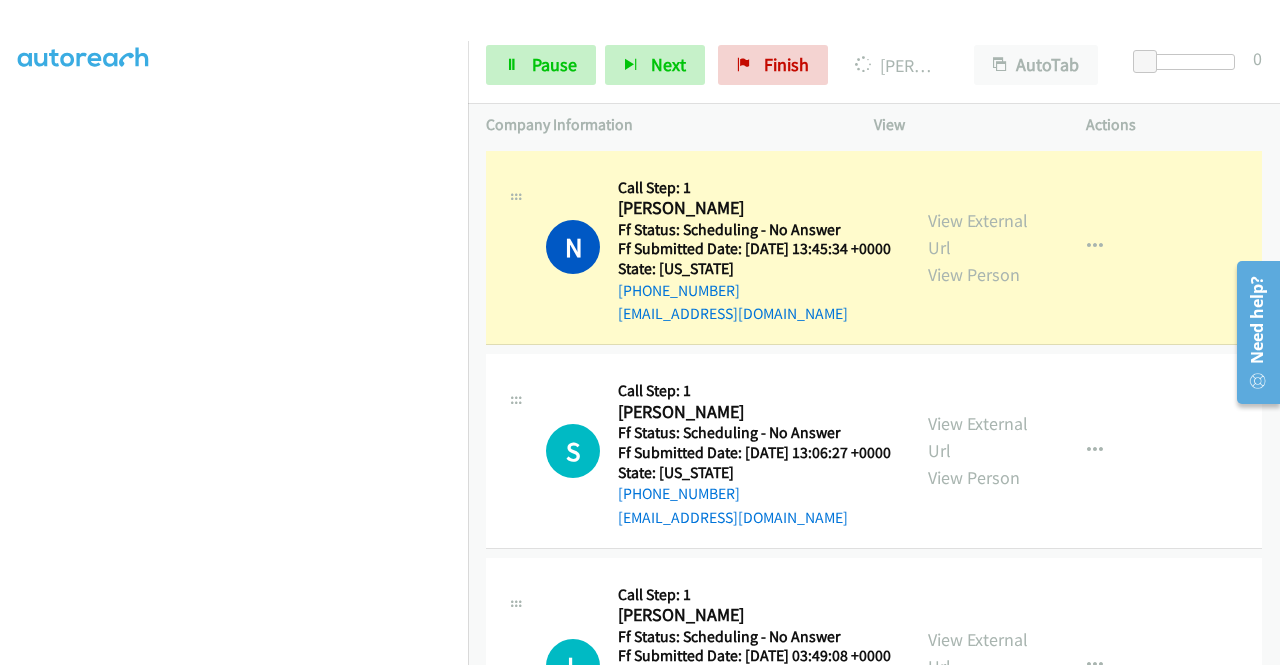 scroll, scrollTop: 456, scrollLeft: 0, axis: vertical 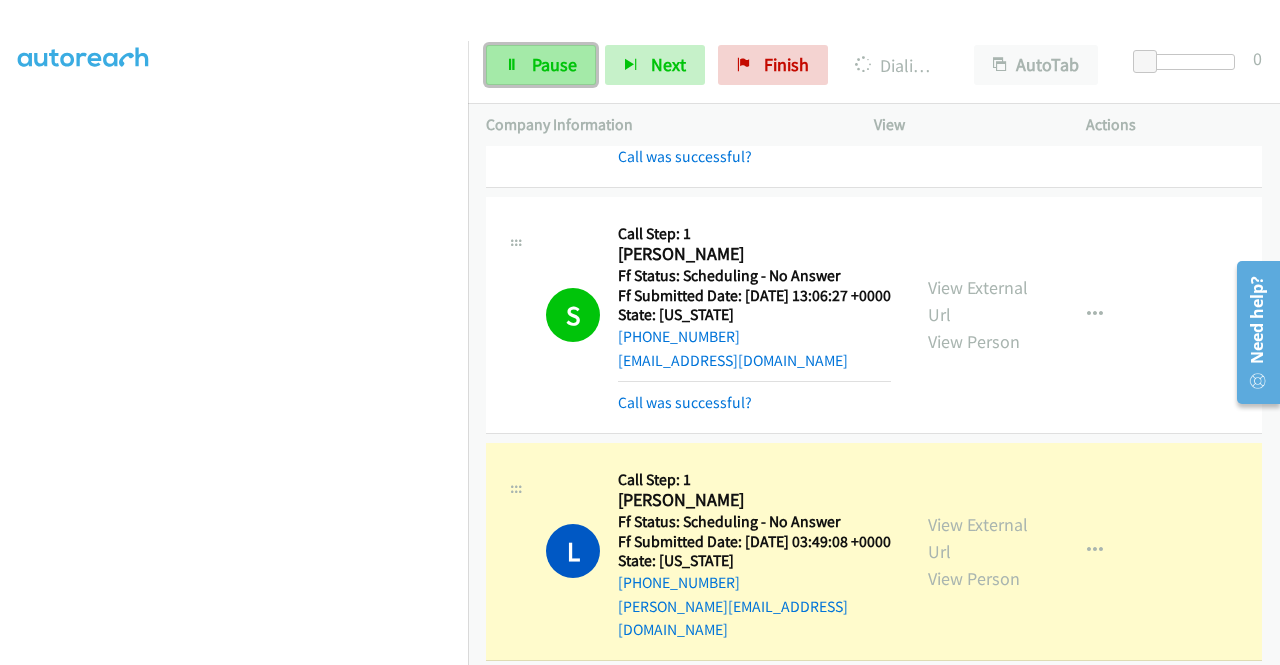 click on "Pause" at bounding box center (554, 64) 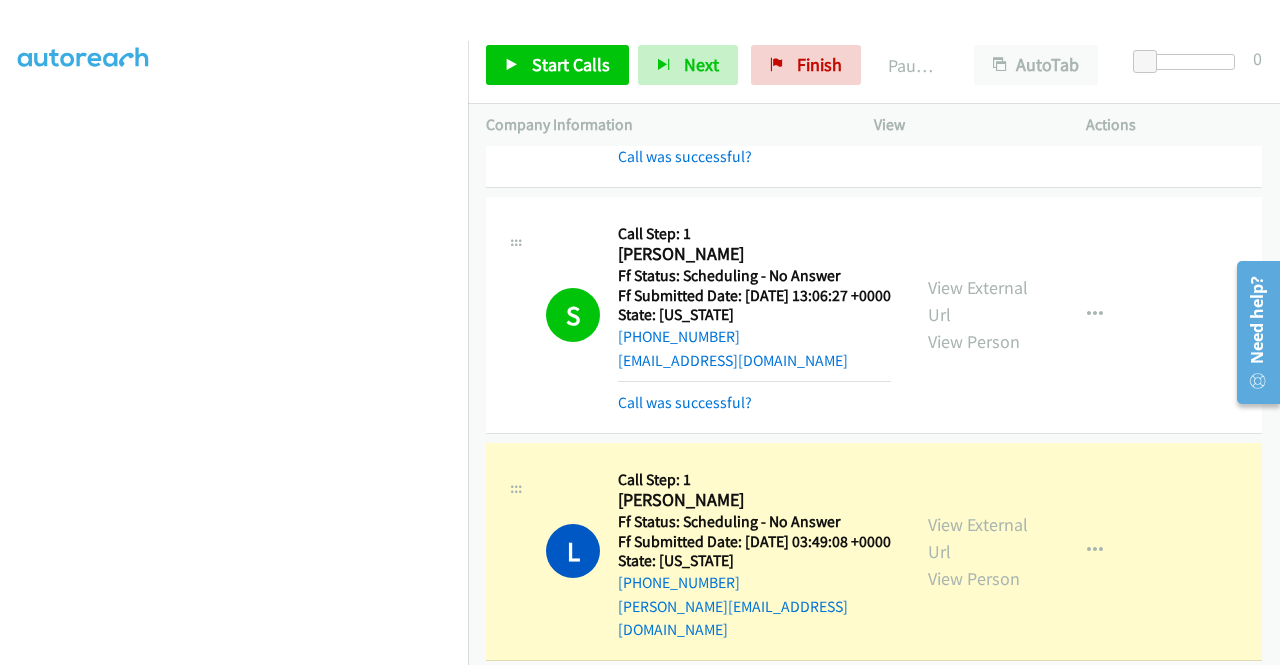 scroll, scrollTop: 300, scrollLeft: 0, axis: vertical 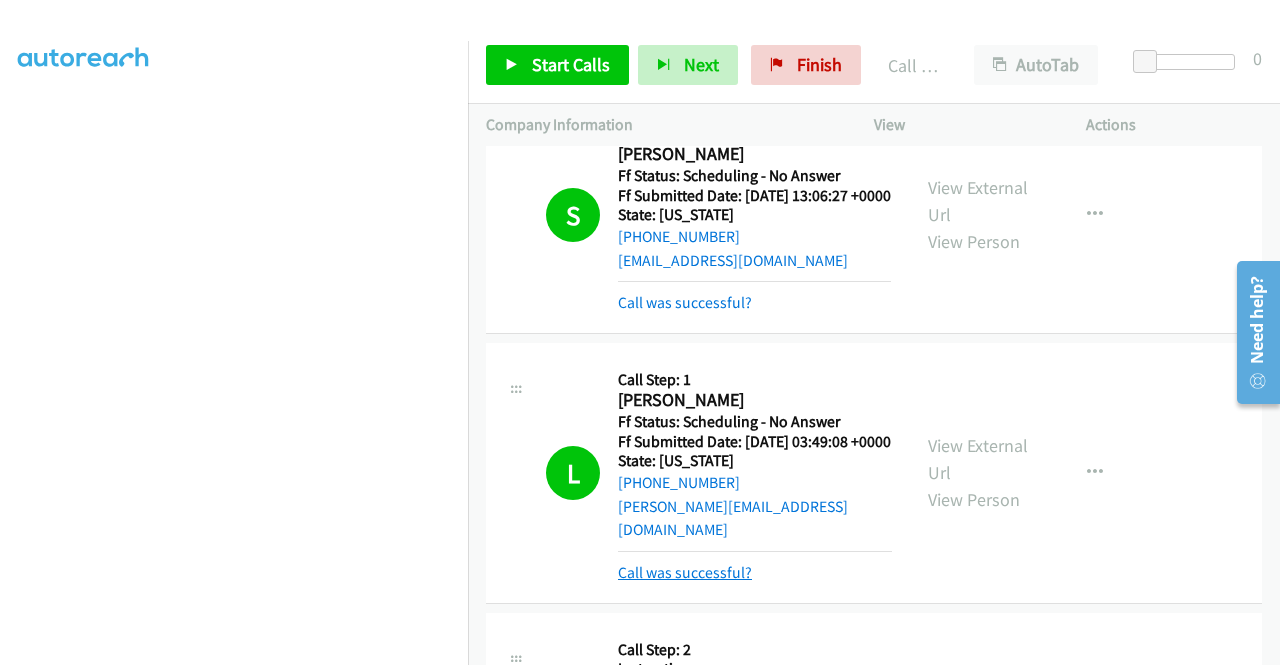 click on "Call was successful?" at bounding box center (685, 572) 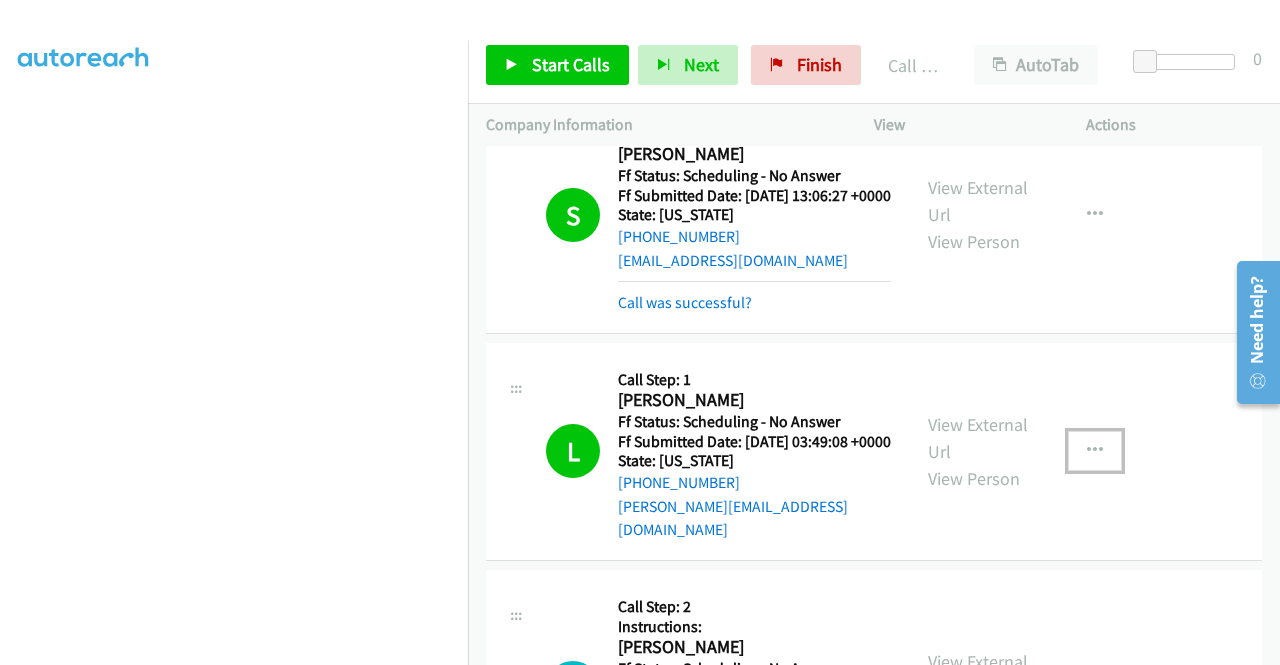 click at bounding box center (1095, 451) 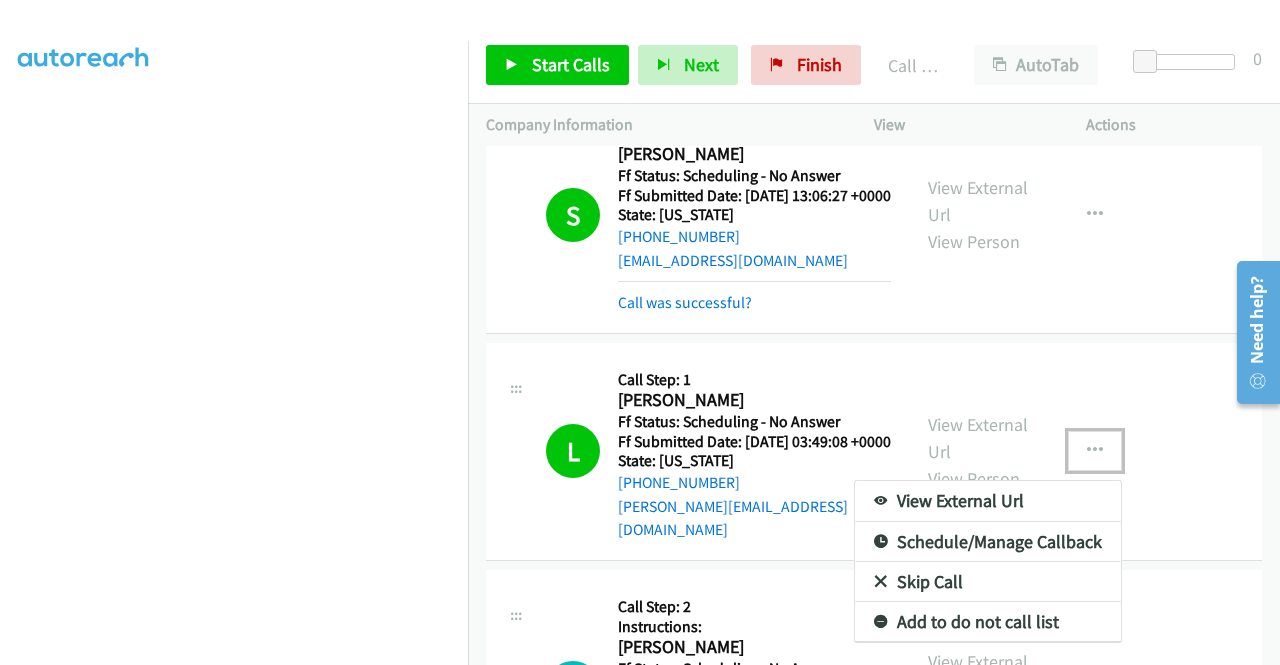 scroll, scrollTop: 500, scrollLeft: 0, axis: vertical 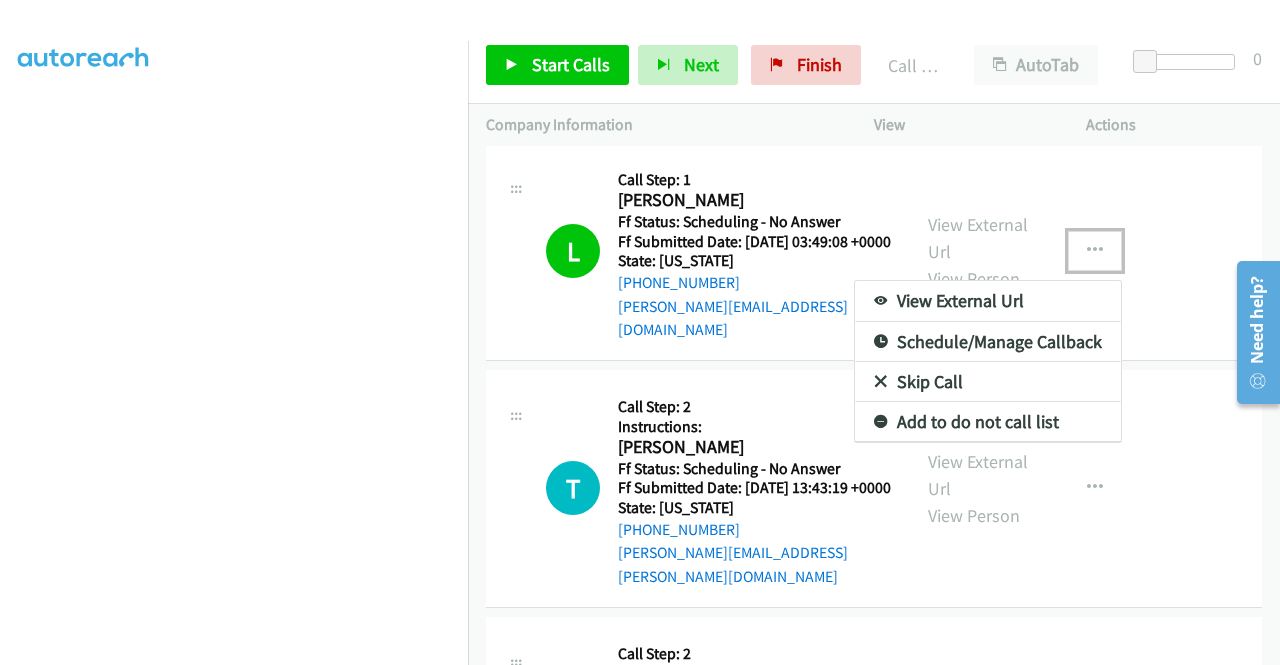 click on "Add to do not call list" at bounding box center [988, 422] 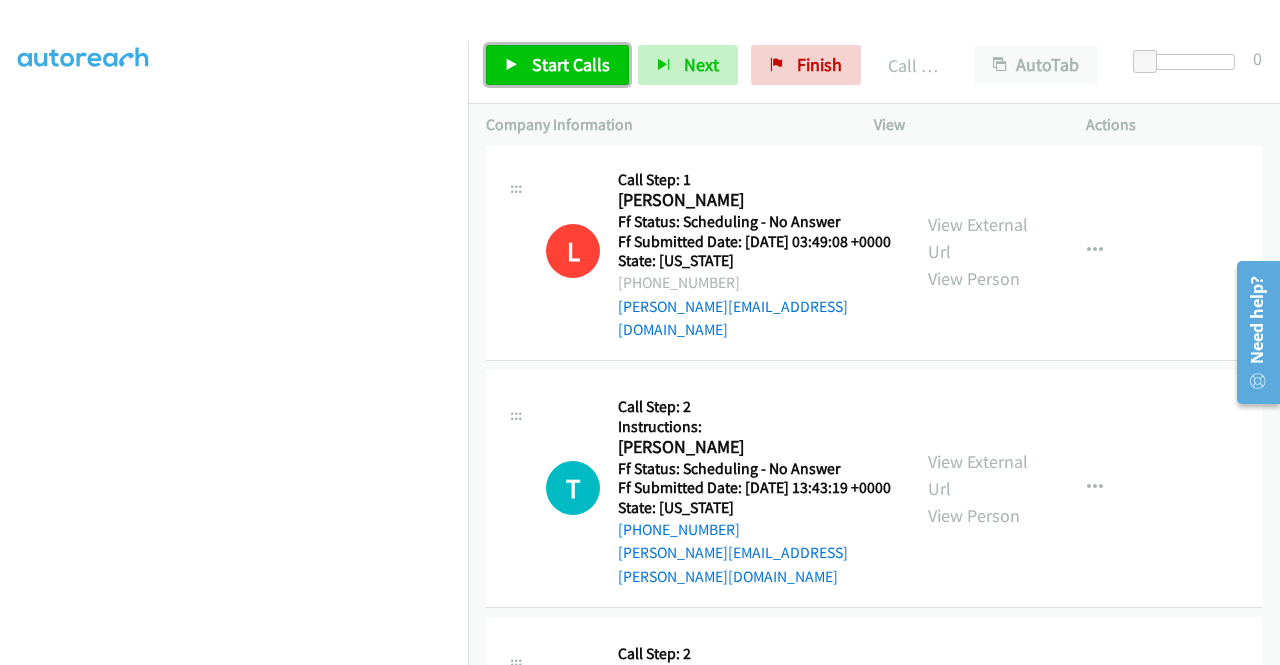click on "Start Calls" at bounding box center (571, 64) 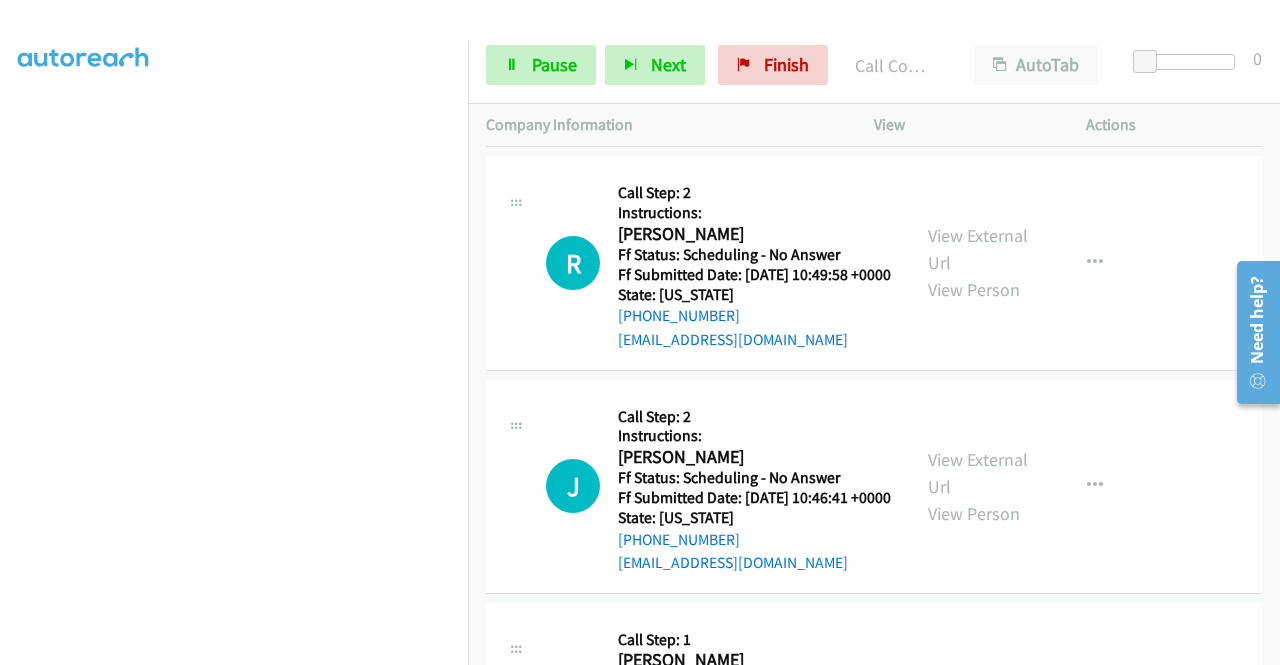 scroll, scrollTop: 1900, scrollLeft: 0, axis: vertical 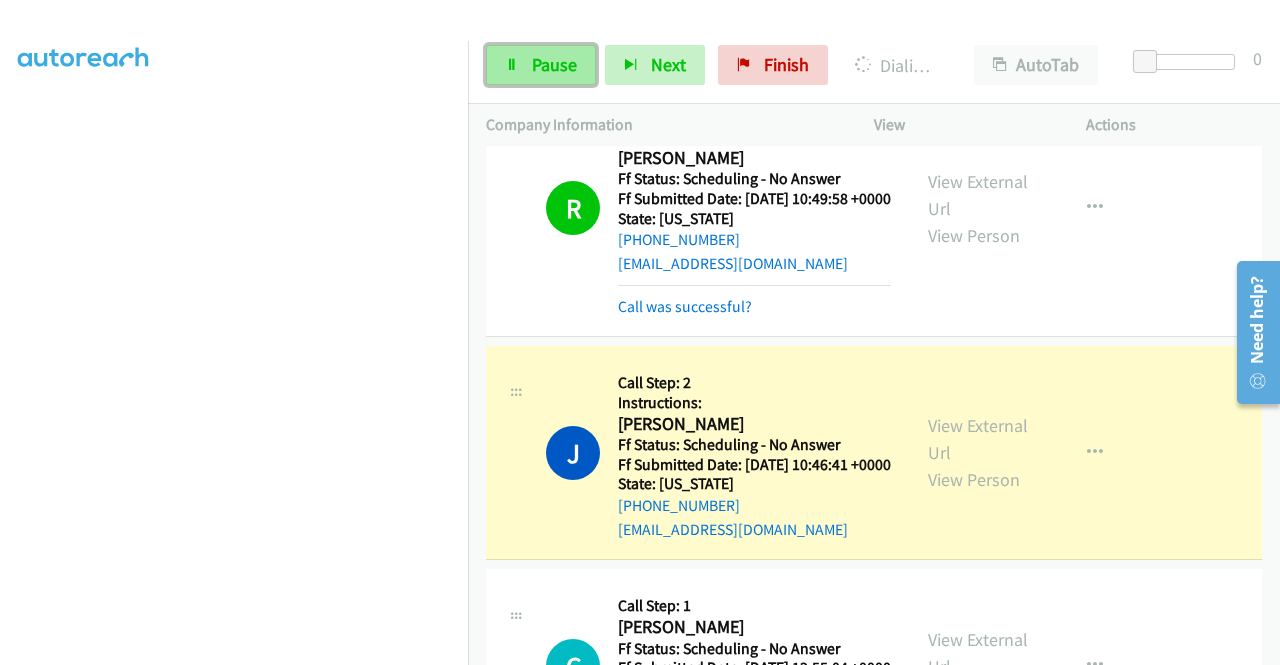 click on "Pause" at bounding box center (554, 64) 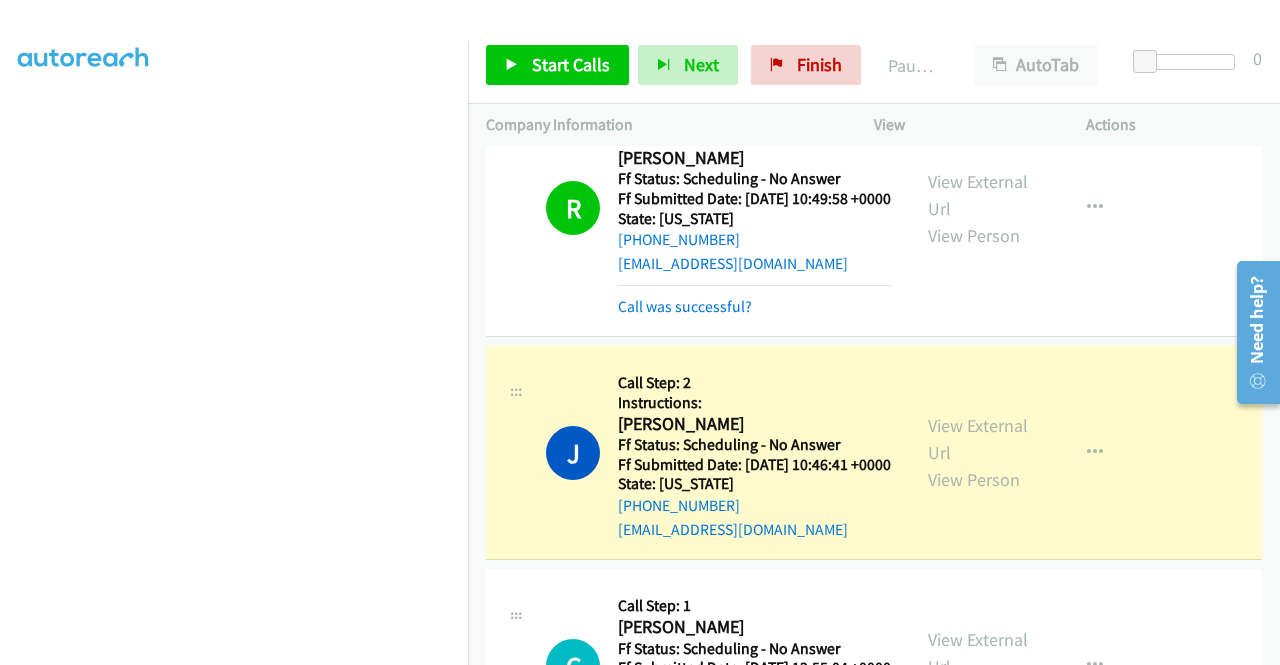 scroll, scrollTop: 456, scrollLeft: 0, axis: vertical 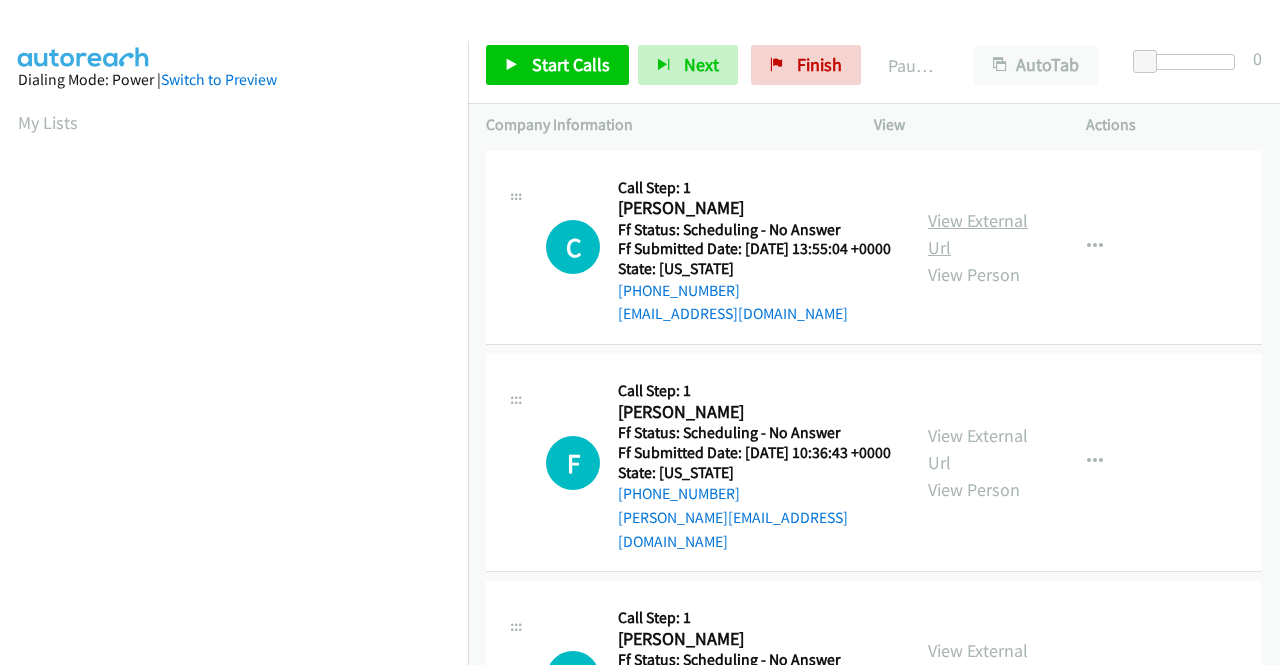 click on "View External Url" at bounding box center (978, 234) 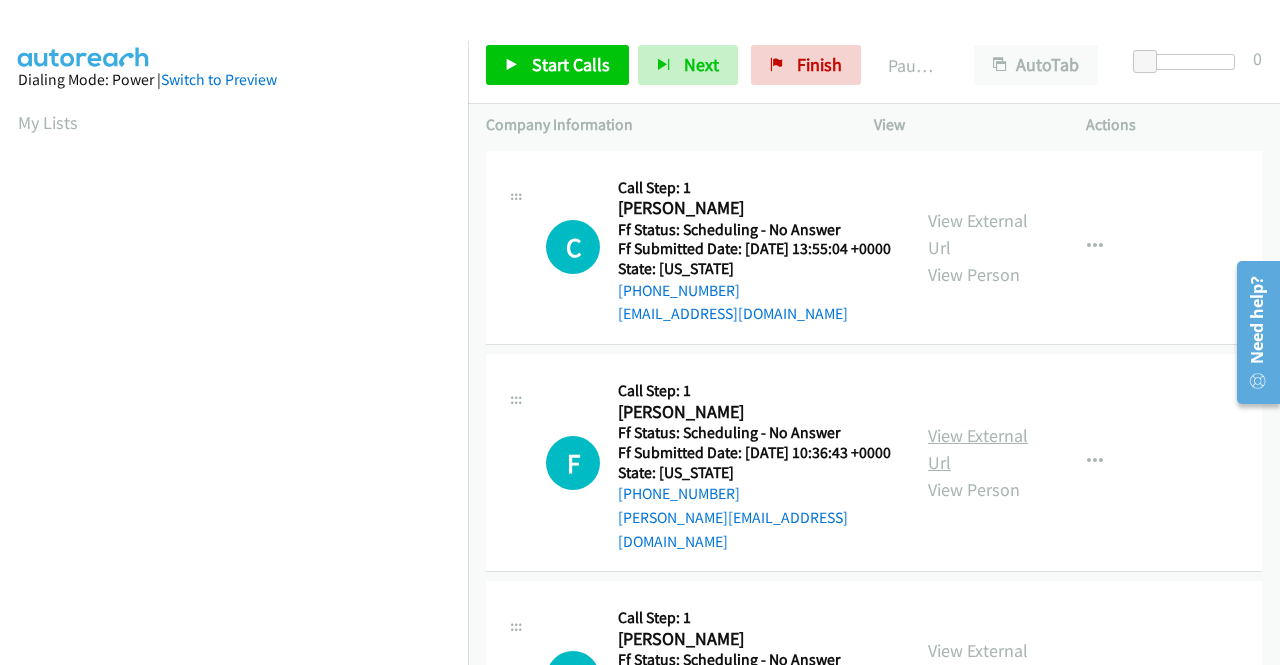 click on "View External Url" at bounding box center (978, 449) 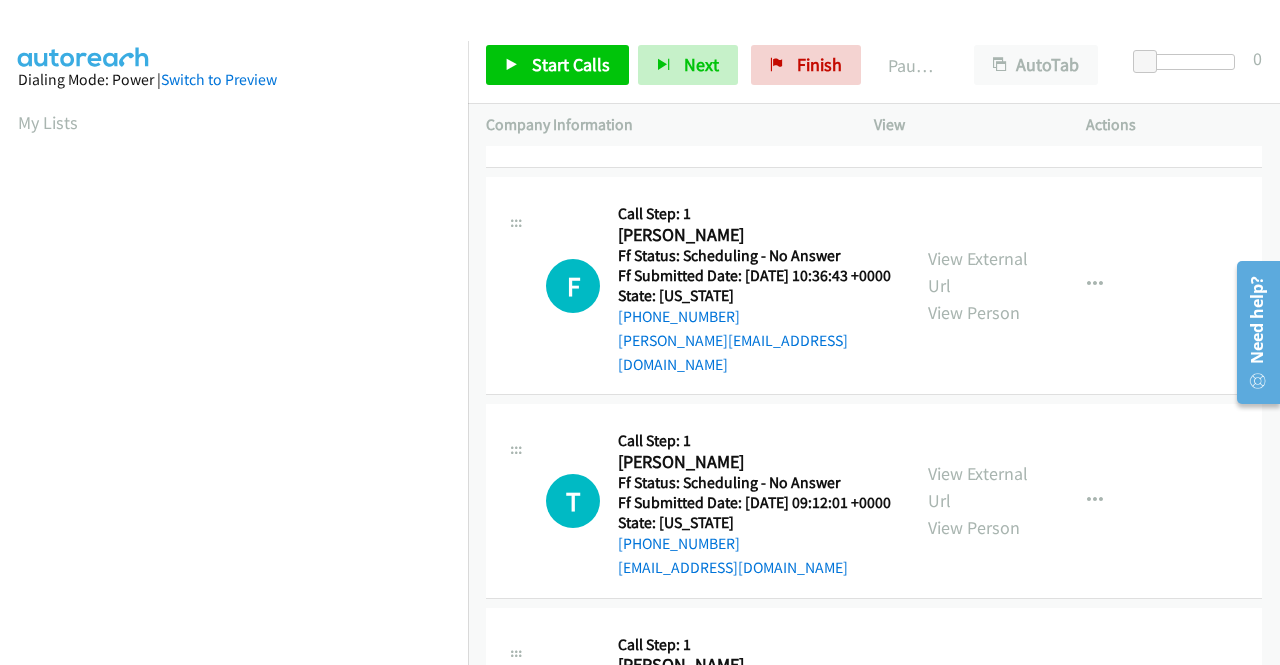 scroll, scrollTop: 200, scrollLeft: 0, axis: vertical 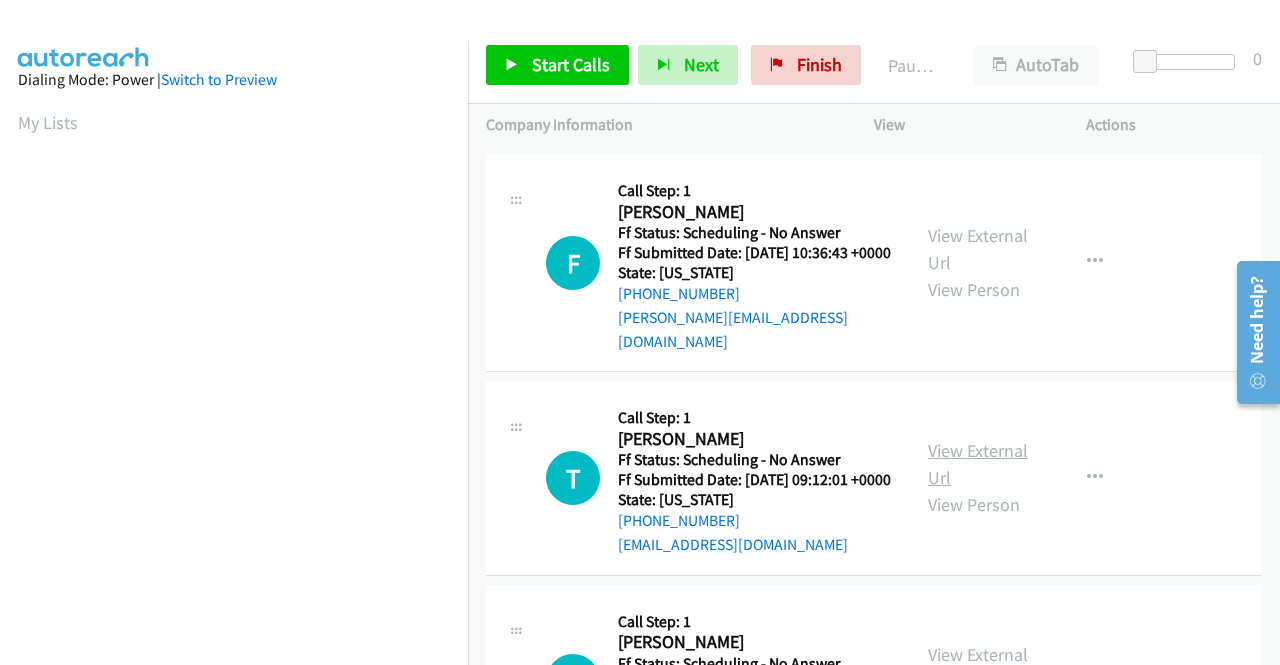 click on "View External Url" at bounding box center [978, 464] 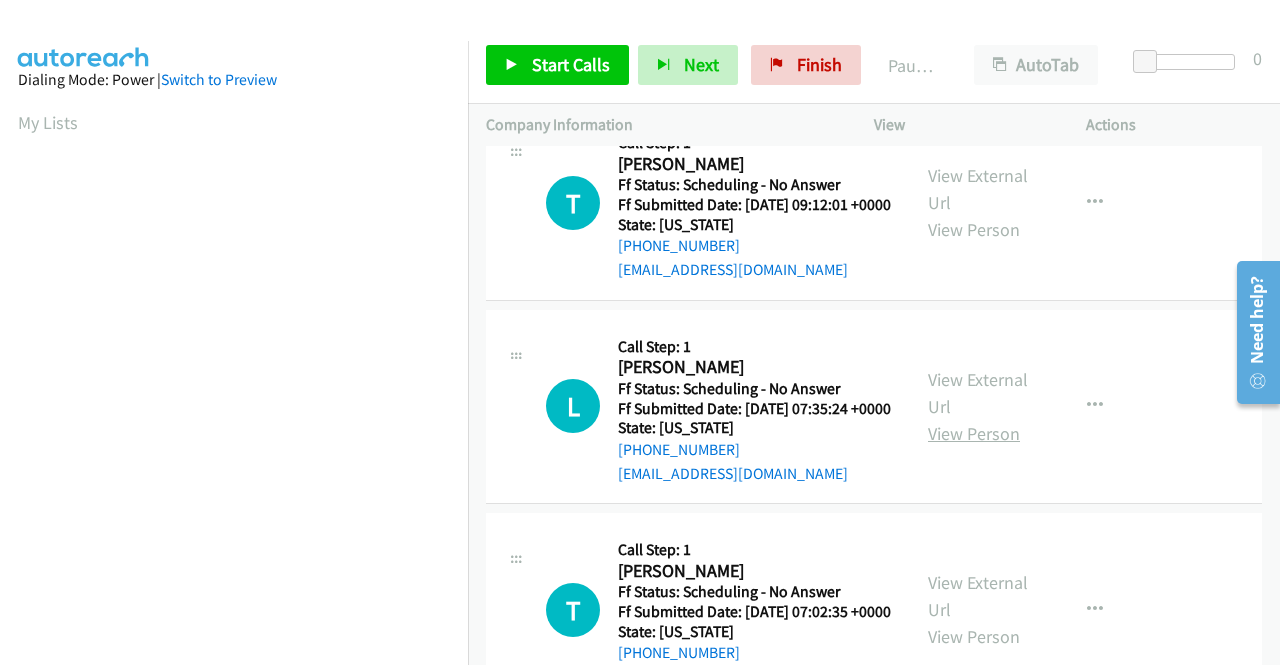 scroll, scrollTop: 500, scrollLeft: 0, axis: vertical 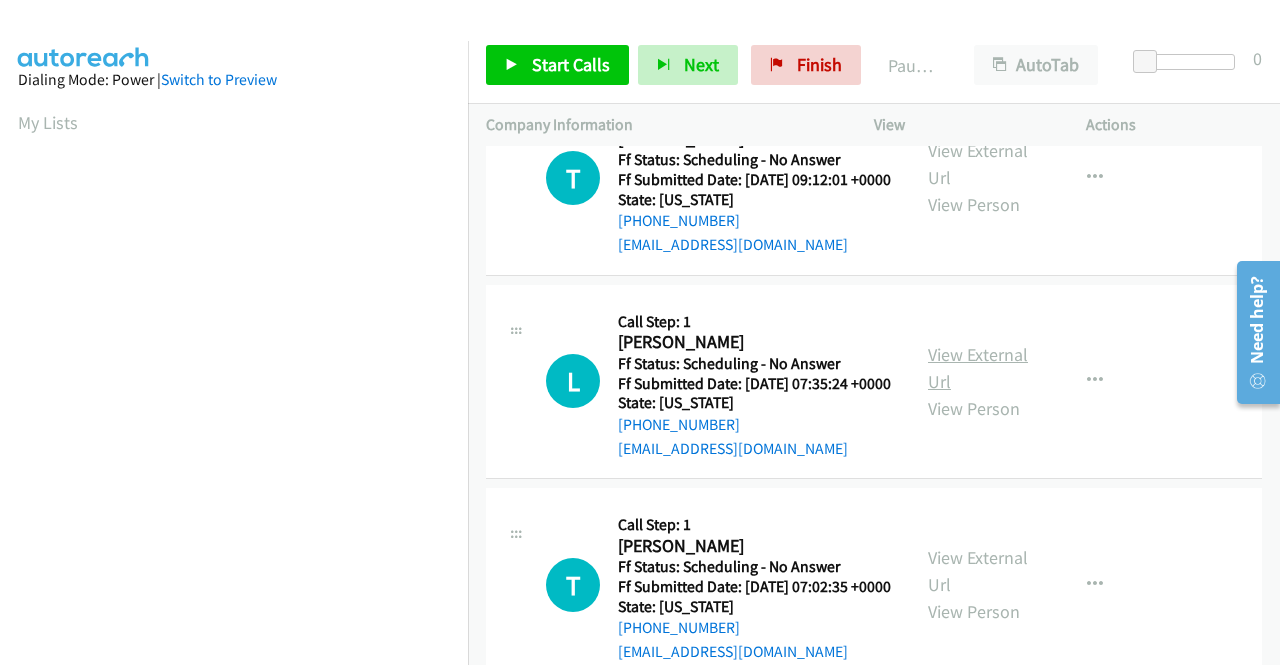 click on "View External Url" at bounding box center [978, 368] 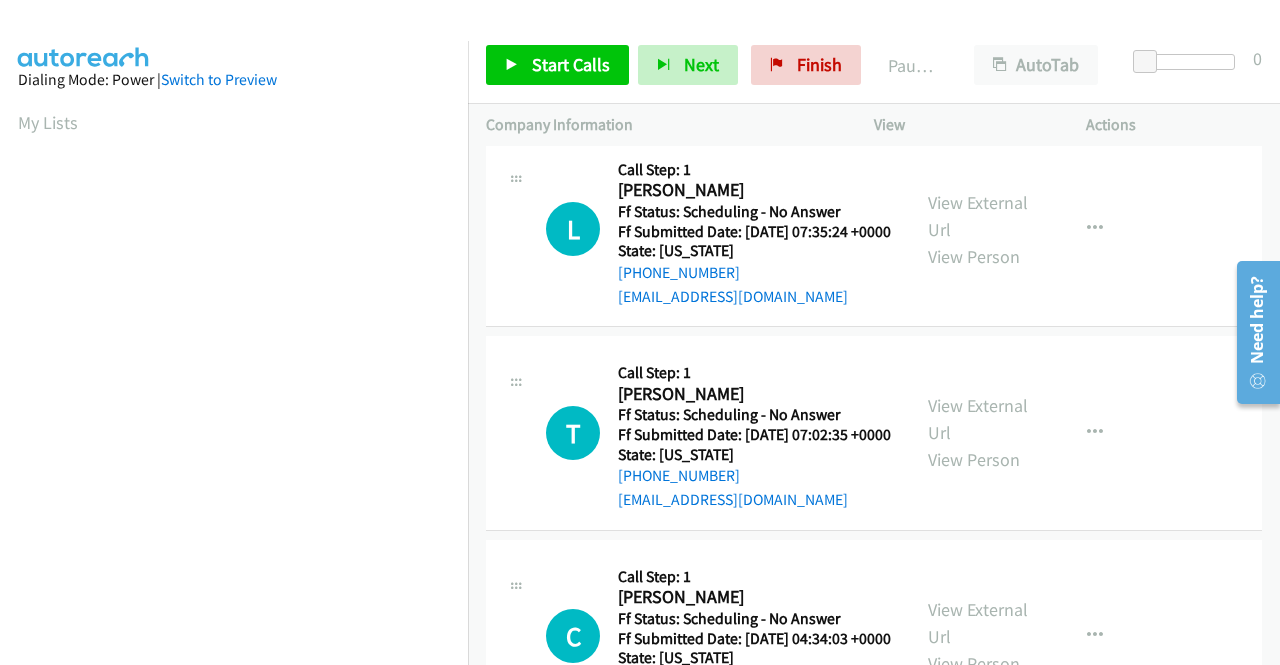 scroll, scrollTop: 700, scrollLeft: 0, axis: vertical 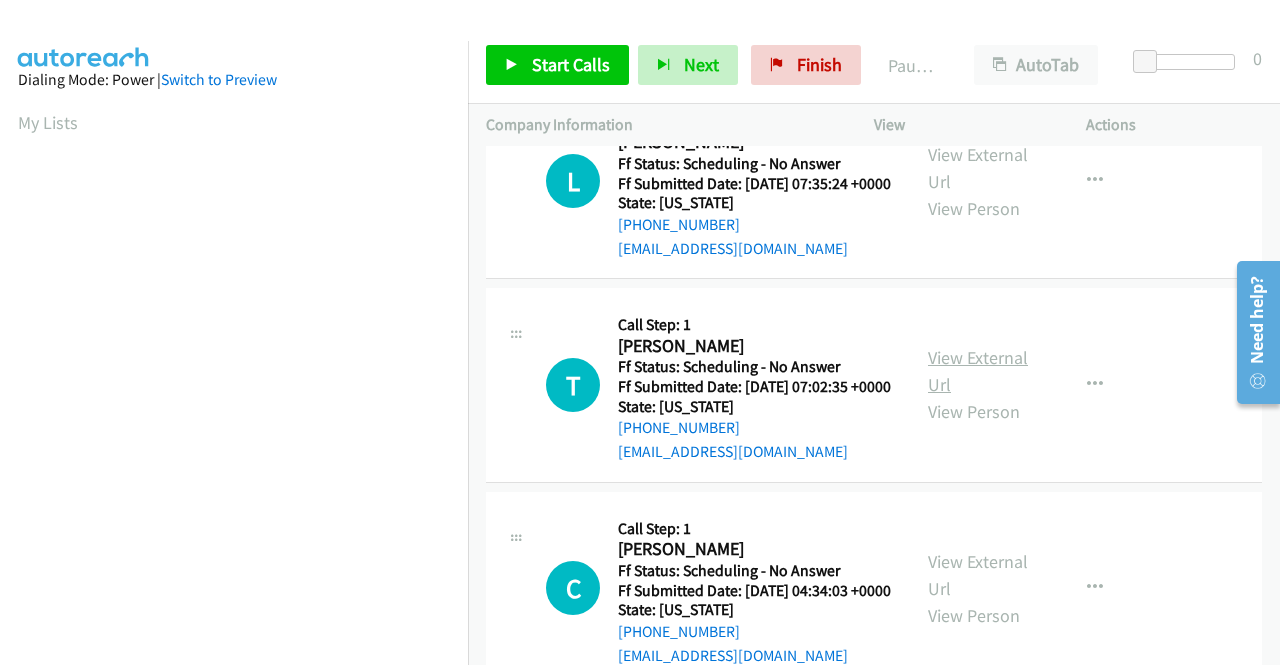 click on "View External Url" at bounding box center (978, 371) 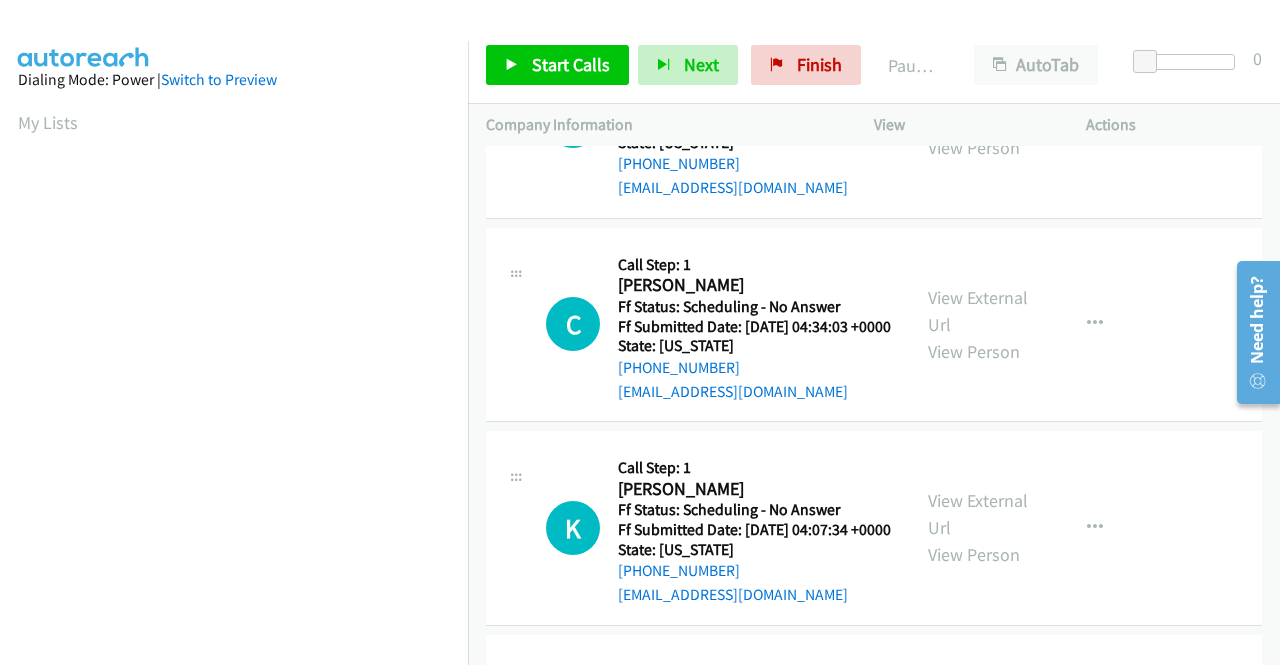 scroll, scrollTop: 1000, scrollLeft: 0, axis: vertical 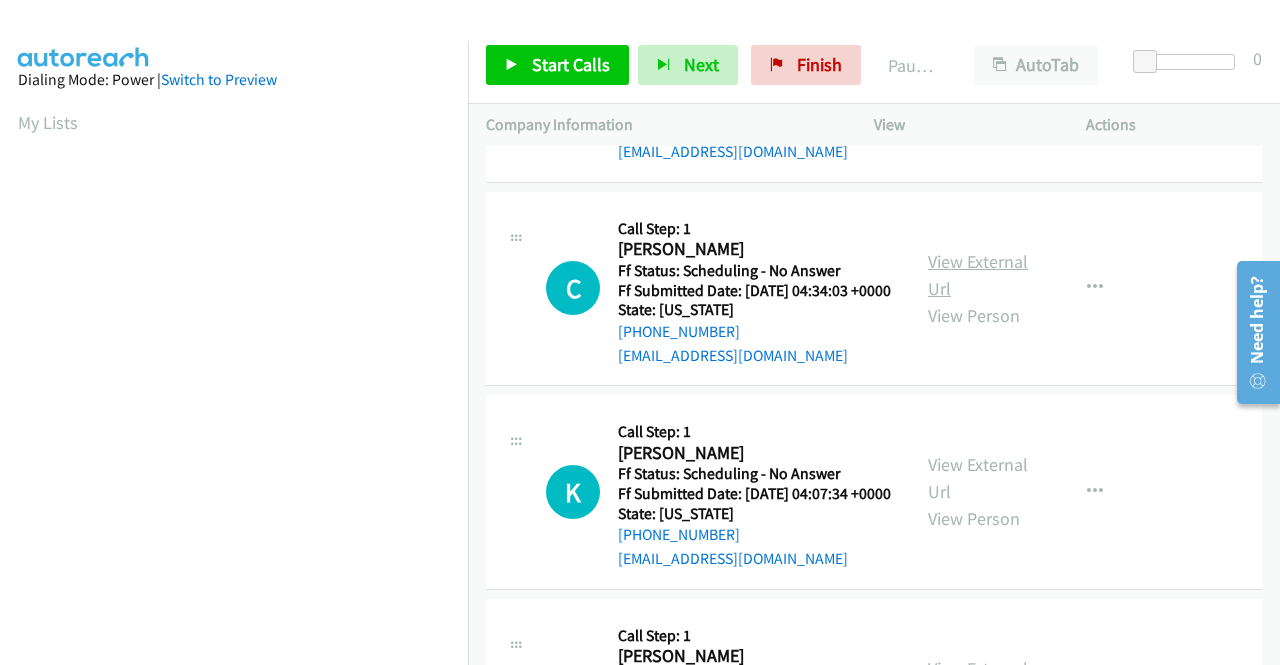 click on "View External Url" at bounding box center [978, 275] 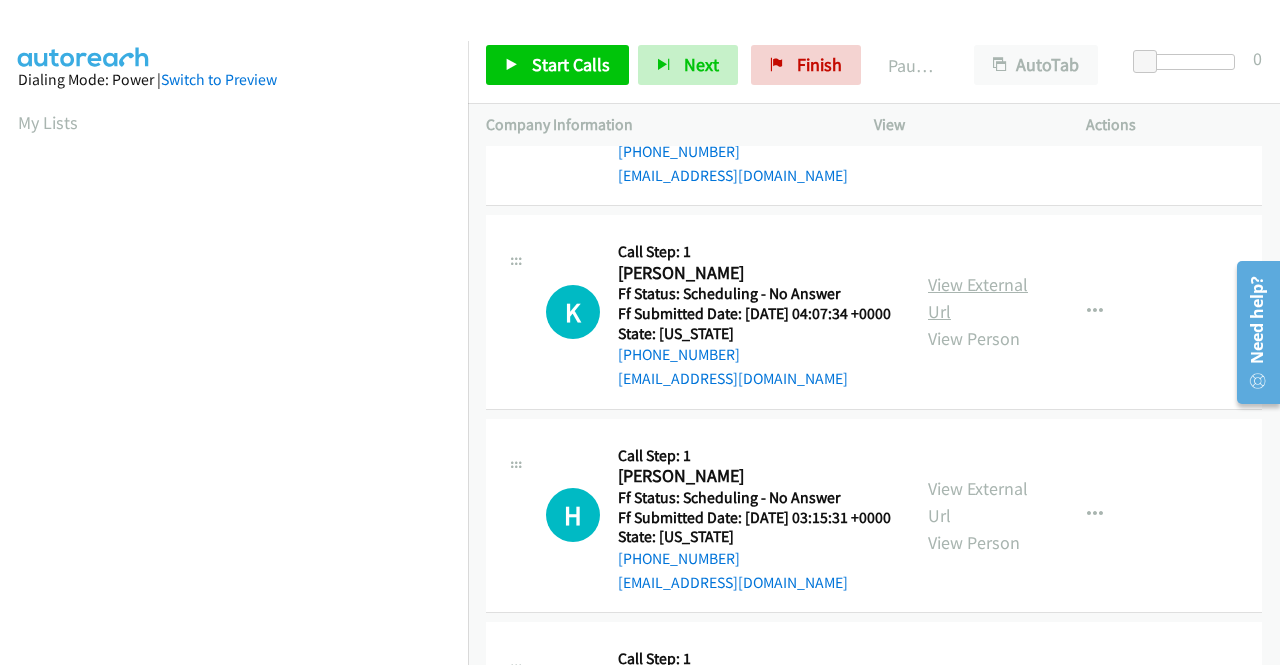 scroll, scrollTop: 1200, scrollLeft: 0, axis: vertical 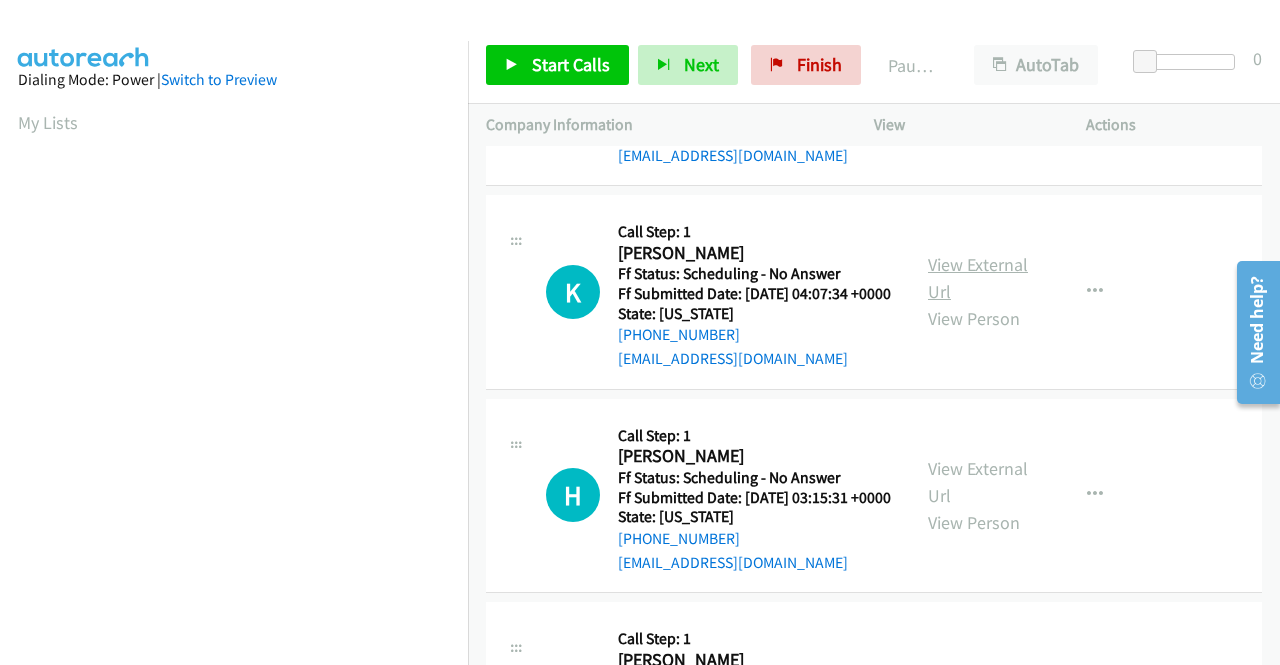 click on "View External Url" at bounding box center [978, 278] 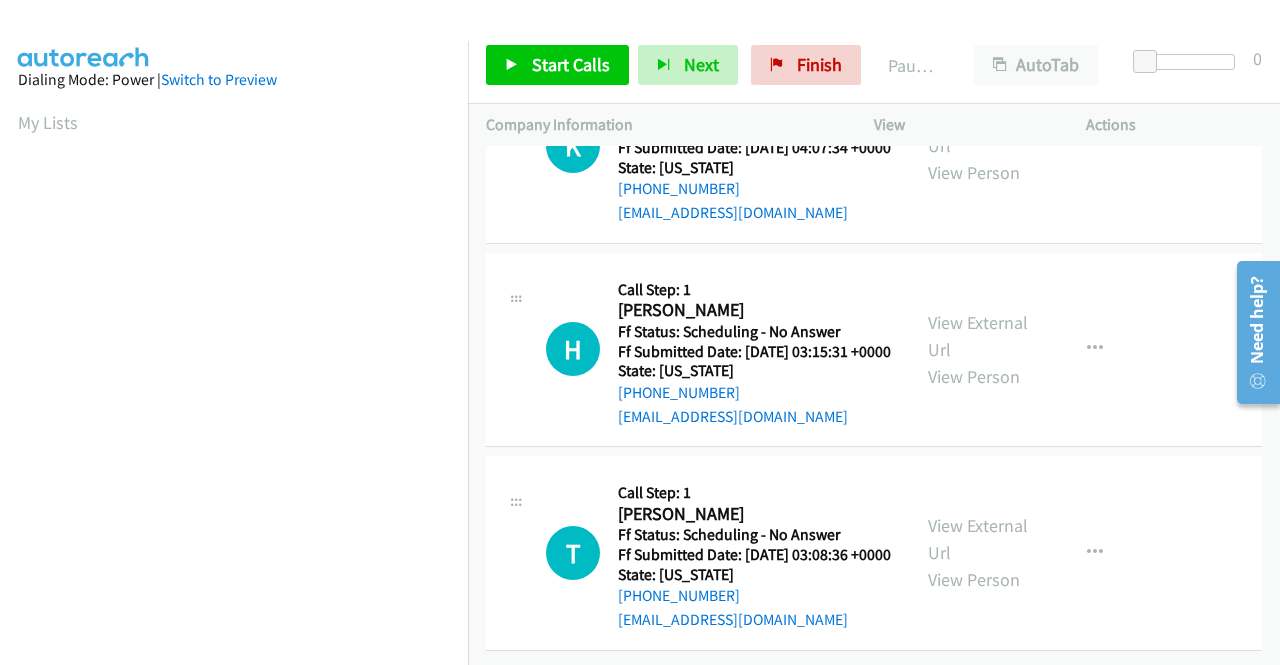 scroll, scrollTop: 1400, scrollLeft: 0, axis: vertical 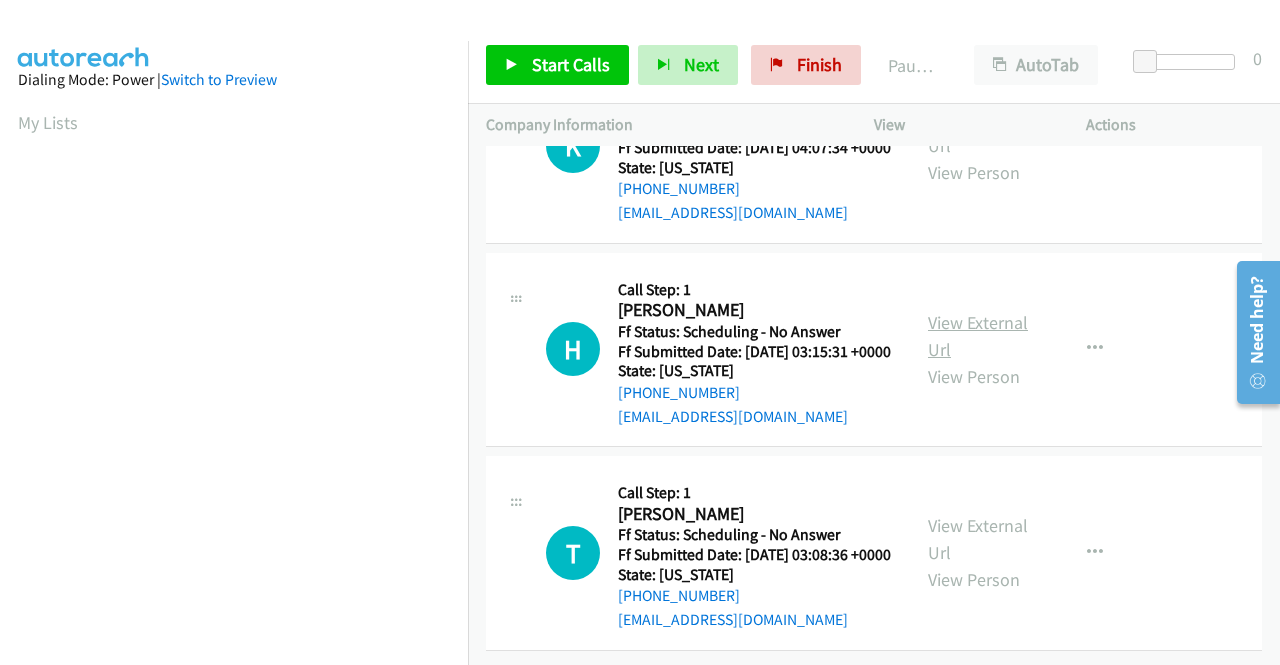click on "View External Url" at bounding box center [978, 336] 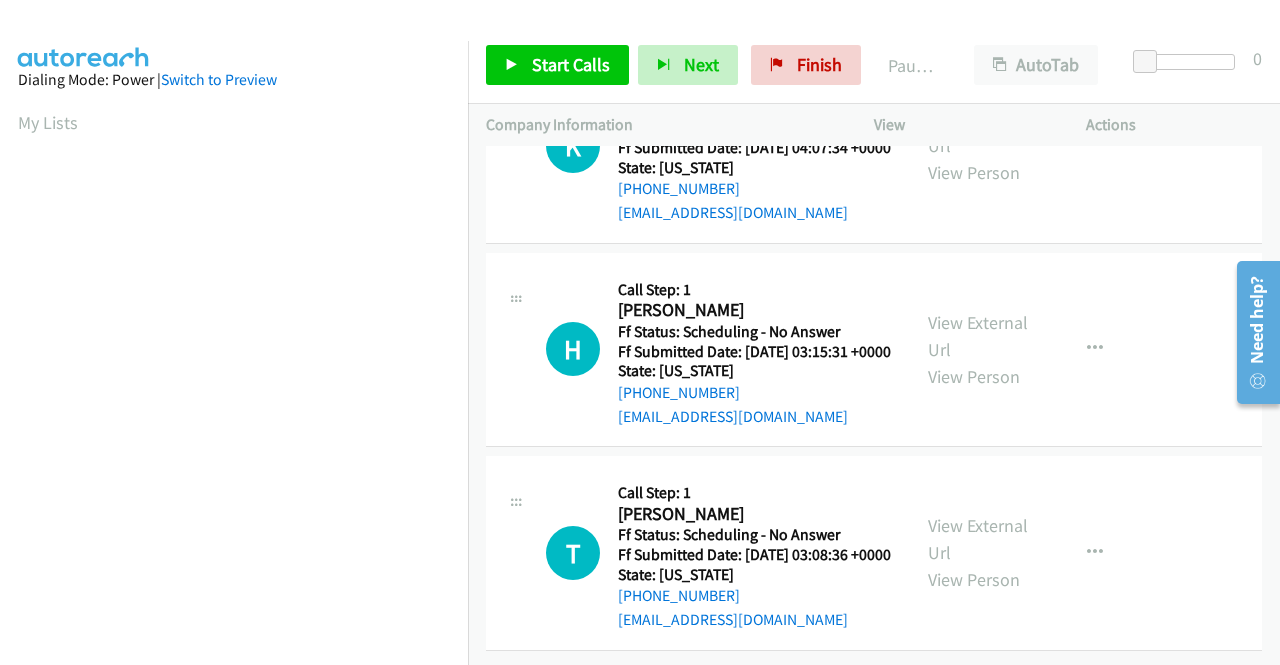 scroll, scrollTop: 1512, scrollLeft: 0, axis: vertical 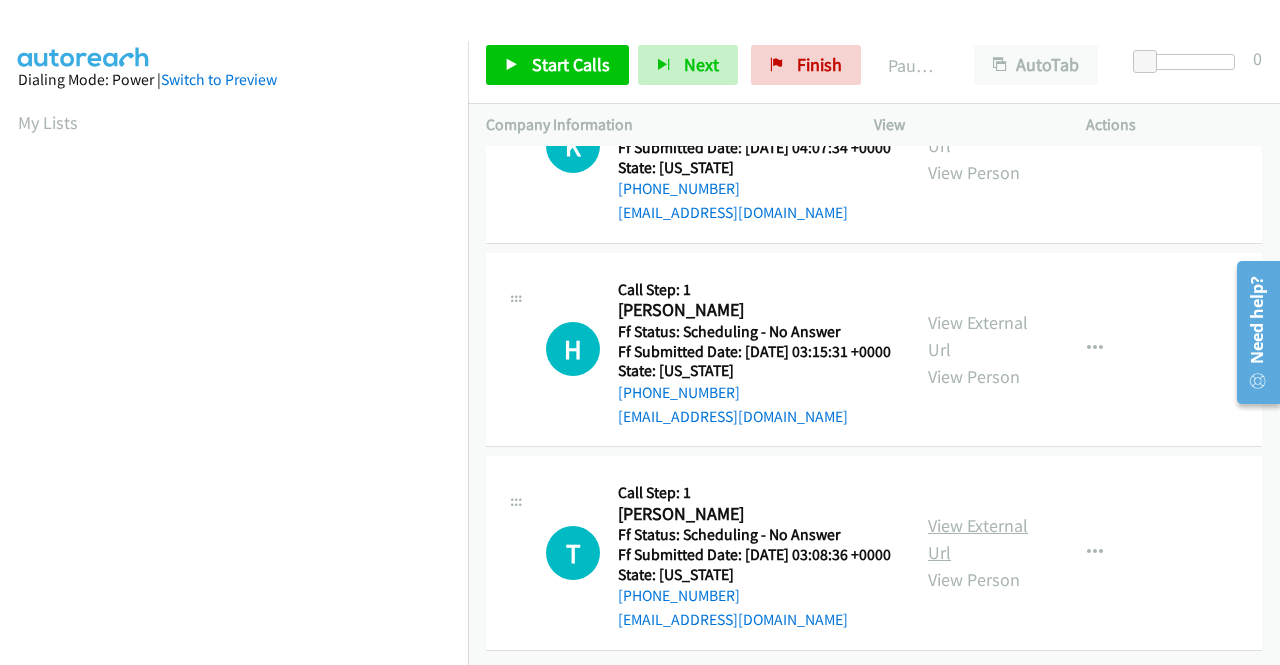 click on "View External Url" at bounding box center [978, 539] 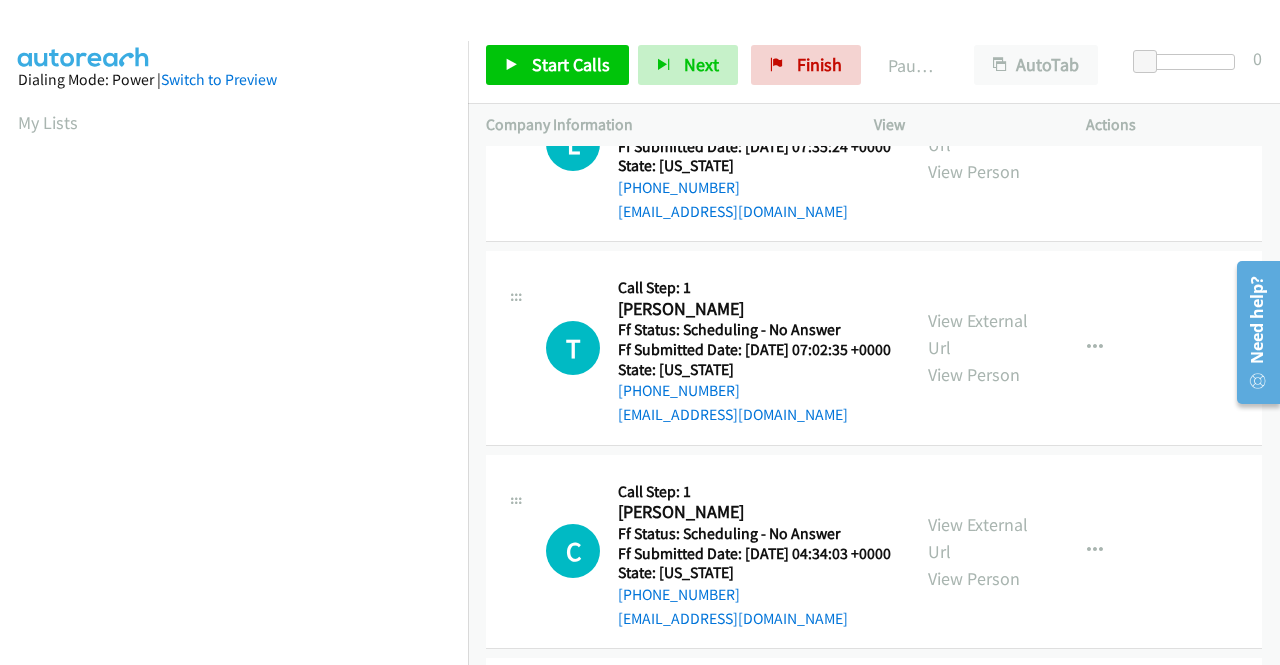 scroll, scrollTop: 0, scrollLeft: 0, axis: both 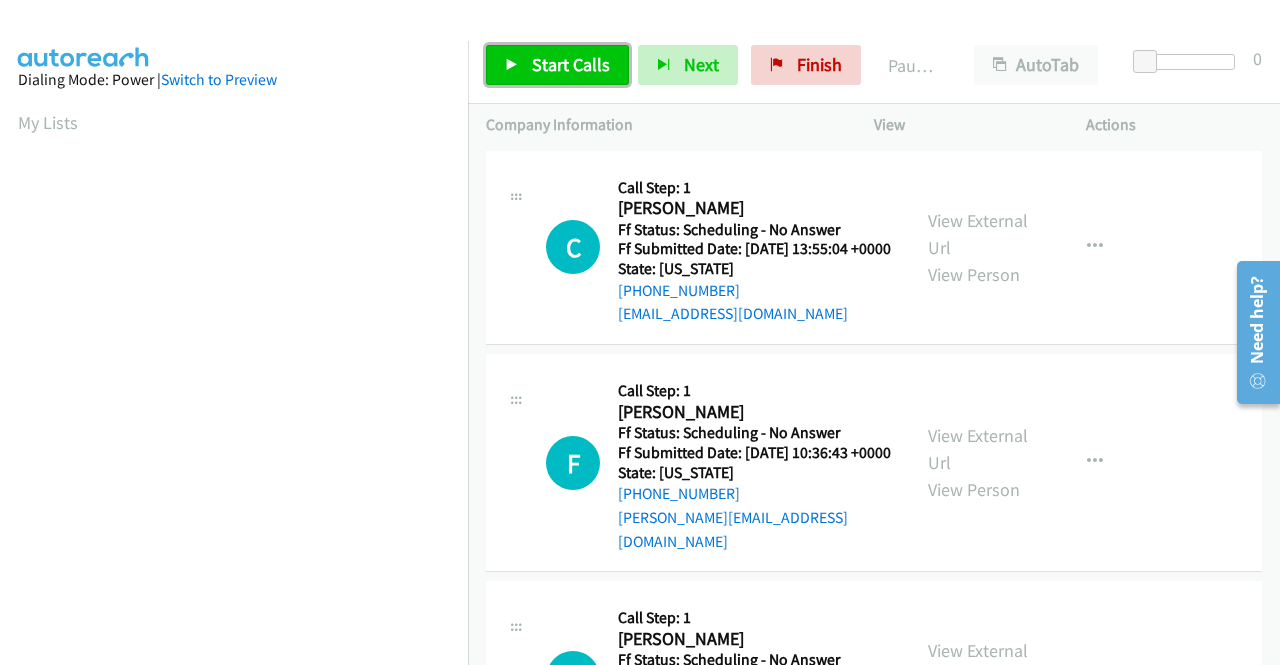 click on "Start Calls" at bounding box center (571, 64) 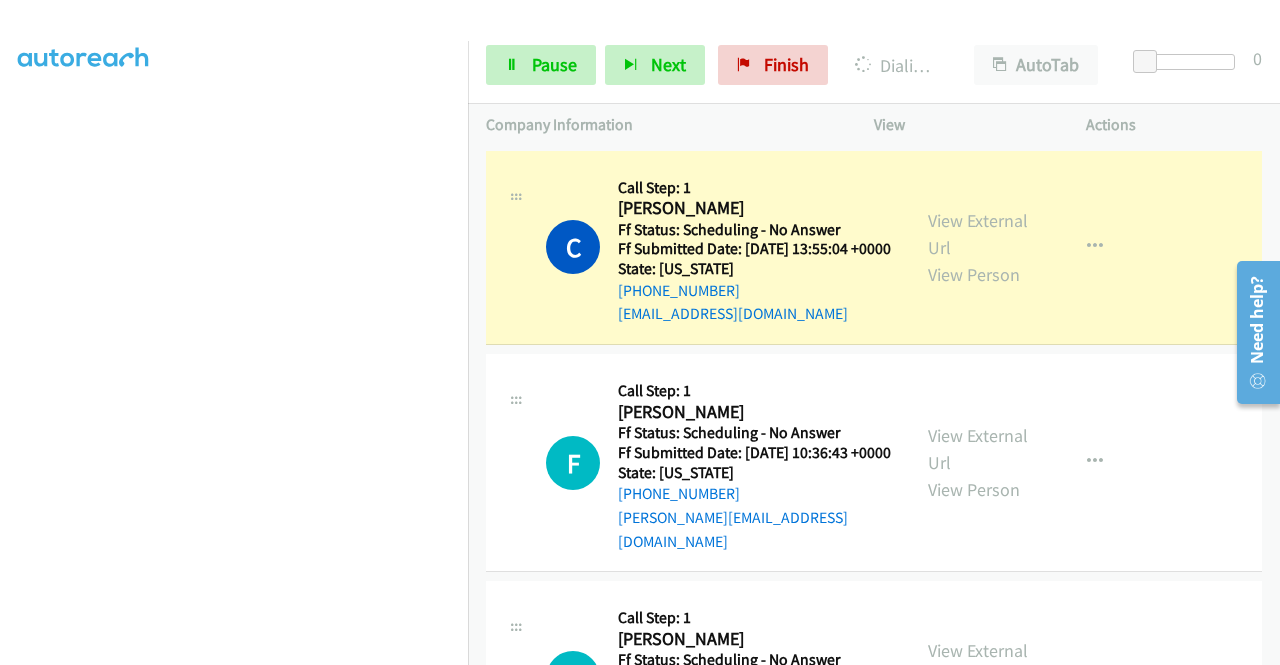 scroll, scrollTop: 456, scrollLeft: 0, axis: vertical 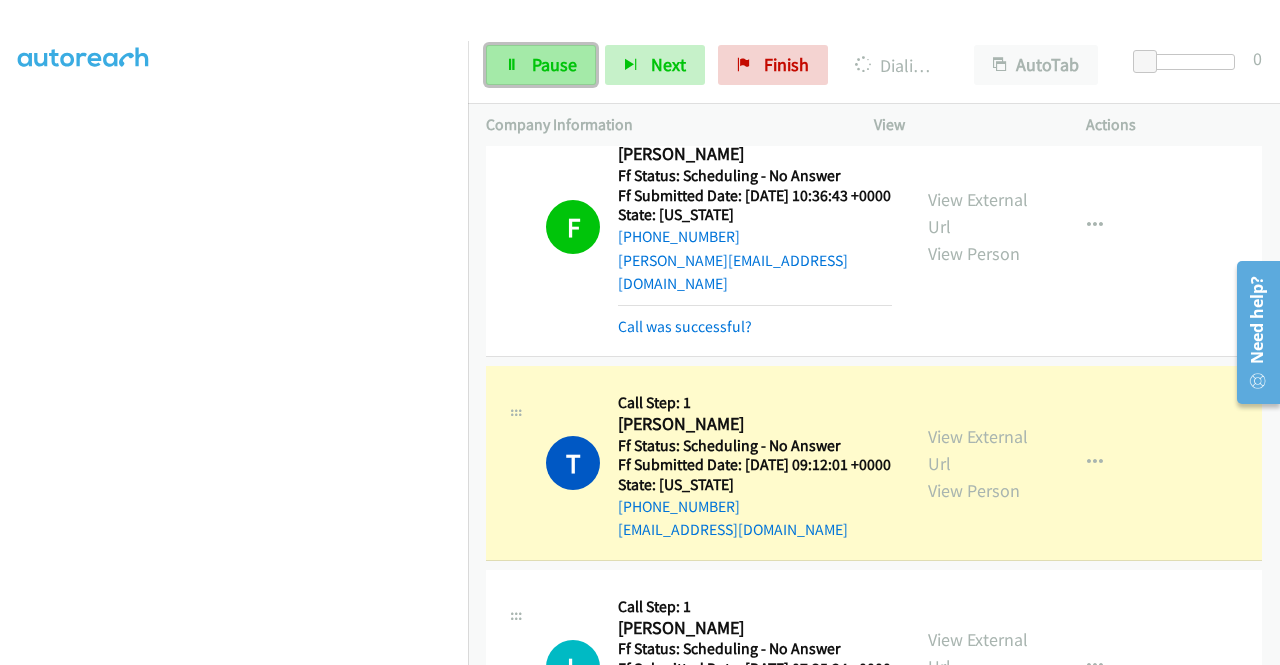 click at bounding box center (512, 66) 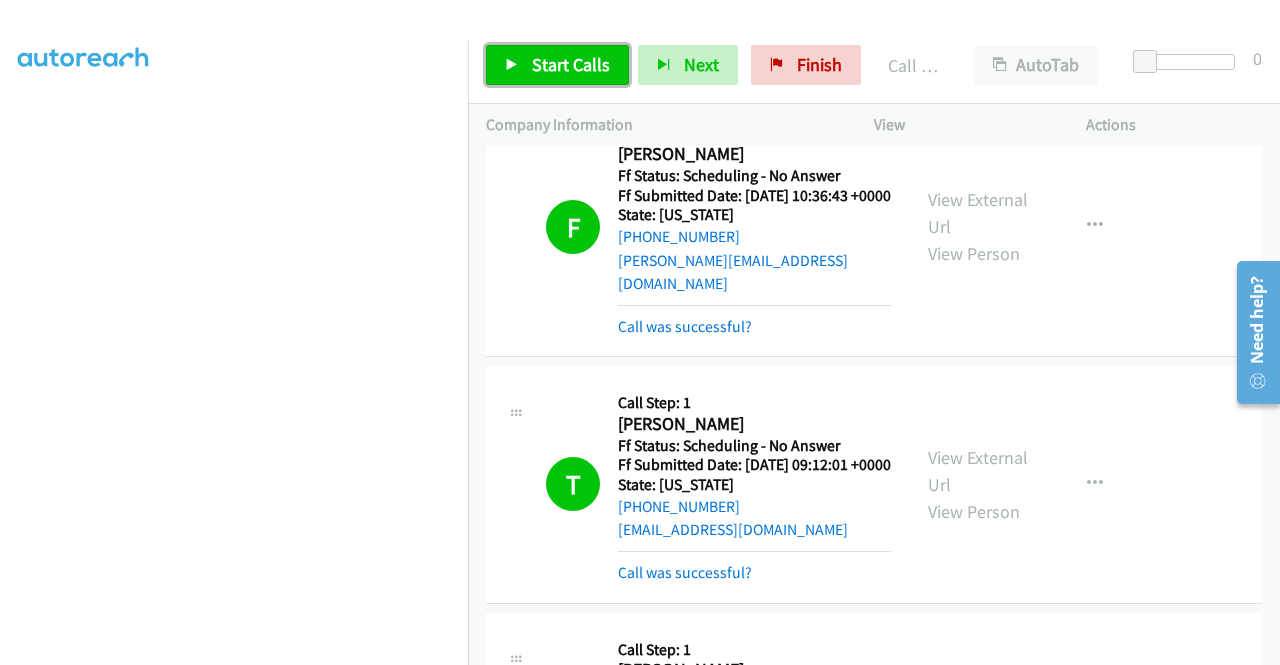 click on "Start Calls" at bounding box center [571, 64] 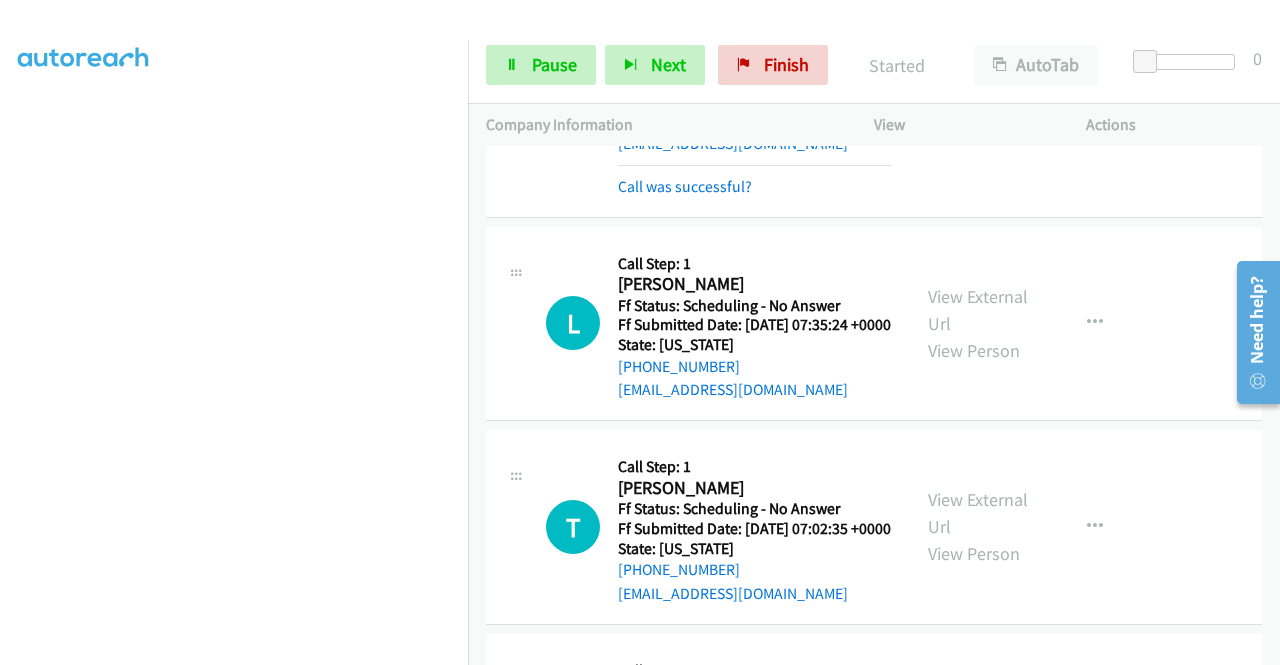 scroll, scrollTop: 700, scrollLeft: 0, axis: vertical 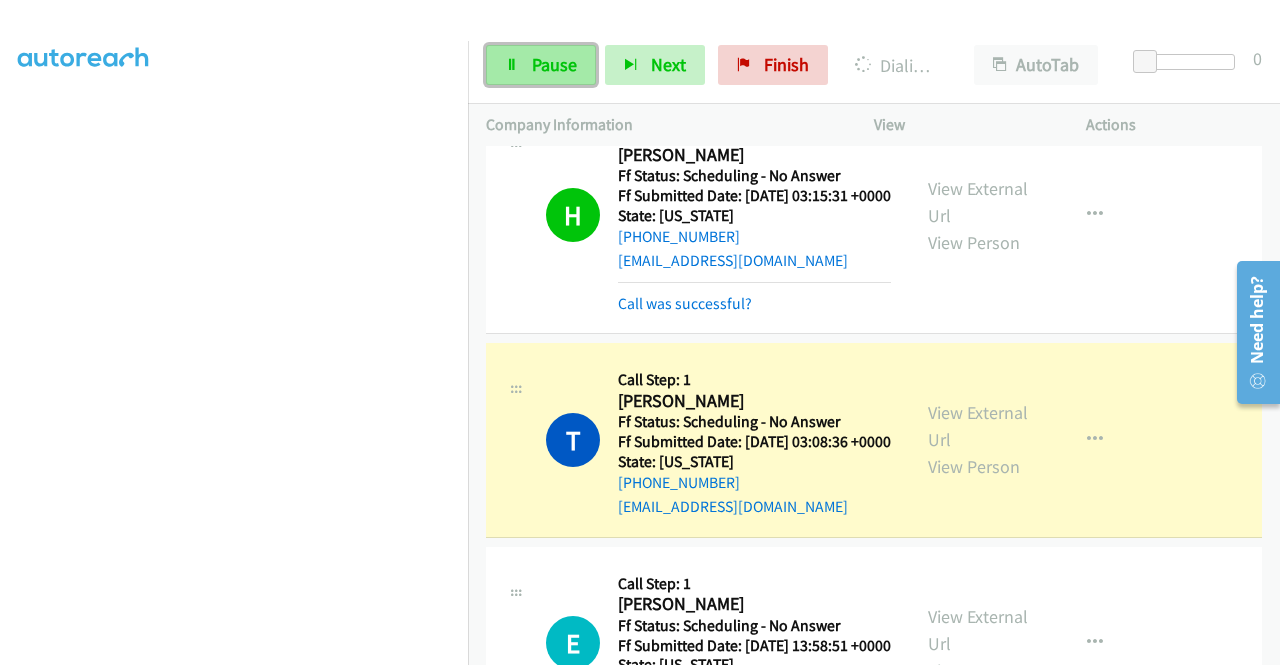 click on "Pause" at bounding box center [541, 65] 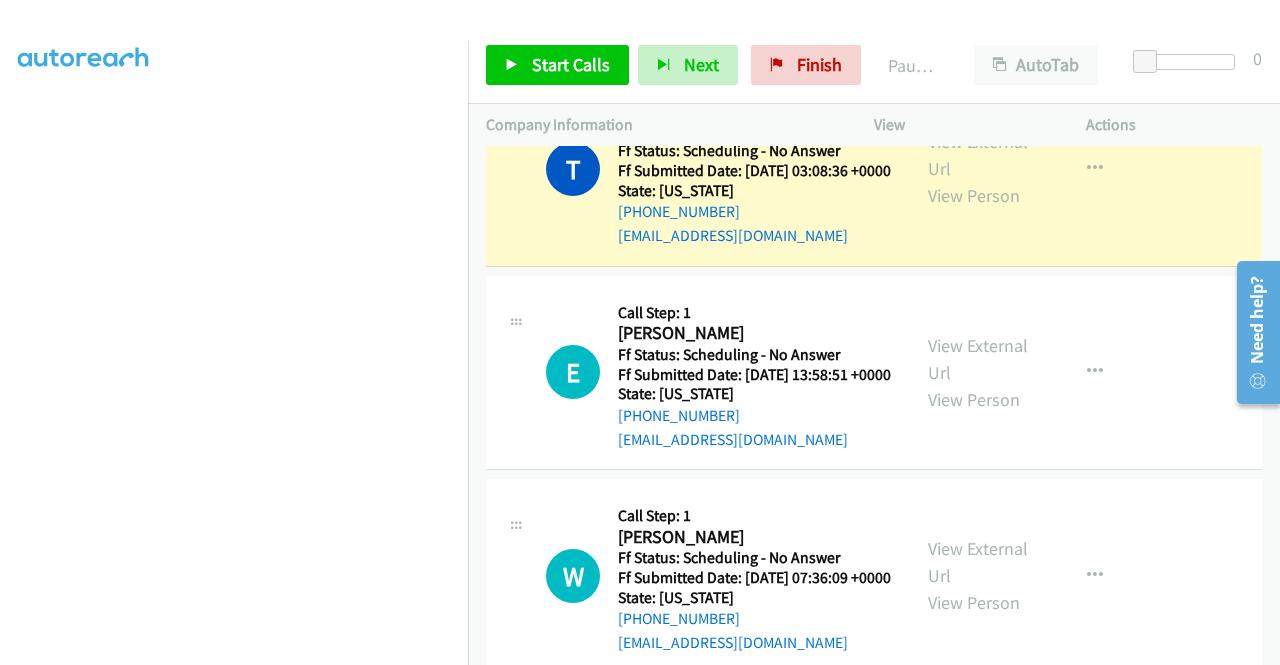 scroll, scrollTop: 2100, scrollLeft: 0, axis: vertical 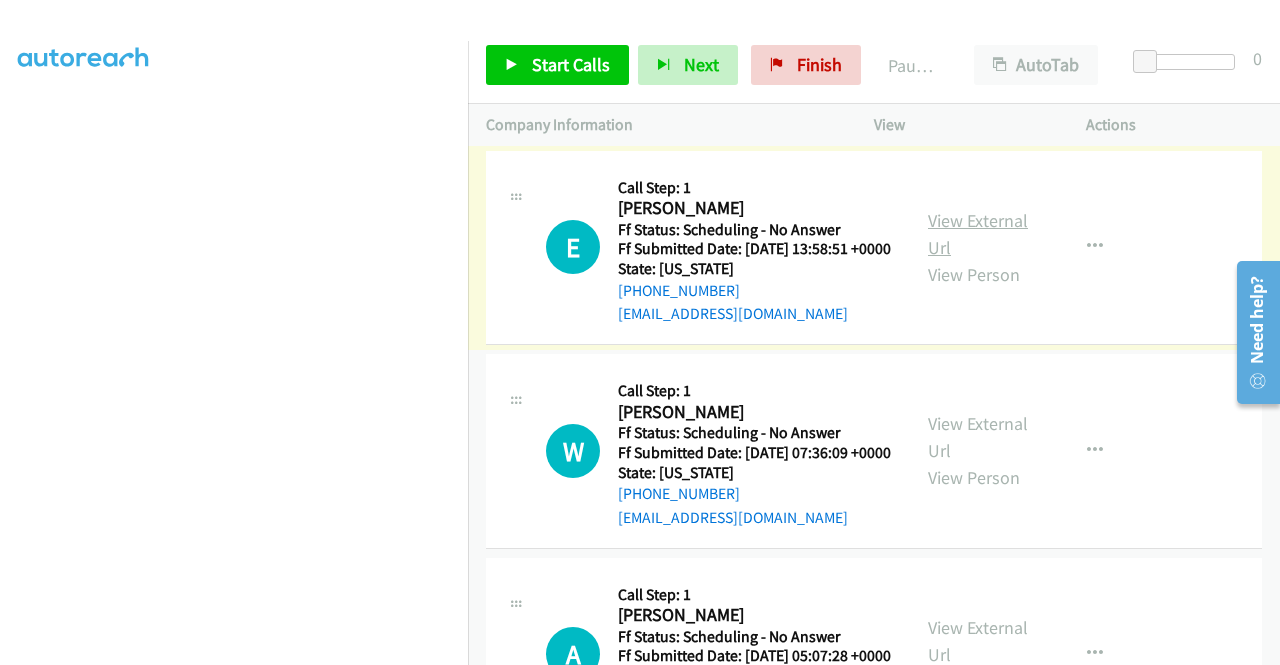 click on "View External Url" at bounding box center (978, 234) 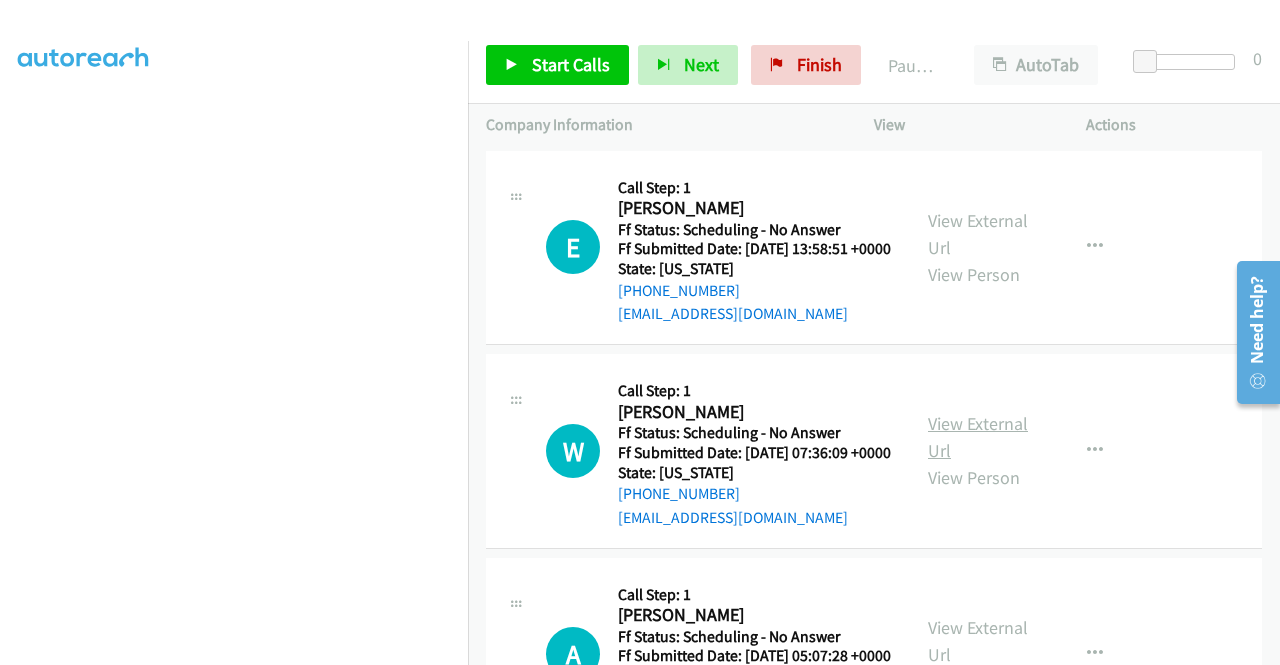 click on "View External Url" at bounding box center (978, 437) 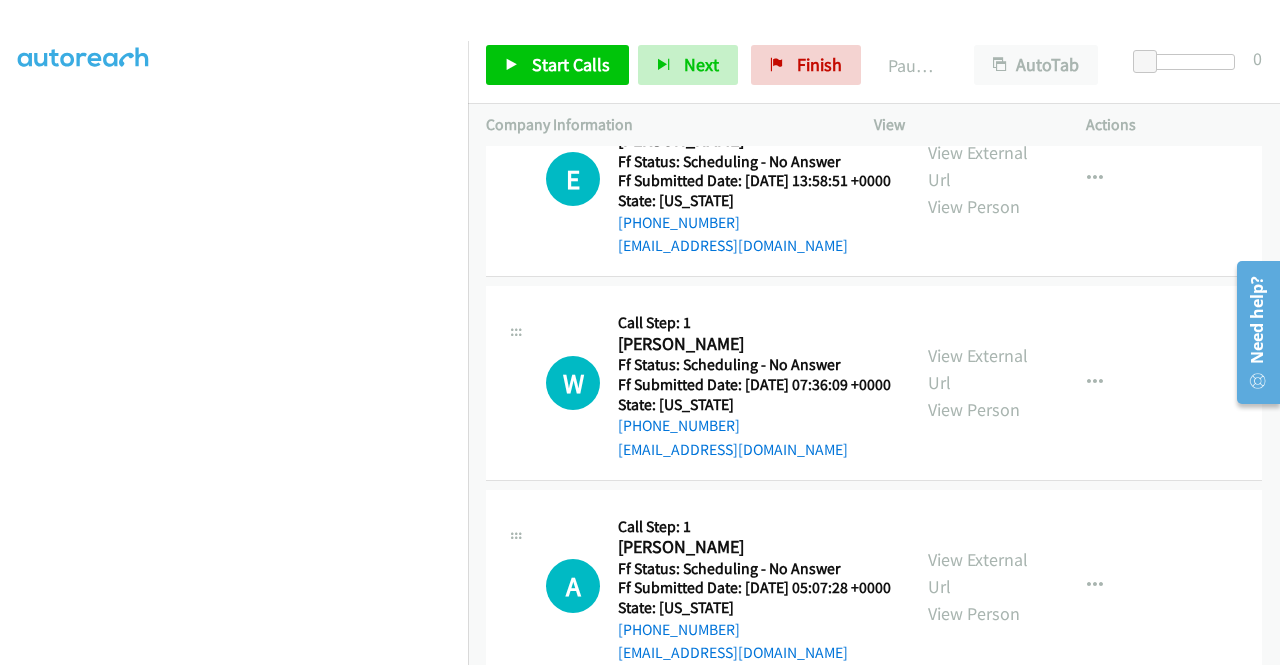 scroll, scrollTop: 100, scrollLeft: 0, axis: vertical 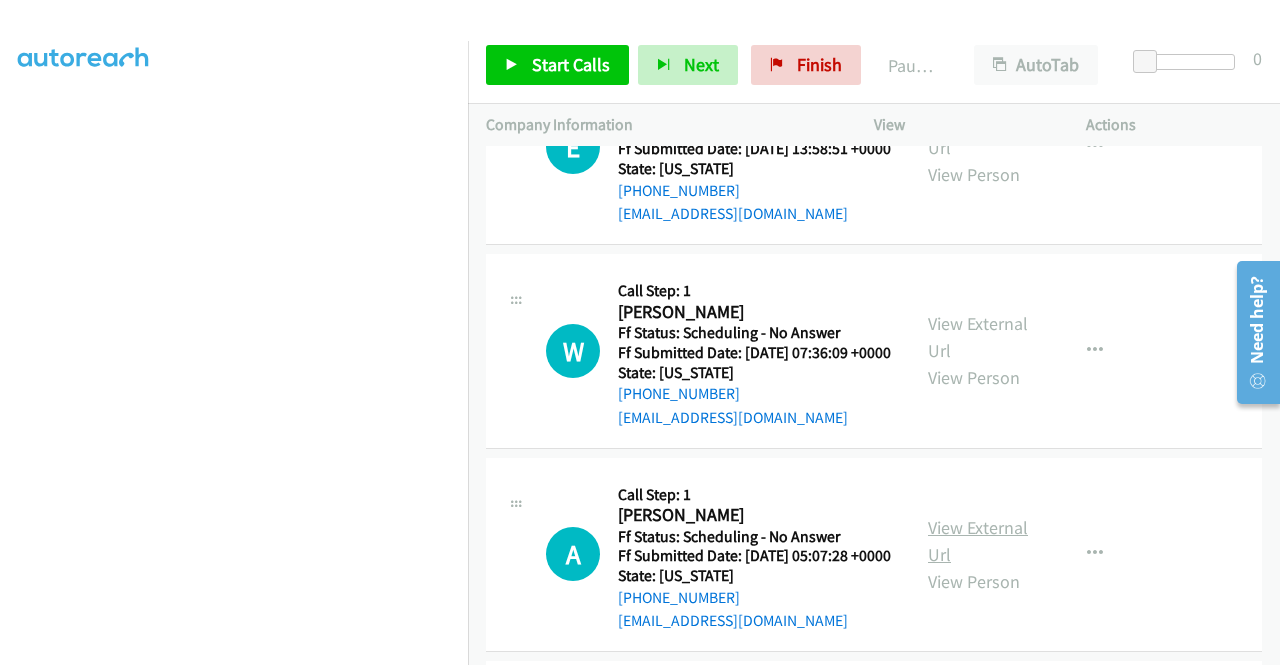 click on "View External Url" at bounding box center (978, 541) 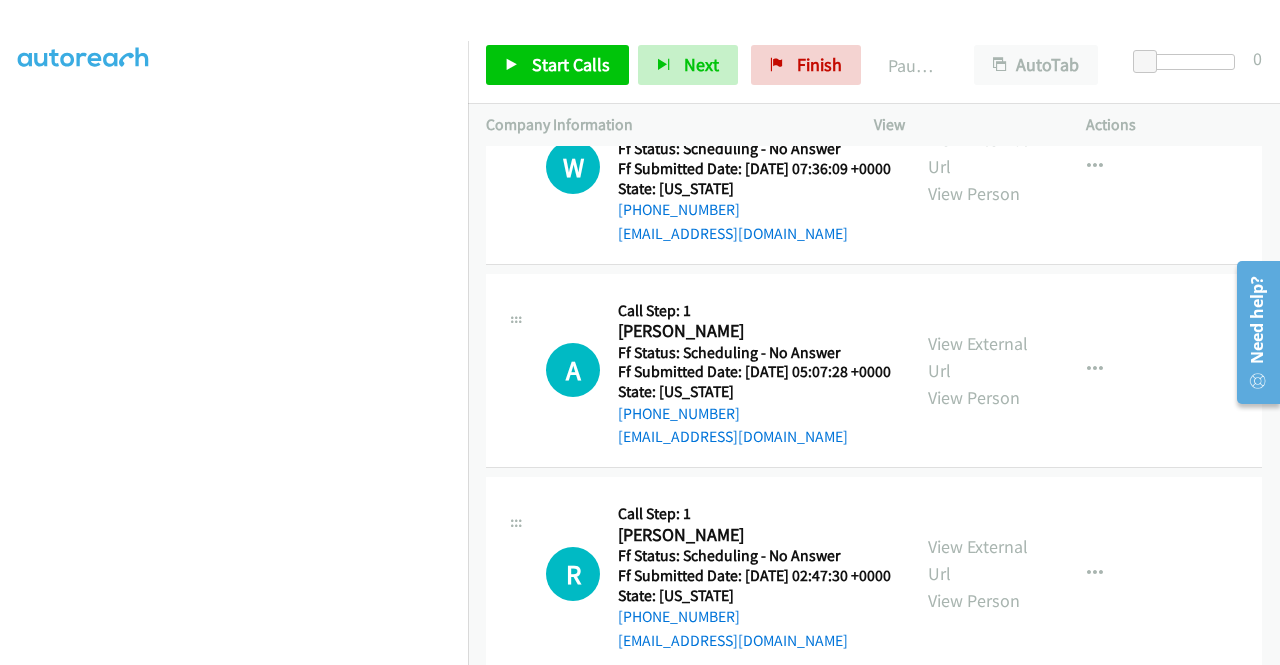 scroll, scrollTop: 400, scrollLeft: 0, axis: vertical 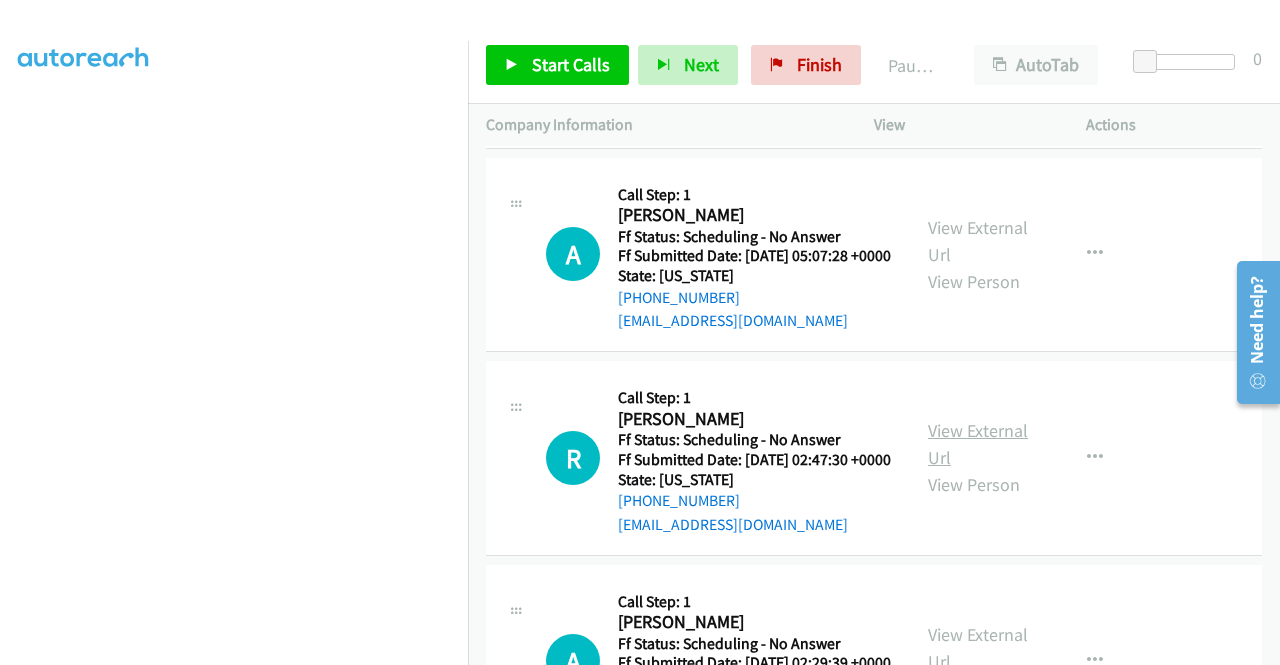 click on "View External Url" at bounding box center (978, 444) 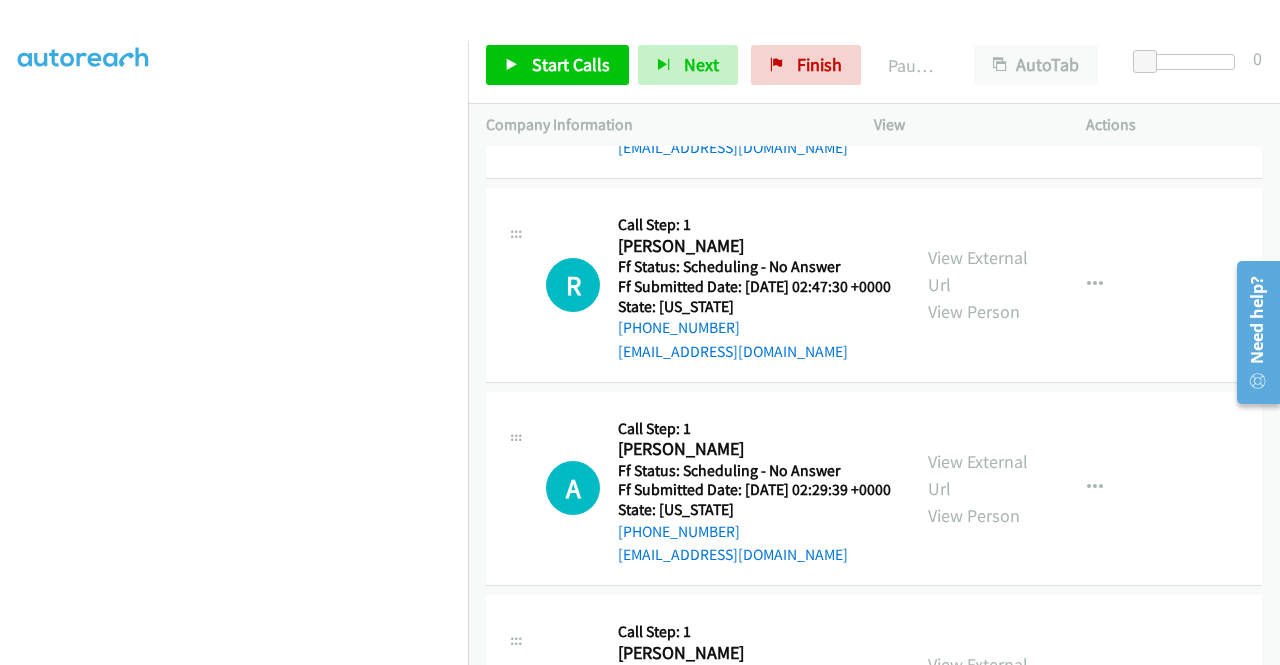 scroll, scrollTop: 600, scrollLeft: 0, axis: vertical 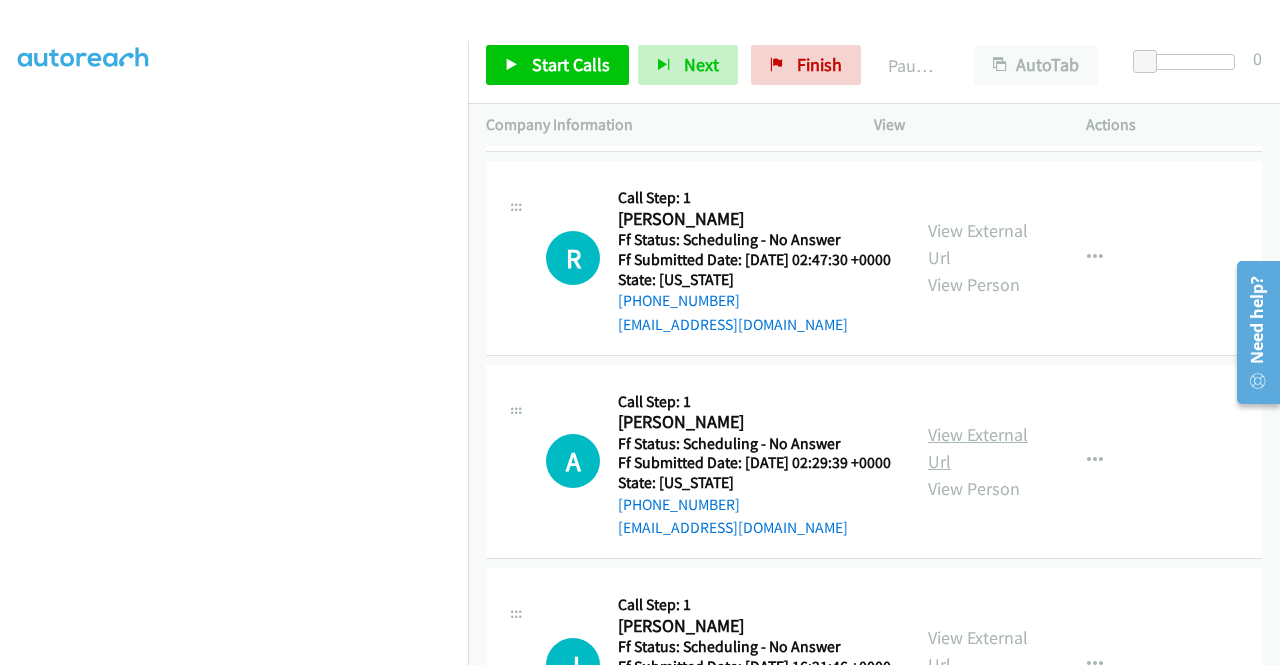 click on "View External Url" at bounding box center [978, 448] 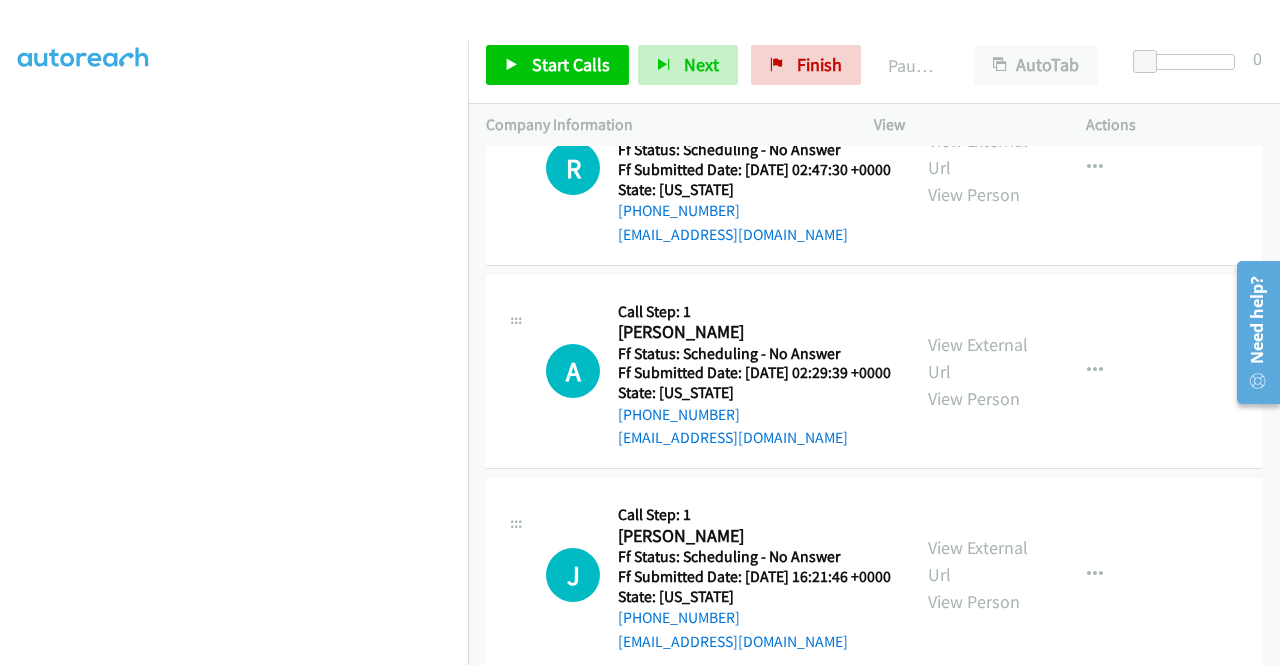 scroll, scrollTop: 900, scrollLeft: 0, axis: vertical 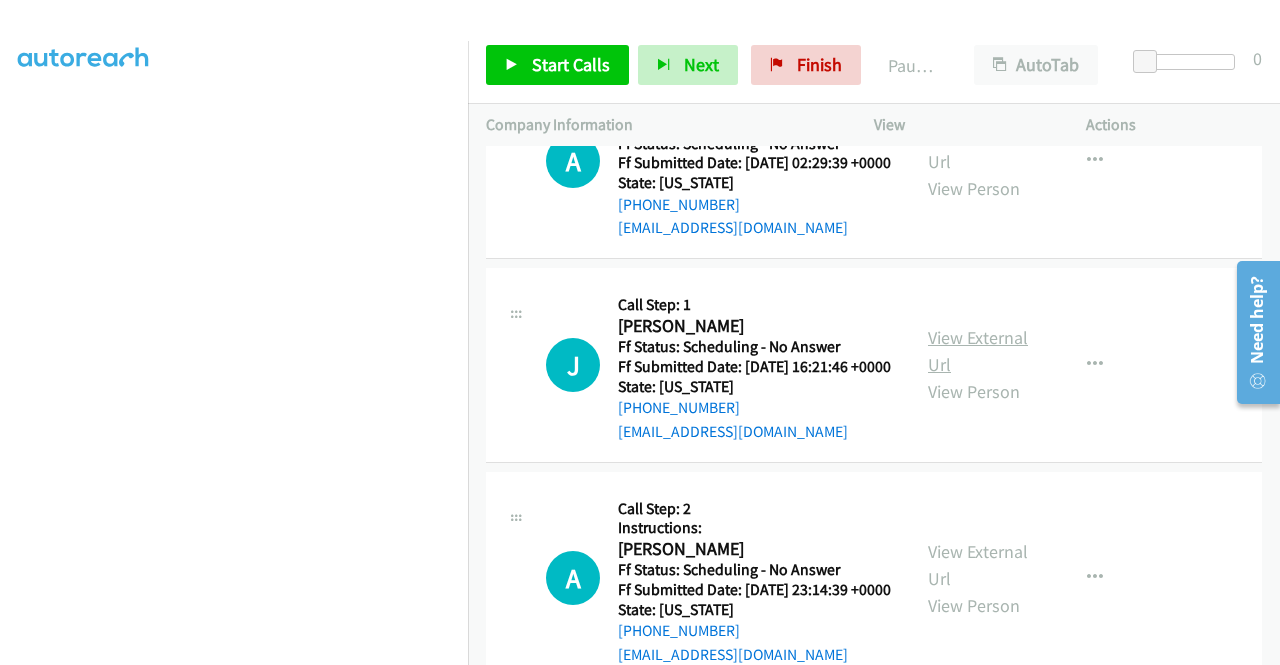 click on "View External Url" at bounding box center (978, 351) 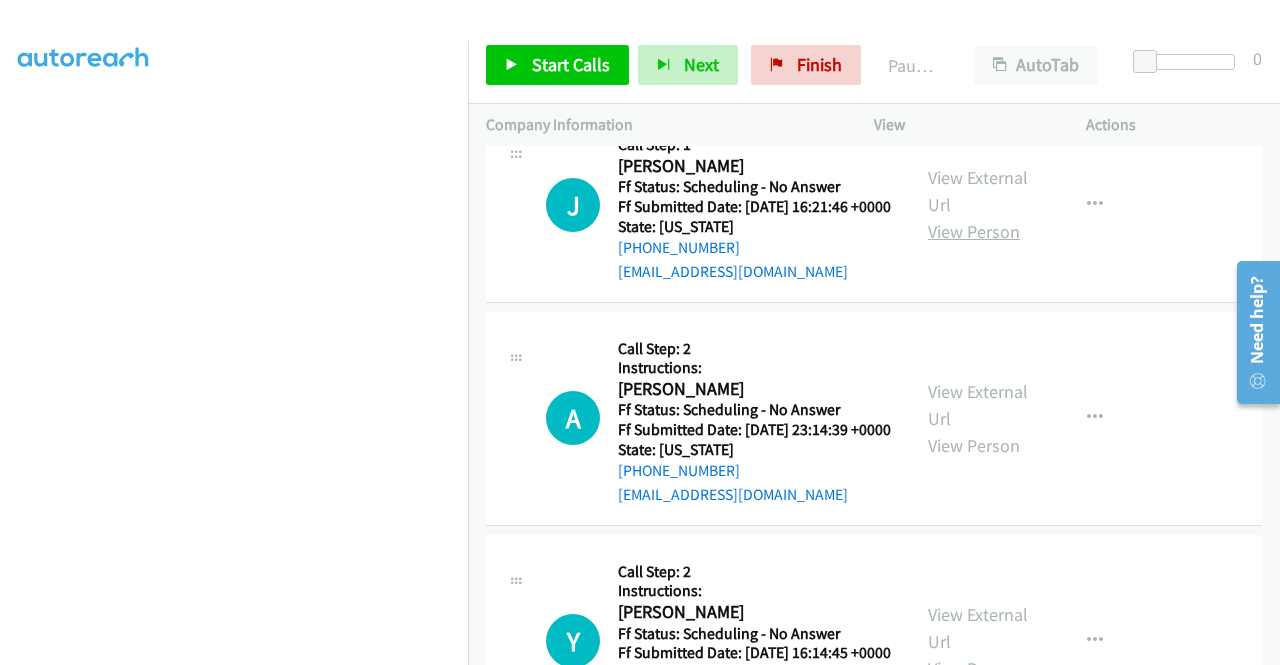 scroll, scrollTop: 1100, scrollLeft: 0, axis: vertical 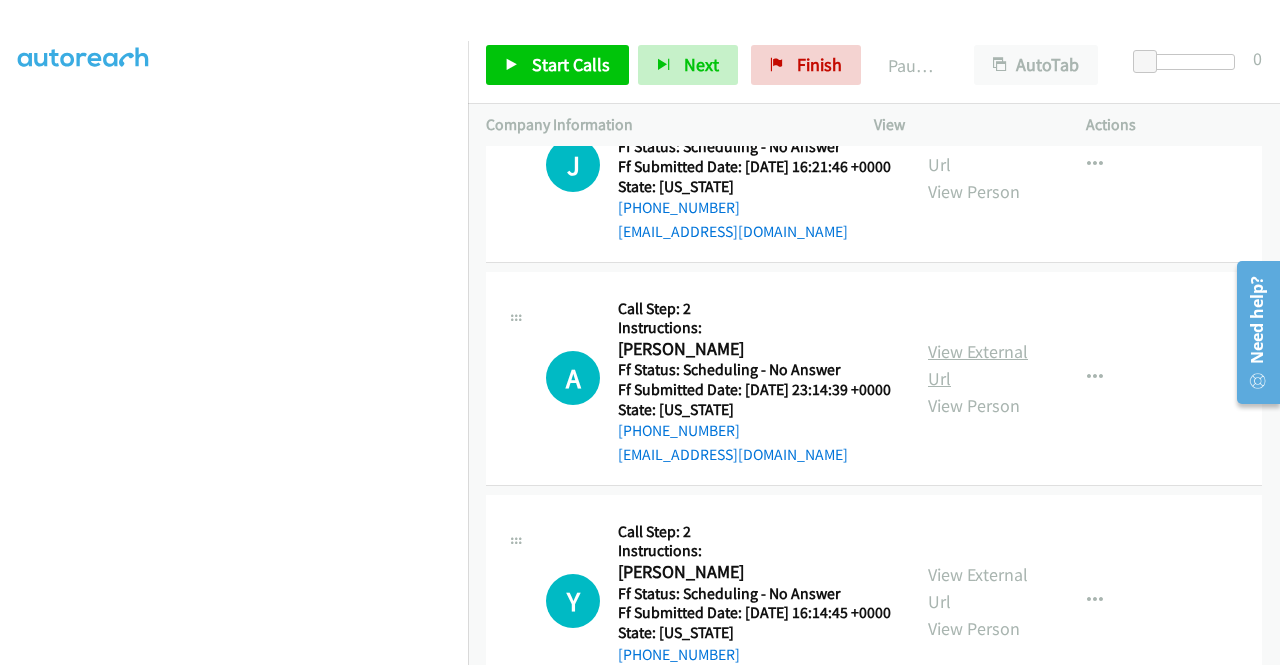 click on "View External Url" at bounding box center (978, 365) 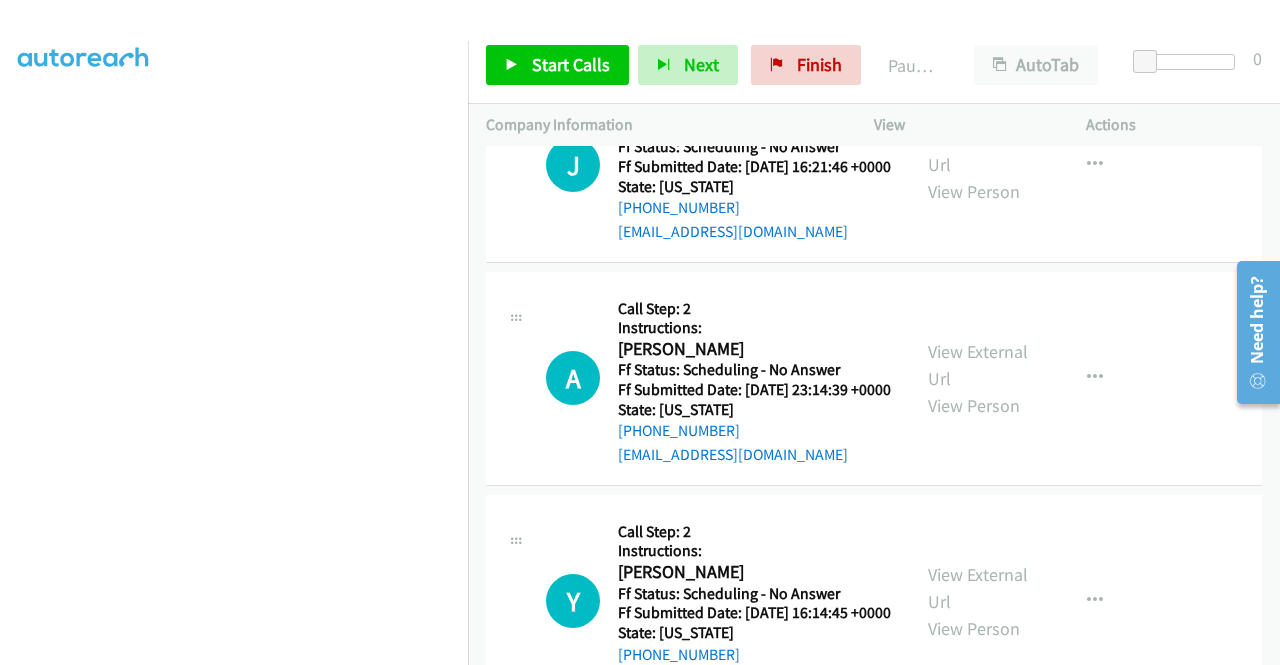 scroll, scrollTop: 1300, scrollLeft: 0, axis: vertical 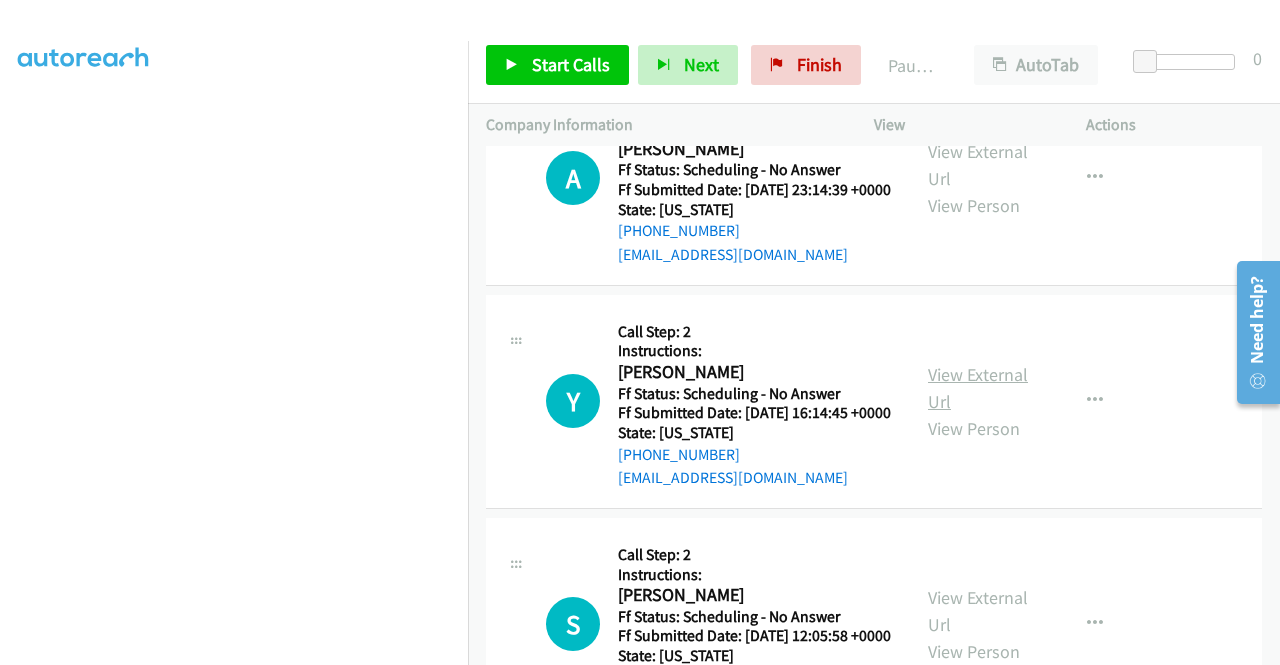 click on "View External Url" at bounding box center [978, 388] 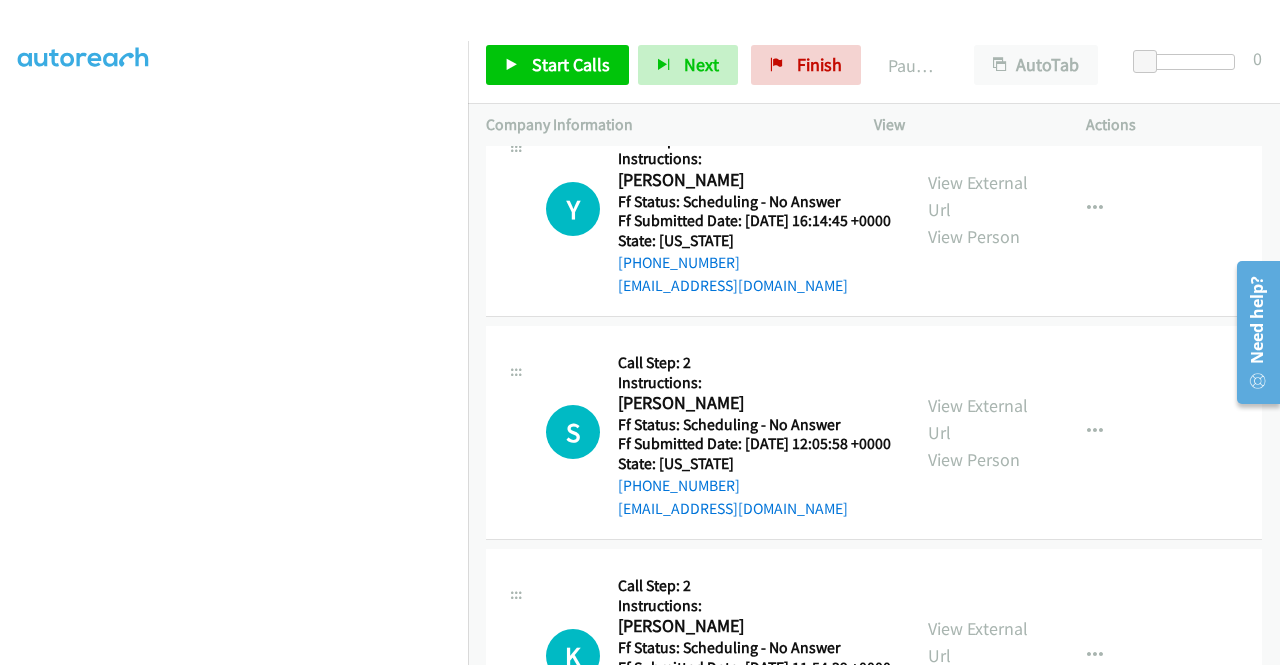 scroll, scrollTop: 1500, scrollLeft: 0, axis: vertical 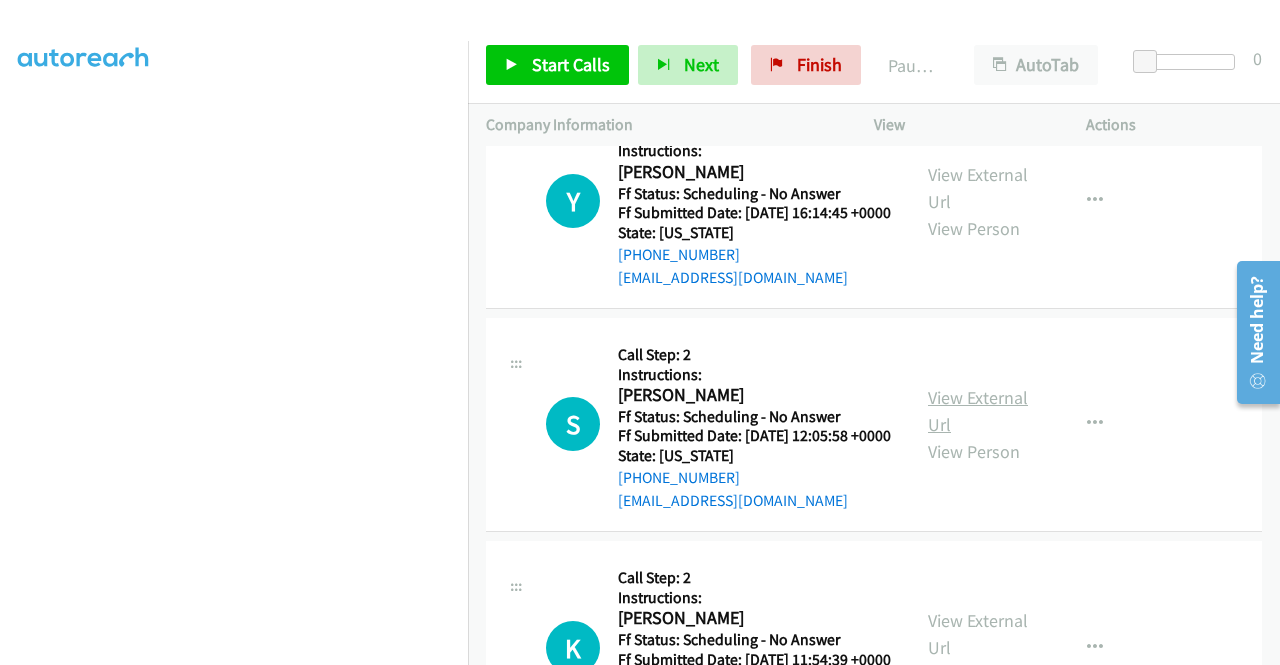 click on "View External Url
View Person" at bounding box center (980, 424) 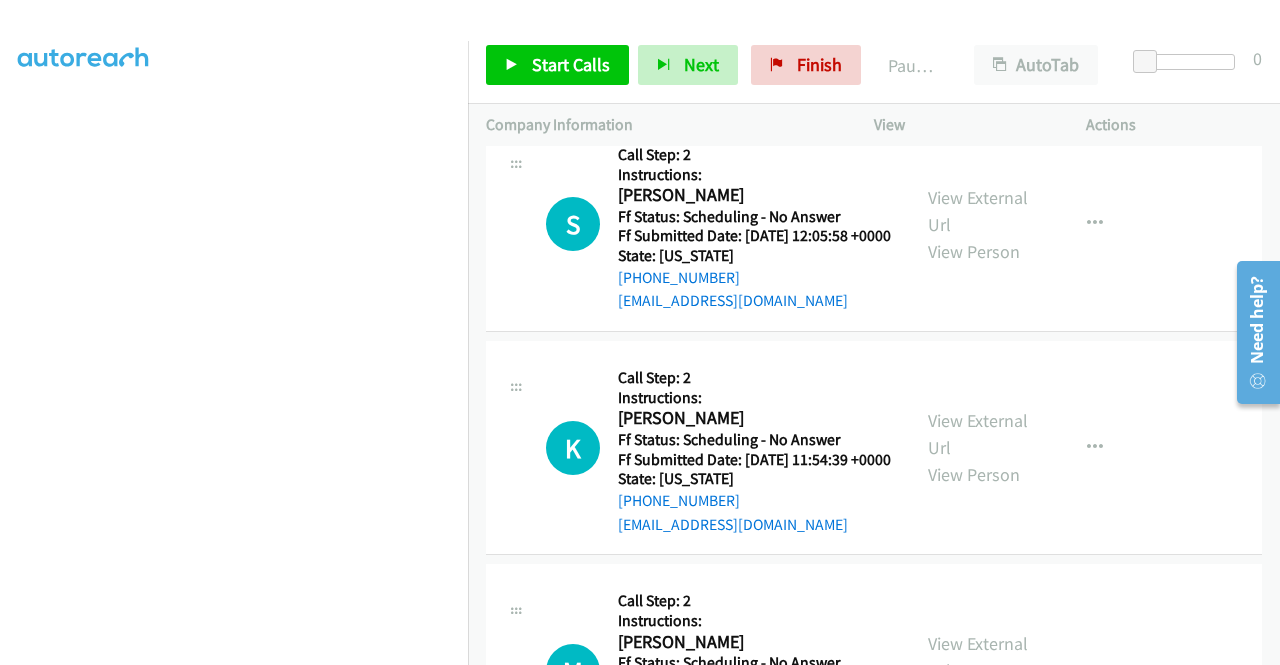 scroll, scrollTop: 1800, scrollLeft: 0, axis: vertical 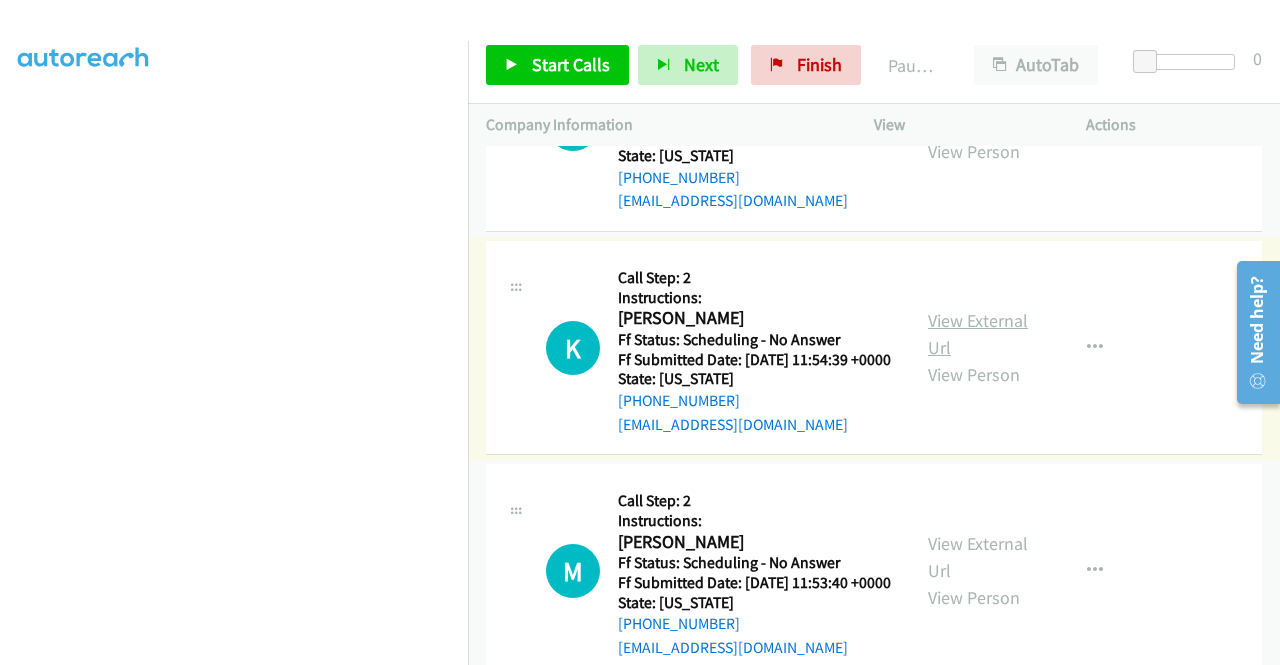 click on "View External Url" at bounding box center [978, 334] 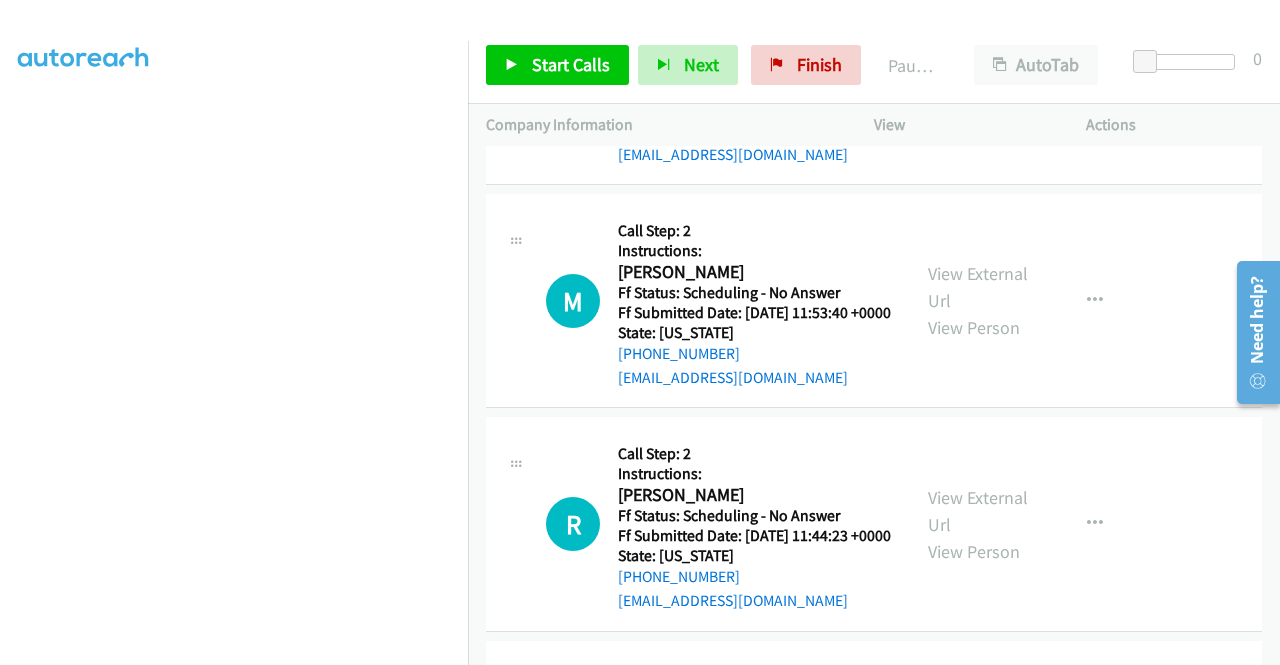 scroll, scrollTop: 2100, scrollLeft: 0, axis: vertical 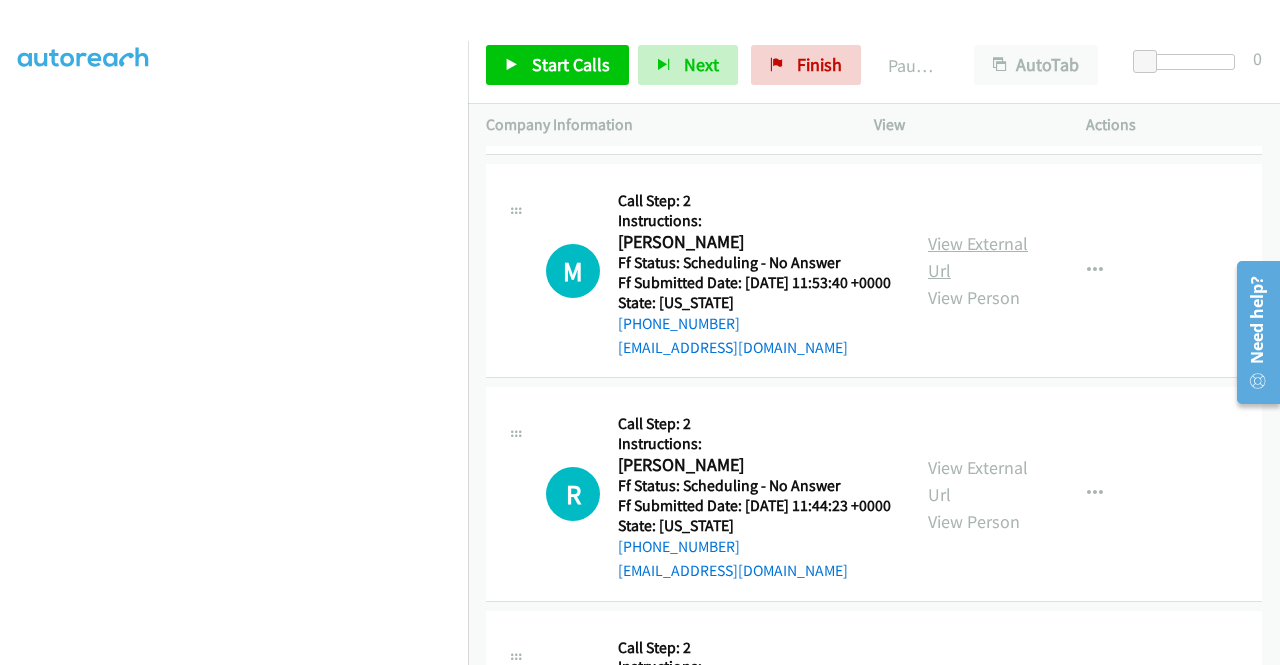 click on "View External Url" at bounding box center [978, 257] 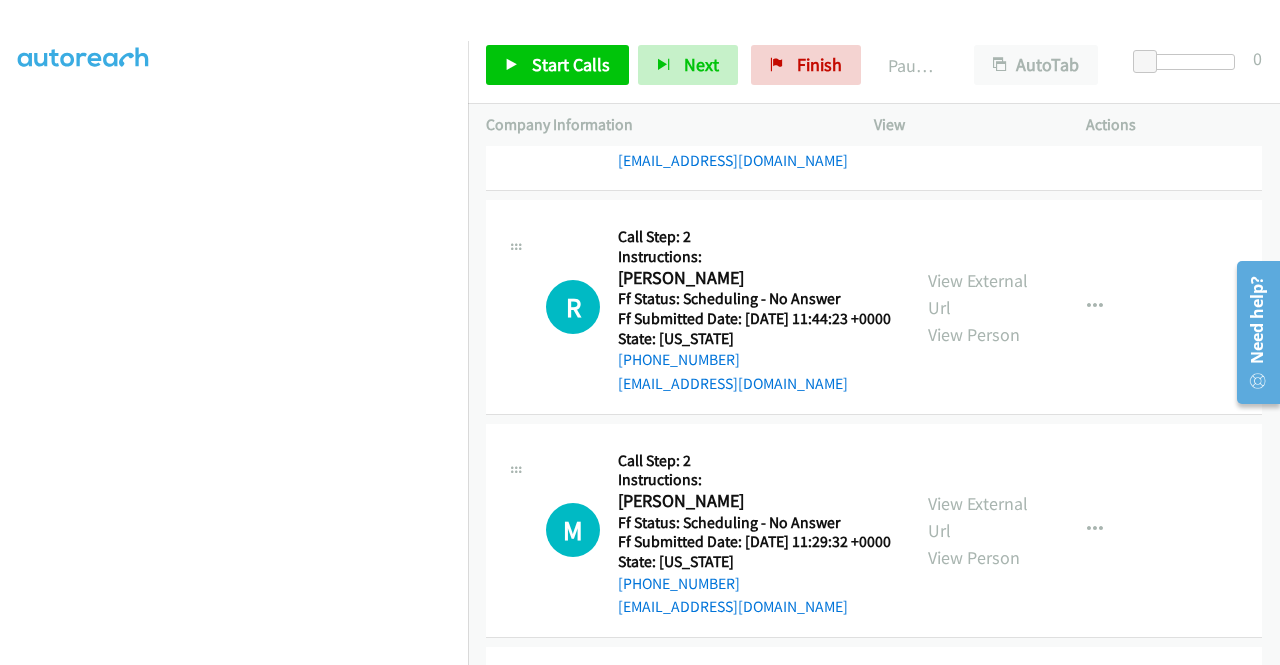scroll, scrollTop: 2300, scrollLeft: 0, axis: vertical 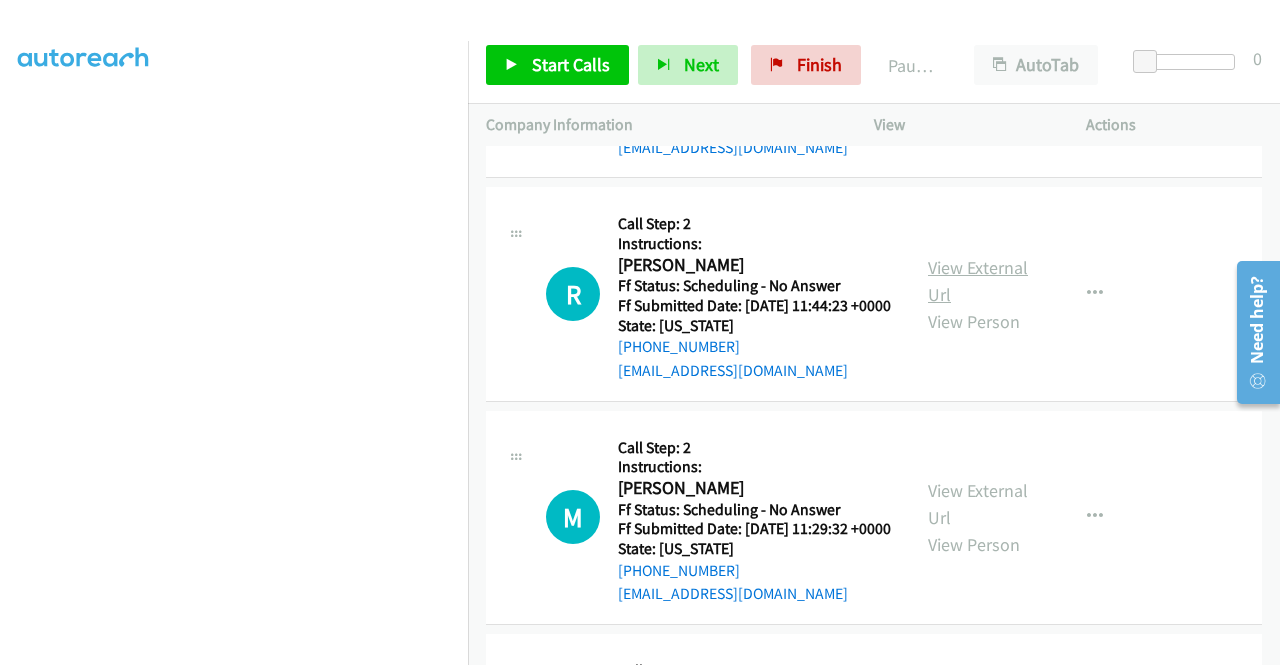 click on "View External Url" at bounding box center [978, 281] 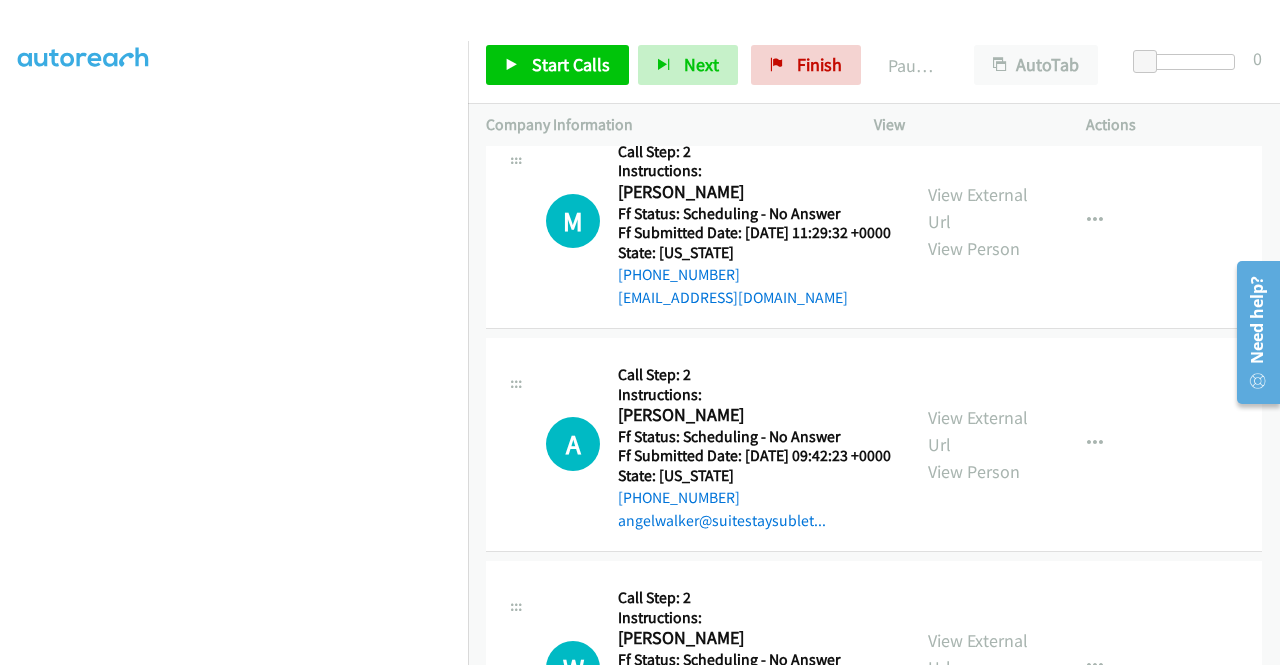 scroll, scrollTop: 2600, scrollLeft: 0, axis: vertical 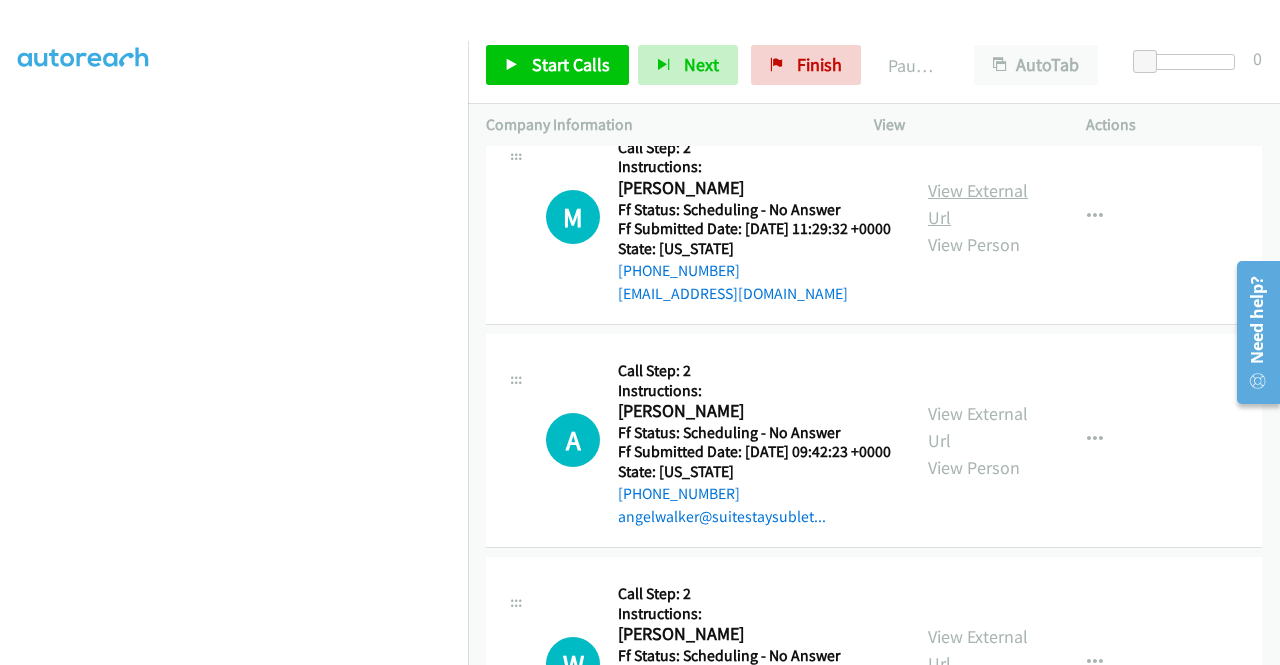 click on "View External Url" at bounding box center (978, 204) 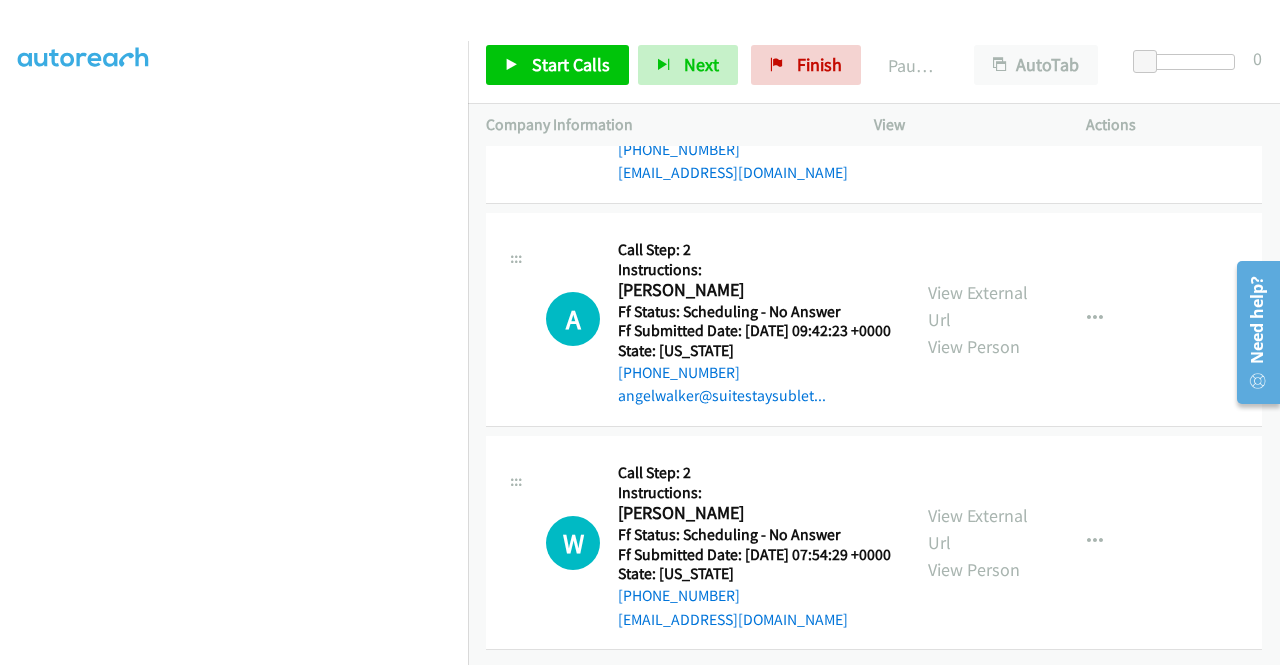 scroll, scrollTop: 2800, scrollLeft: 0, axis: vertical 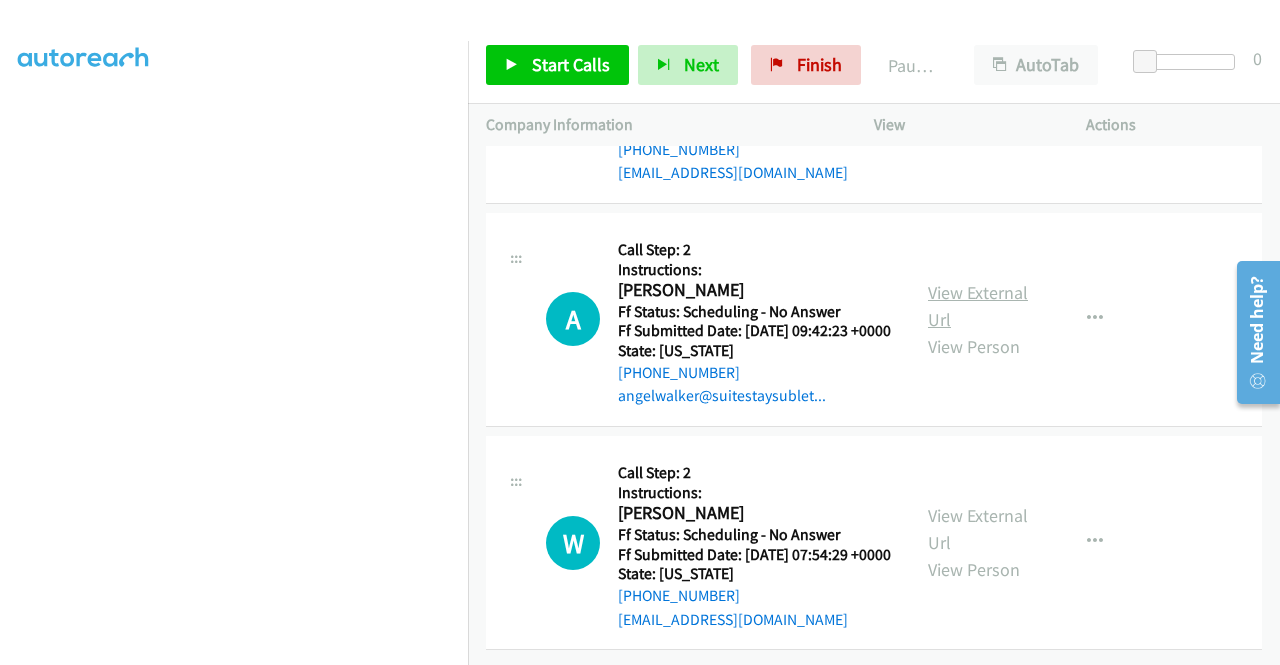 click on "View External Url" at bounding box center [978, 306] 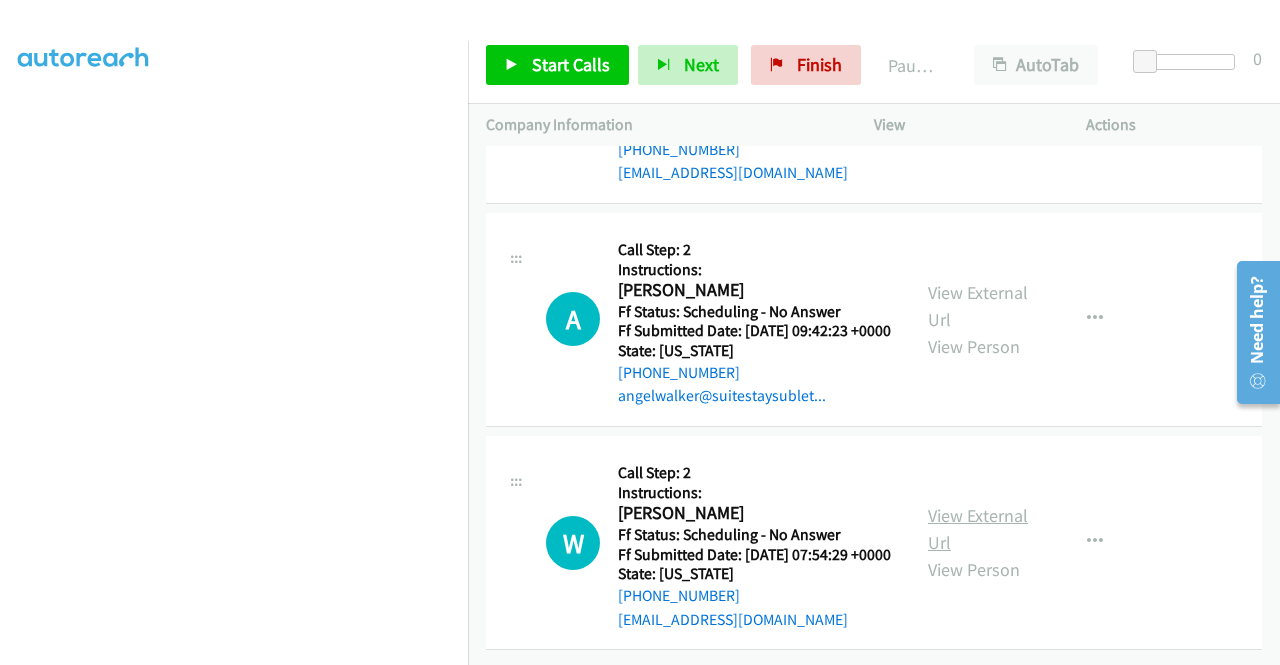 scroll, scrollTop: 3026, scrollLeft: 0, axis: vertical 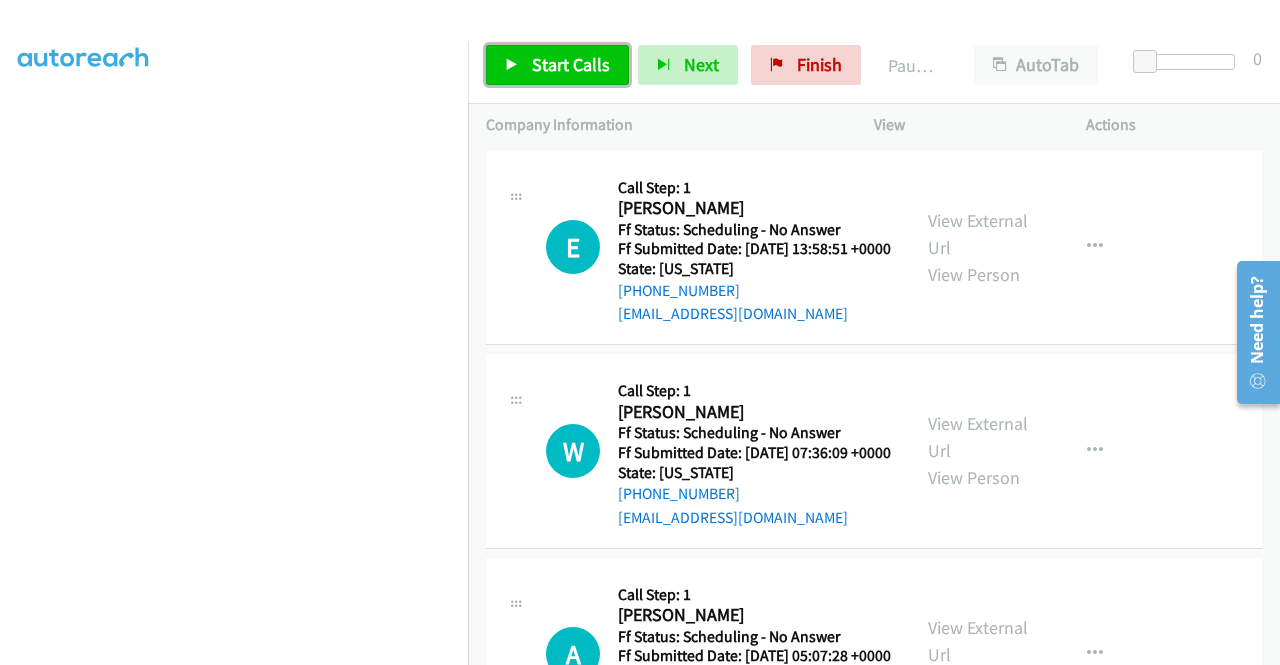 click on "Start Calls" at bounding box center [557, 65] 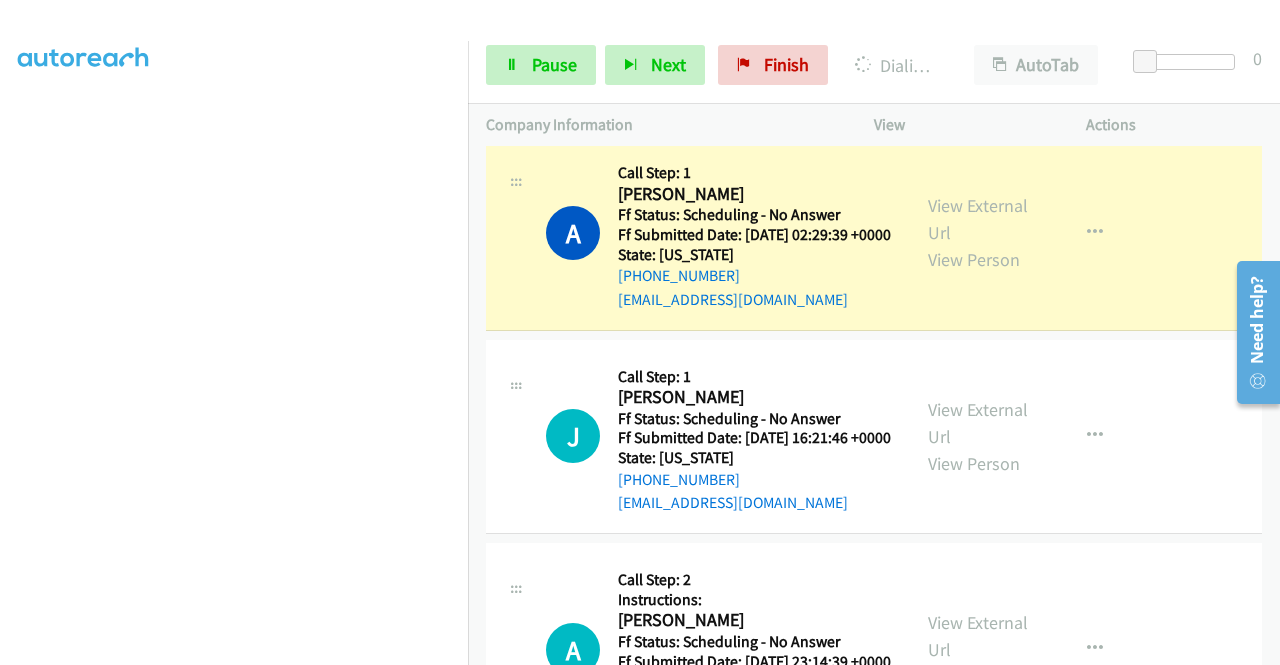 scroll, scrollTop: 1000, scrollLeft: 0, axis: vertical 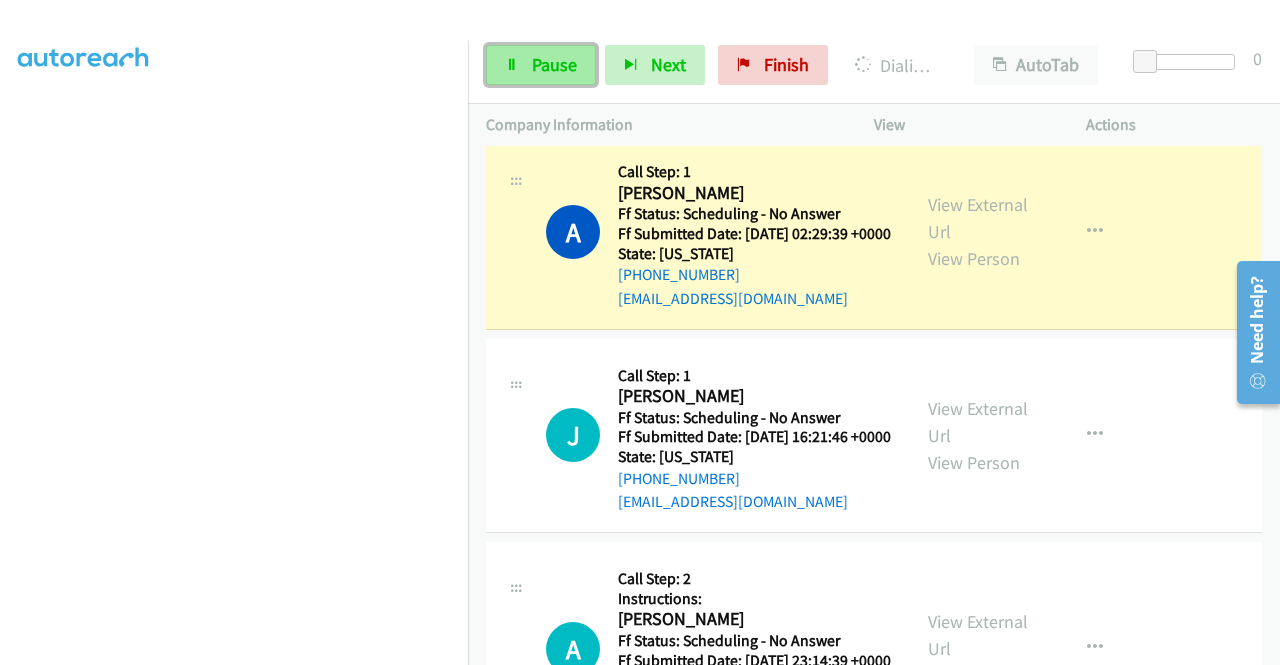 click on "Pause" at bounding box center [554, 64] 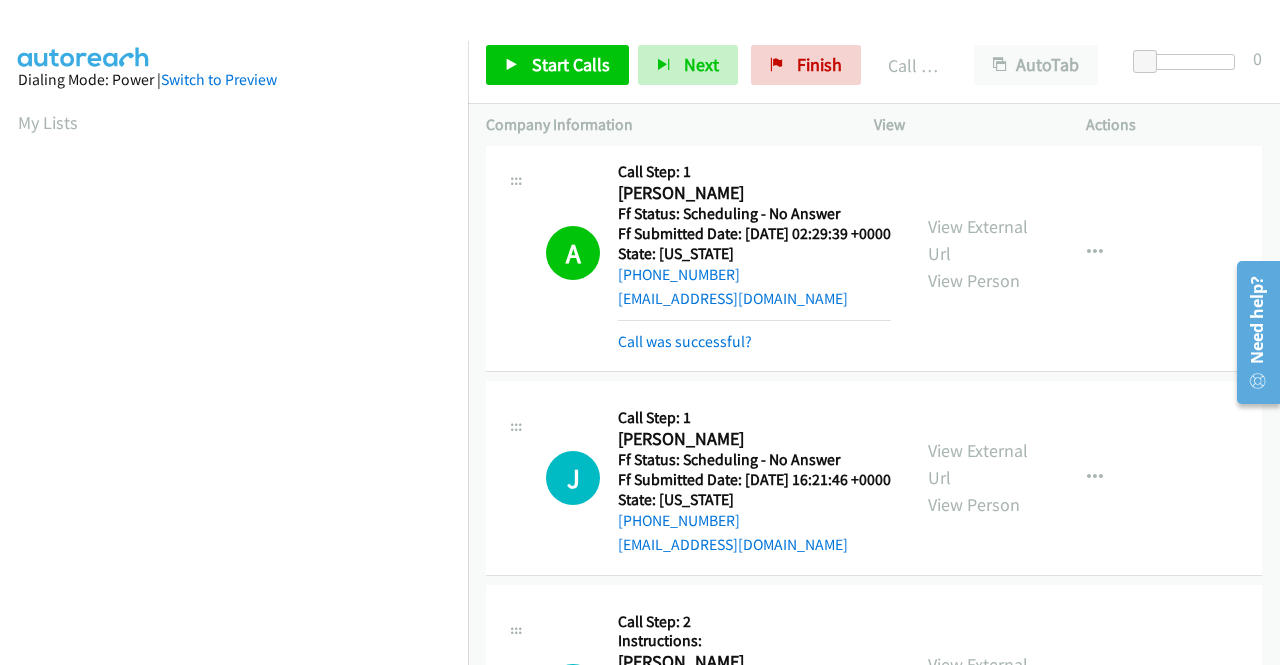 scroll, scrollTop: 456, scrollLeft: 0, axis: vertical 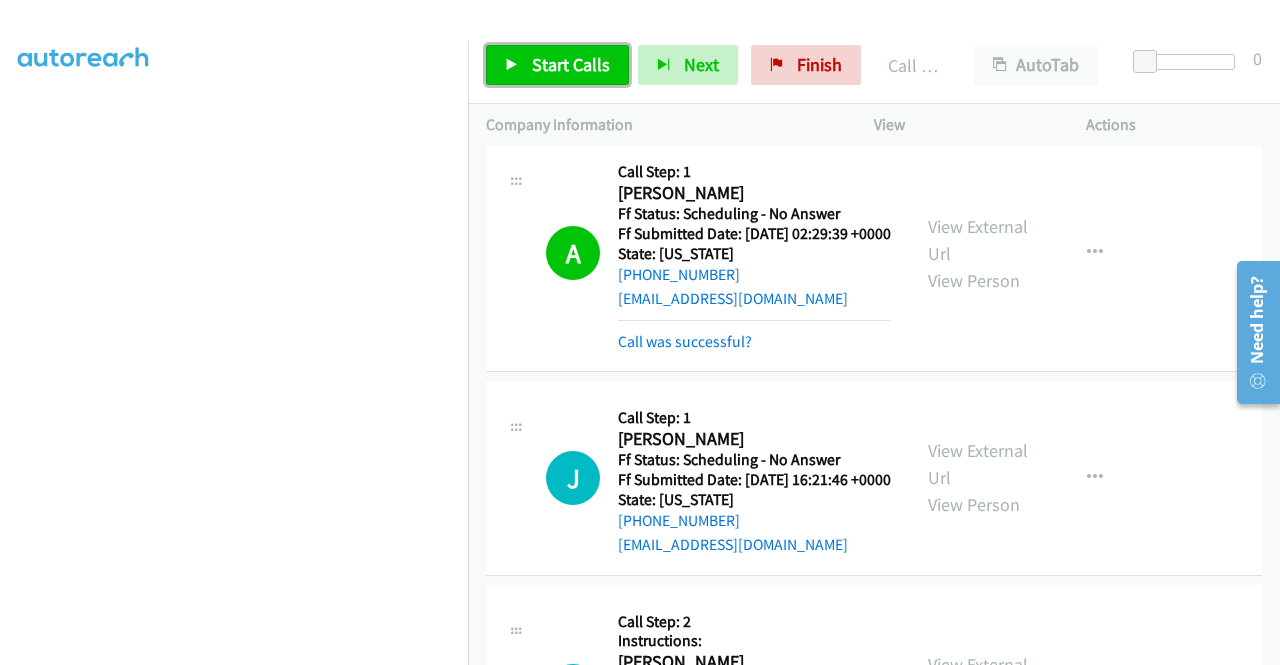 click on "Start Calls" at bounding box center [557, 65] 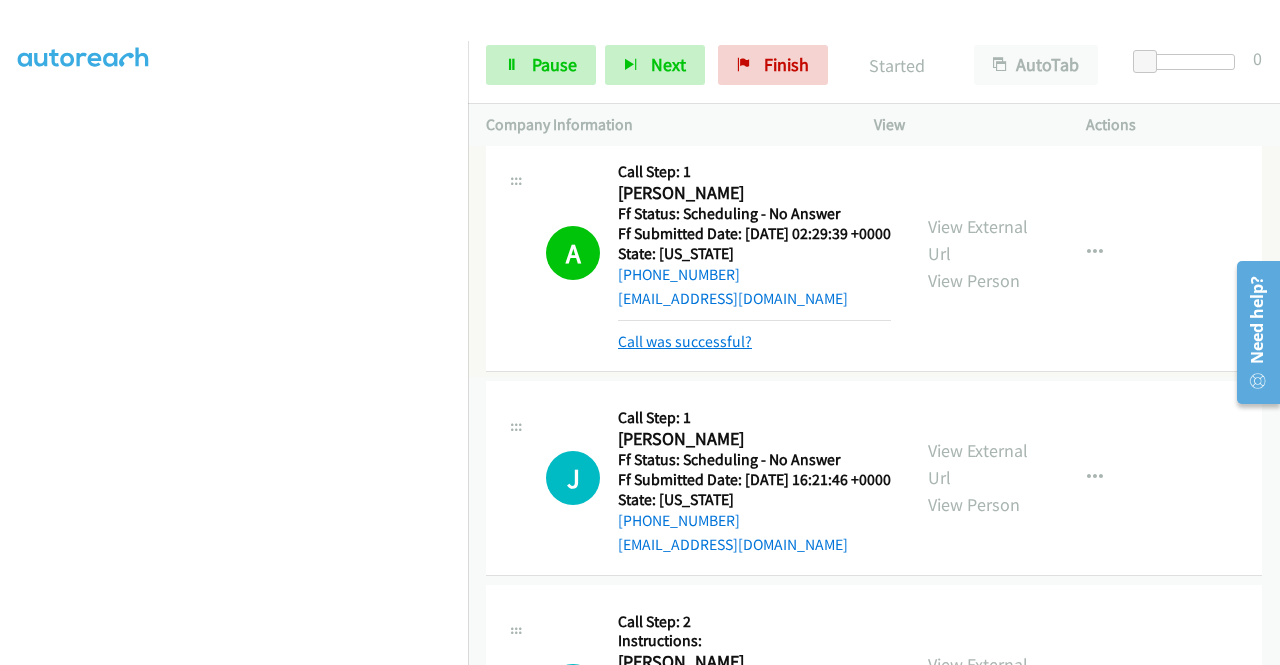 click on "Call was successful?" at bounding box center [685, 341] 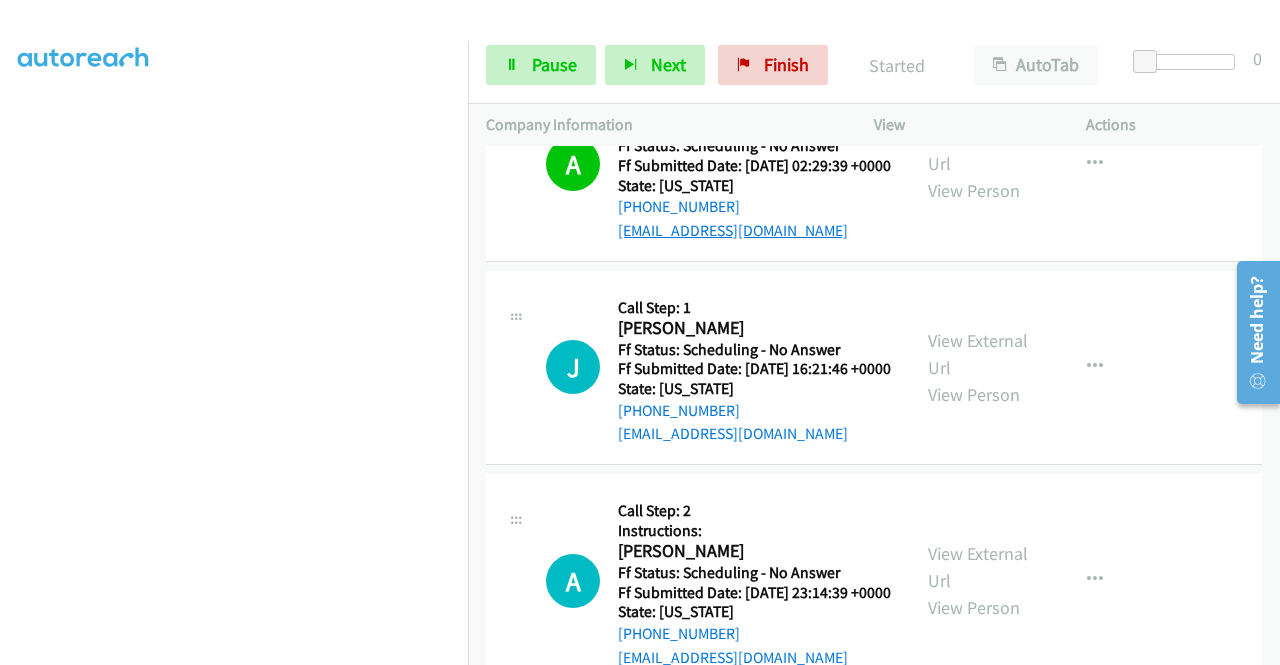 scroll, scrollTop: 1100, scrollLeft: 0, axis: vertical 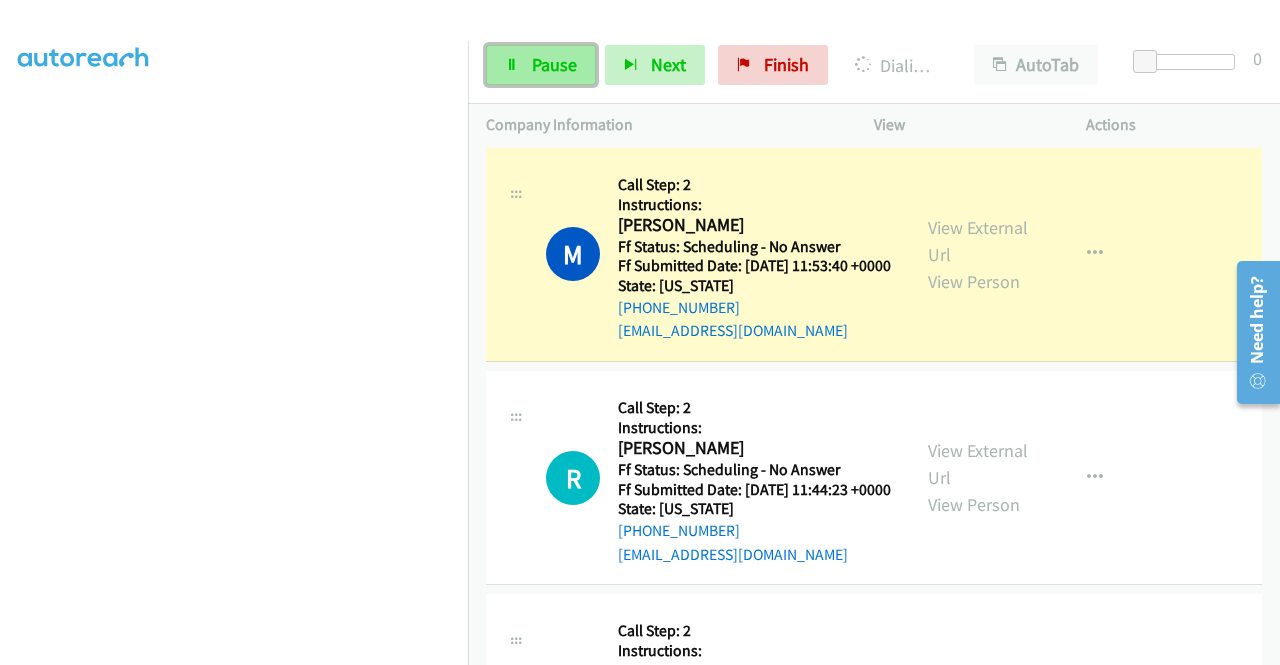 click on "Pause" at bounding box center [554, 64] 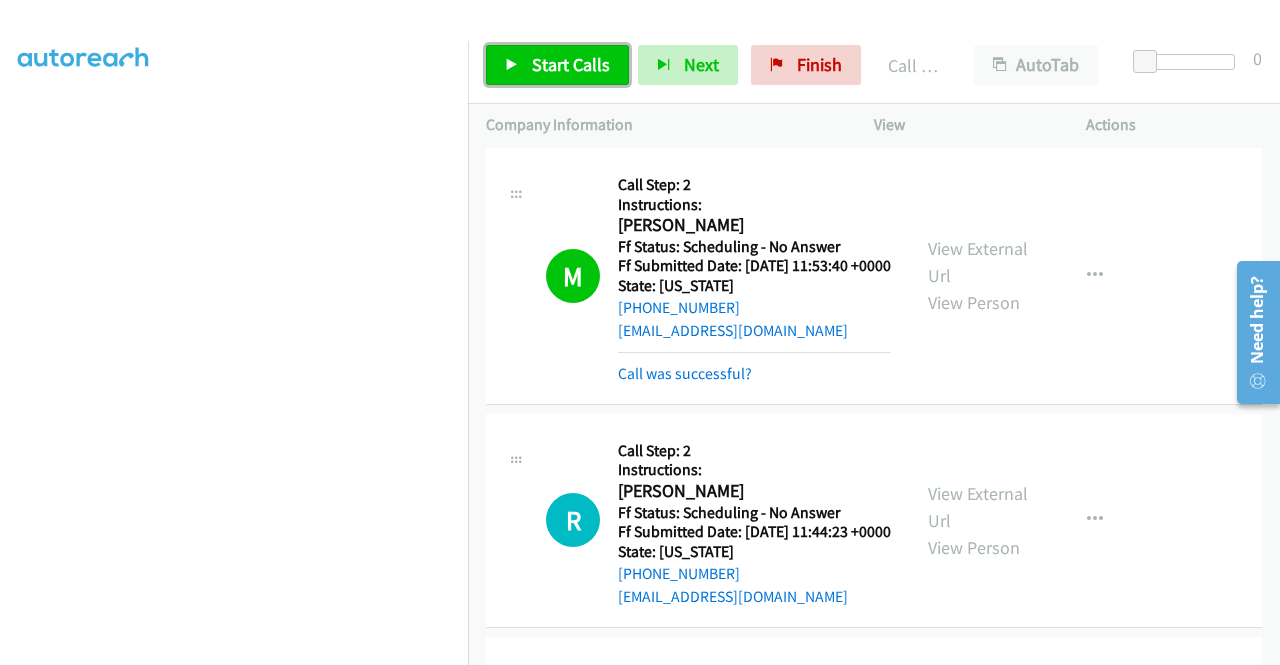 click on "Start Calls" at bounding box center (571, 64) 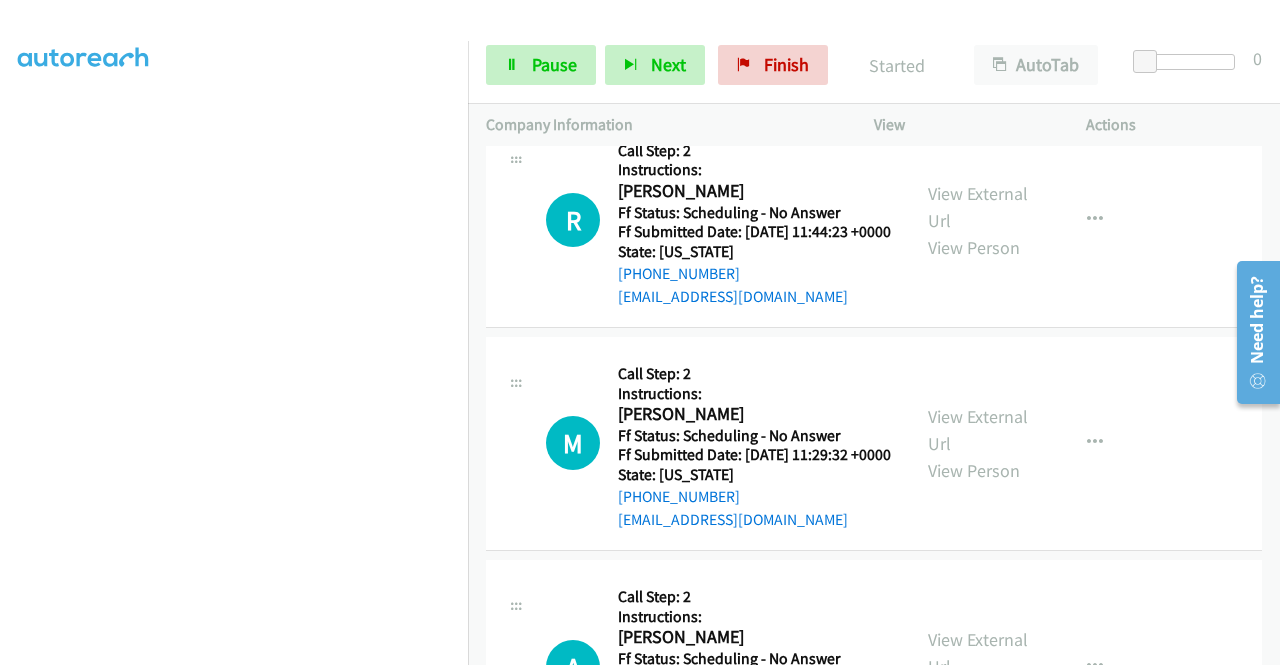 scroll, scrollTop: 2900, scrollLeft: 0, axis: vertical 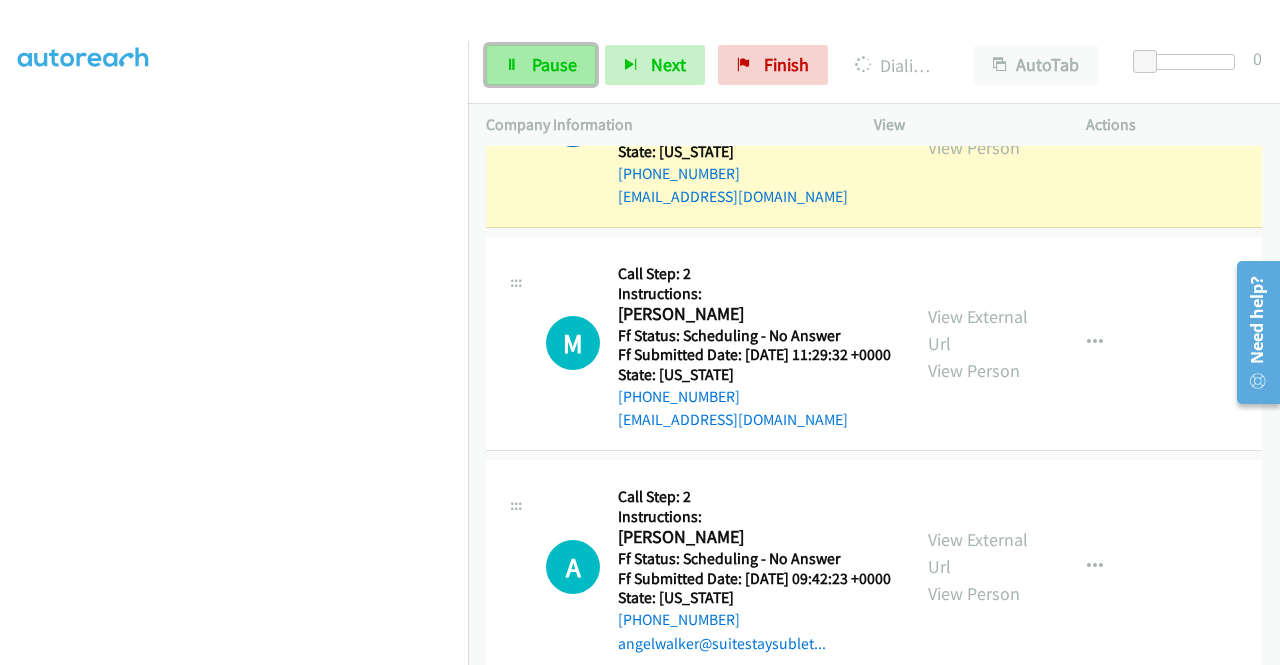 click on "Pause" at bounding box center (554, 64) 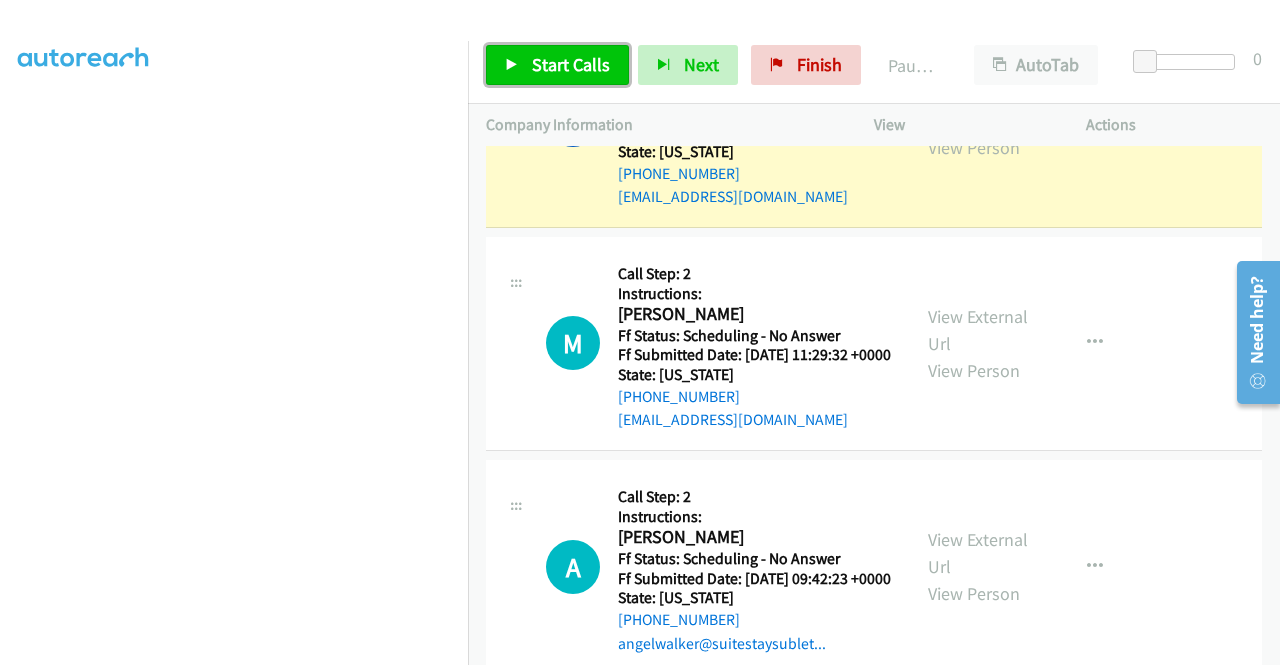 click on "Start Calls" at bounding box center (571, 64) 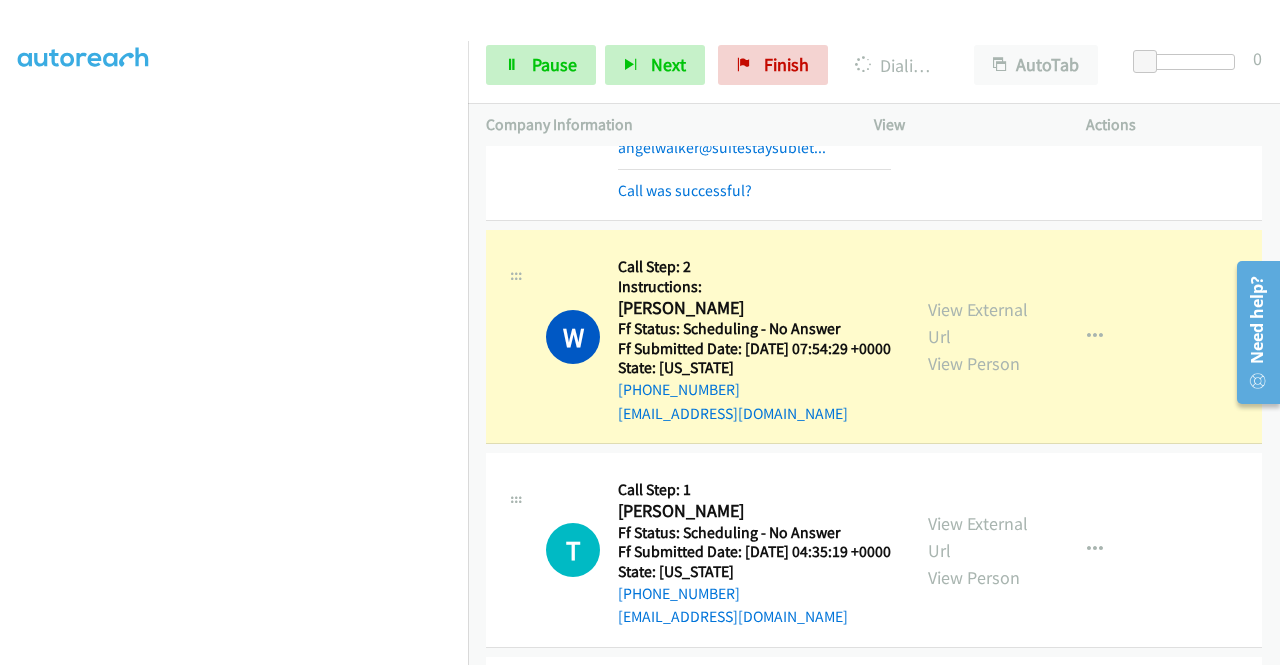 scroll, scrollTop: 3500, scrollLeft: 0, axis: vertical 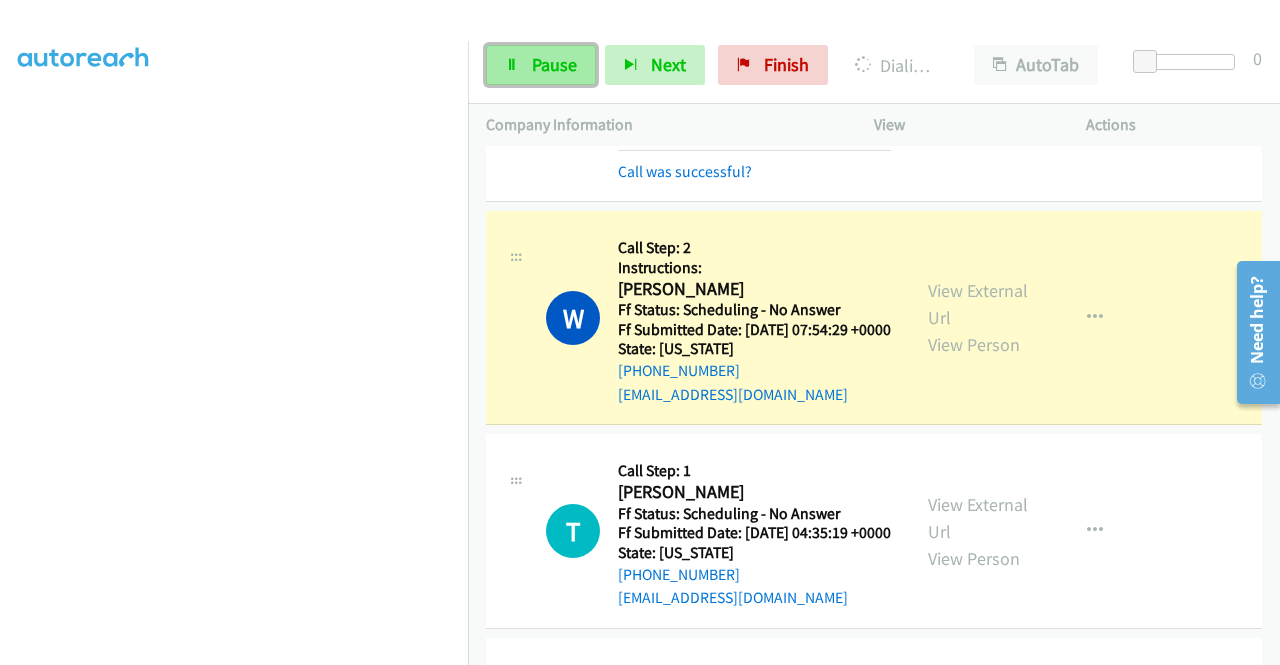click on "Pause" at bounding box center (554, 64) 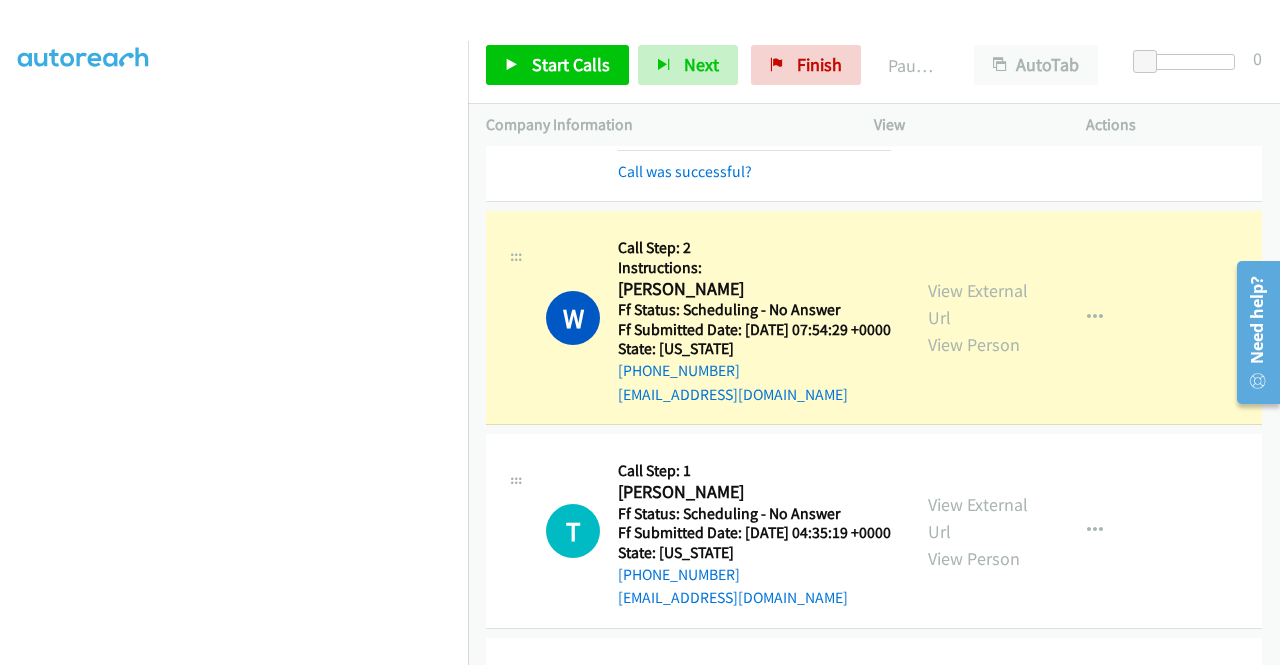scroll, scrollTop: 3600, scrollLeft: 0, axis: vertical 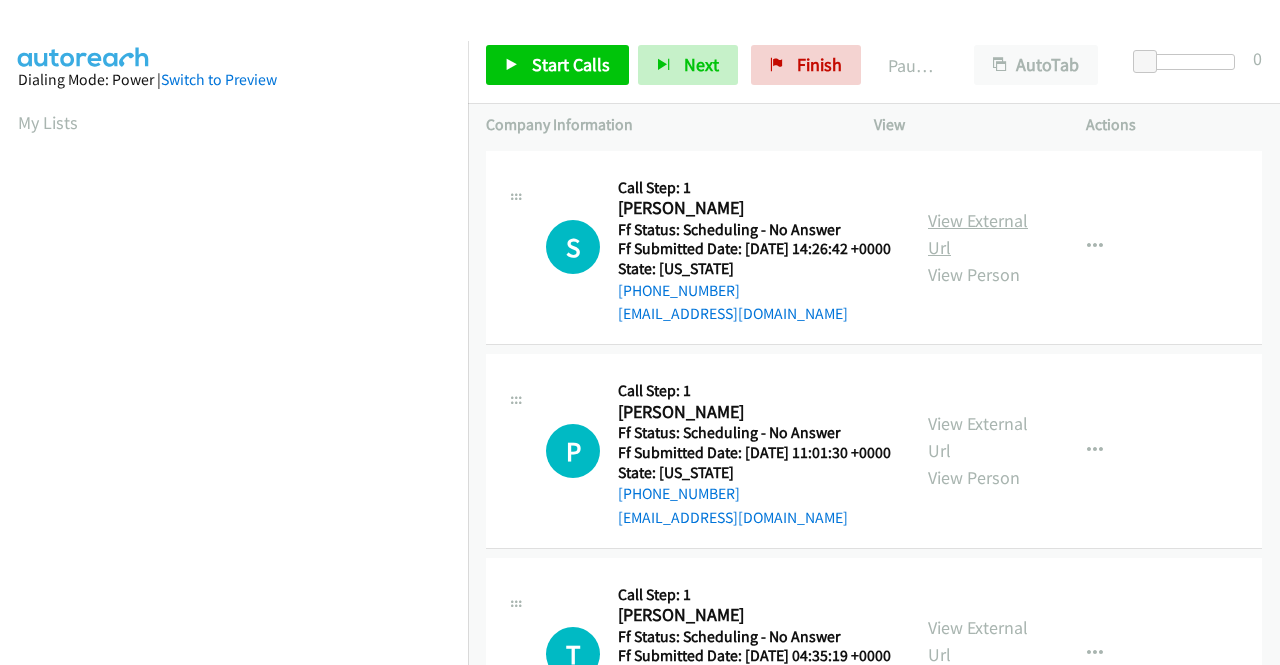 click on "View External Url" at bounding box center (978, 234) 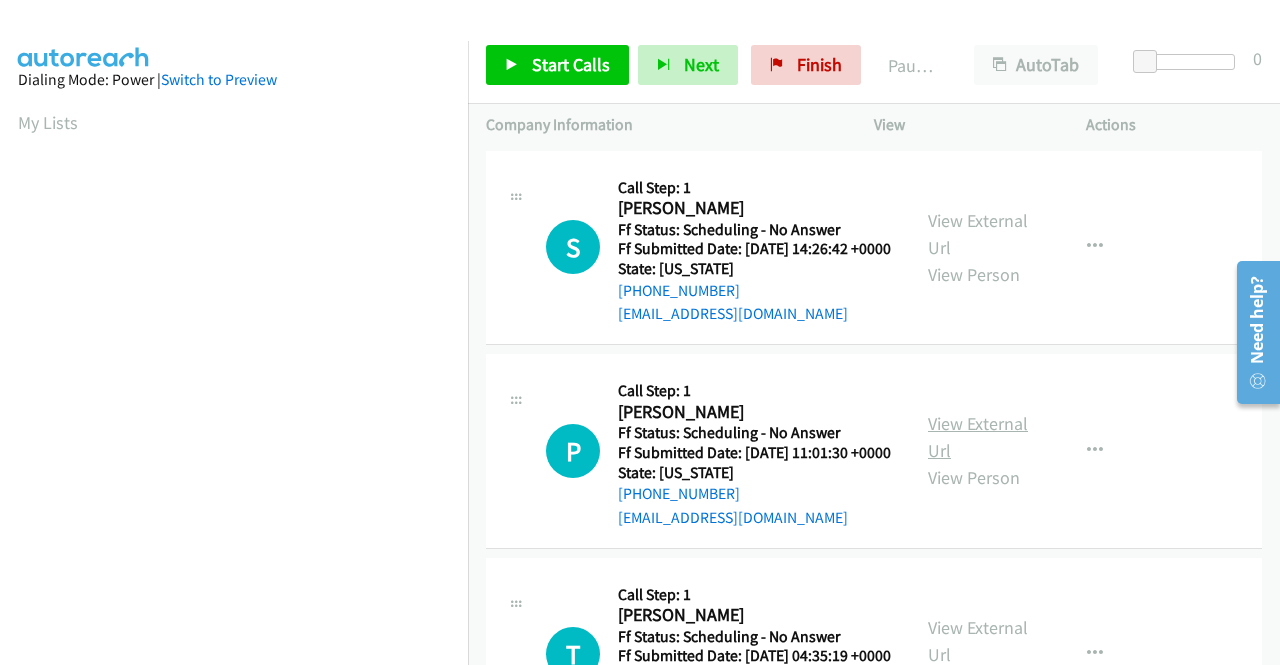 click on "View External Url" at bounding box center [978, 437] 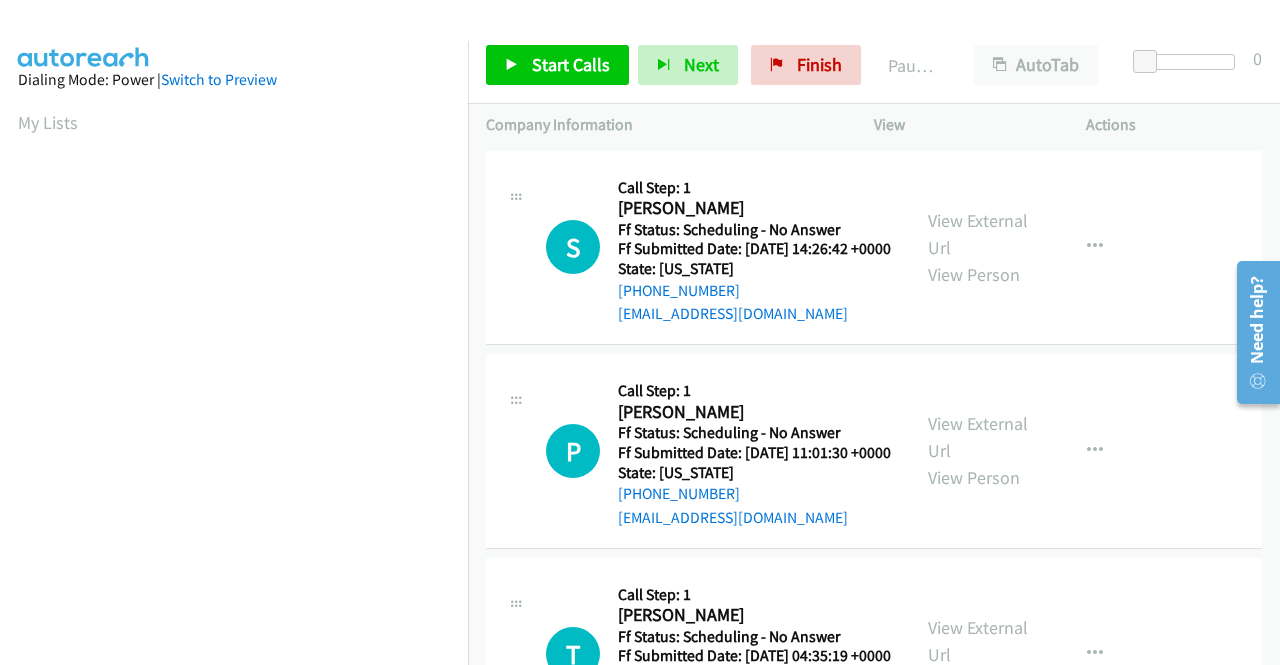 scroll, scrollTop: 200, scrollLeft: 0, axis: vertical 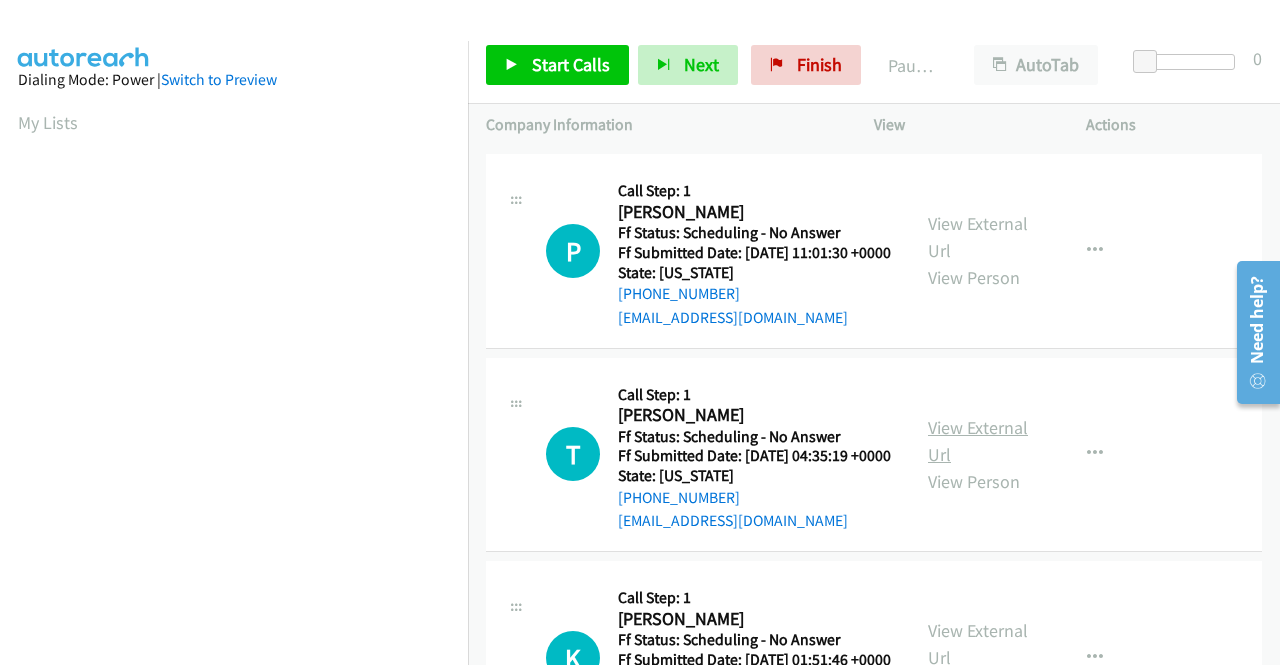 click on "View External Url" at bounding box center [978, 441] 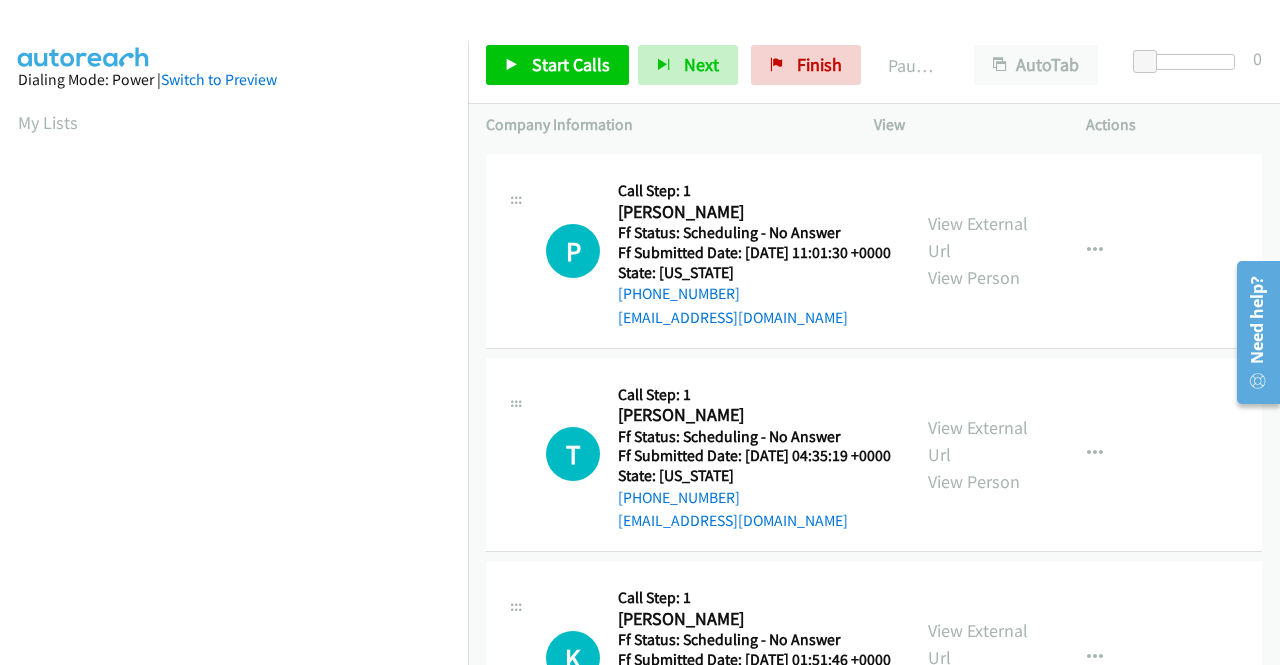 scroll, scrollTop: 300, scrollLeft: 0, axis: vertical 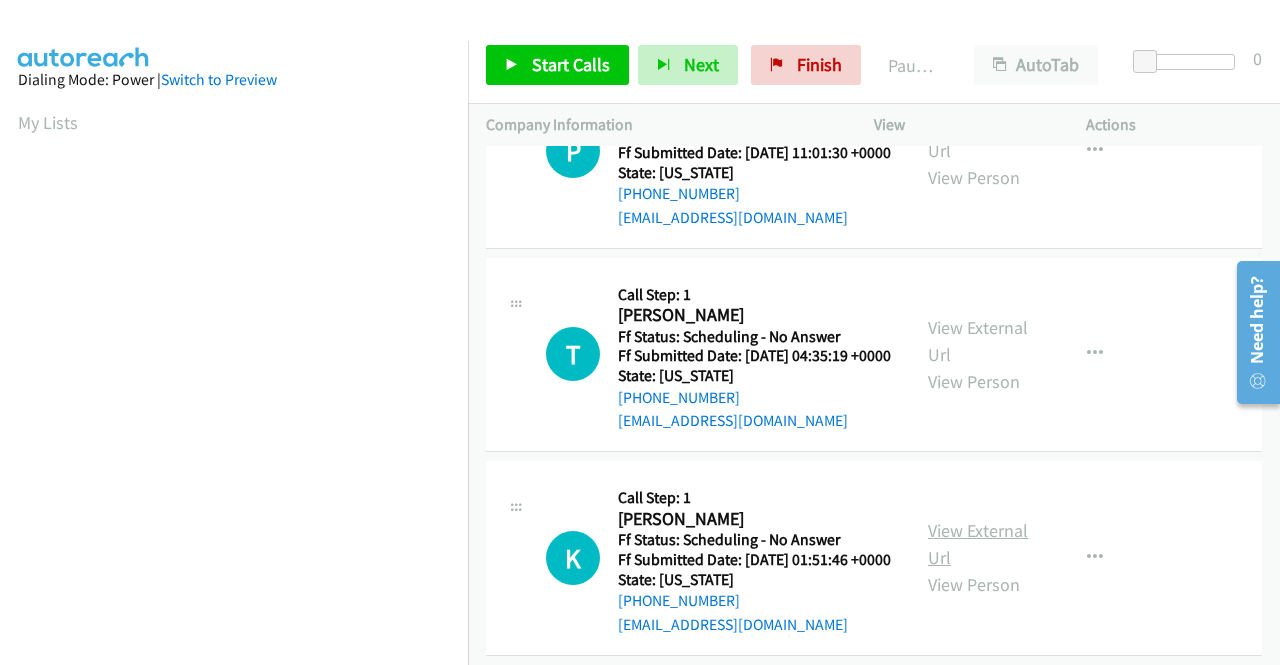 click on "View External Url" at bounding box center [978, 544] 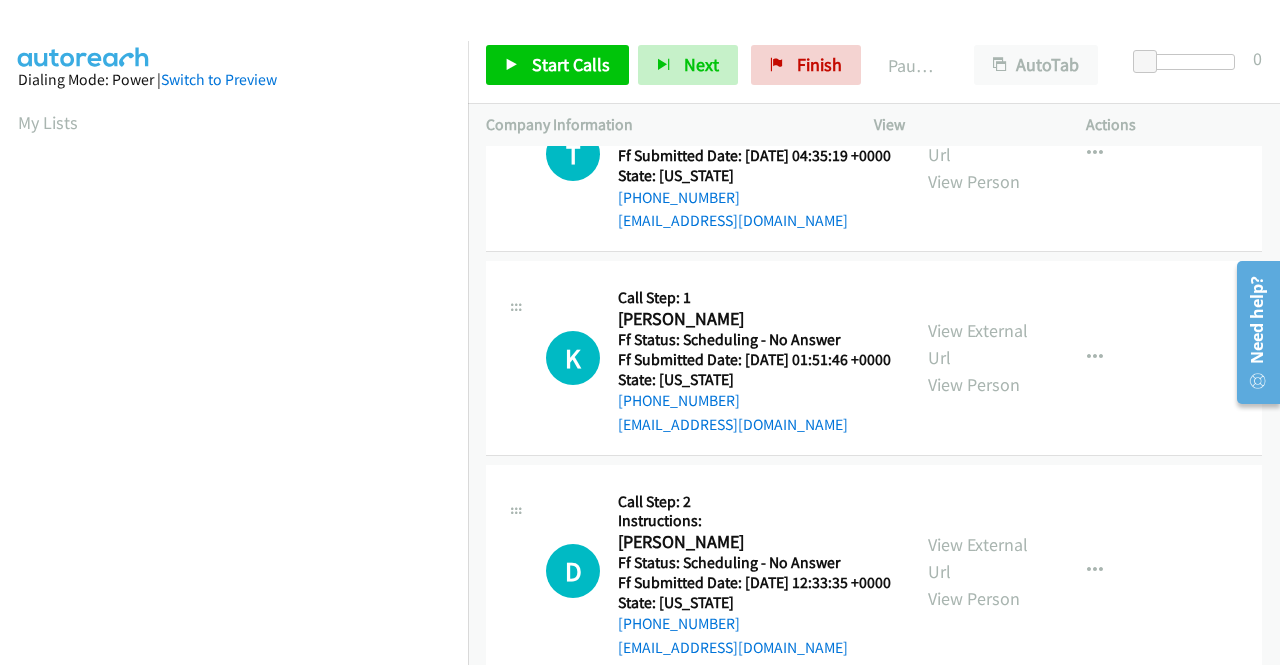 scroll, scrollTop: 600, scrollLeft: 0, axis: vertical 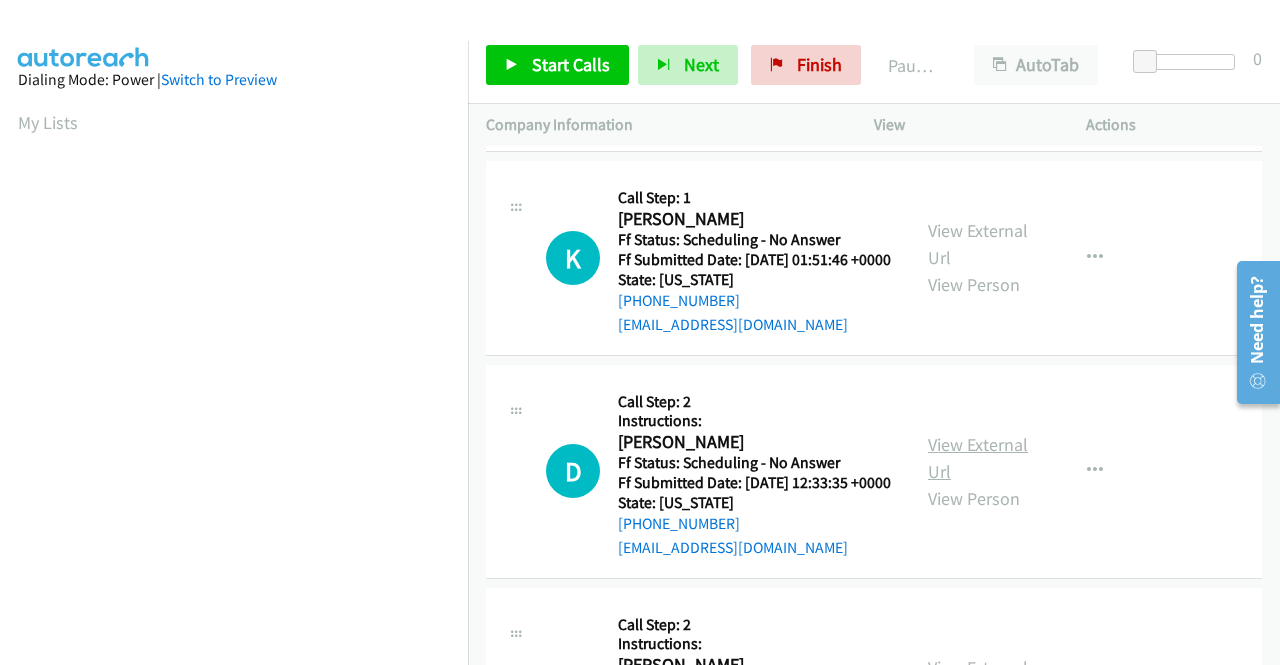click on "View External Url" at bounding box center [978, 458] 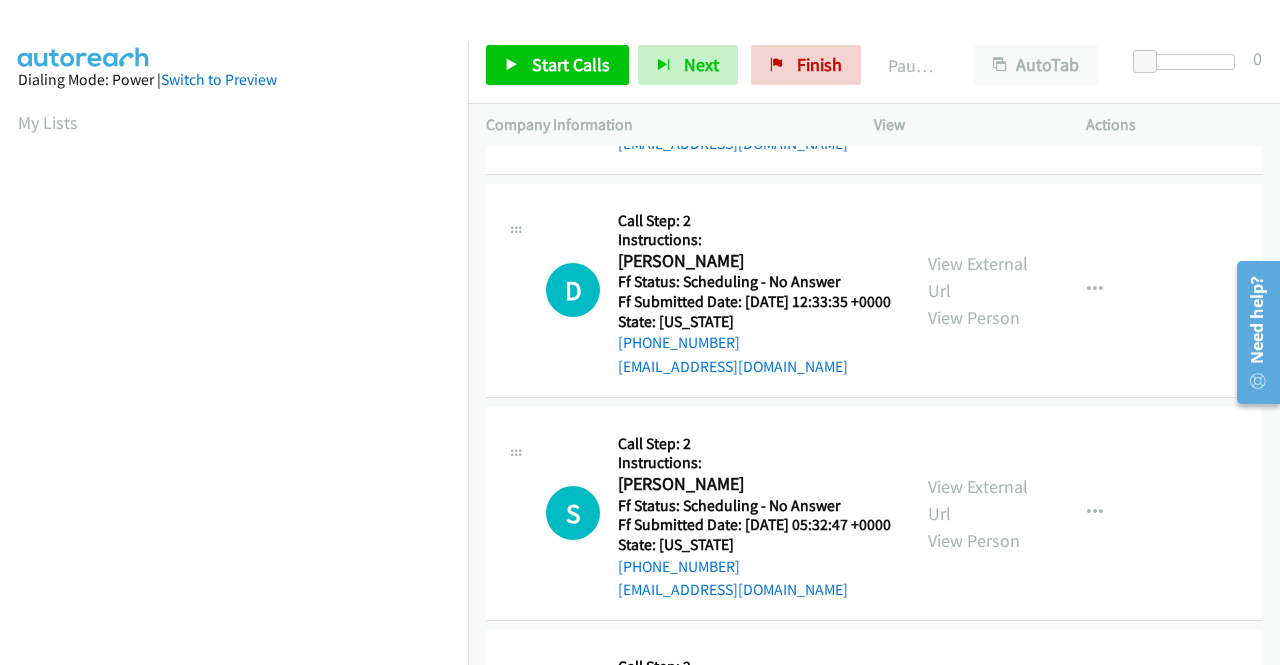 scroll, scrollTop: 800, scrollLeft: 0, axis: vertical 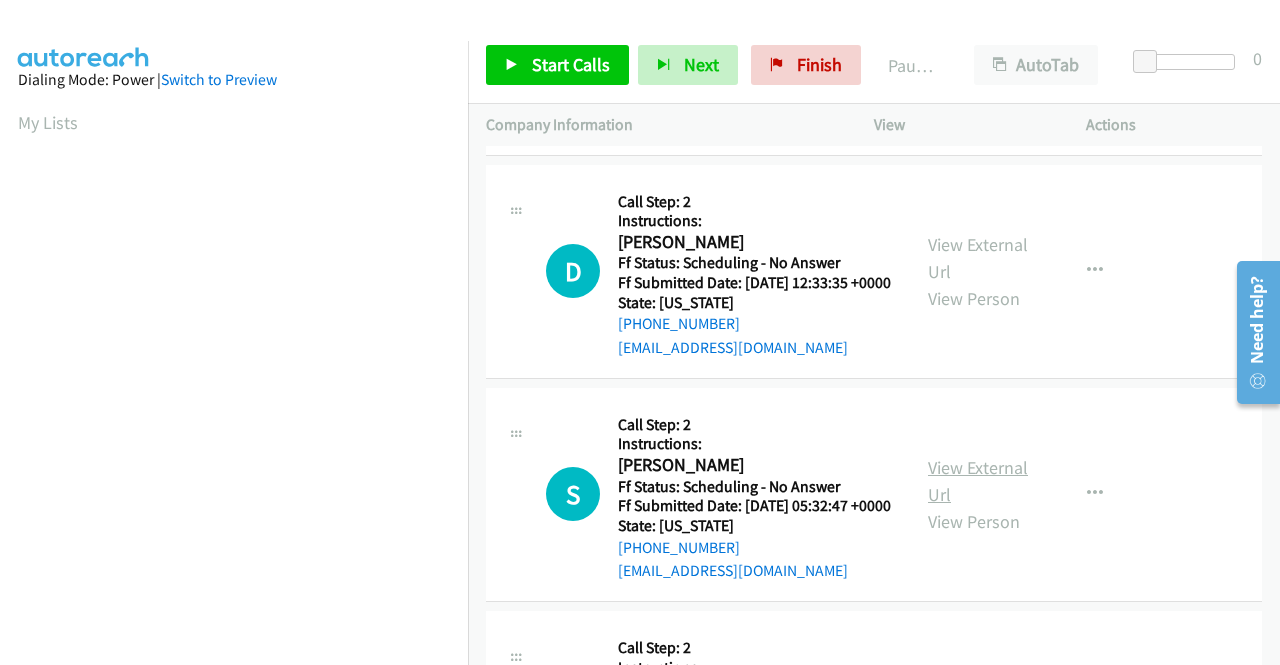 click on "View External Url" at bounding box center [978, 481] 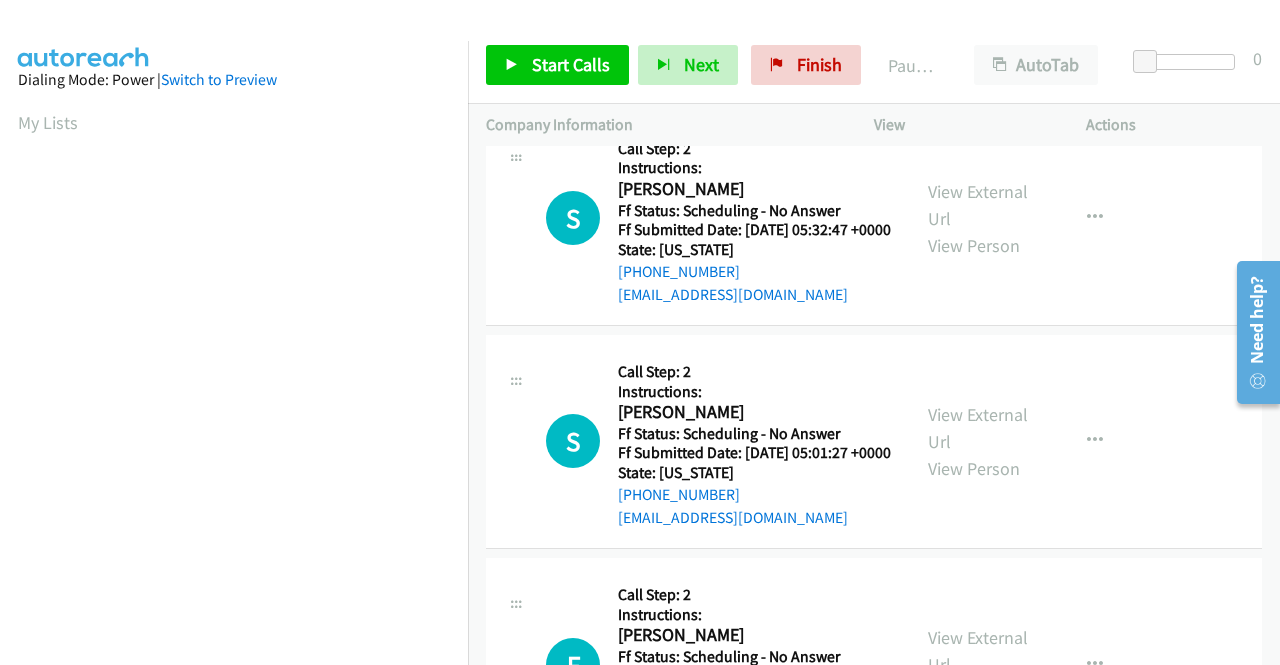 scroll, scrollTop: 1100, scrollLeft: 0, axis: vertical 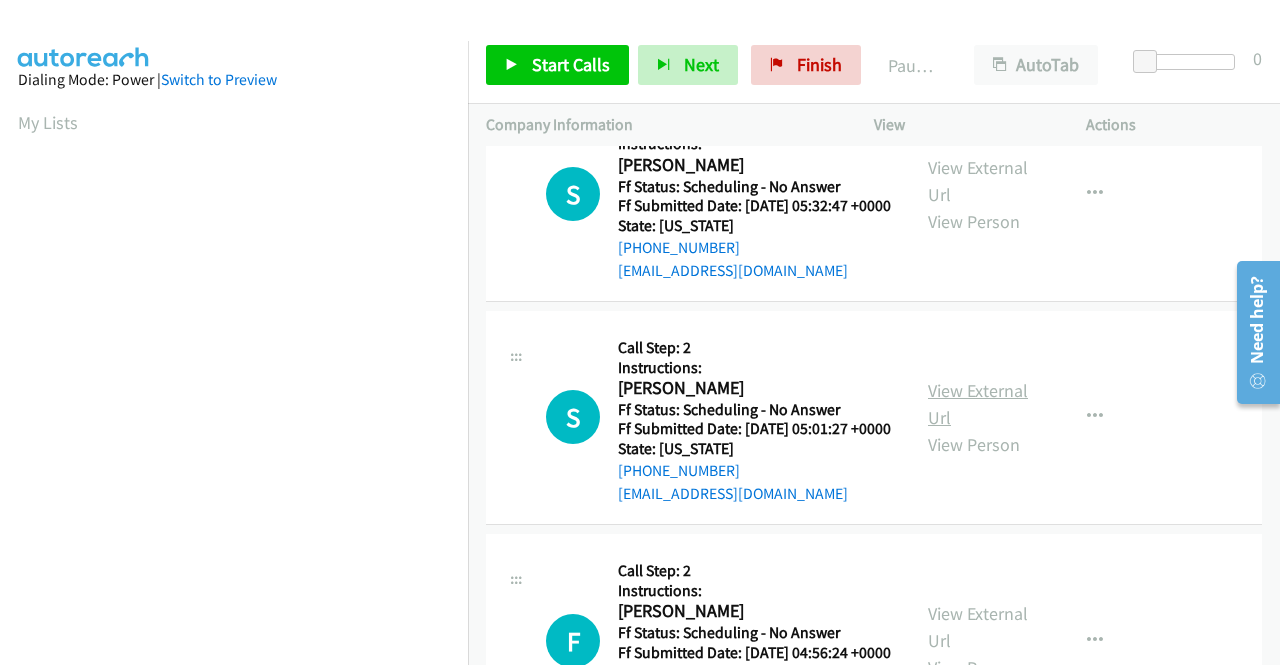 click on "View External Url" at bounding box center [978, 404] 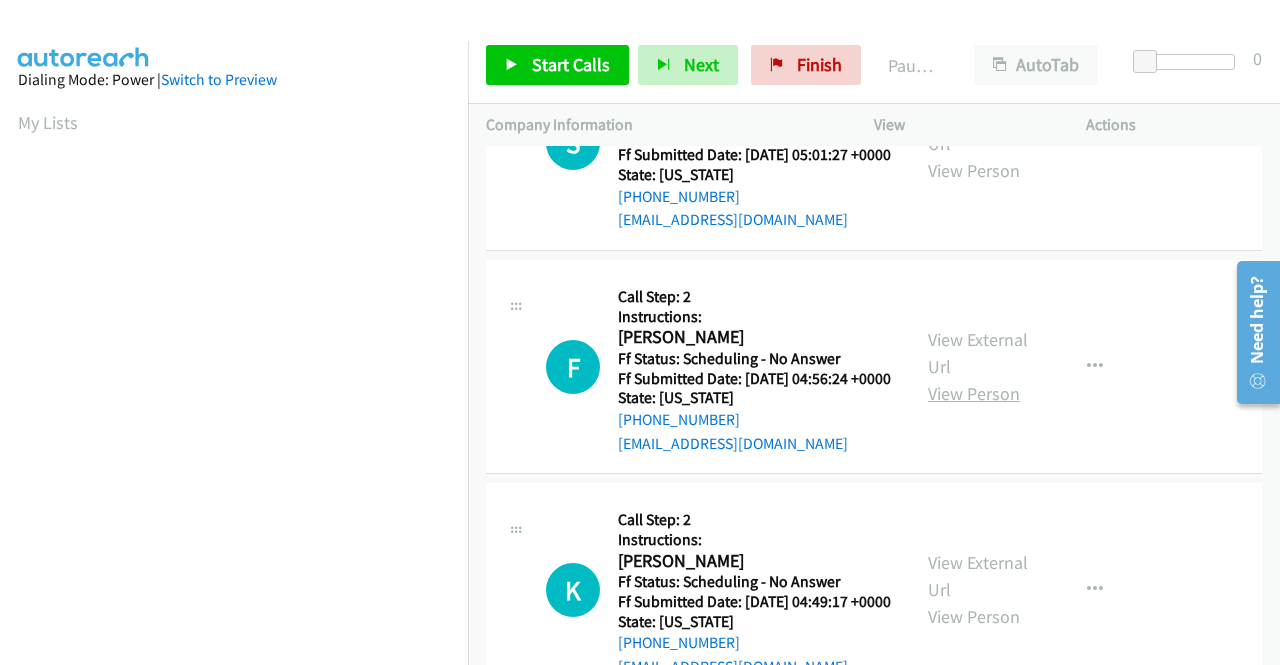 scroll, scrollTop: 1400, scrollLeft: 0, axis: vertical 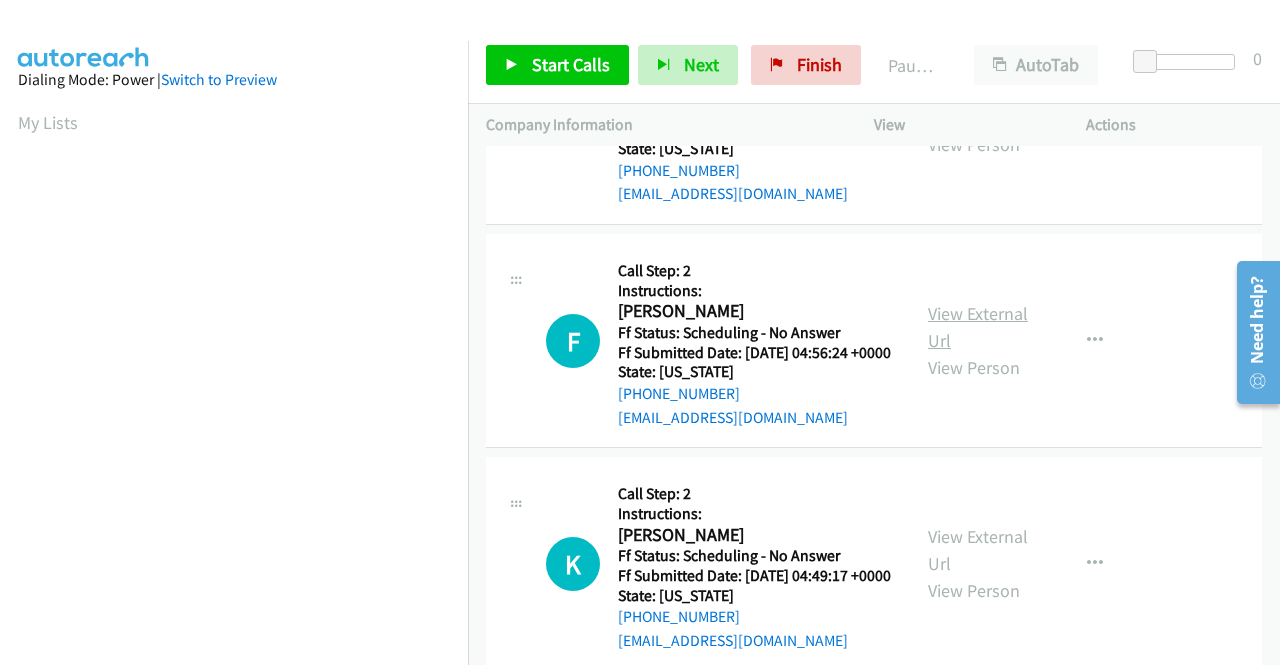 click on "View External Url" at bounding box center [978, 327] 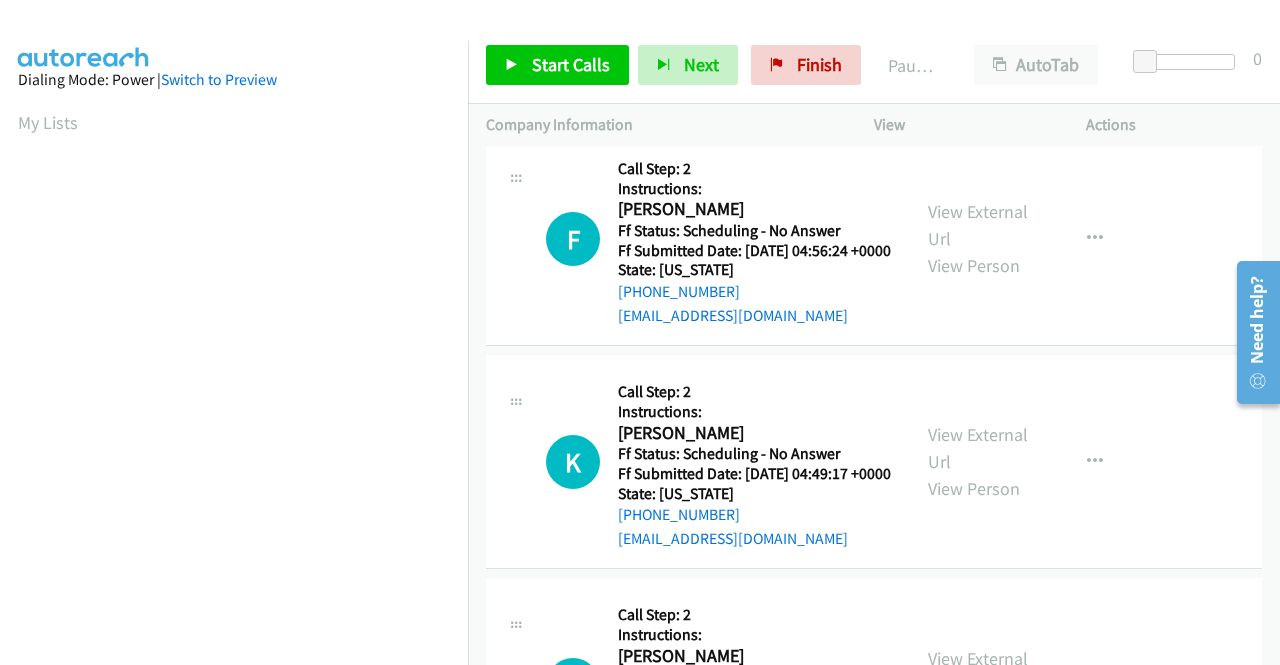 scroll, scrollTop: 1600, scrollLeft: 0, axis: vertical 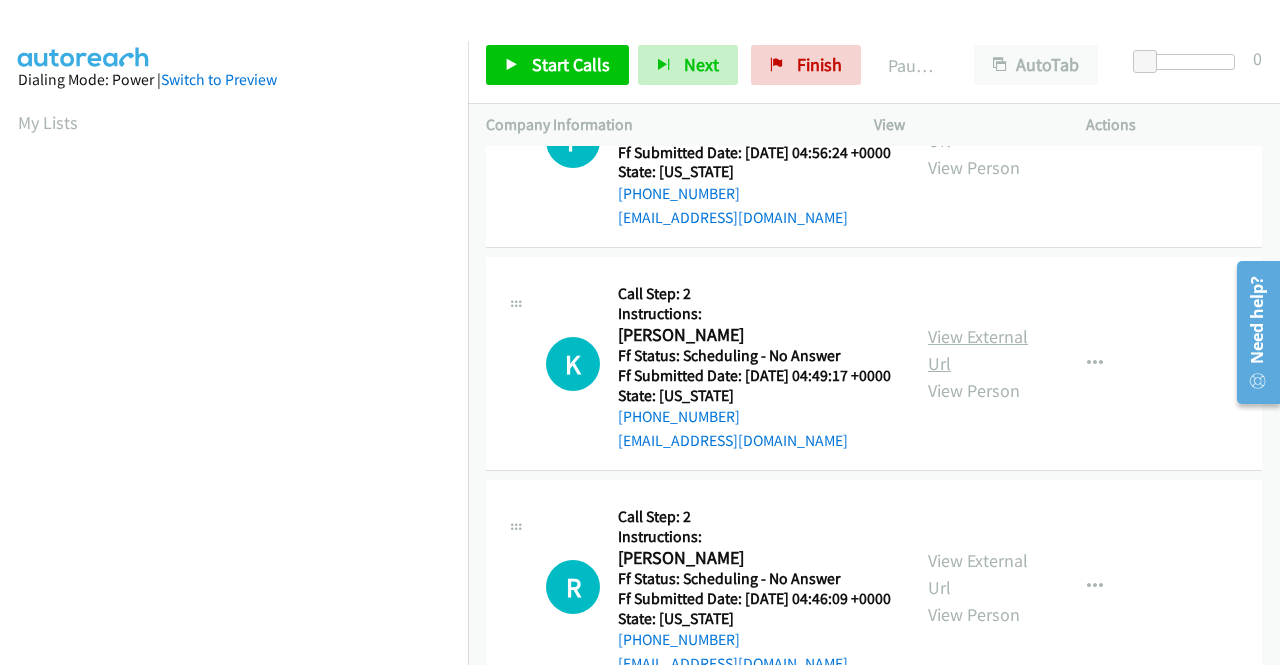 click on "View External Url" at bounding box center (978, 350) 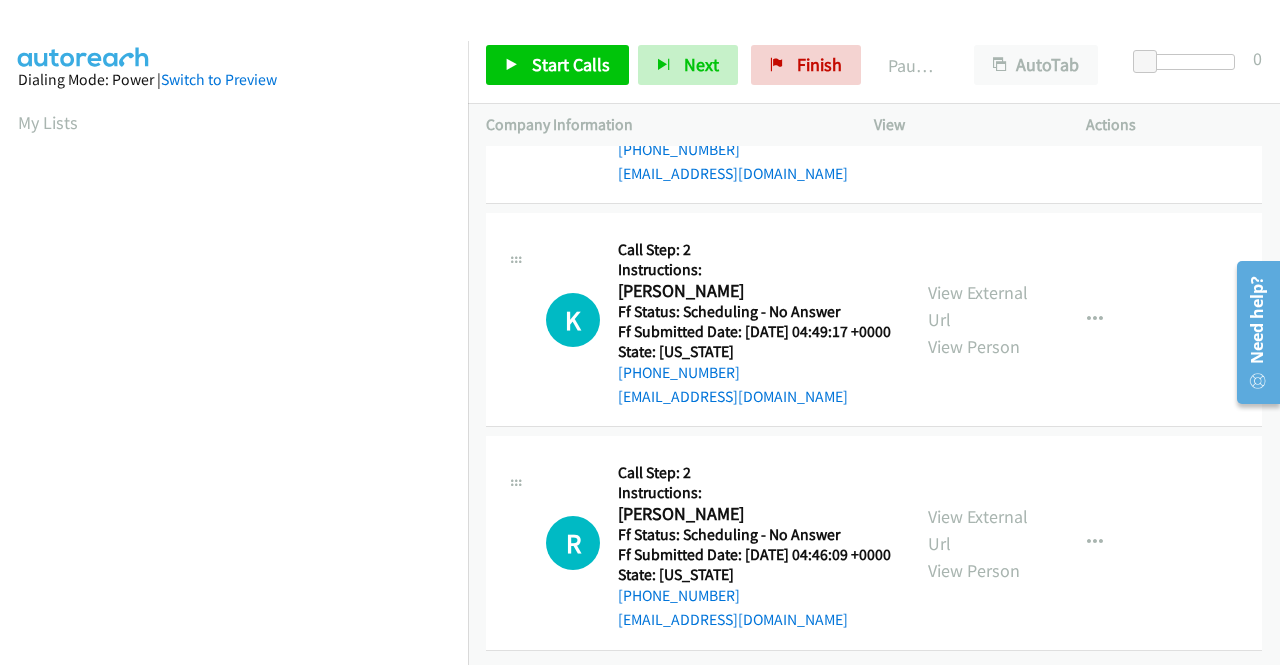 scroll, scrollTop: 1852, scrollLeft: 0, axis: vertical 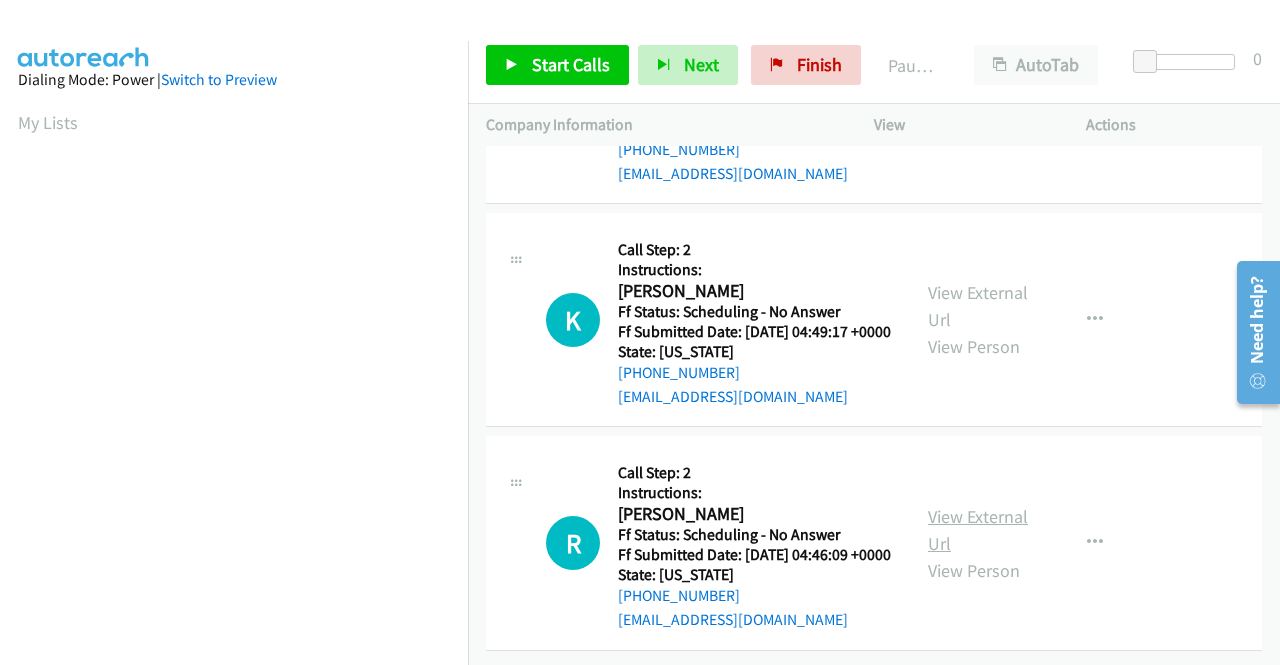 click on "View External Url" at bounding box center (978, 530) 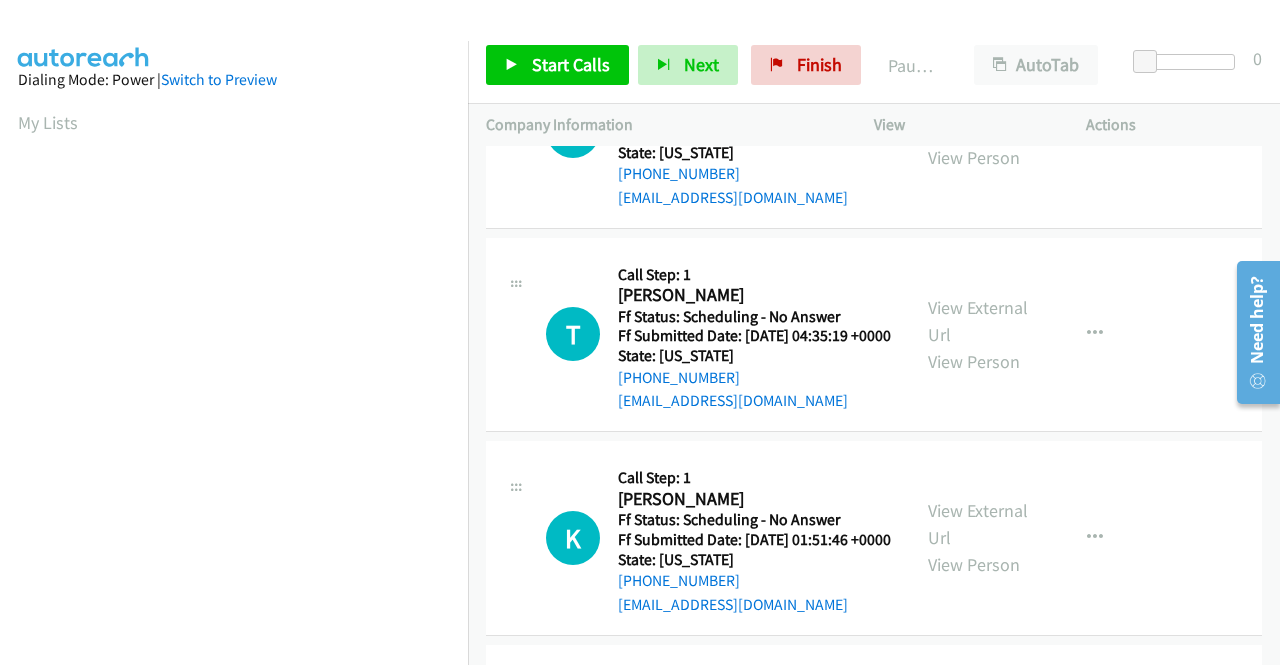 scroll, scrollTop: 0, scrollLeft: 0, axis: both 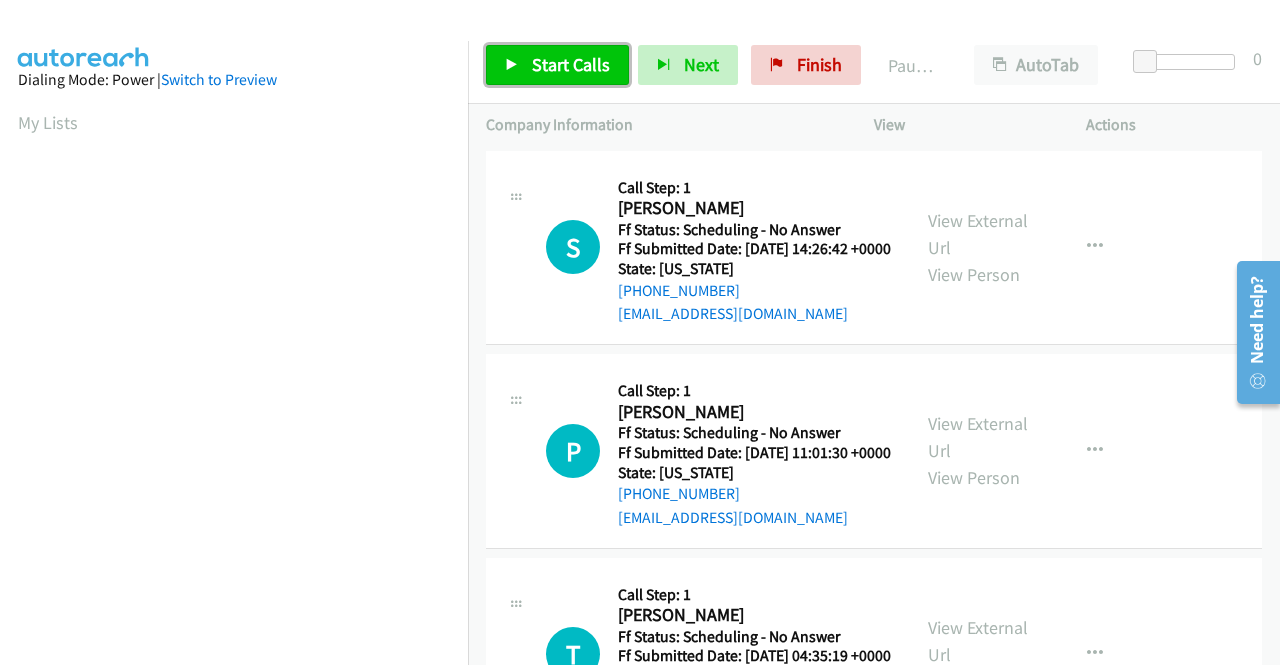 drag, startPoint x: 594, startPoint y: 54, endPoint x: 614, endPoint y: 82, distance: 34.4093 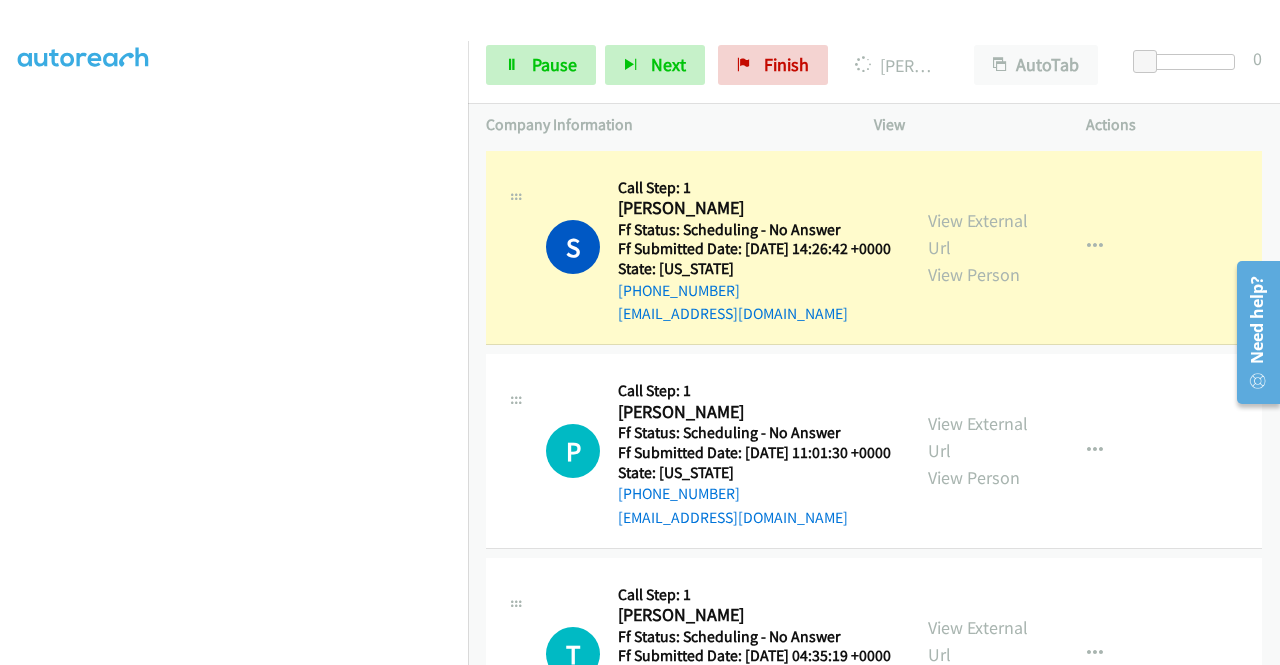 scroll, scrollTop: 456, scrollLeft: 0, axis: vertical 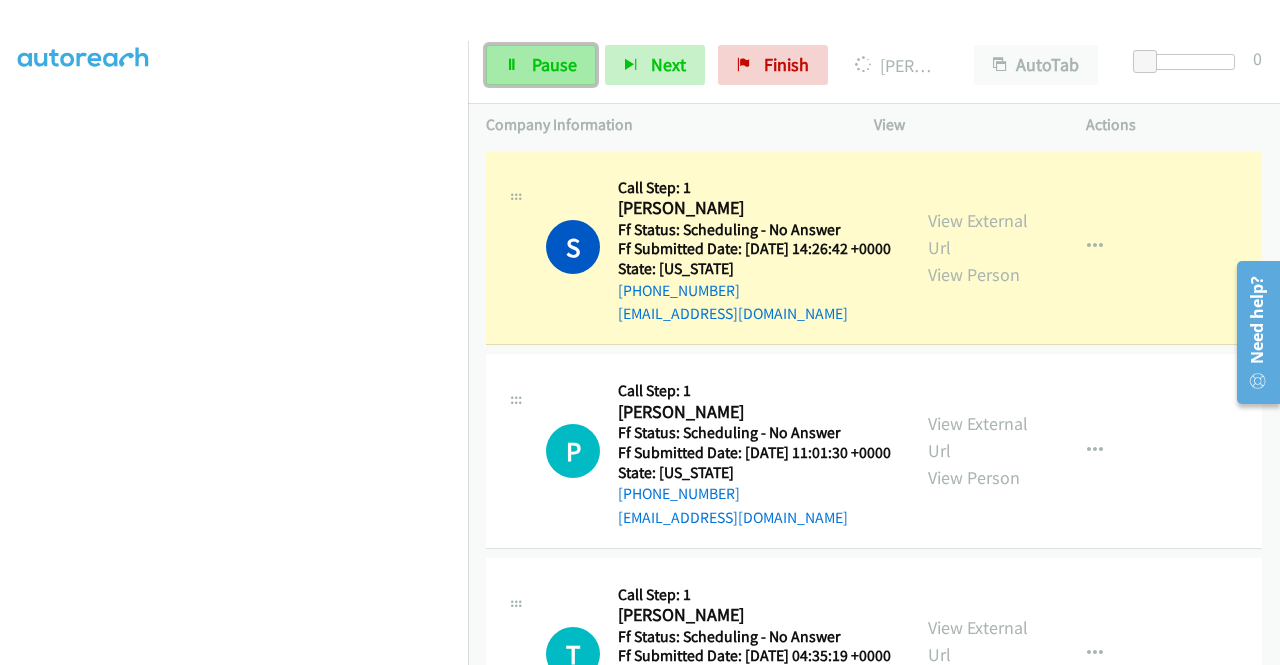 click on "Pause" at bounding box center (541, 65) 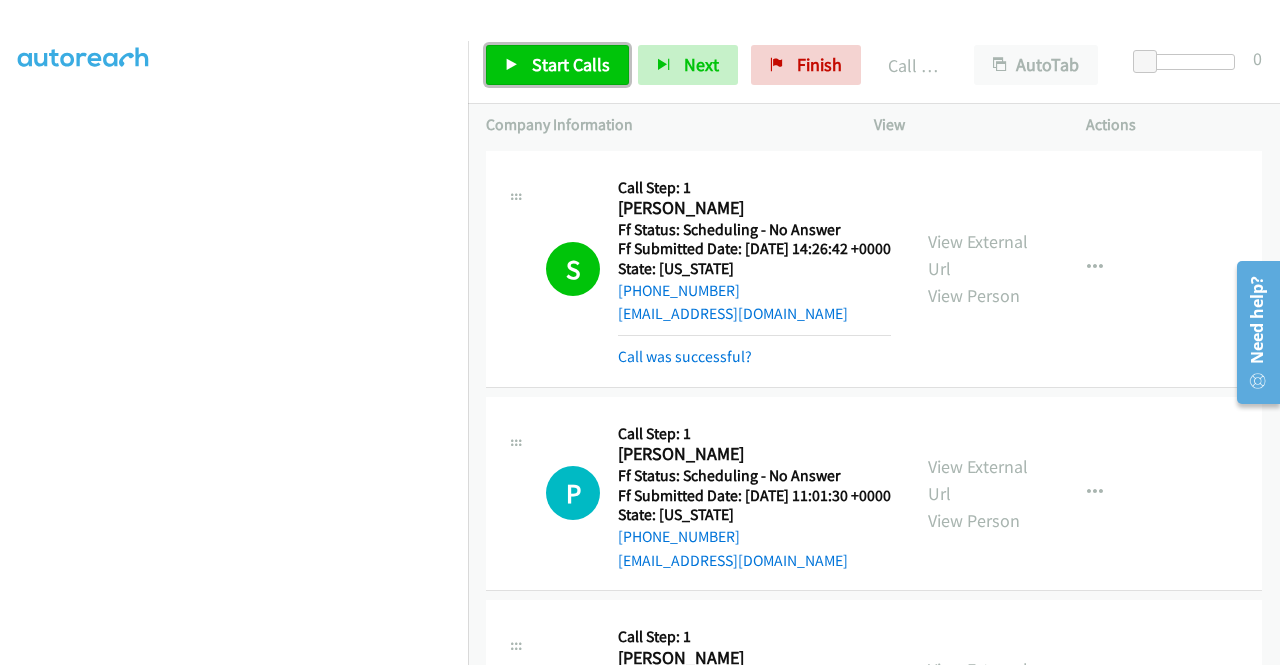 click on "Start Calls" at bounding box center (557, 65) 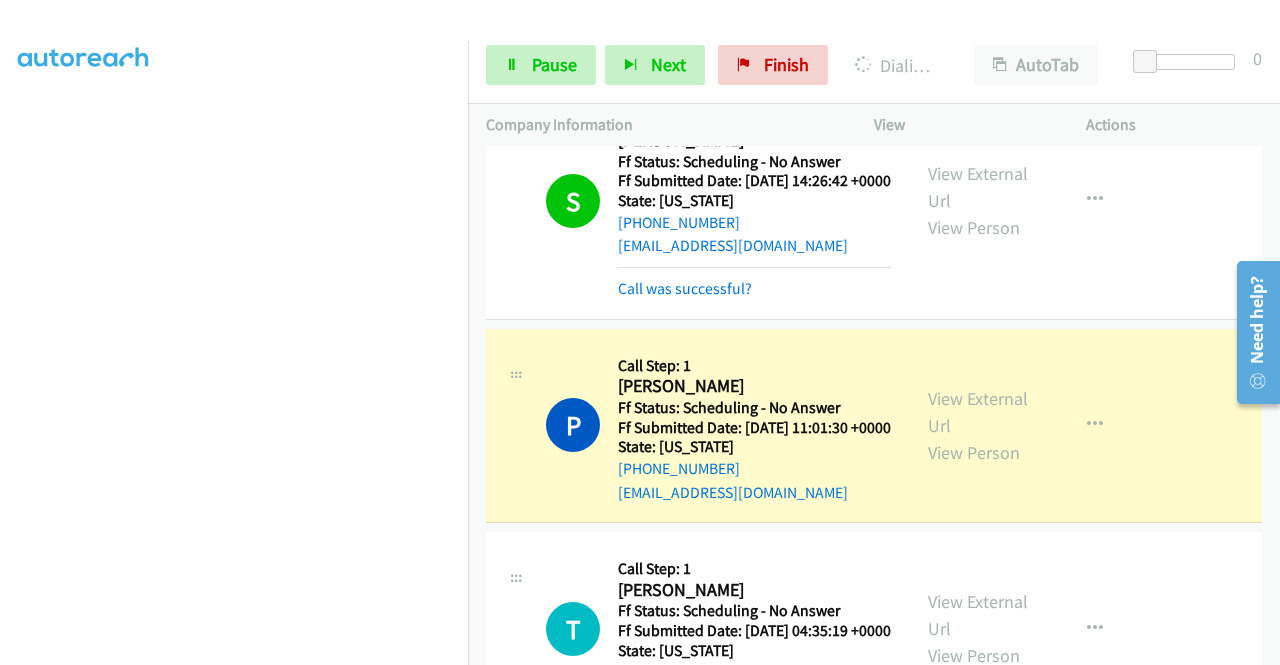 scroll, scrollTop: 200, scrollLeft: 0, axis: vertical 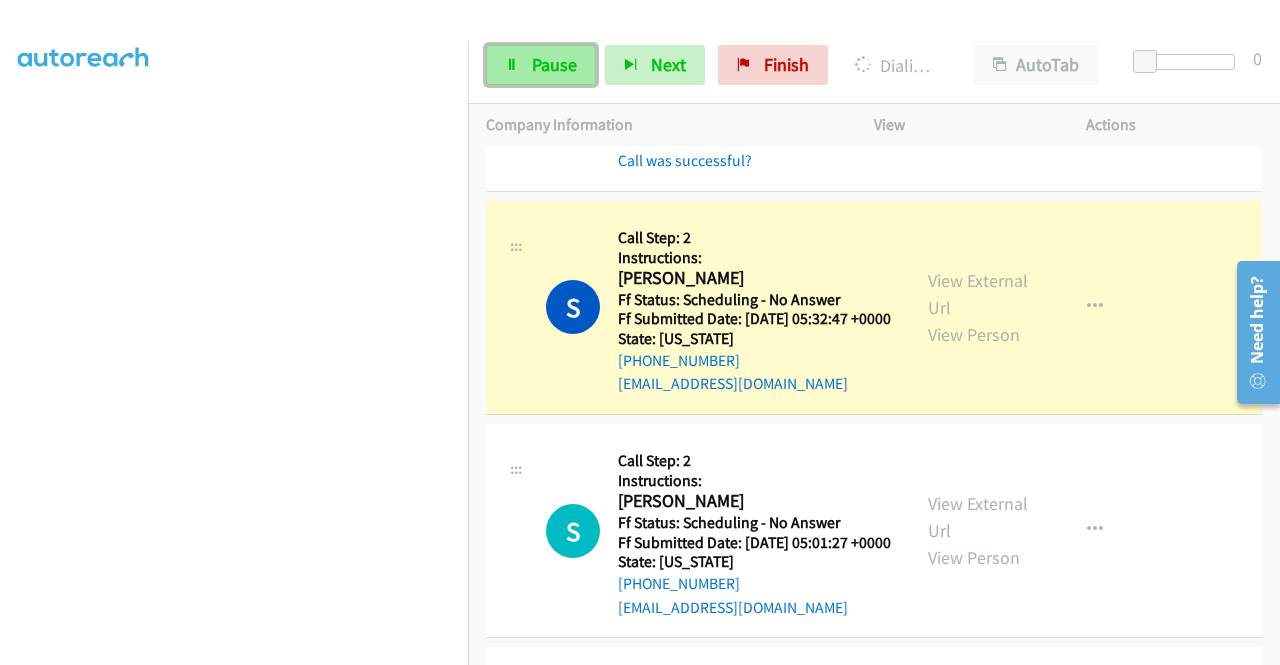 click on "Pause" at bounding box center [541, 65] 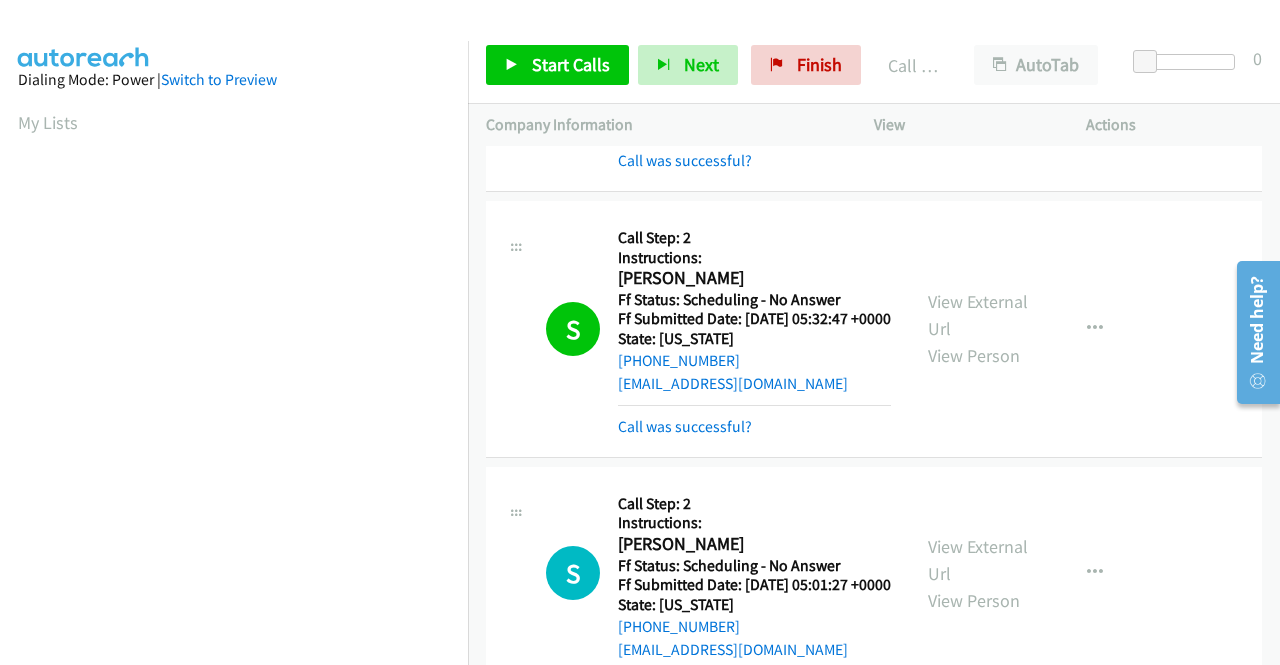 scroll, scrollTop: 456, scrollLeft: 0, axis: vertical 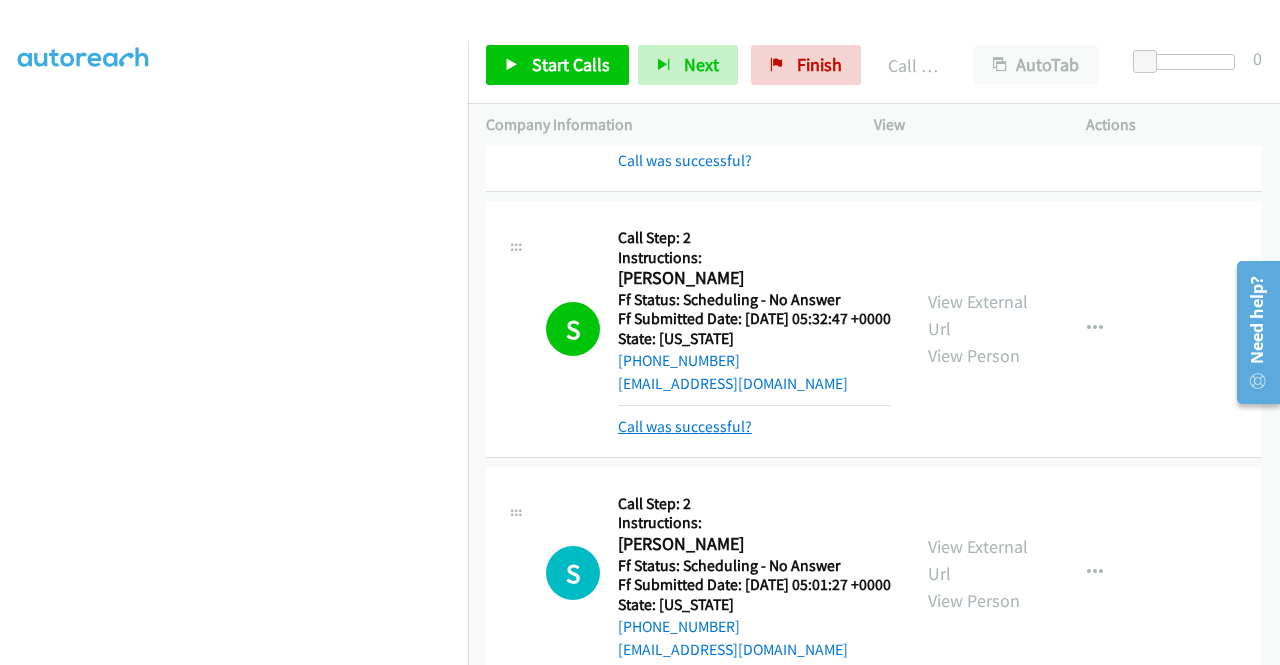click on "Call was successful?" at bounding box center [685, 426] 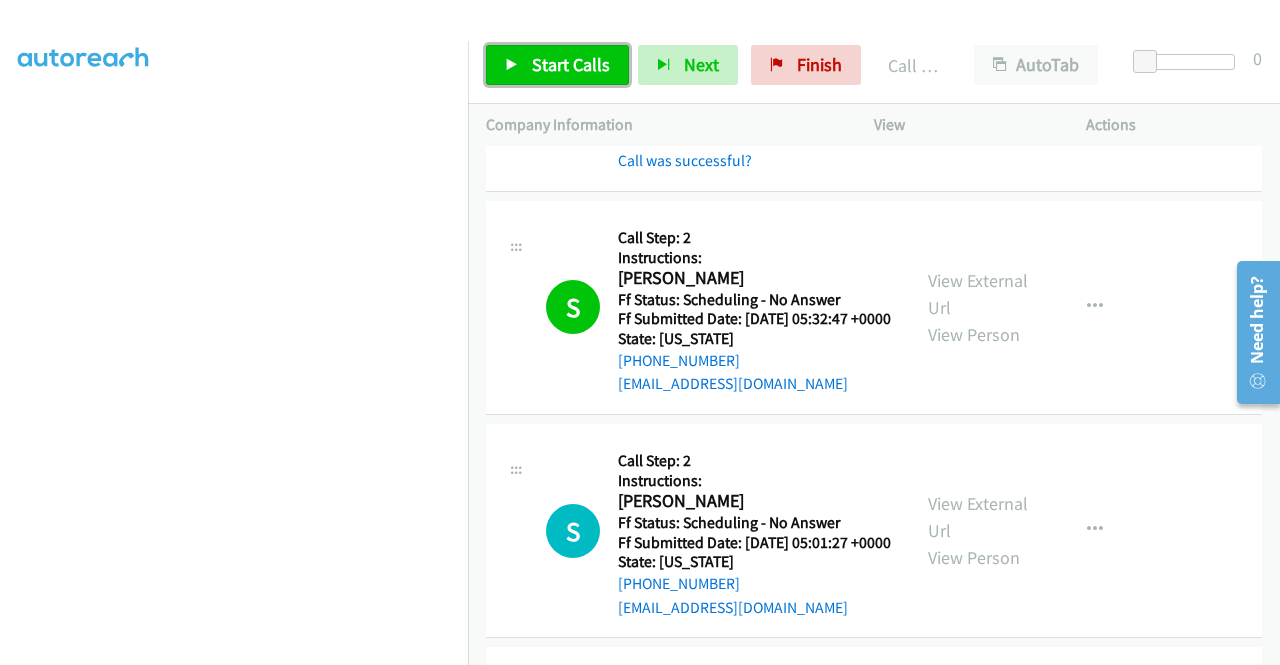 click on "Start Calls" at bounding box center (571, 64) 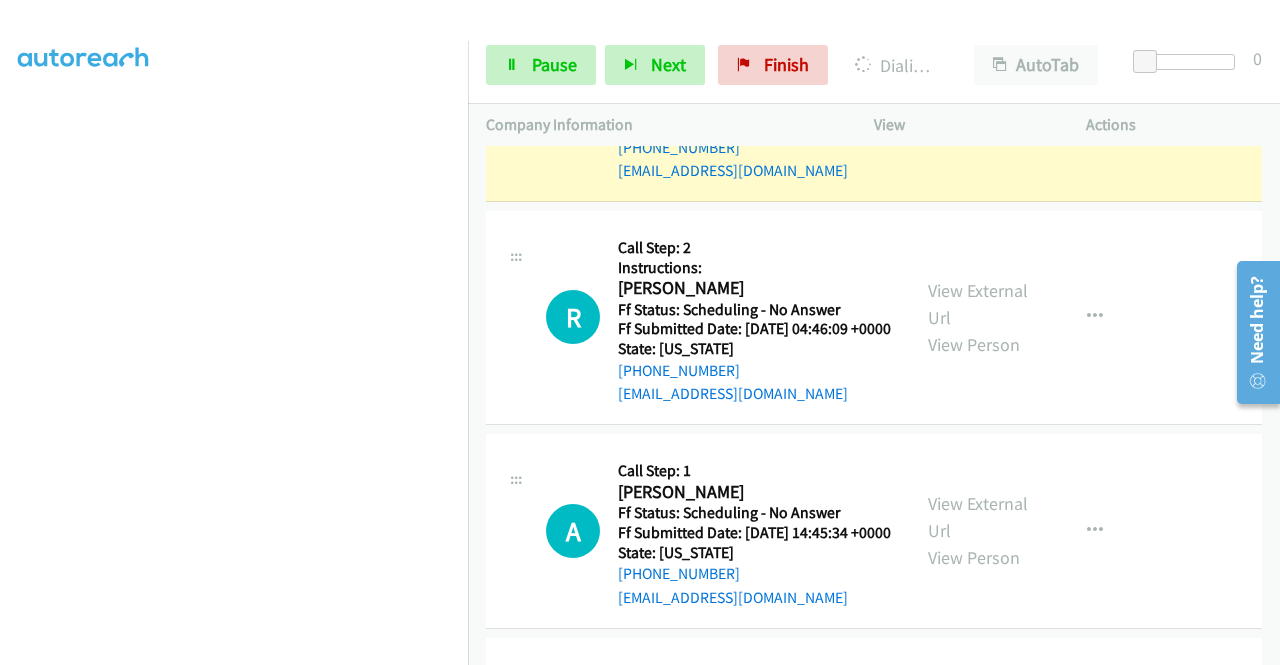 scroll, scrollTop: 2200, scrollLeft: 0, axis: vertical 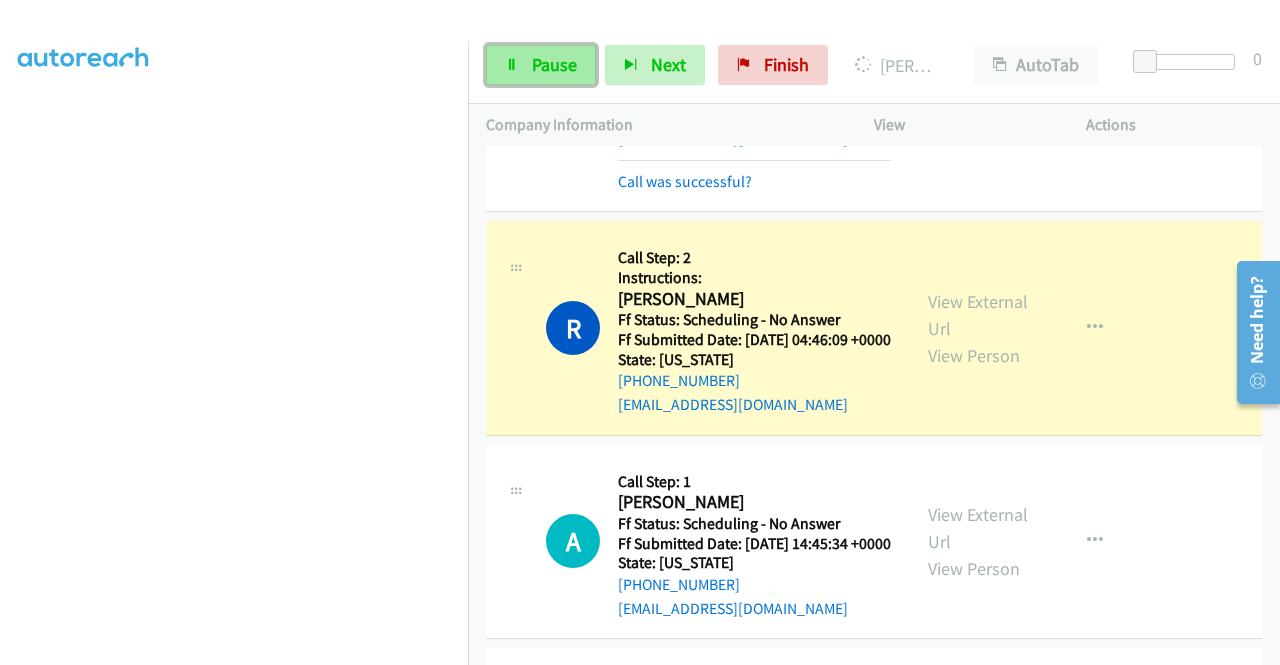 click on "Pause" at bounding box center (541, 65) 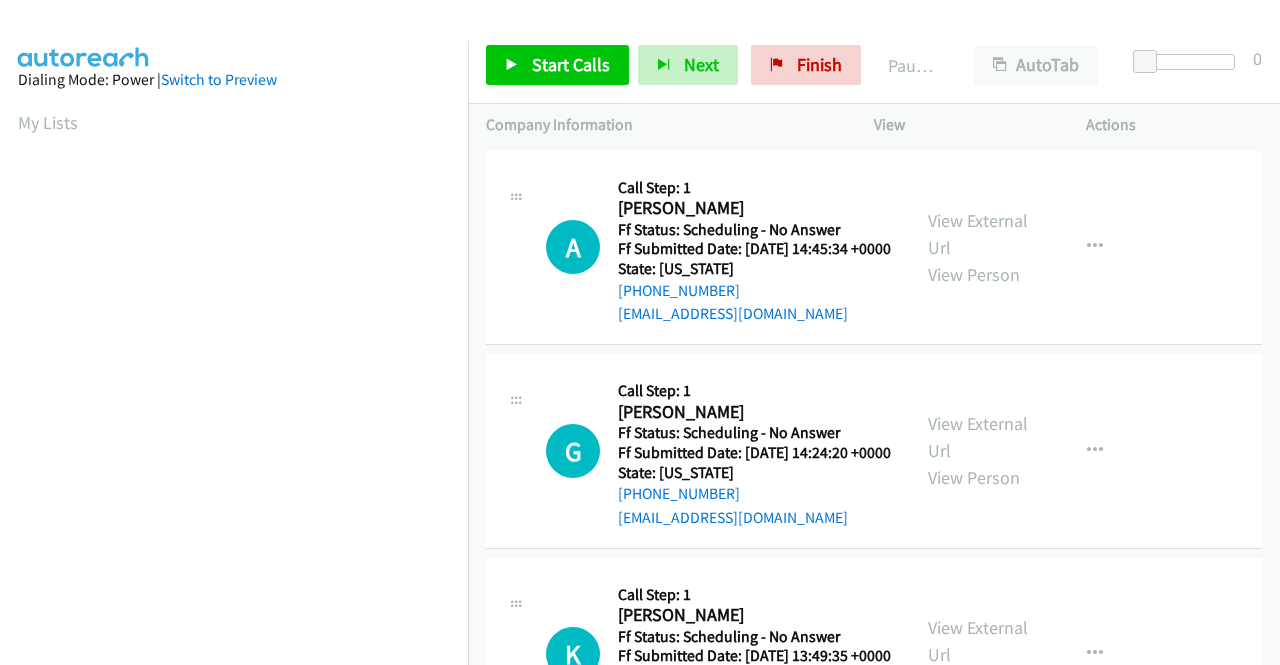 scroll, scrollTop: 0, scrollLeft: 0, axis: both 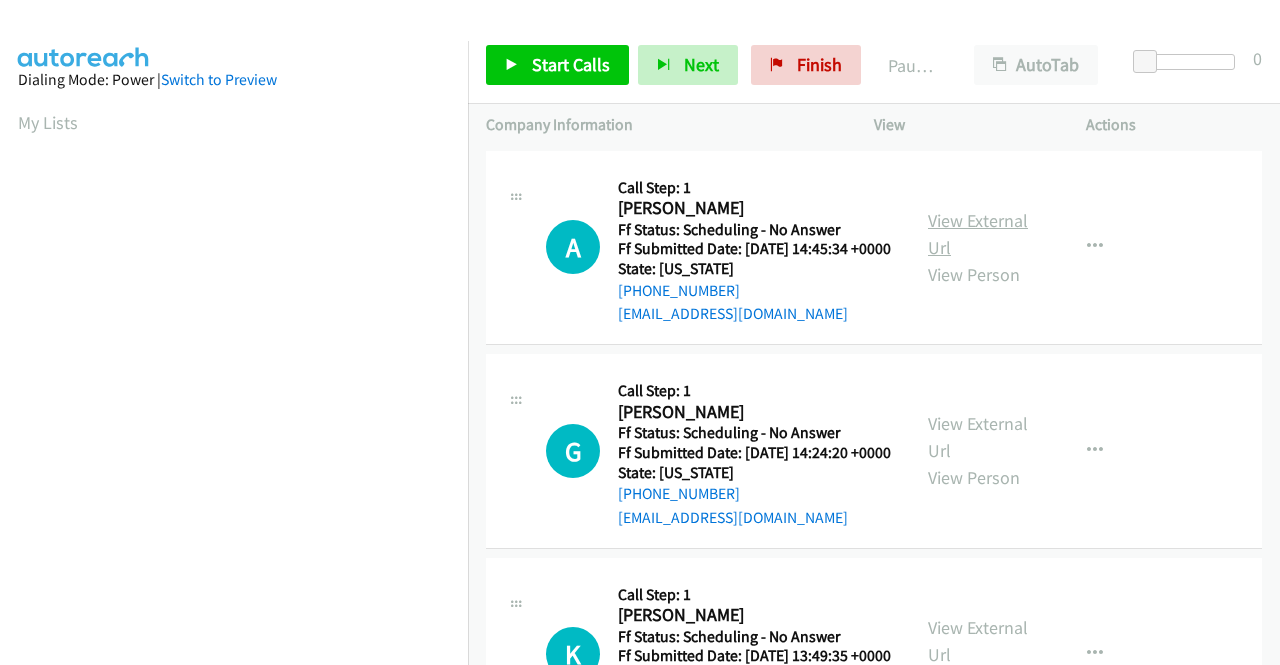 click on "View External Url" at bounding box center [978, 234] 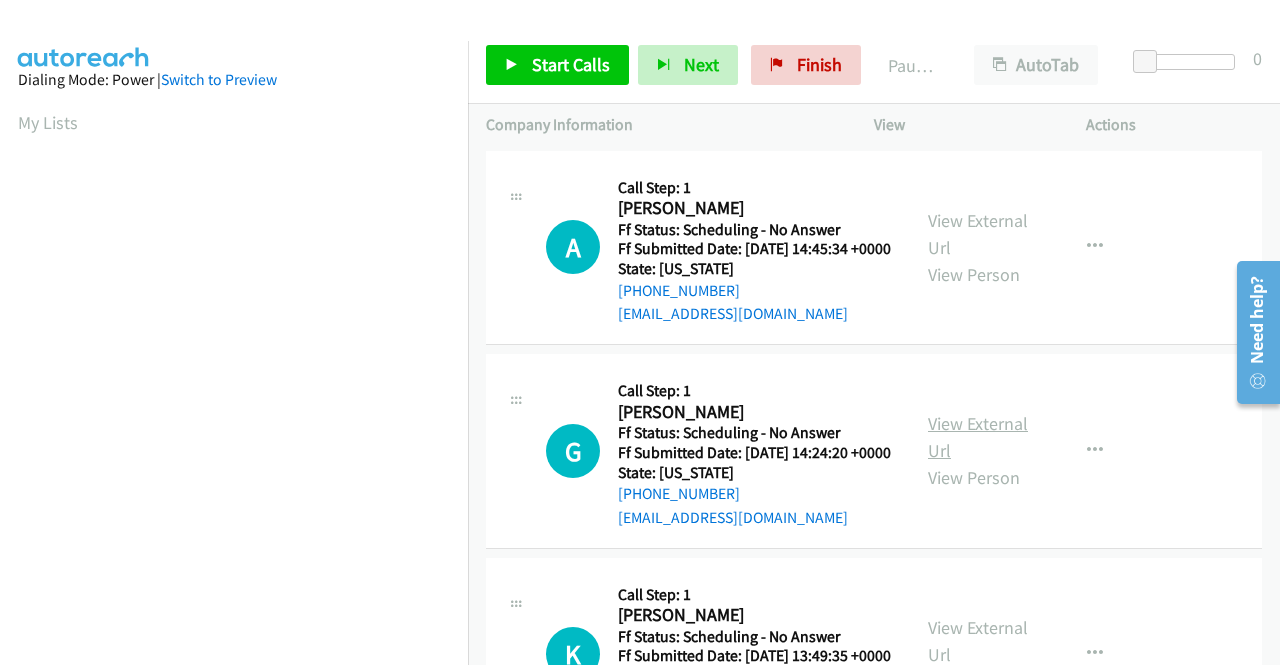 click on "View External Url" at bounding box center (978, 437) 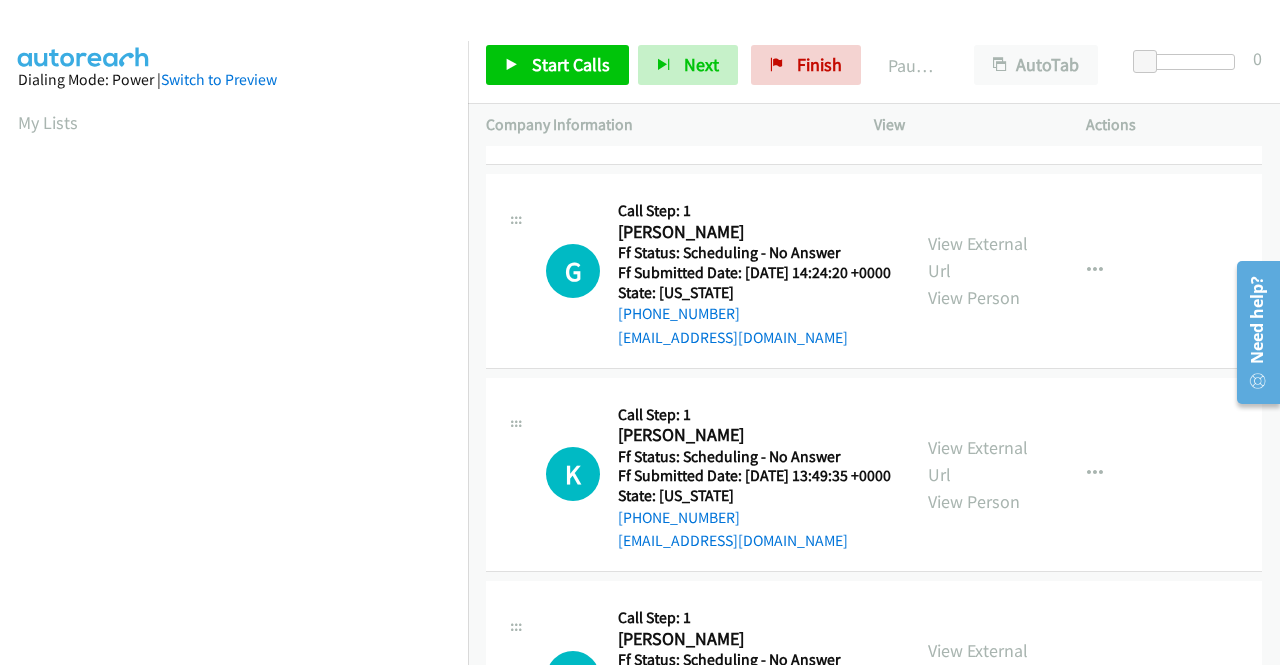 scroll, scrollTop: 200, scrollLeft: 0, axis: vertical 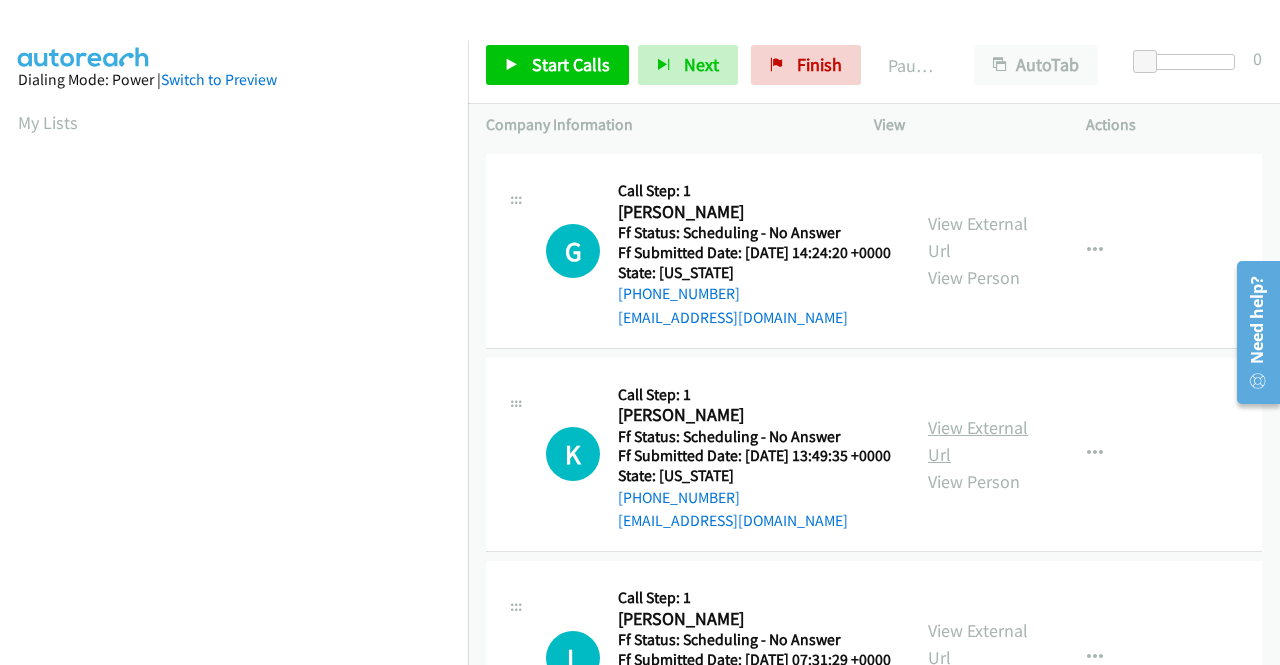 click on "View External Url" at bounding box center [978, 441] 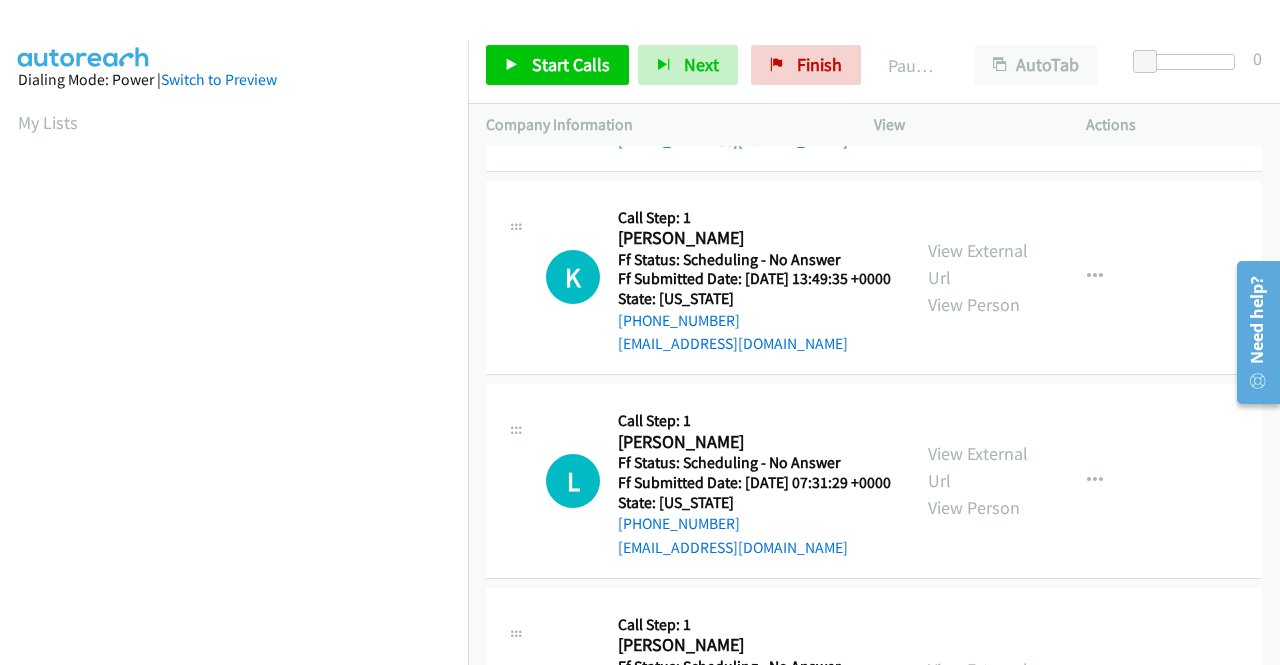 scroll, scrollTop: 400, scrollLeft: 0, axis: vertical 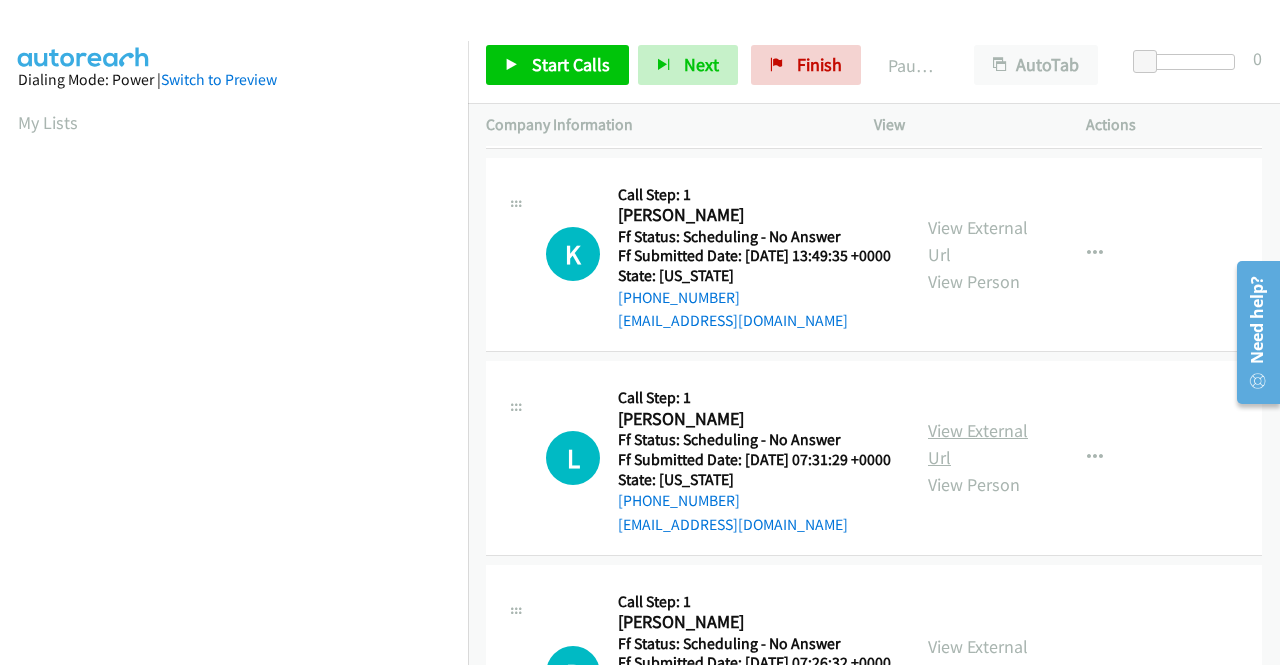click on "View External Url" at bounding box center (978, 444) 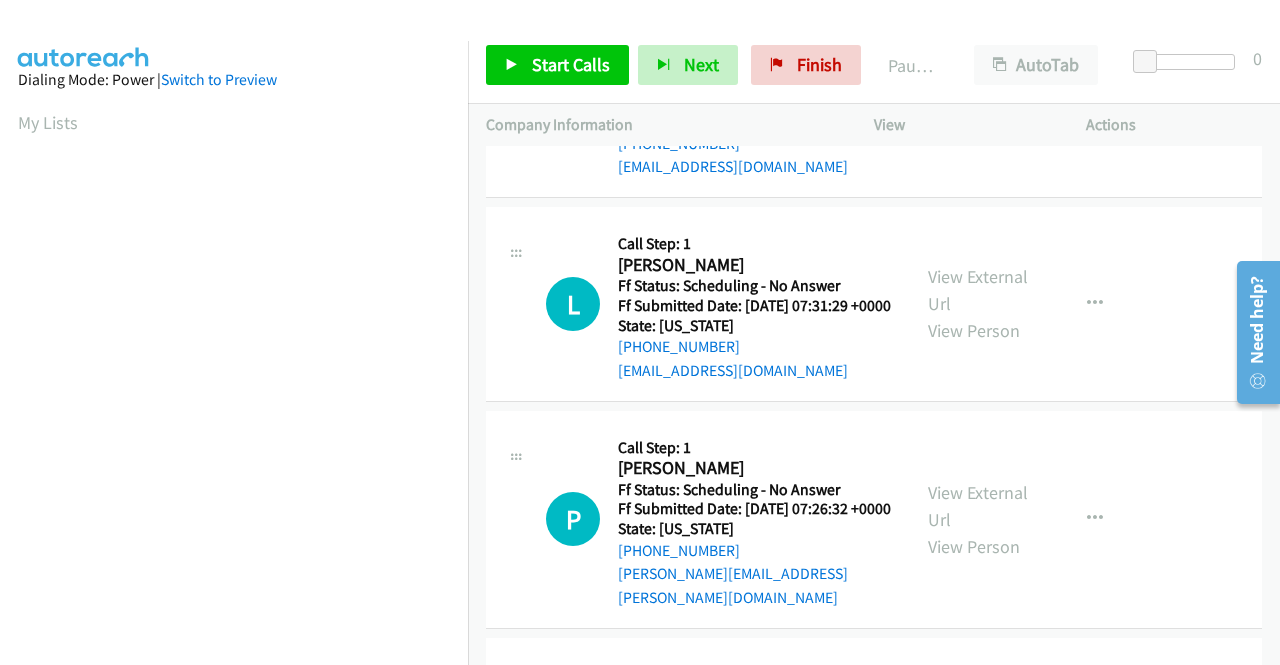 scroll, scrollTop: 600, scrollLeft: 0, axis: vertical 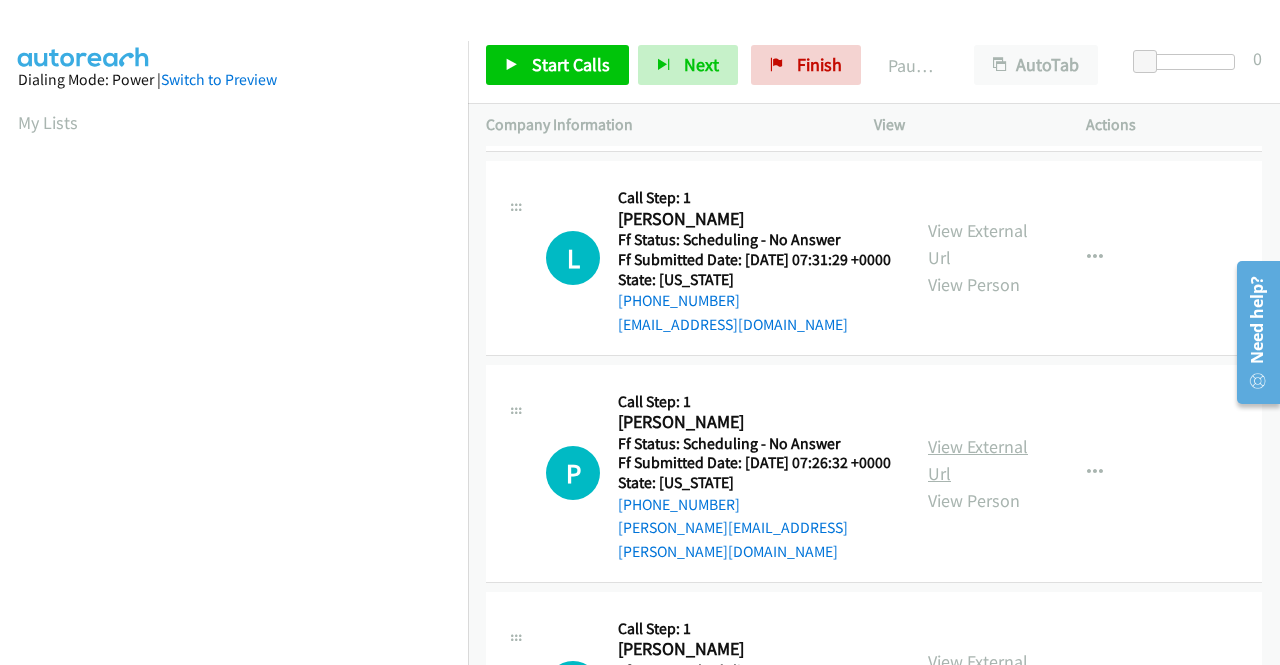 click on "View External Url" at bounding box center [978, 460] 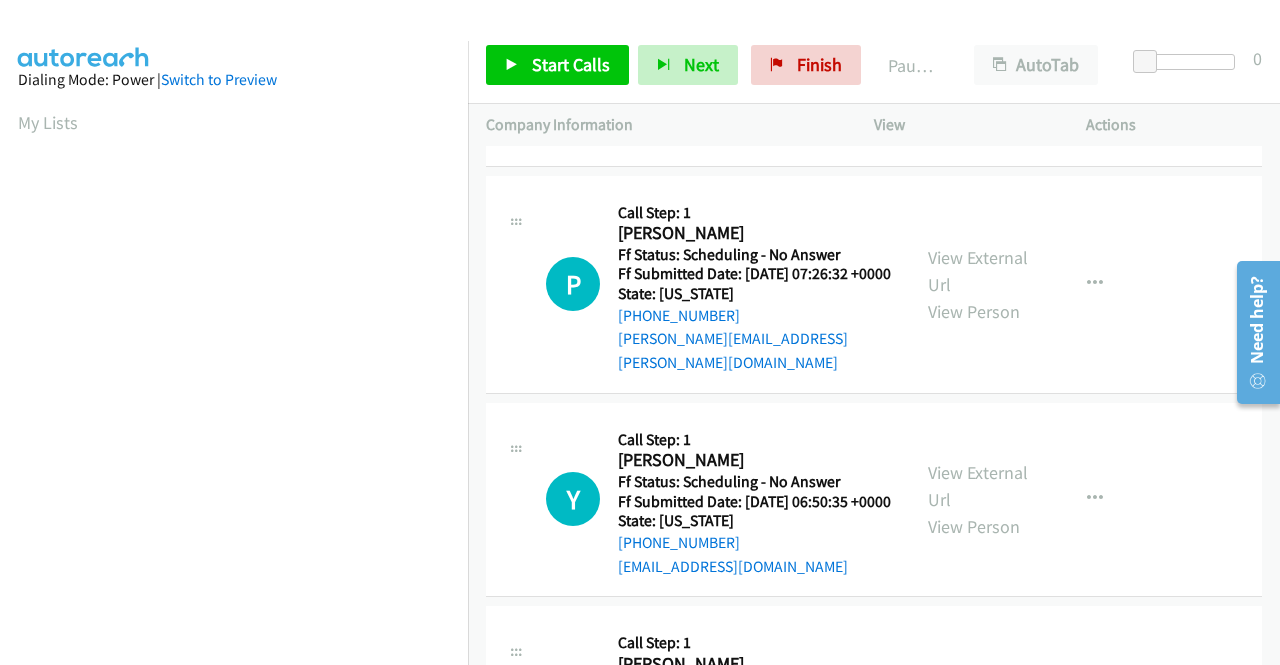 scroll, scrollTop: 800, scrollLeft: 0, axis: vertical 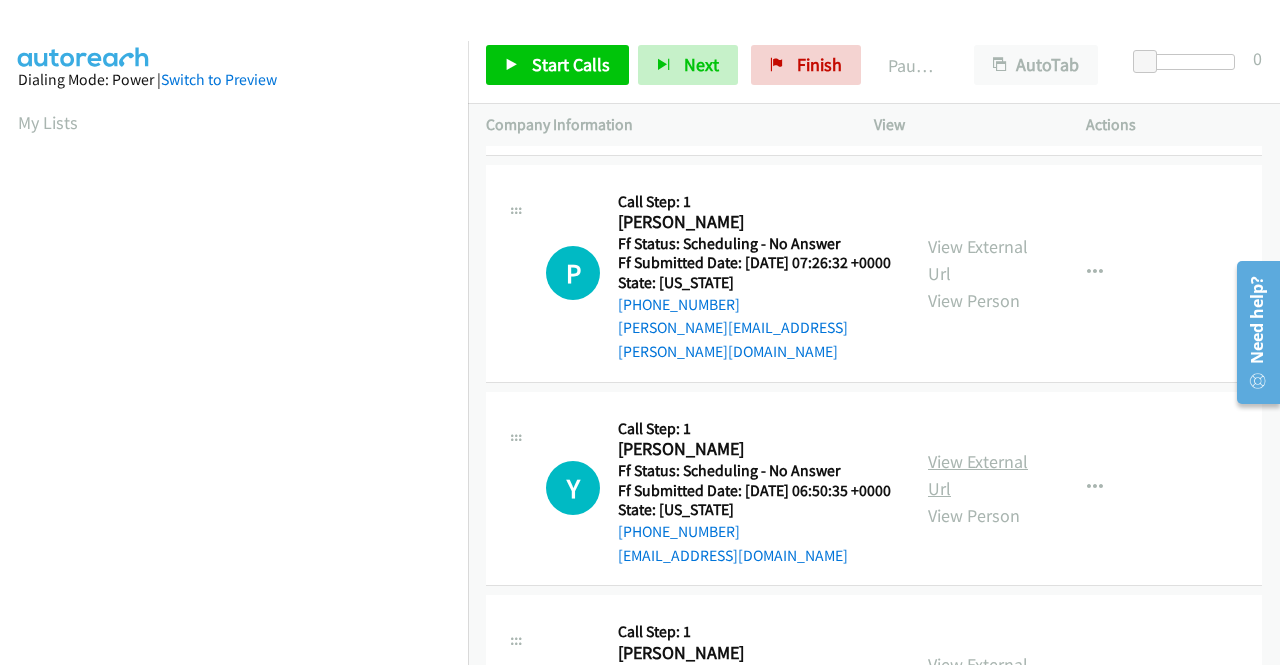 click on "View External Url" at bounding box center [978, 475] 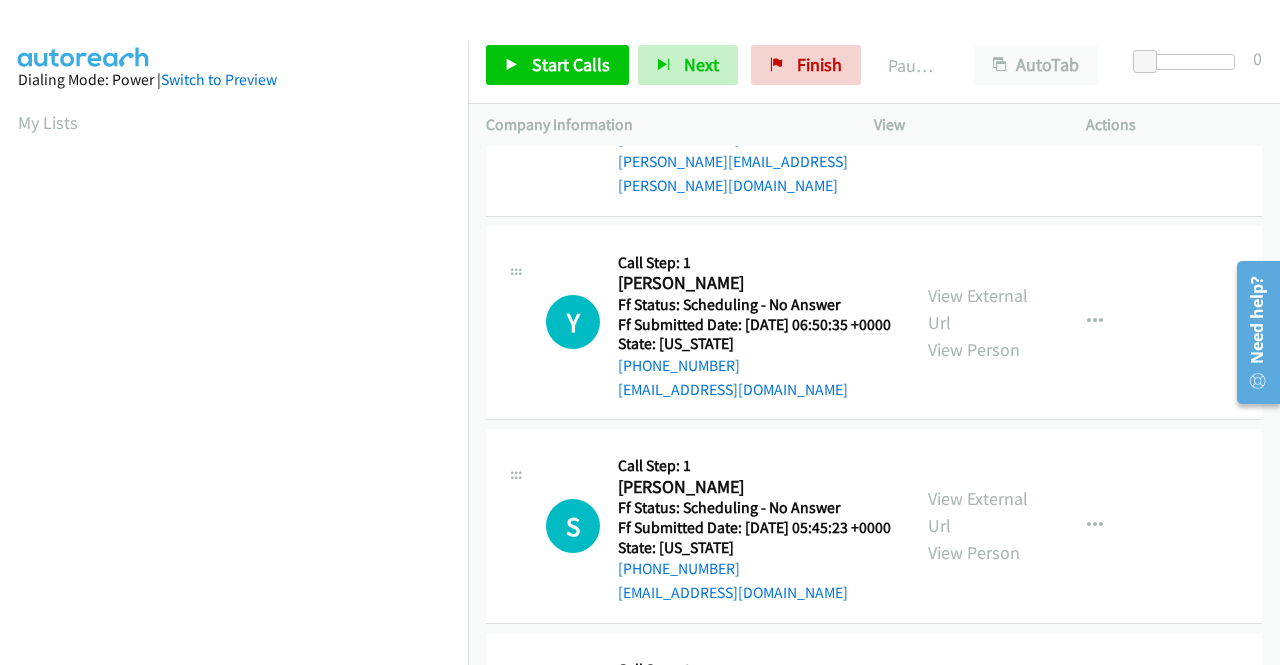 scroll, scrollTop: 1000, scrollLeft: 0, axis: vertical 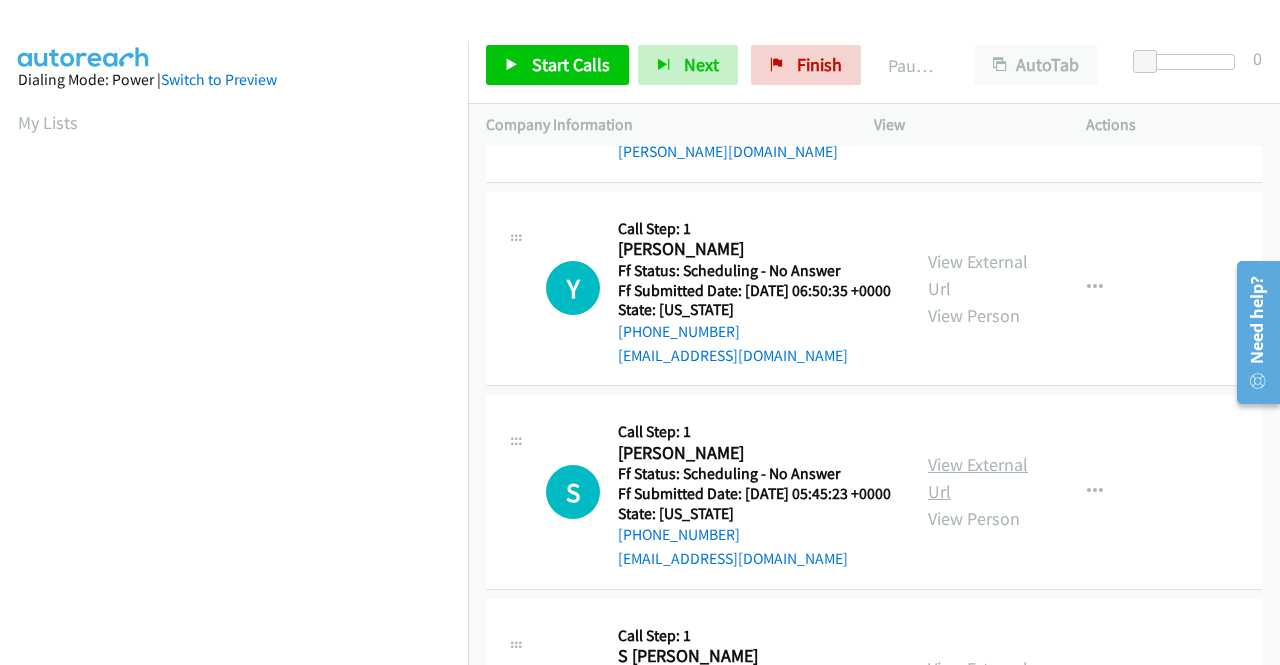 click on "View External Url" at bounding box center (978, 478) 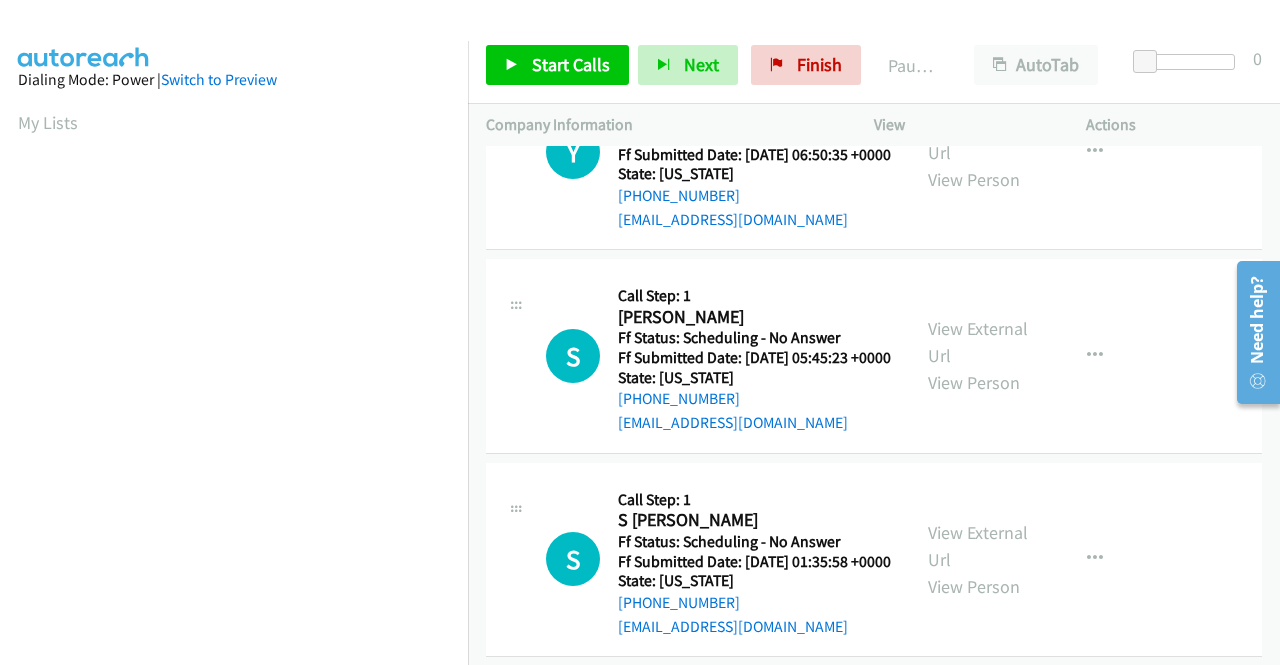 scroll, scrollTop: 1200, scrollLeft: 0, axis: vertical 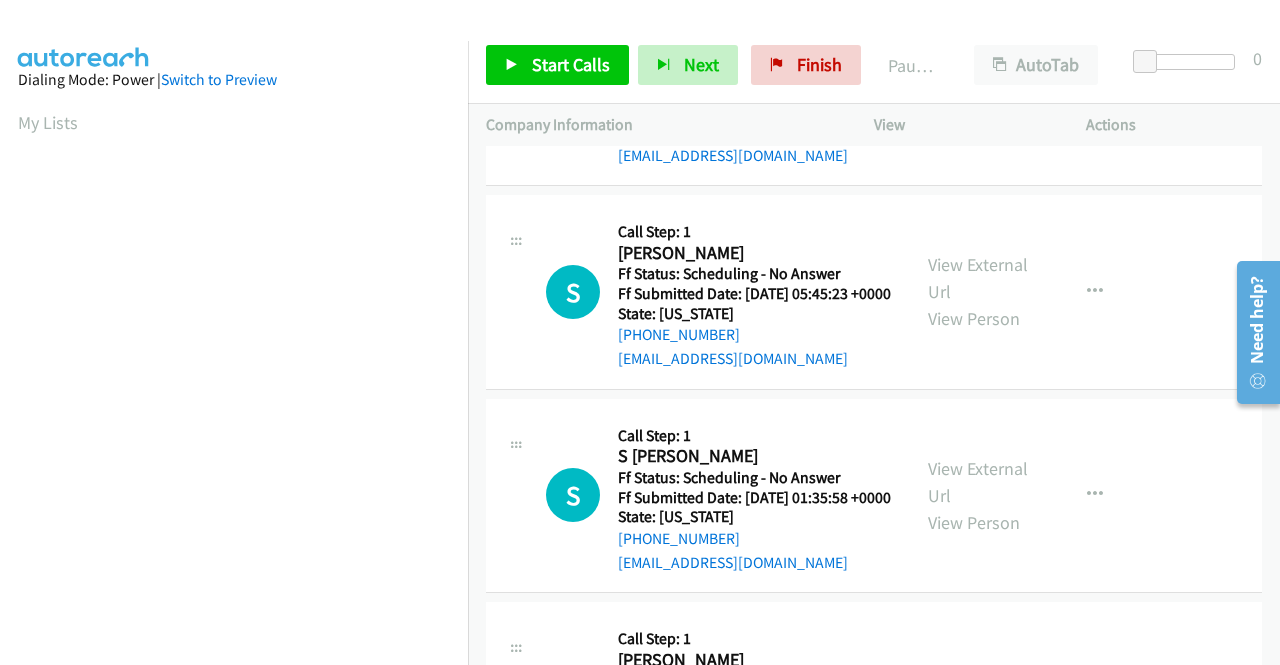 click on "View External Url
View Person" at bounding box center [980, 495] 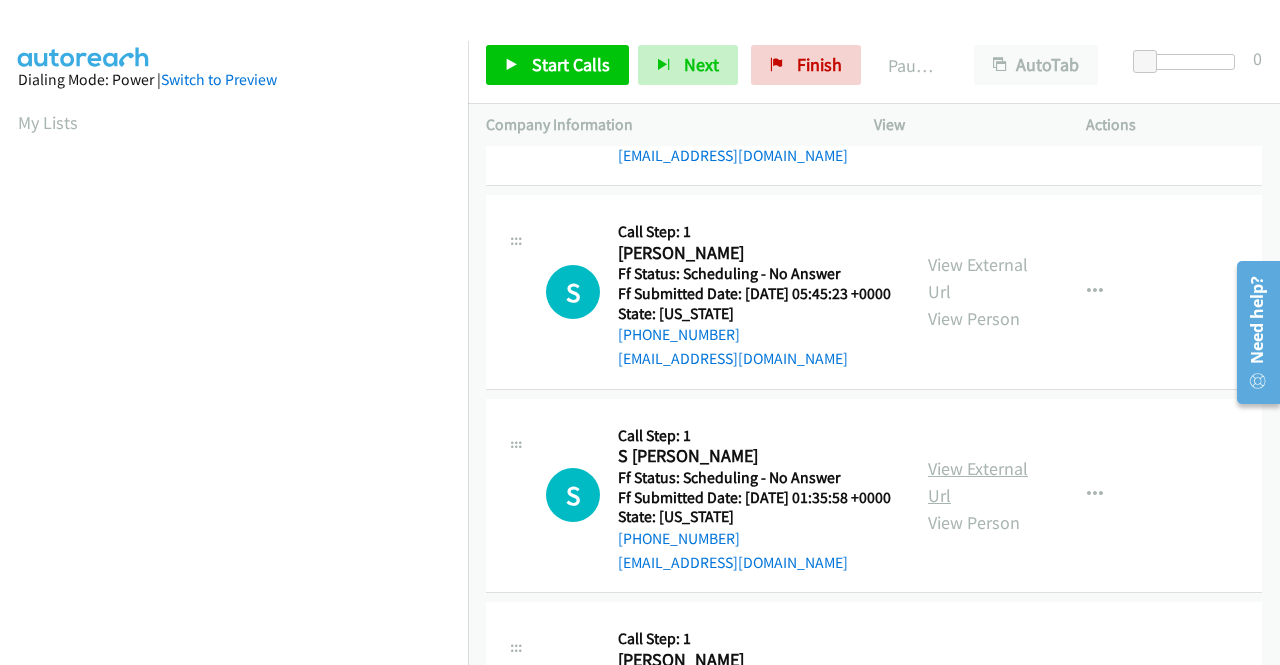 click on "View External Url" at bounding box center (978, 482) 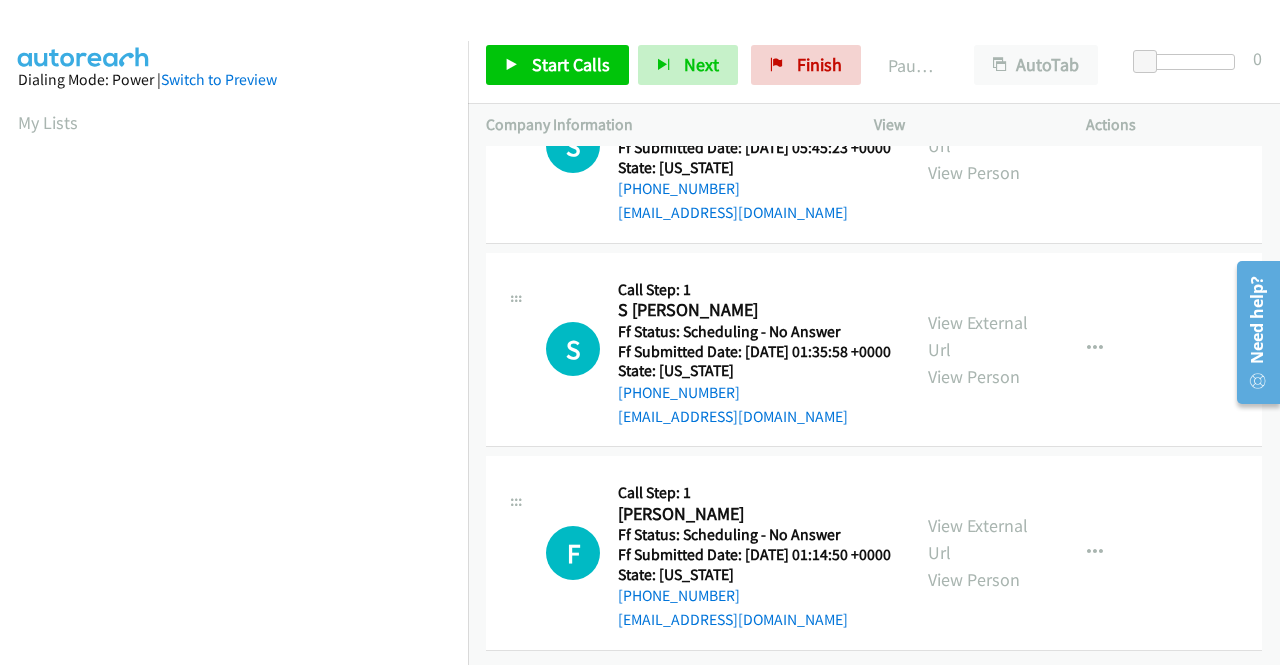 scroll, scrollTop: 1500, scrollLeft: 0, axis: vertical 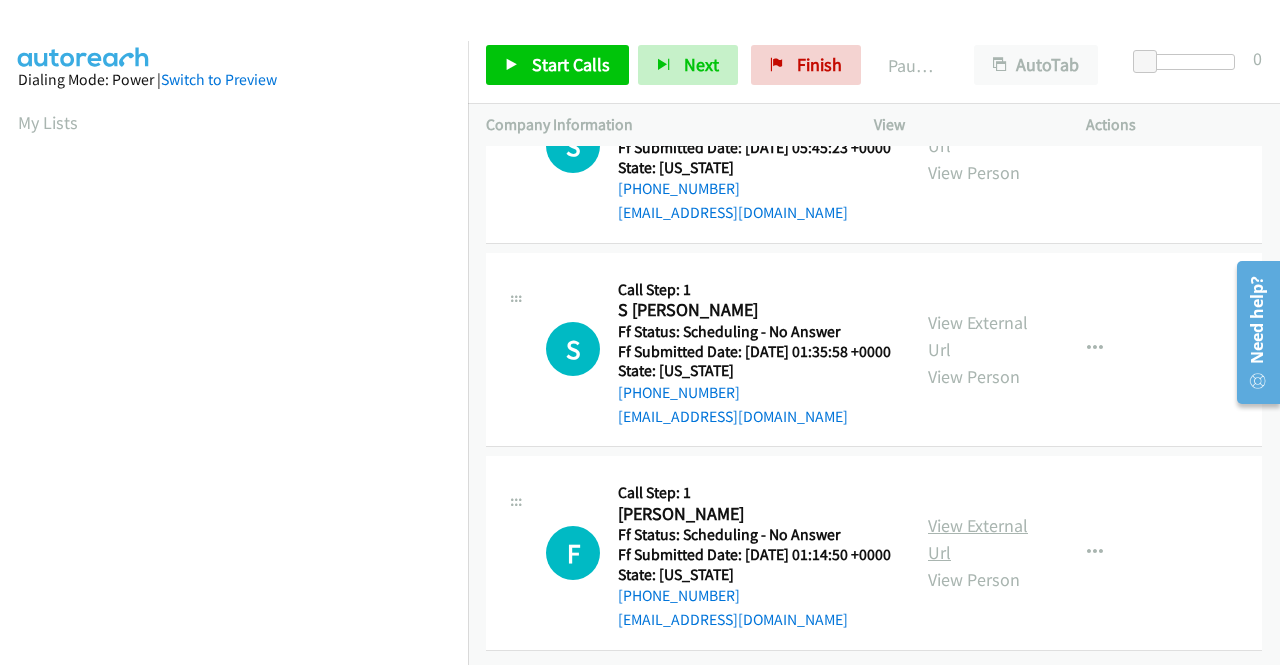click on "View External Url" at bounding box center [978, 539] 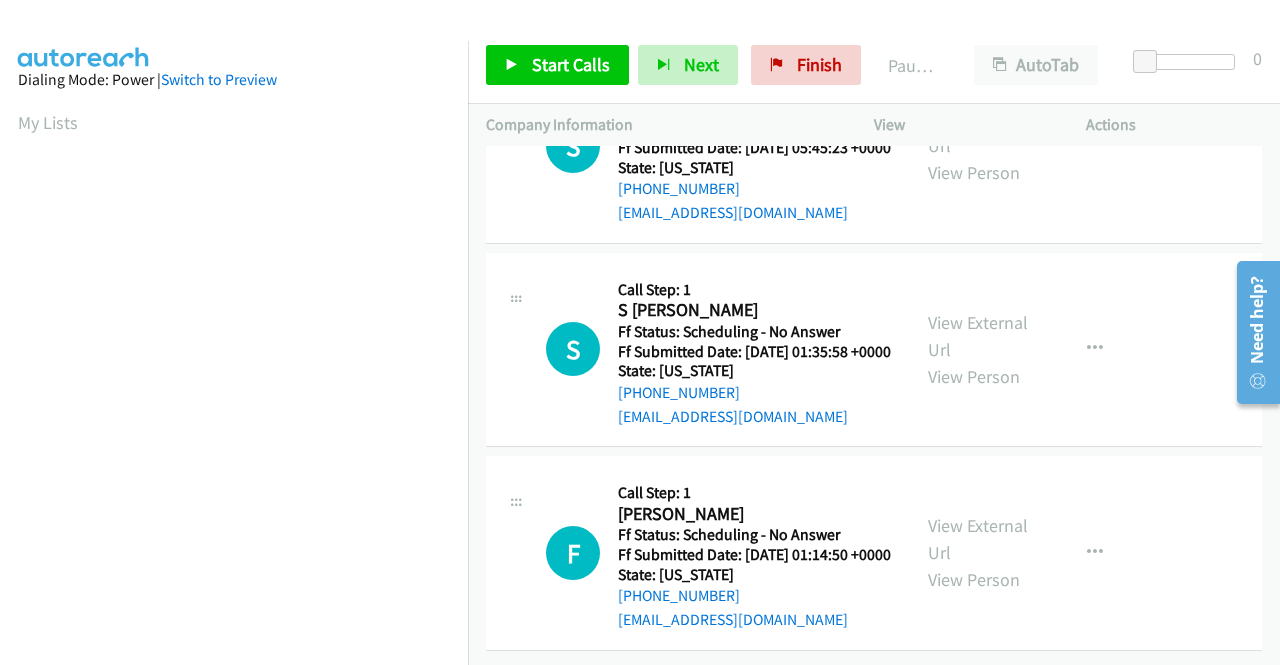 scroll, scrollTop: 1512, scrollLeft: 0, axis: vertical 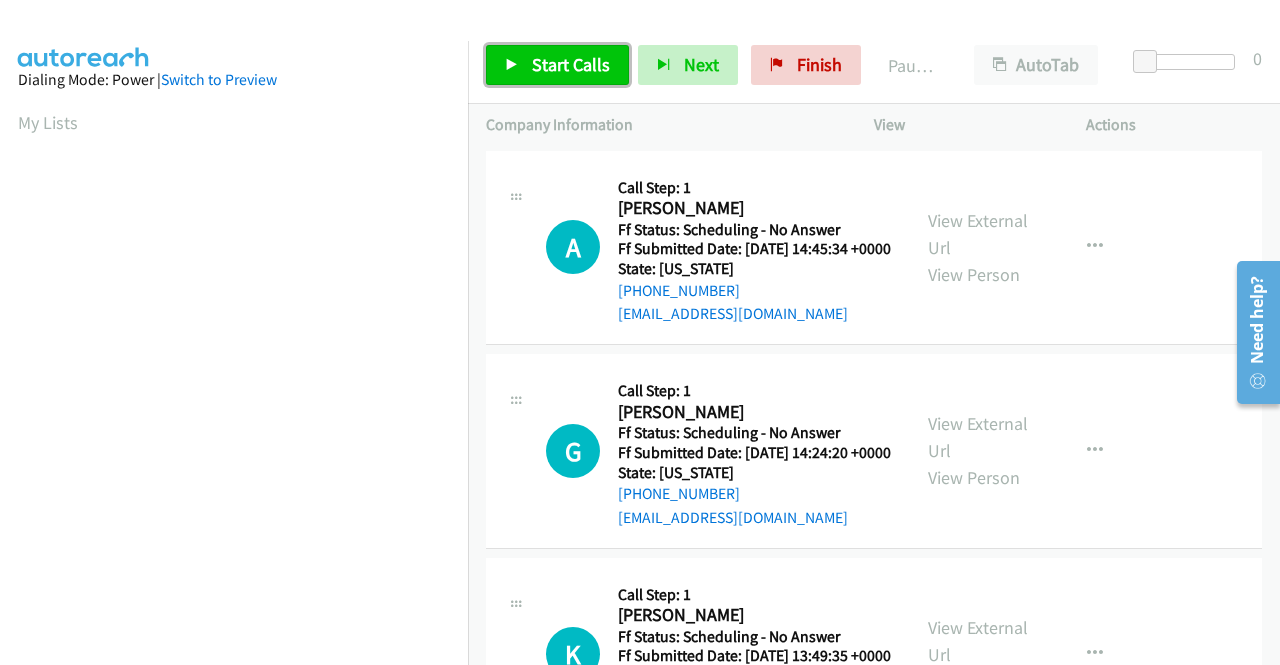 click on "Start Calls" at bounding box center (571, 64) 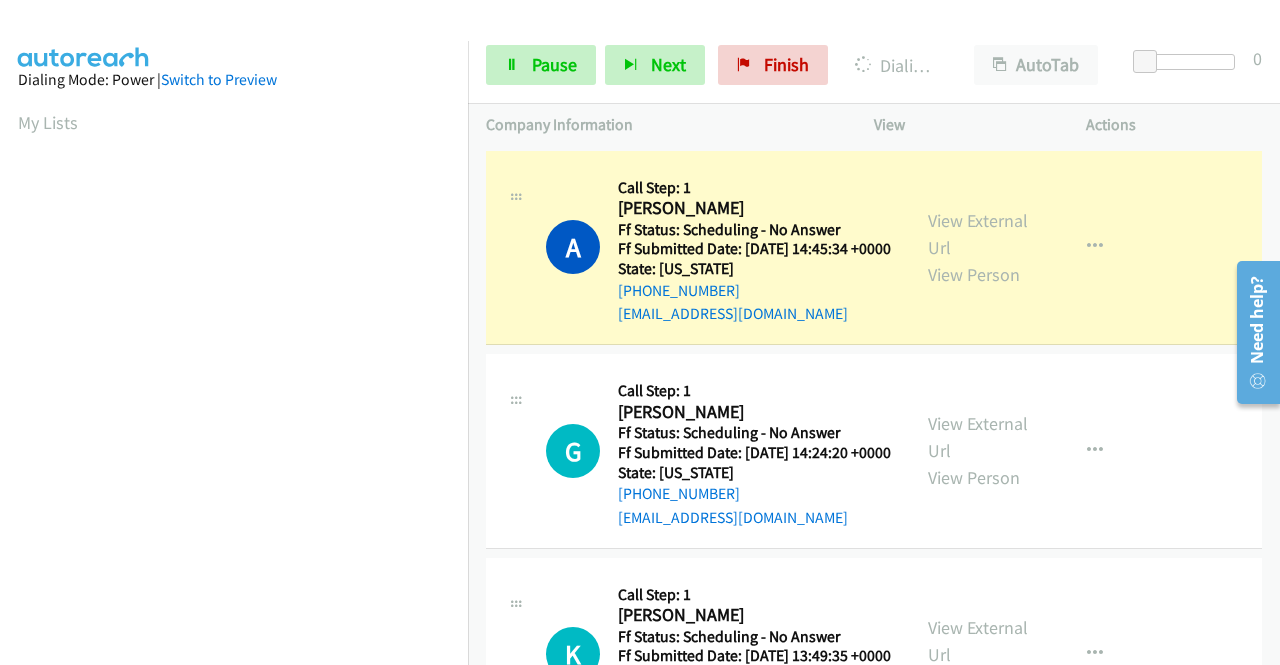 scroll, scrollTop: 456, scrollLeft: 0, axis: vertical 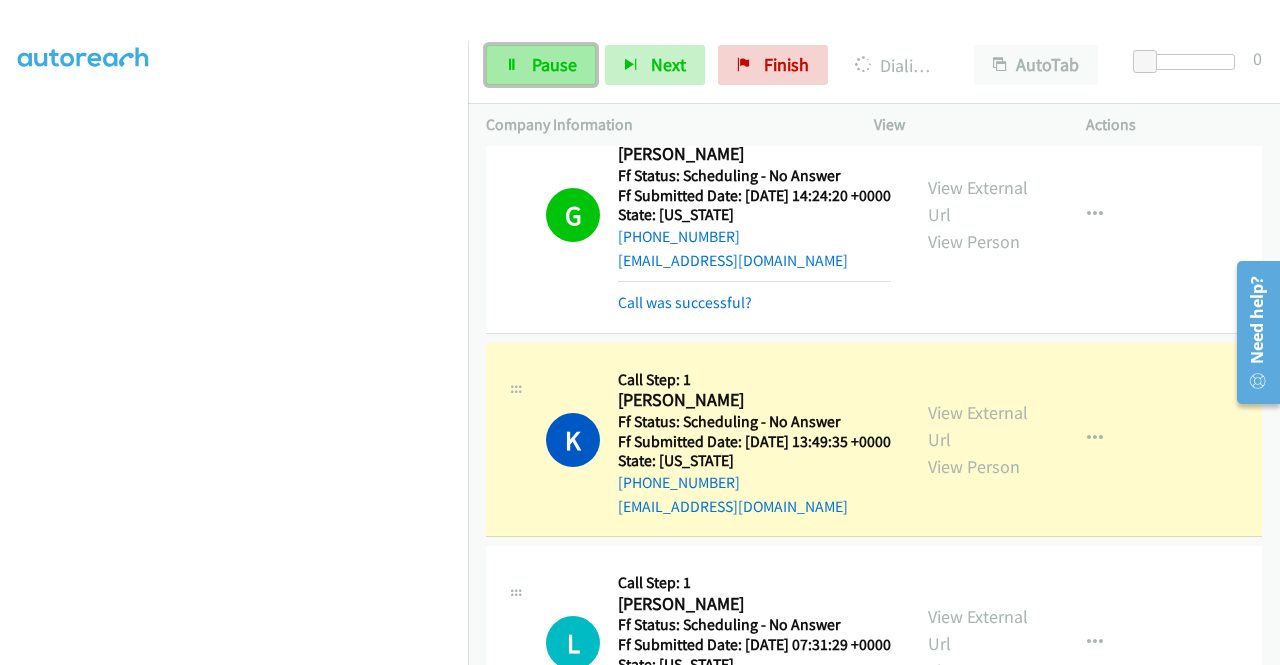 click on "Pause" at bounding box center (541, 65) 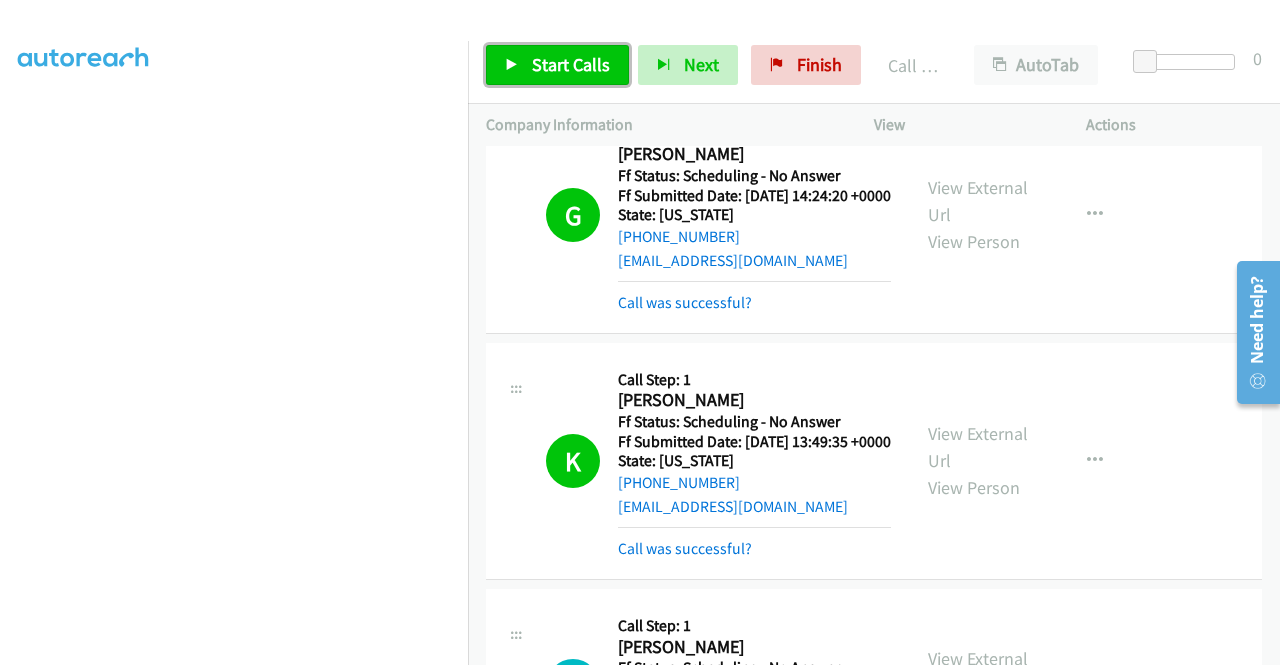 click on "Start Calls" at bounding box center (571, 64) 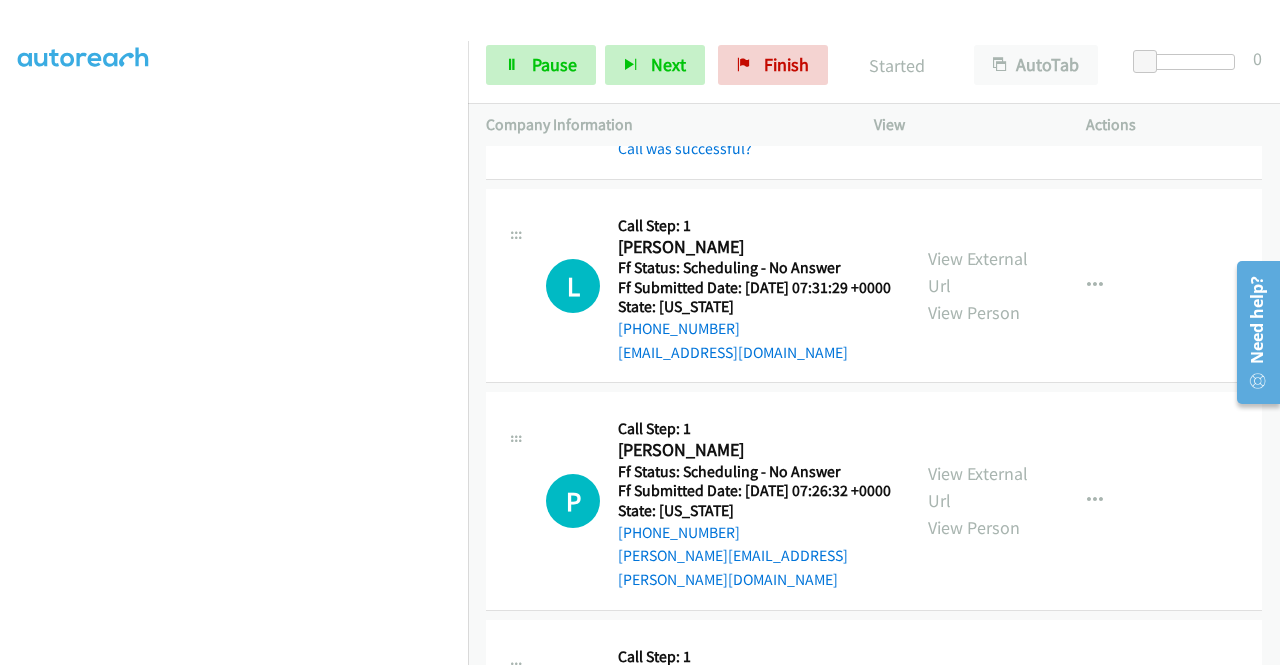 scroll, scrollTop: 800, scrollLeft: 0, axis: vertical 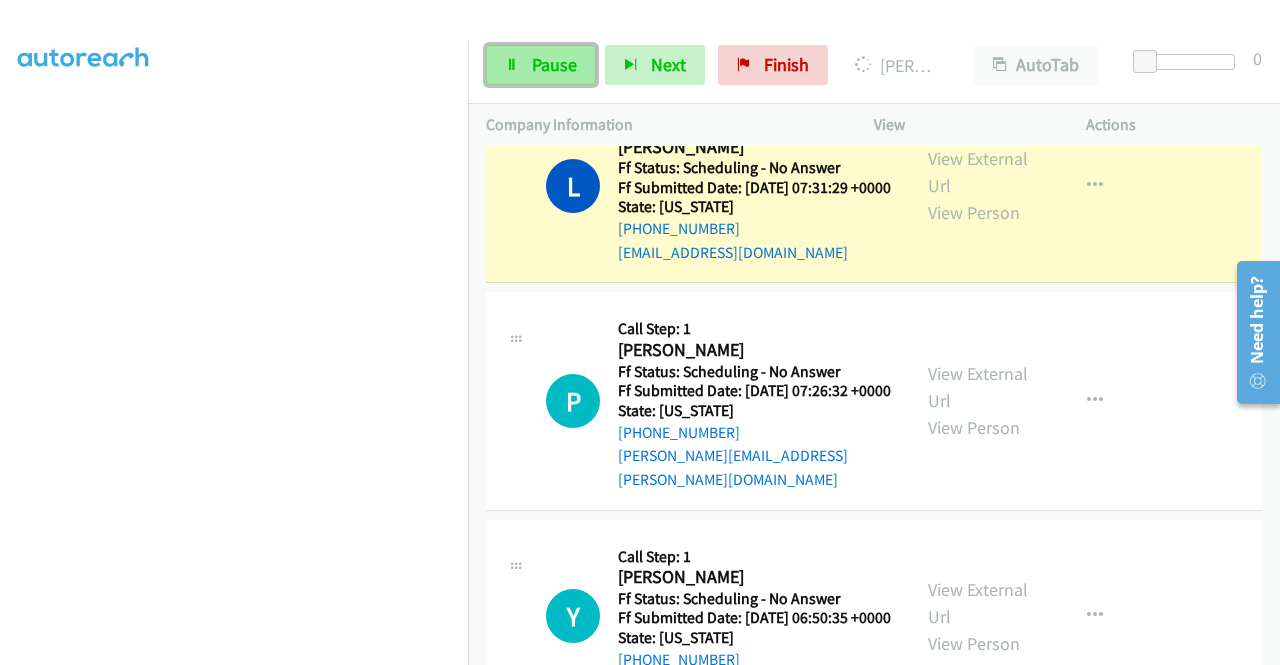 click on "Pause" at bounding box center [554, 64] 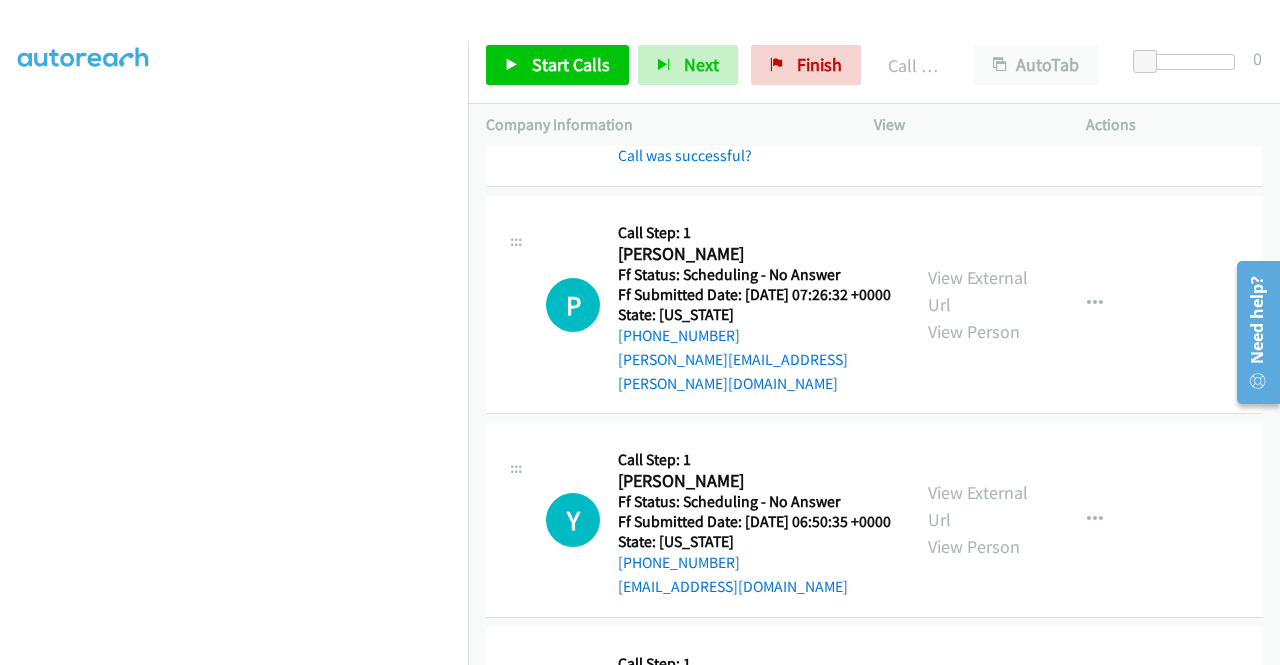 scroll, scrollTop: 1000, scrollLeft: 0, axis: vertical 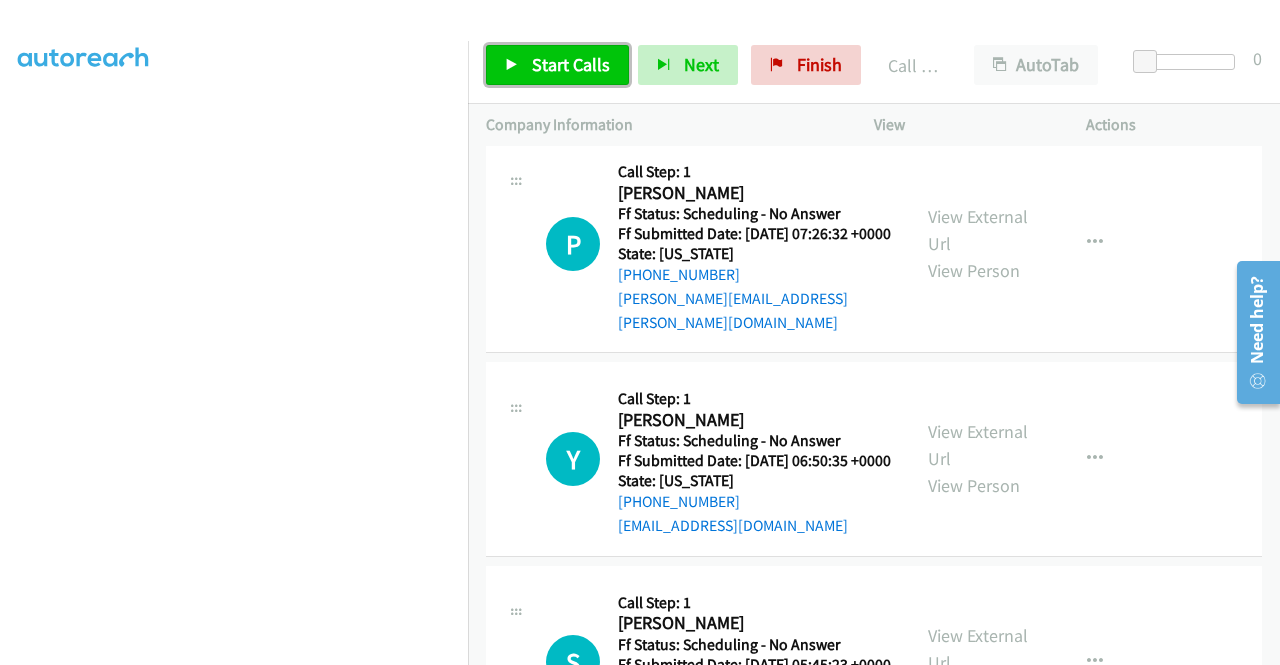 click on "Start Calls" at bounding box center [571, 64] 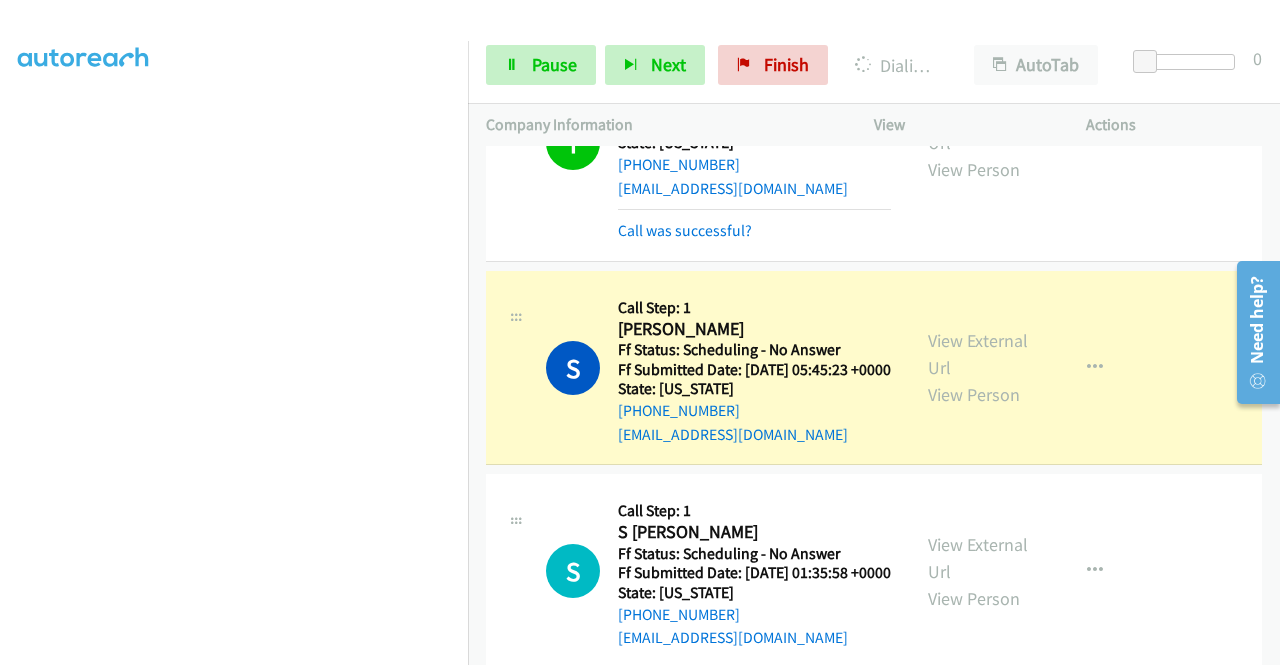 scroll, scrollTop: 1400, scrollLeft: 0, axis: vertical 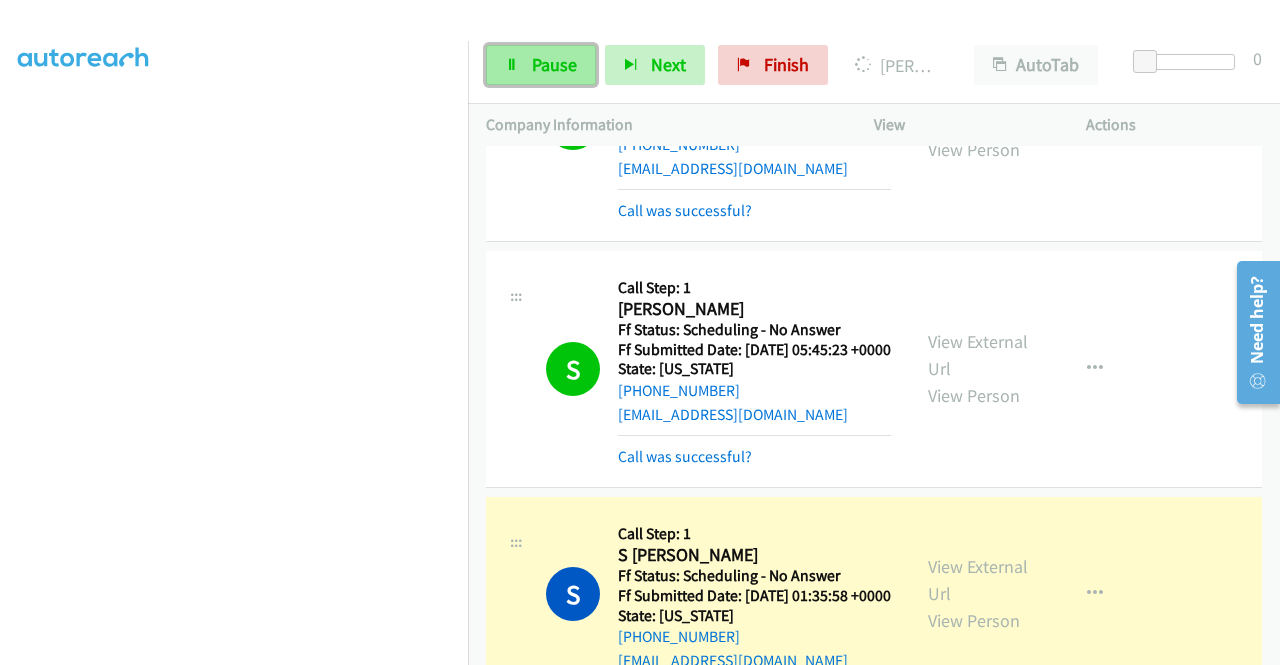click on "Pause" at bounding box center (554, 64) 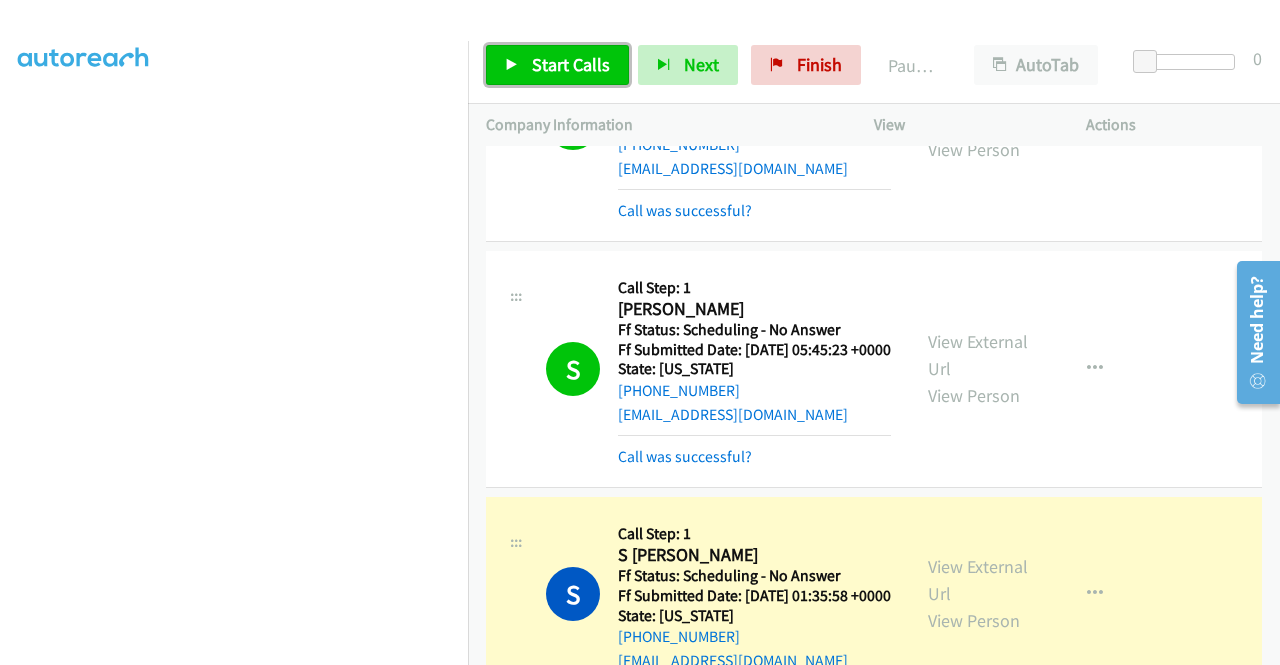 click on "Start Calls" at bounding box center [571, 64] 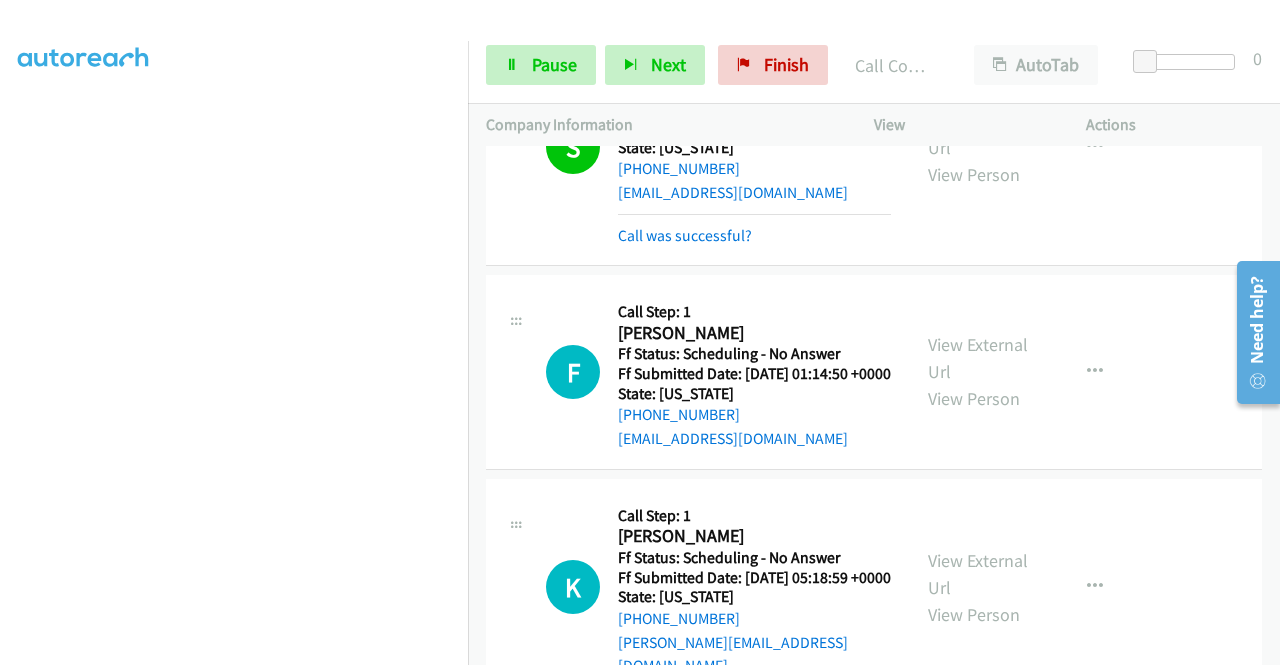 scroll, scrollTop: 1900, scrollLeft: 0, axis: vertical 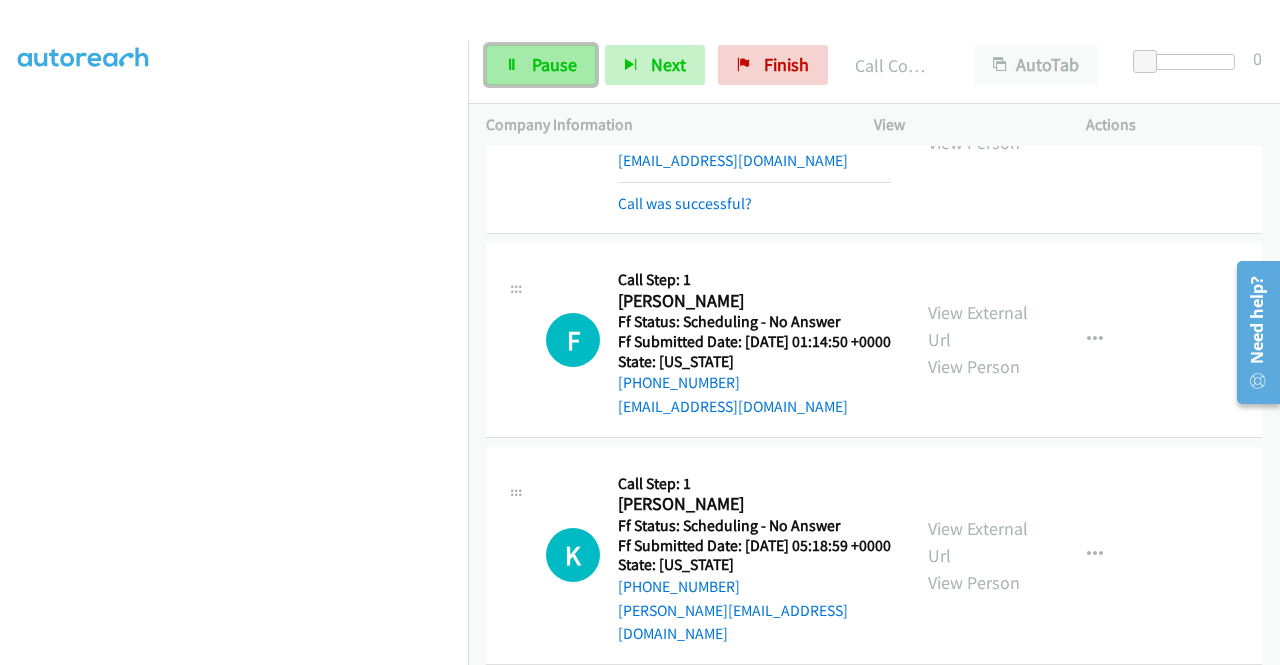 click on "Pause" at bounding box center [541, 65] 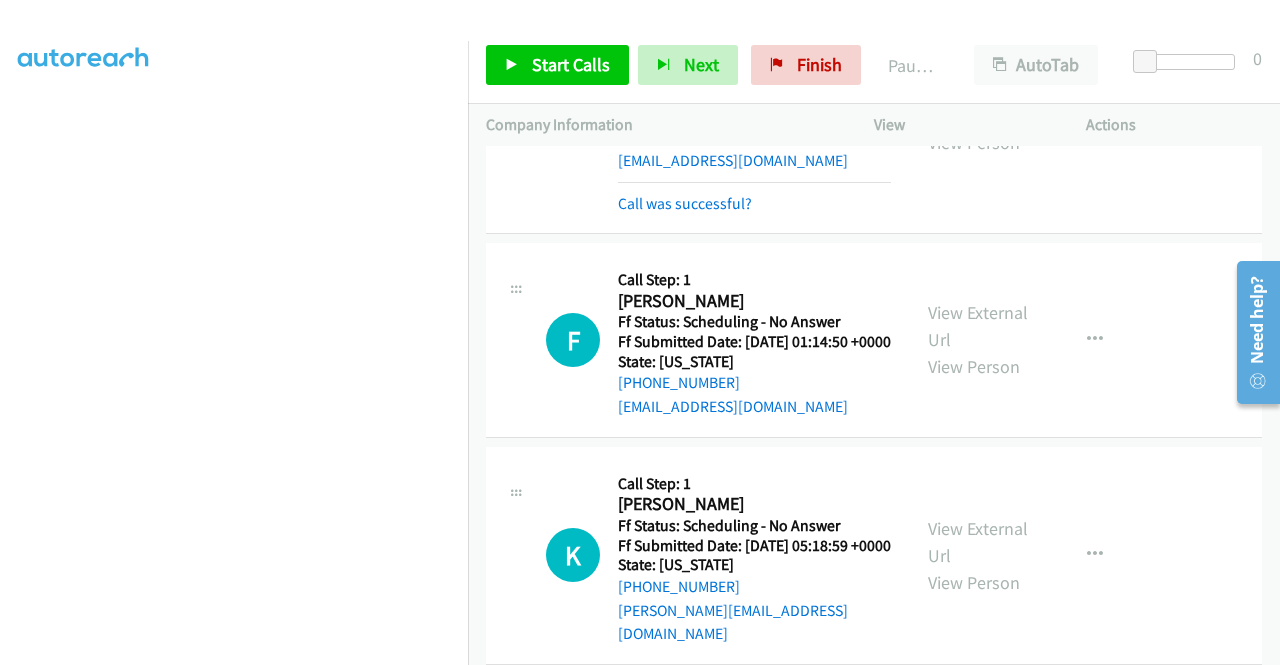 scroll, scrollTop: 356, scrollLeft: 0, axis: vertical 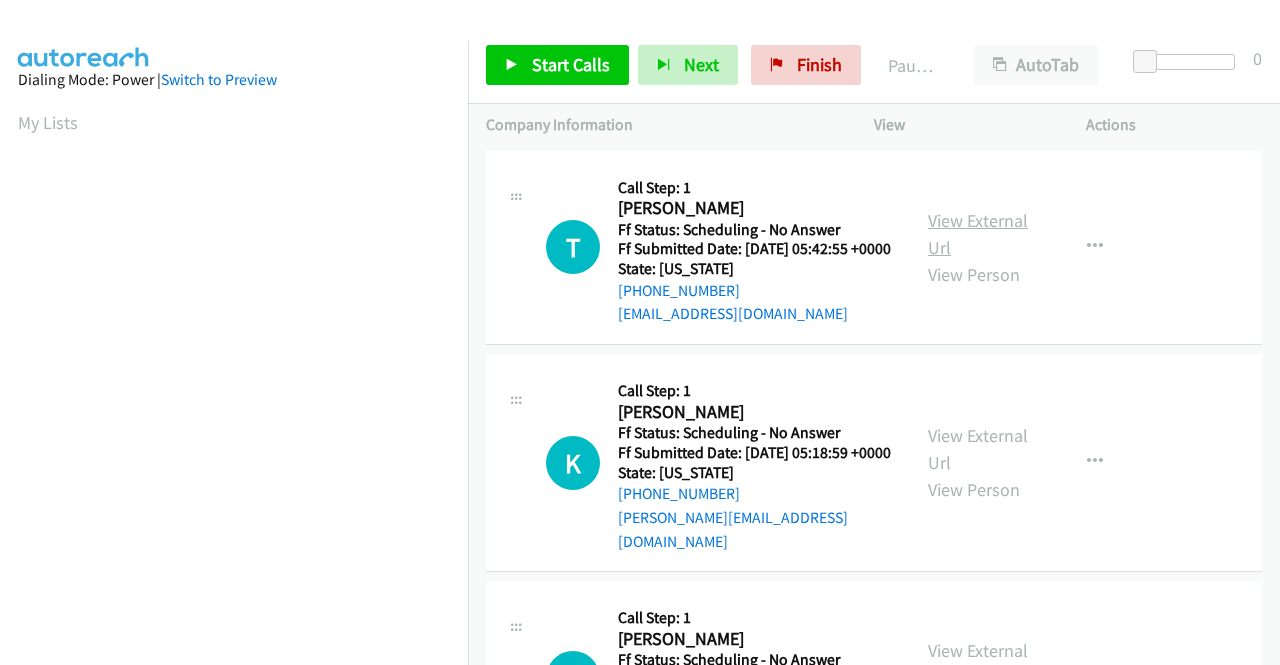 click on "View External Url" at bounding box center (978, 234) 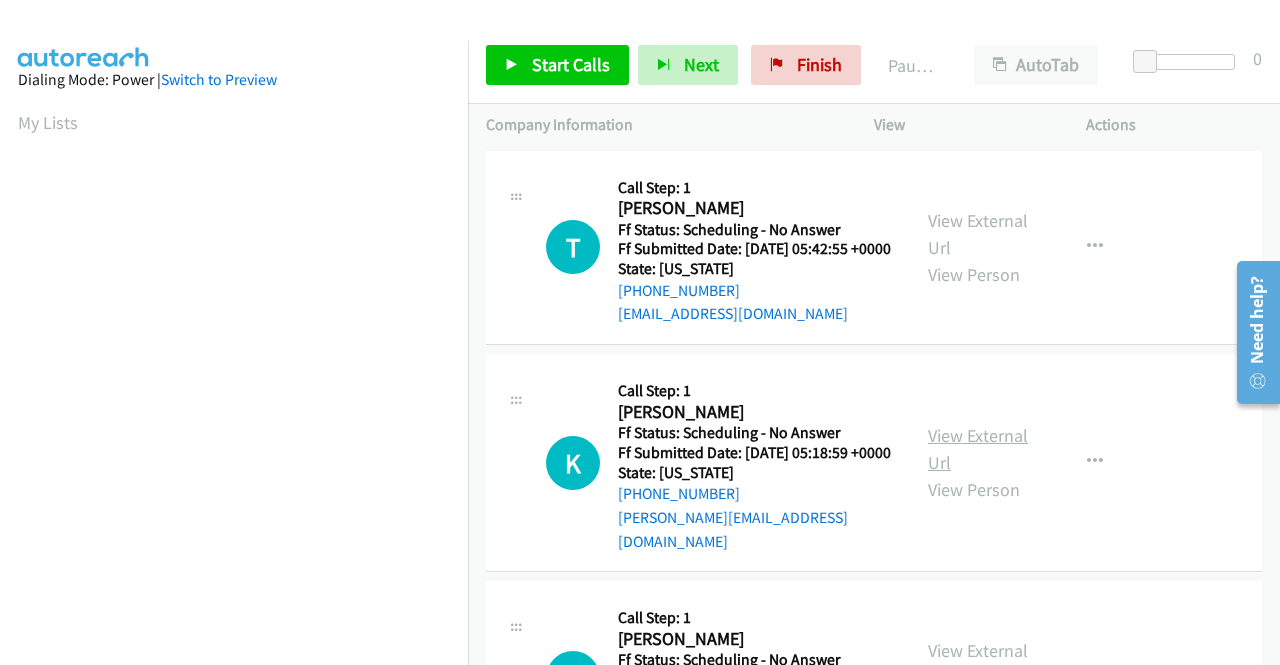 click on "View External Url" at bounding box center (978, 449) 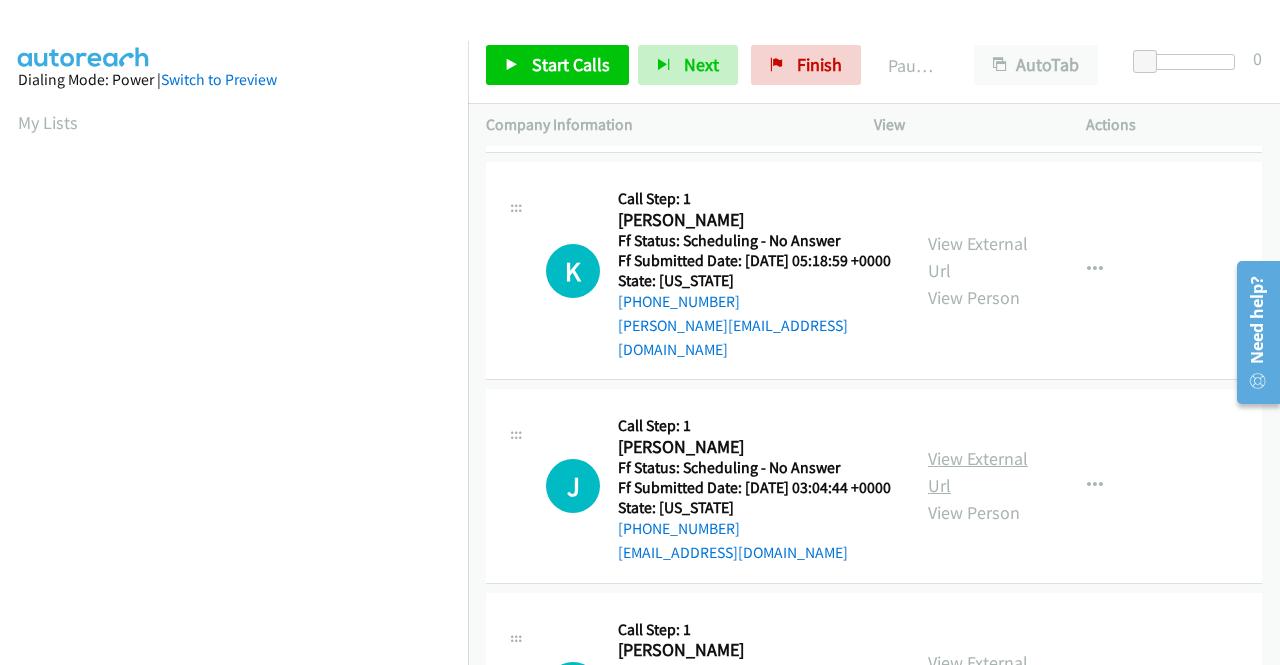 scroll, scrollTop: 200, scrollLeft: 0, axis: vertical 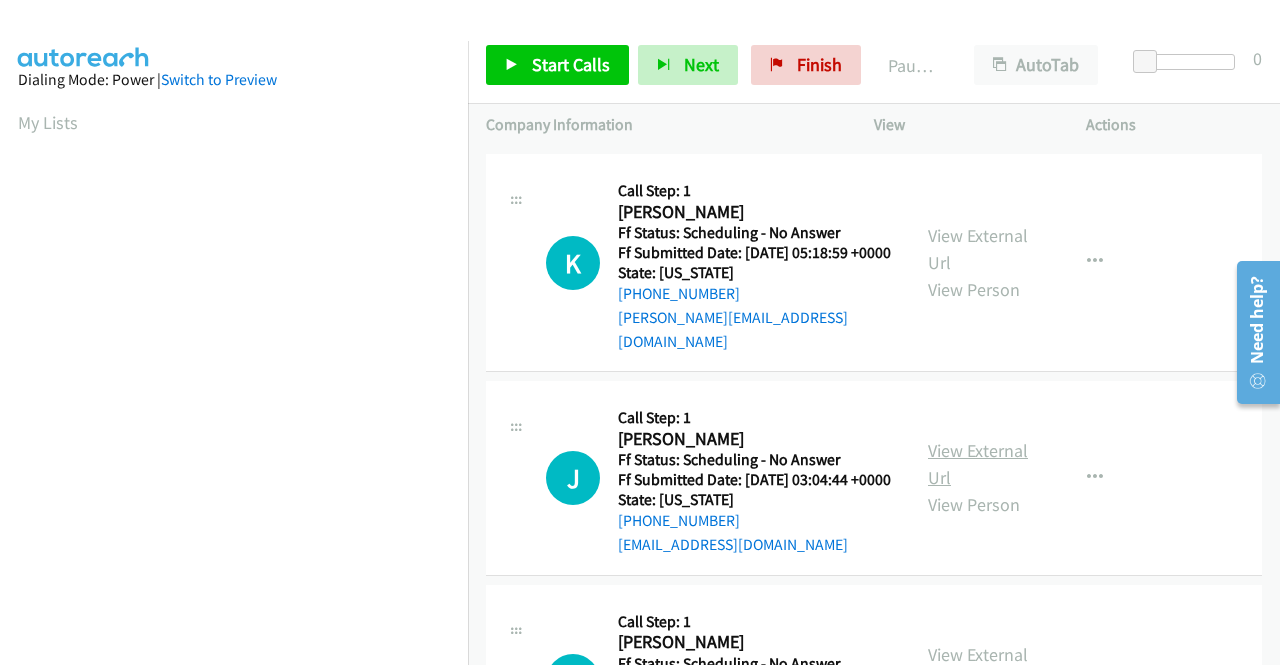 click on "View External Url" at bounding box center (978, 464) 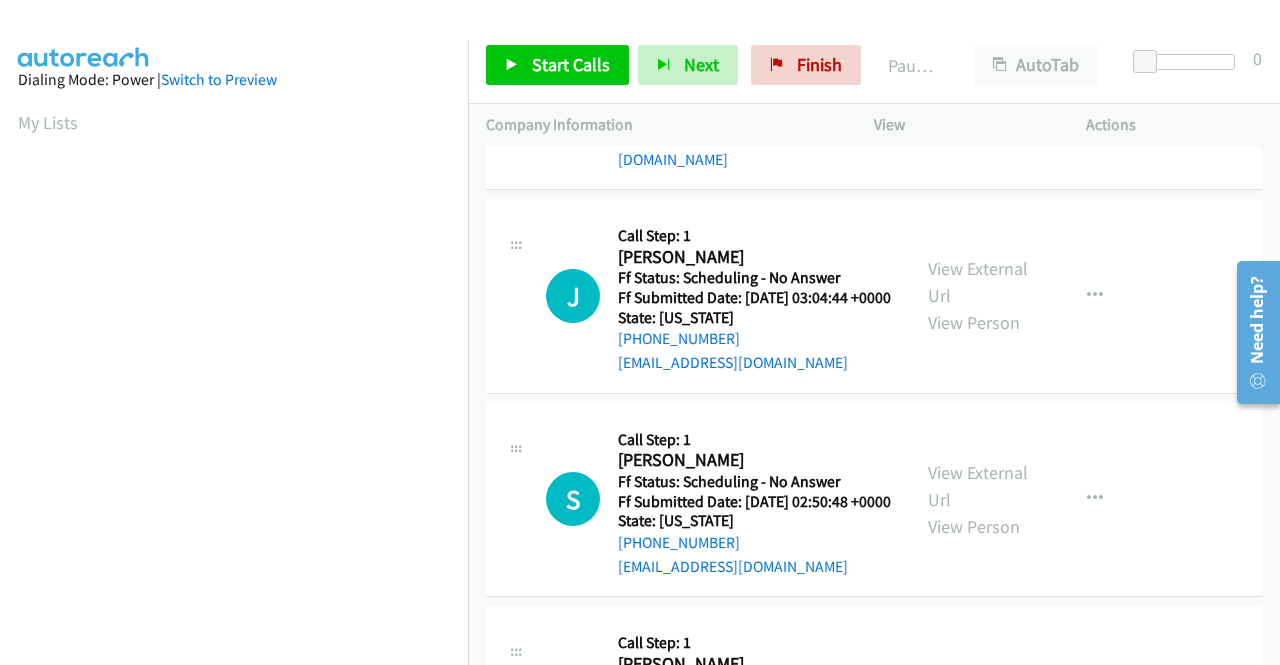 scroll, scrollTop: 400, scrollLeft: 0, axis: vertical 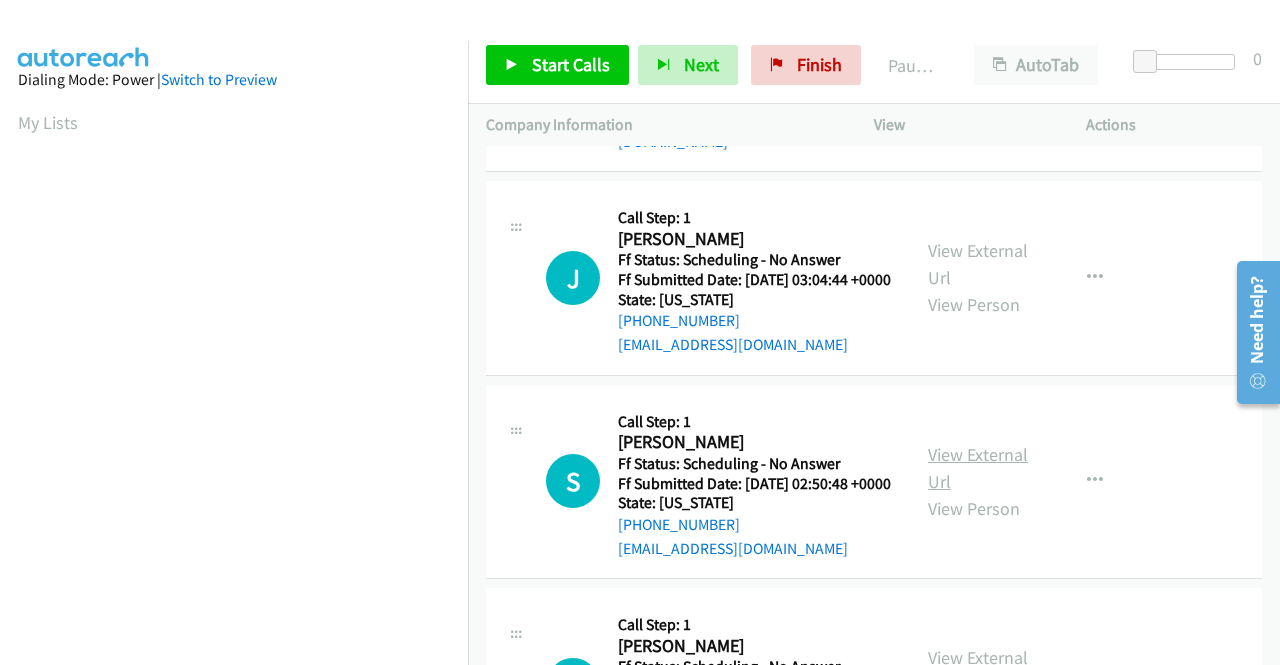 click on "View External Url" at bounding box center [978, 468] 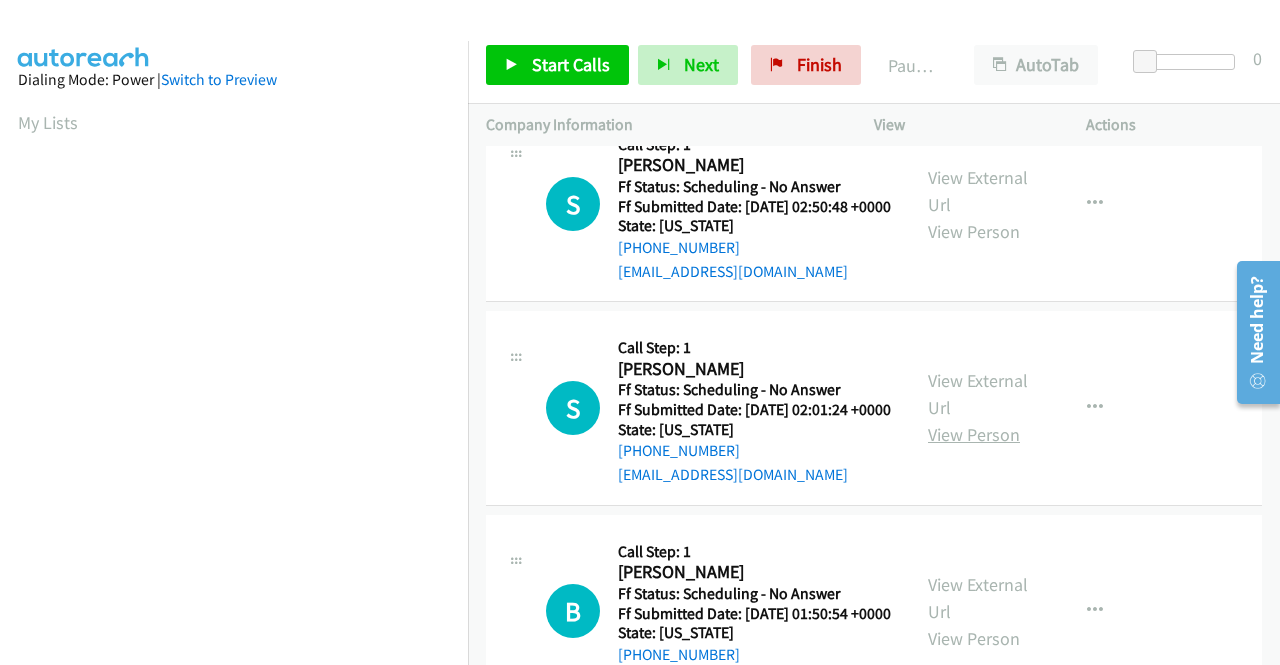 scroll, scrollTop: 700, scrollLeft: 0, axis: vertical 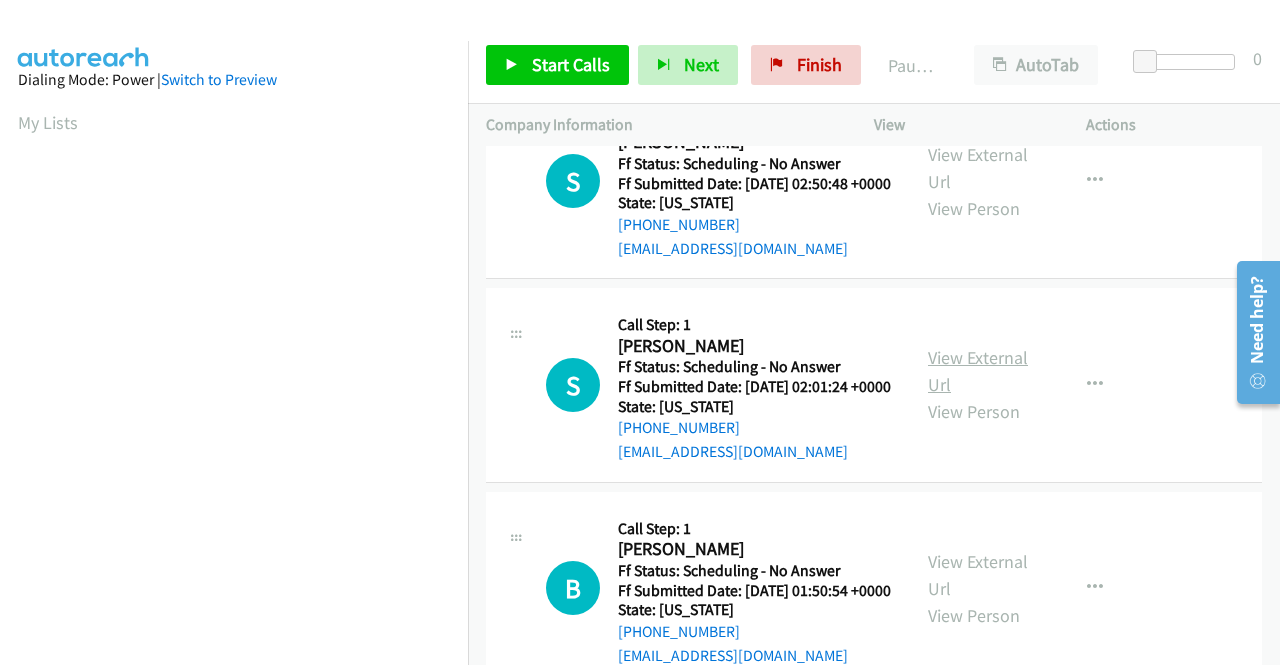 click on "View External Url" at bounding box center [978, 371] 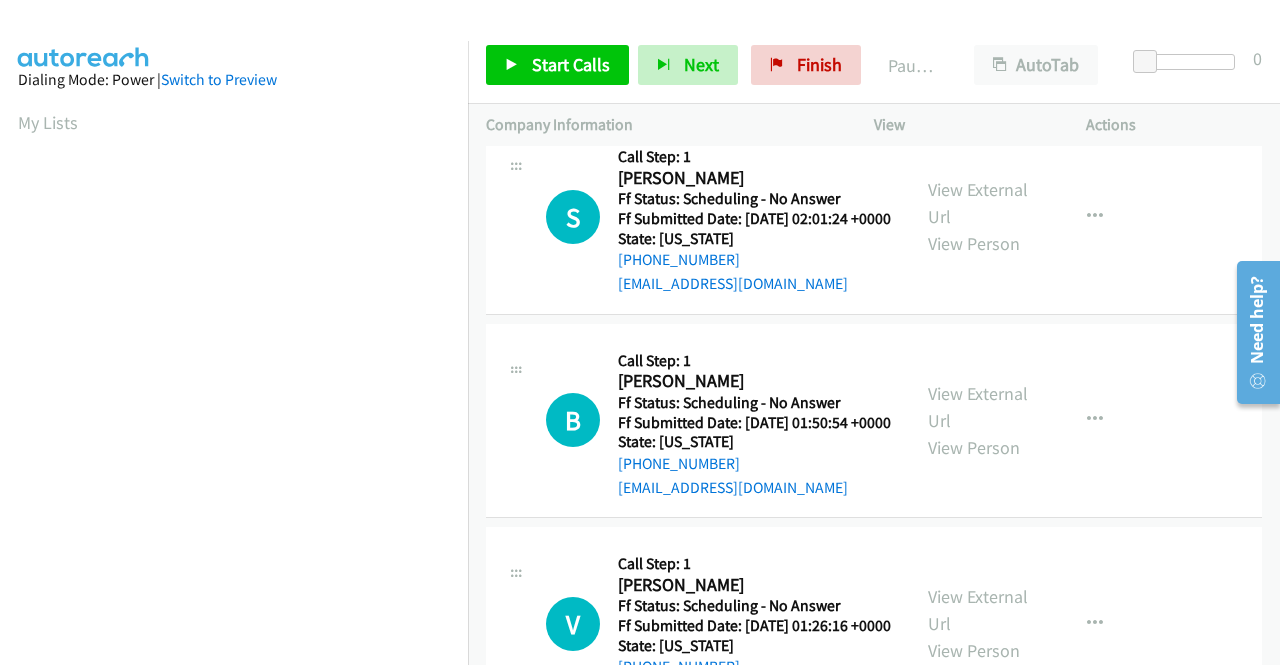 scroll, scrollTop: 900, scrollLeft: 0, axis: vertical 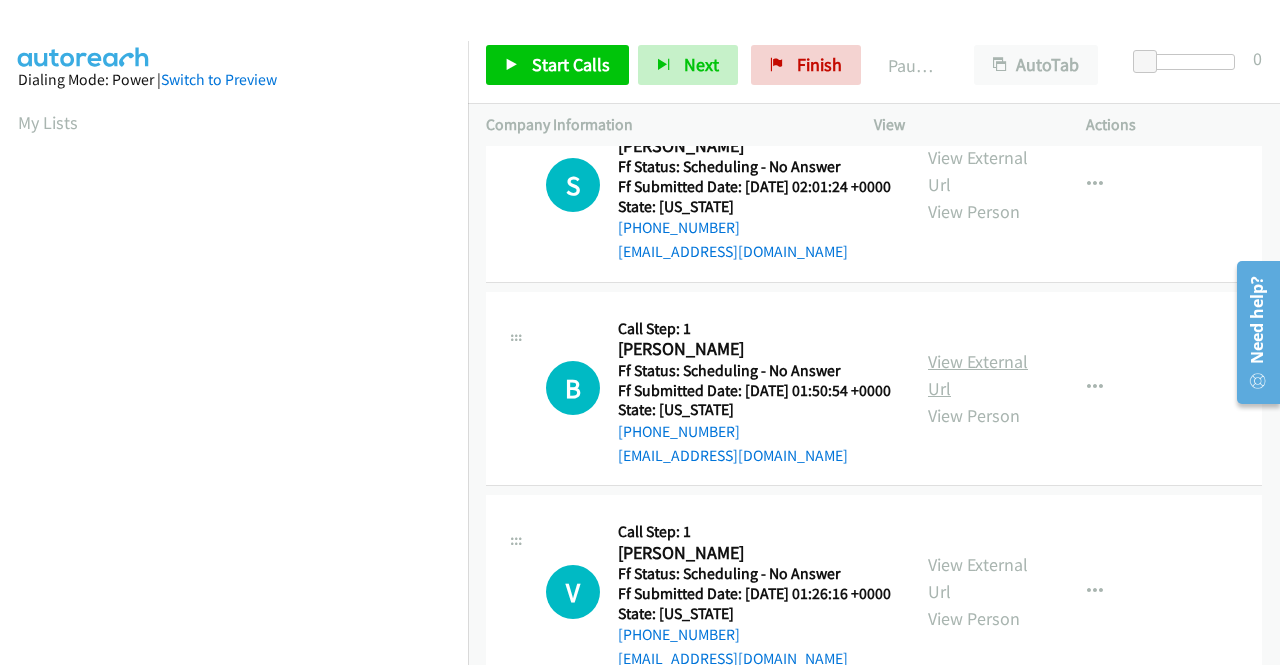 click on "View External Url" at bounding box center [978, 375] 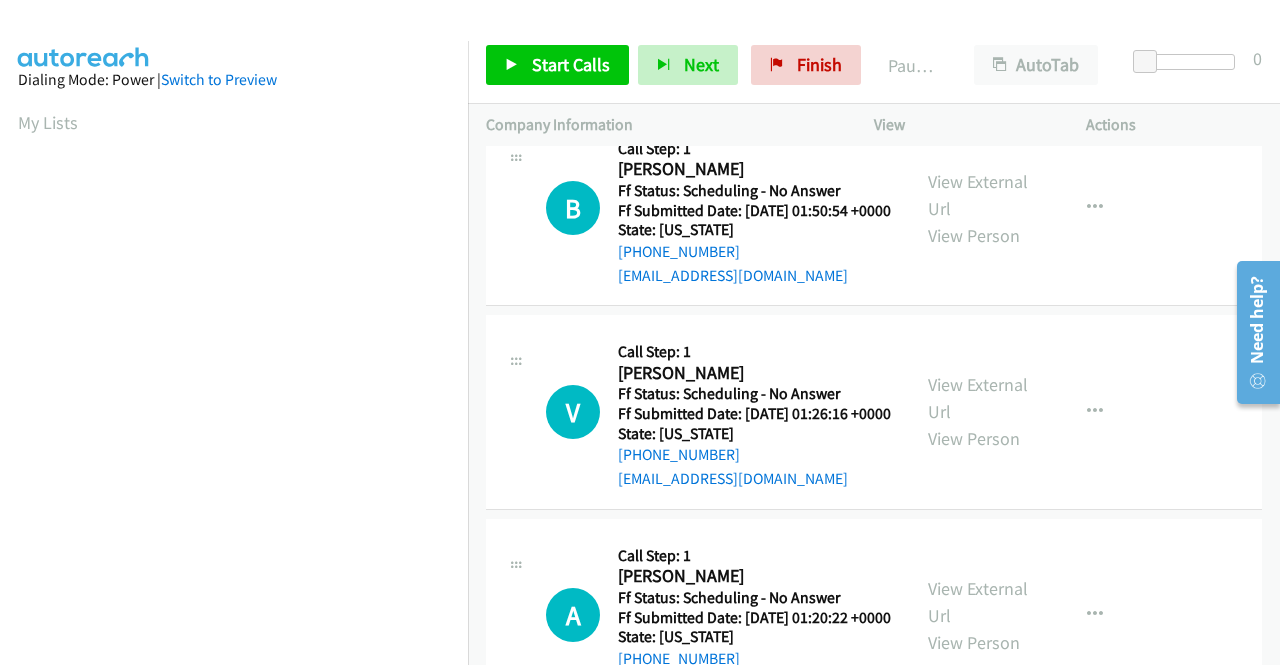 scroll, scrollTop: 1100, scrollLeft: 0, axis: vertical 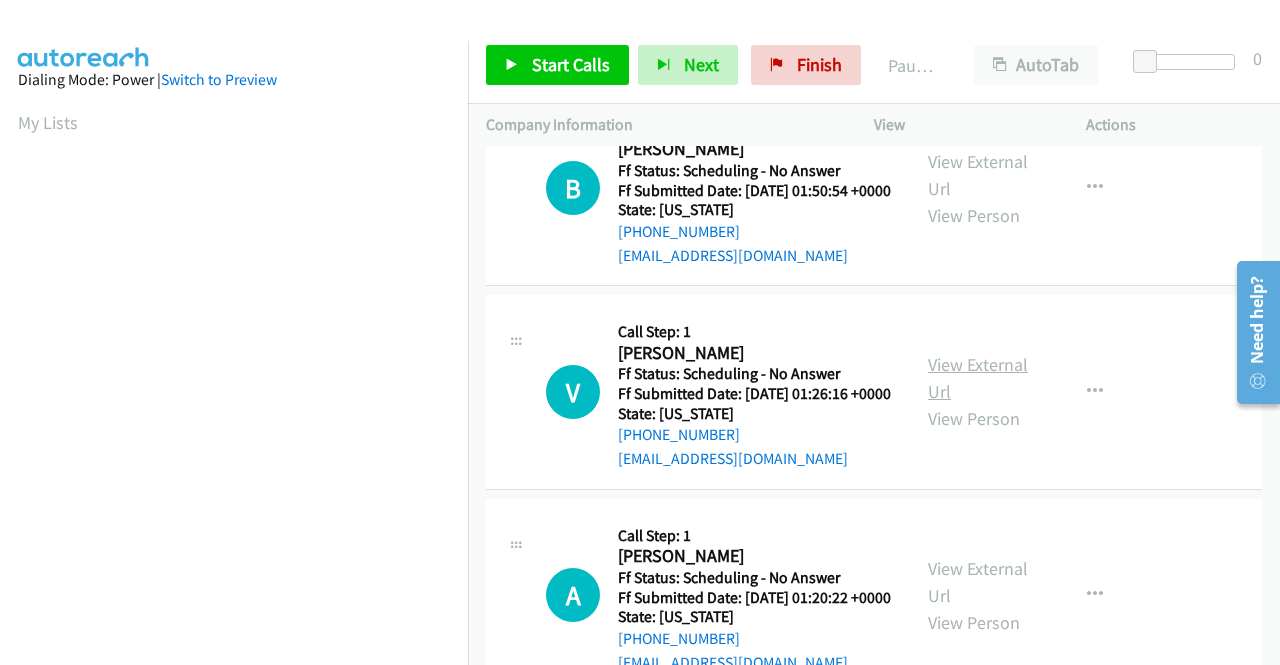 click on "View External Url" at bounding box center (978, 378) 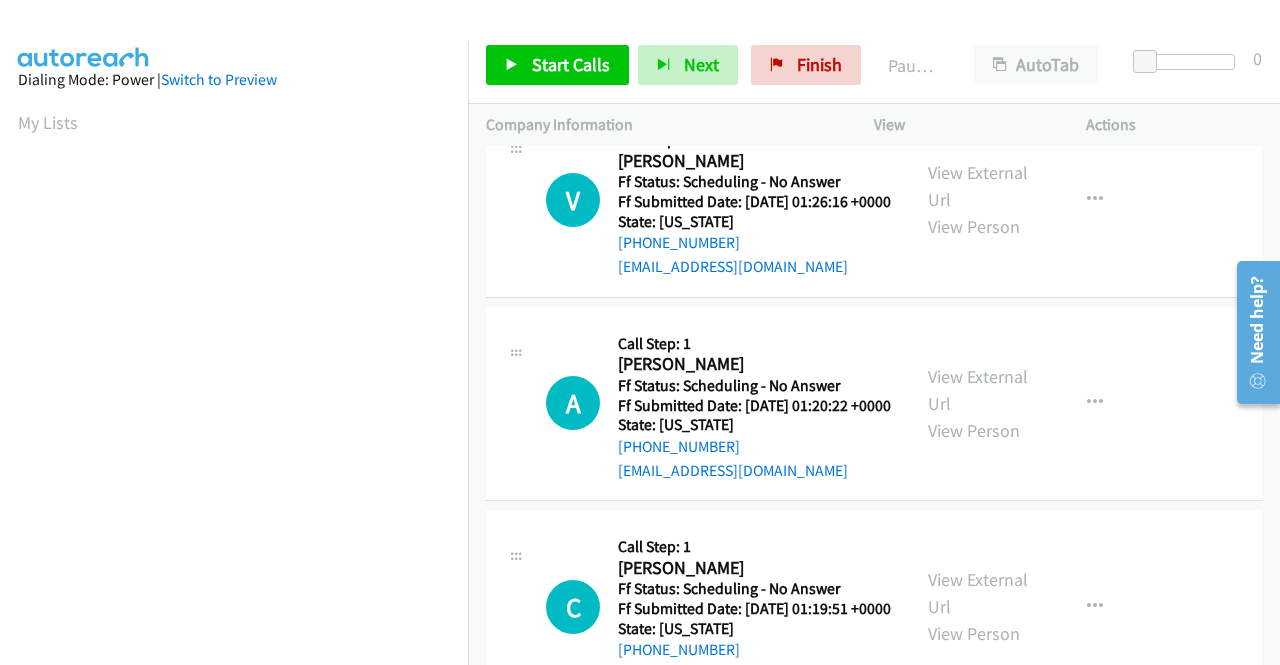 scroll, scrollTop: 1400, scrollLeft: 0, axis: vertical 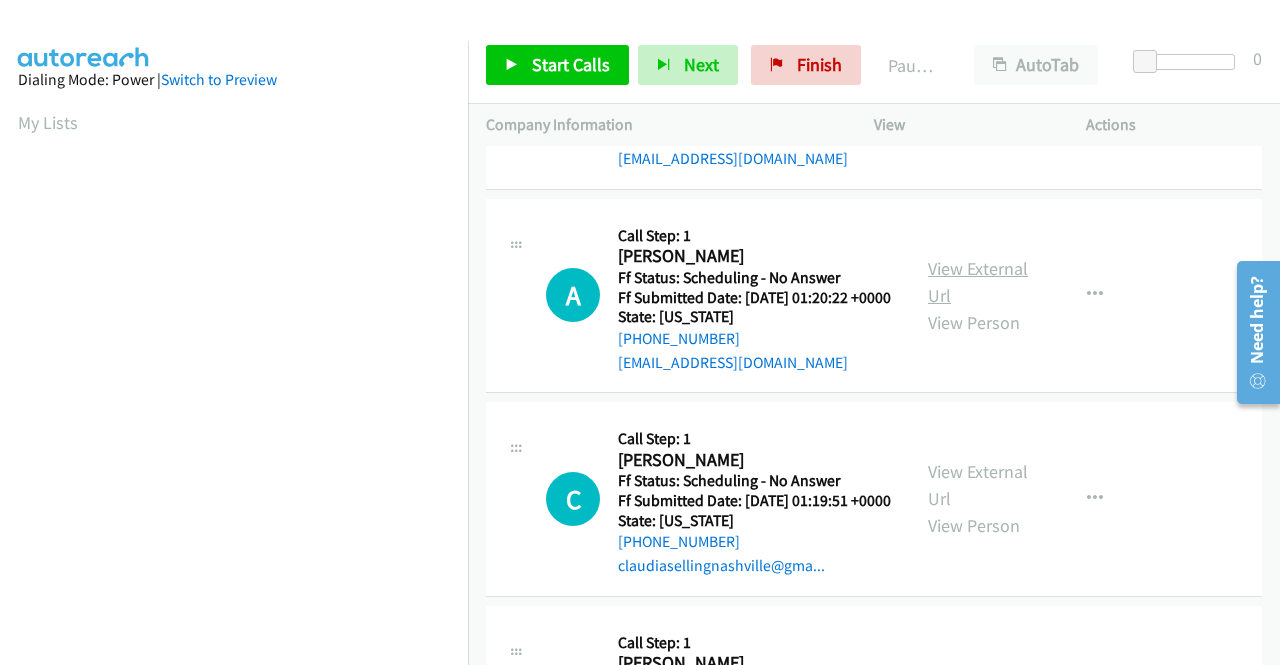 click on "View External Url" at bounding box center [978, 282] 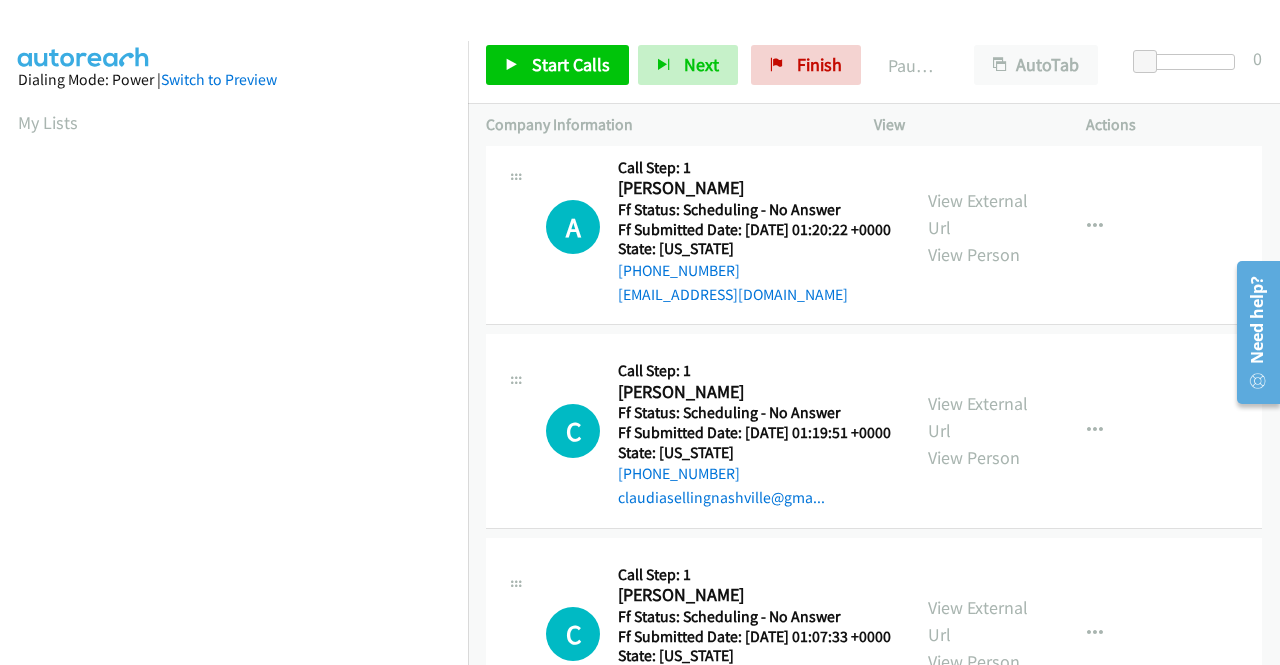 scroll, scrollTop: 1600, scrollLeft: 0, axis: vertical 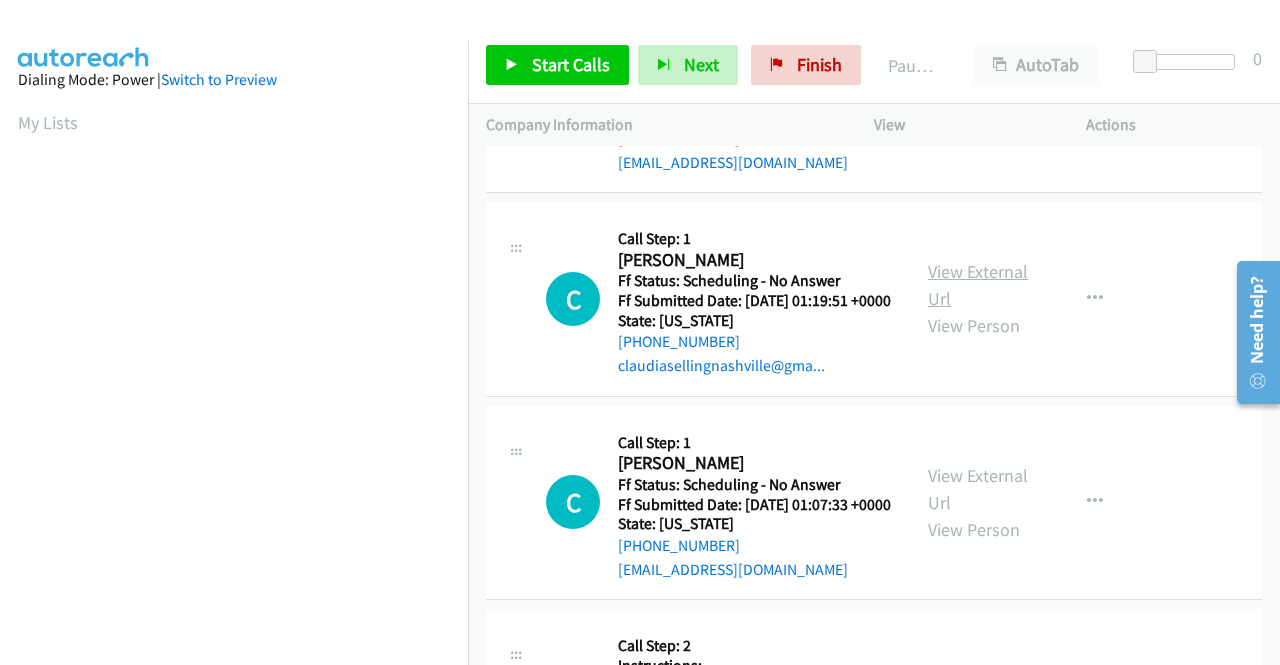 click on "View External Url" at bounding box center [978, 285] 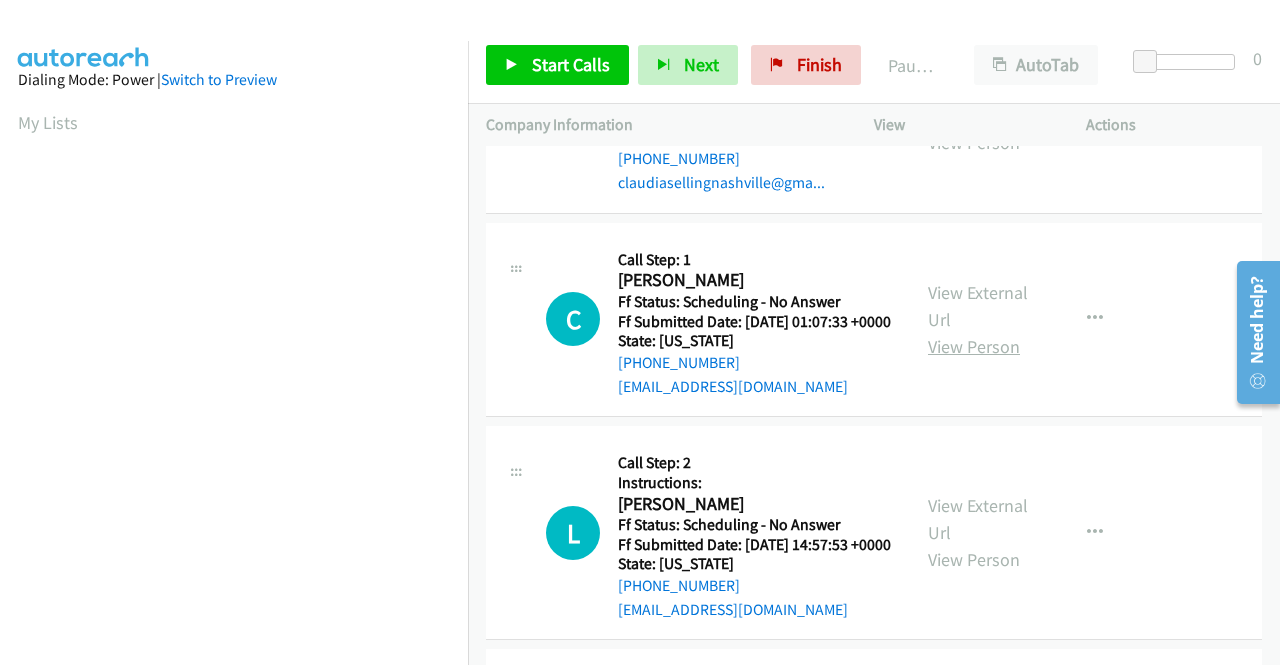 scroll, scrollTop: 1800, scrollLeft: 0, axis: vertical 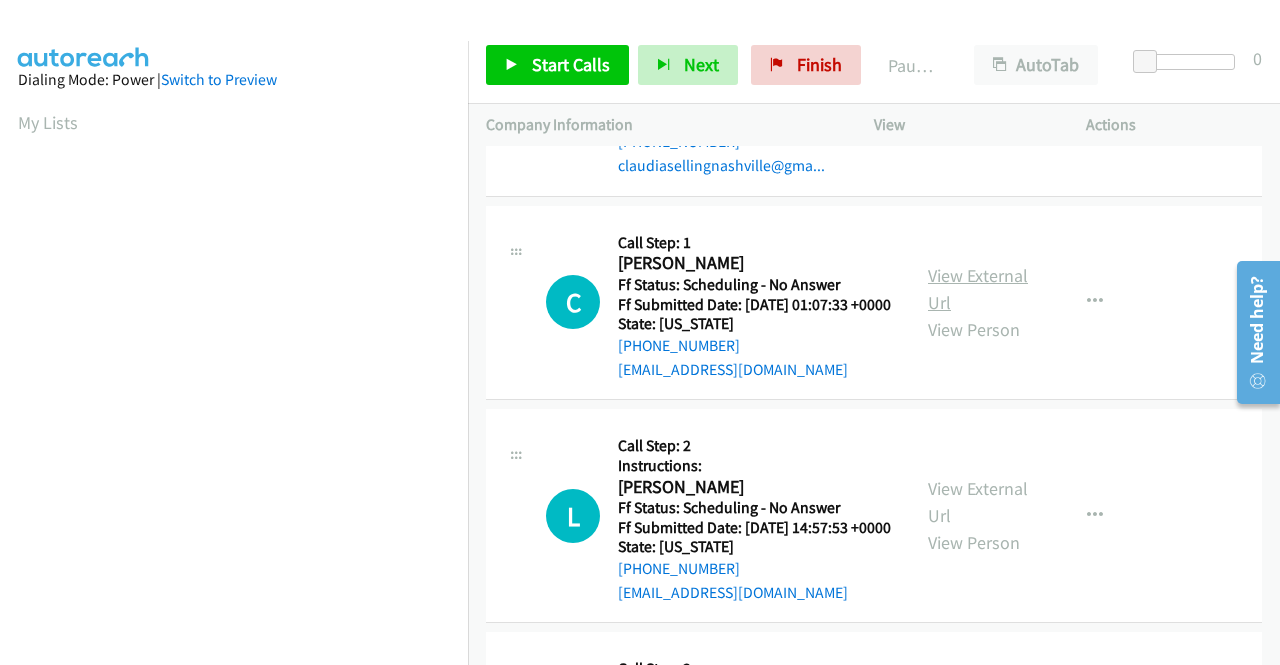 click on "View External Url" at bounding box center (978, 289) 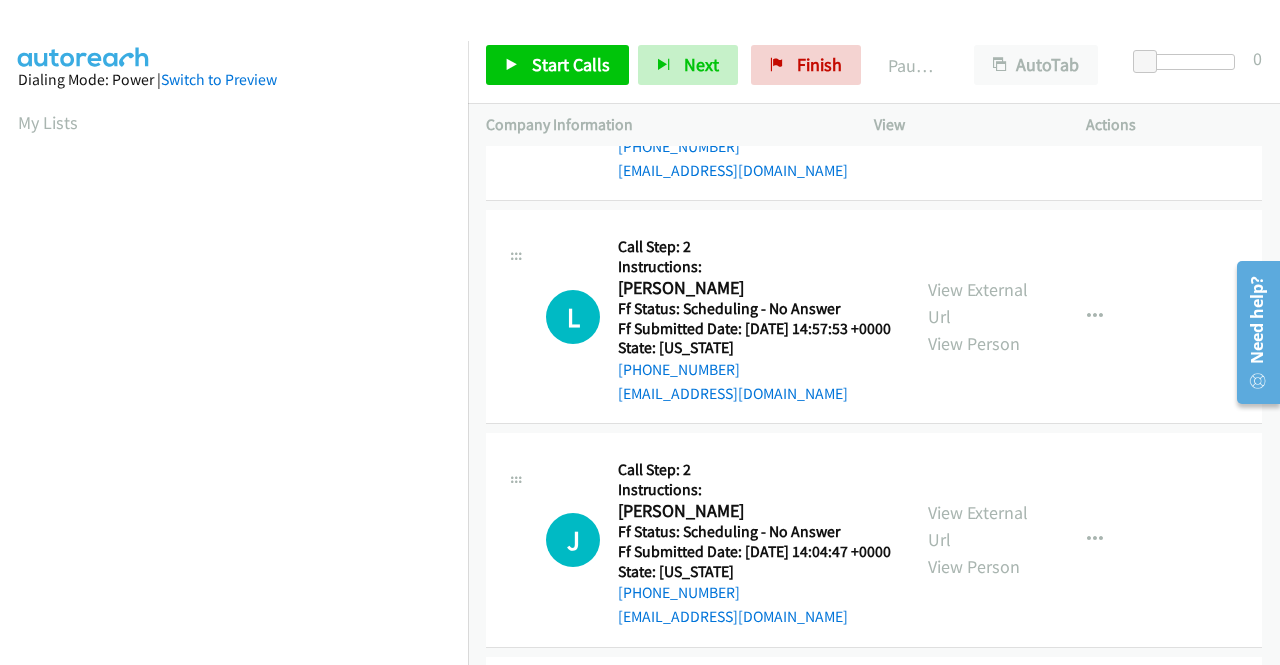 scroll, scrollTop: 2000, scrollLeft: 0, axis: vertical 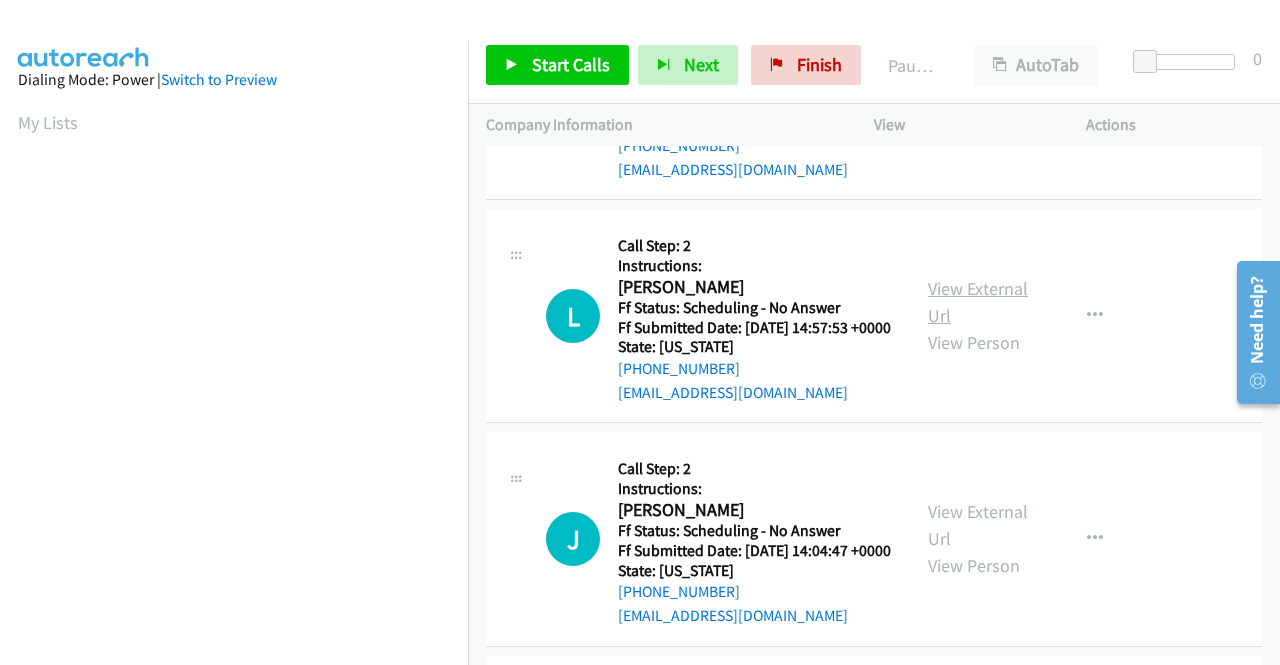 click on "View External Url" at bounding box center [978, 302] 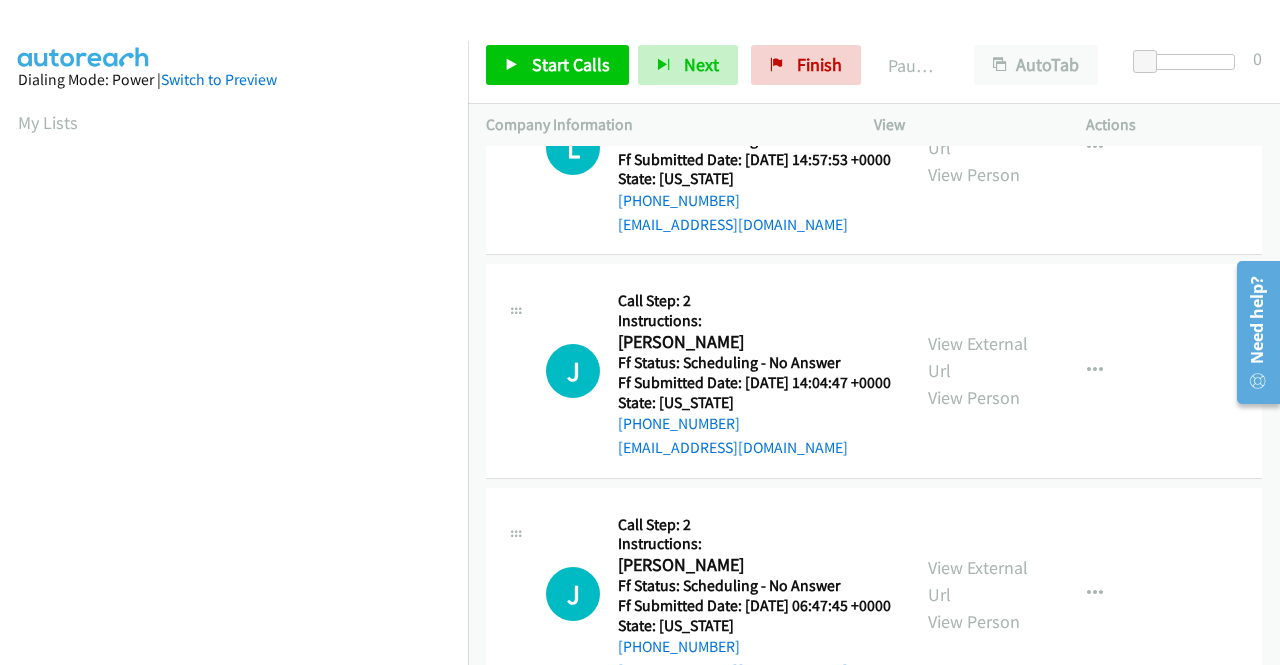 scroll, scrollTop: 2200, scrollLeft: 0, axis: vertical 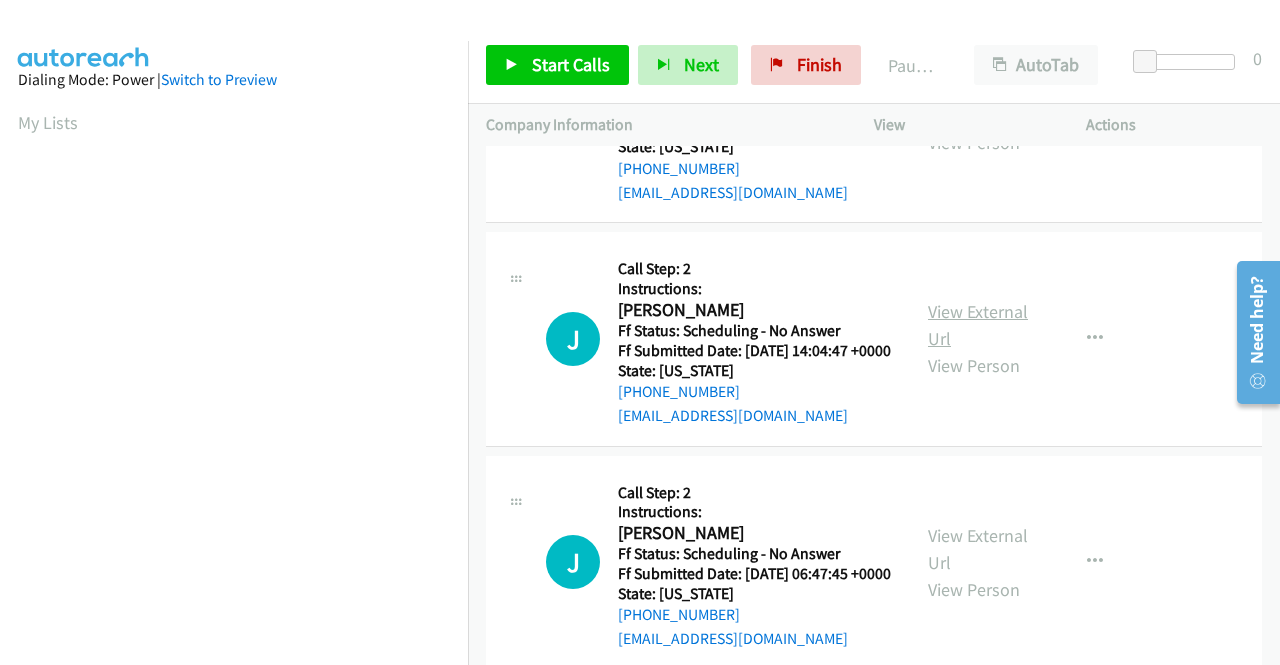 click on "View External Url" at bounding box center (978, 325) 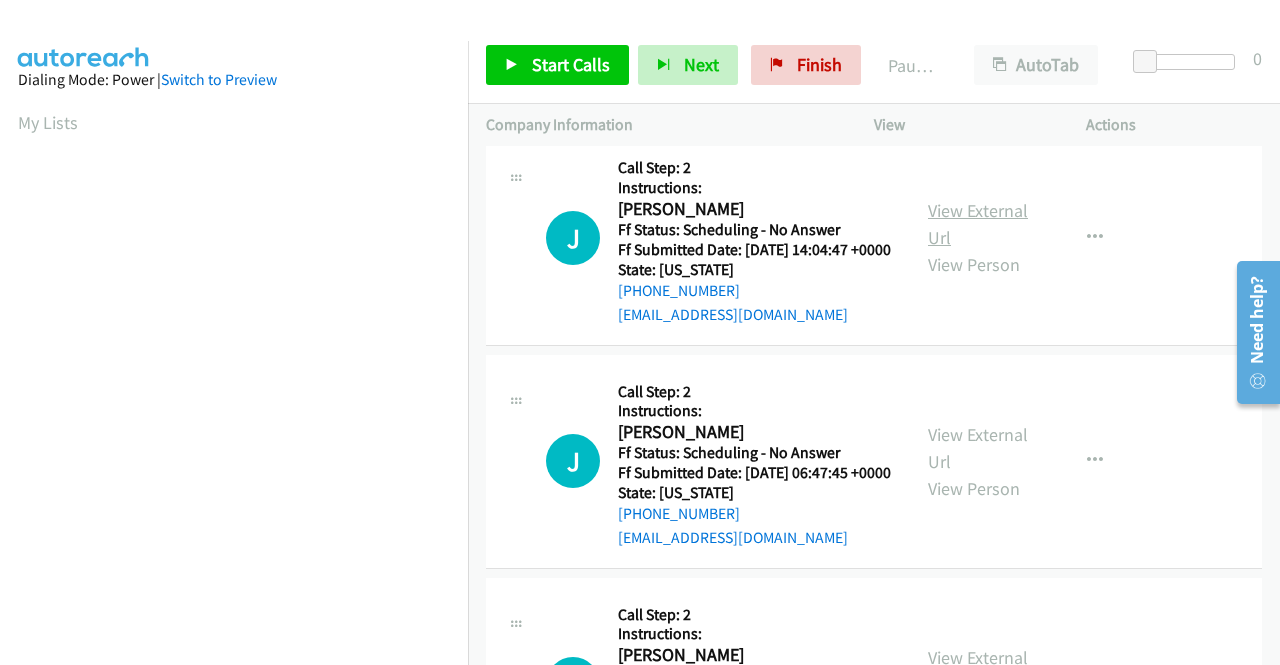 scroll, scrollTop: 2400, scrollLeft: 0, axis: vertical 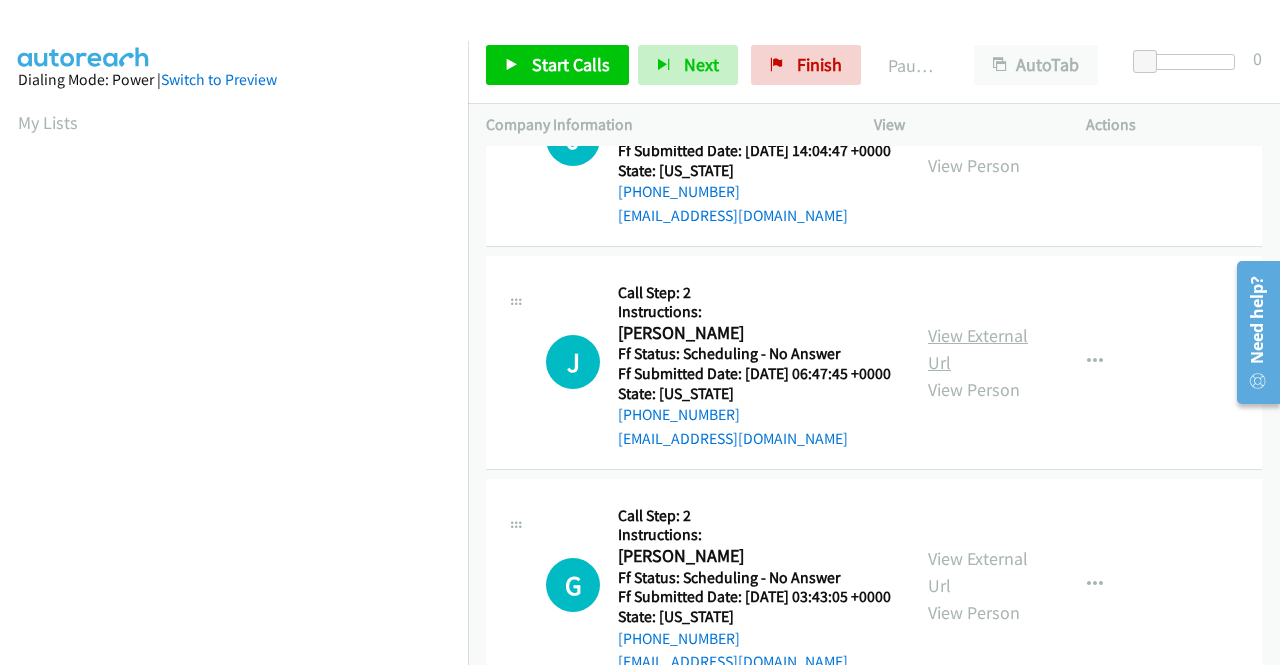 click on "View External Url" at bounding box center [978, 349] 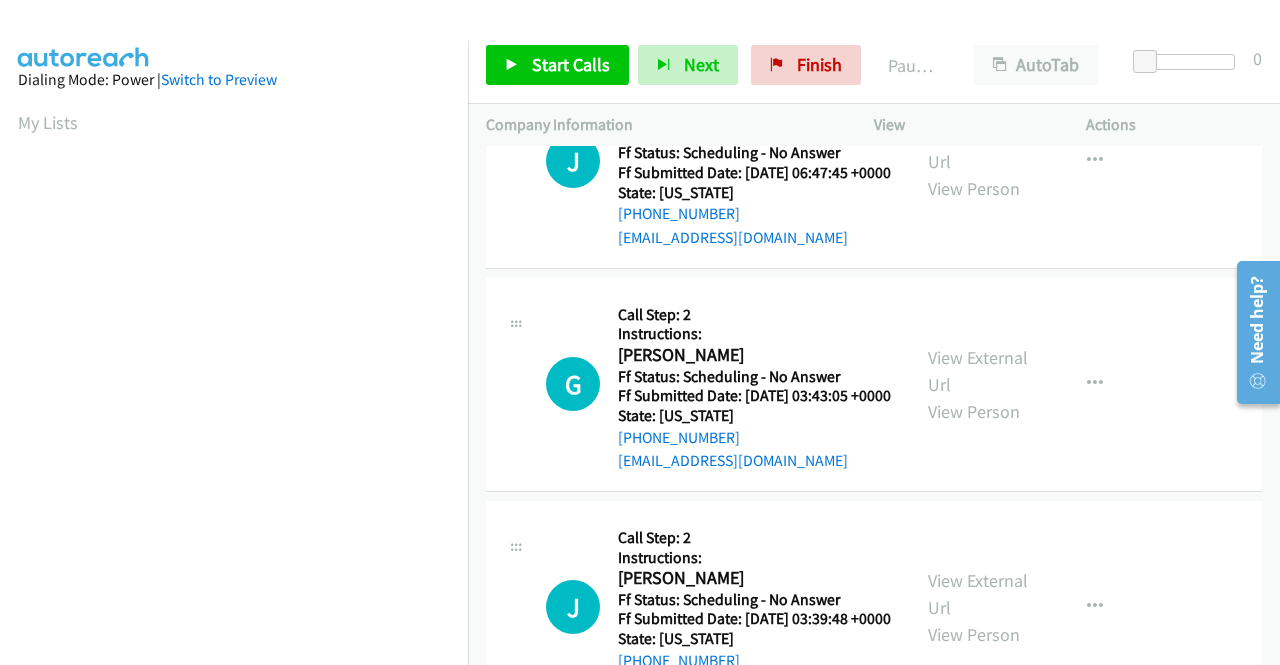 scroll, scrollTop: 2700, scrollLeft: 0, axis: vertical 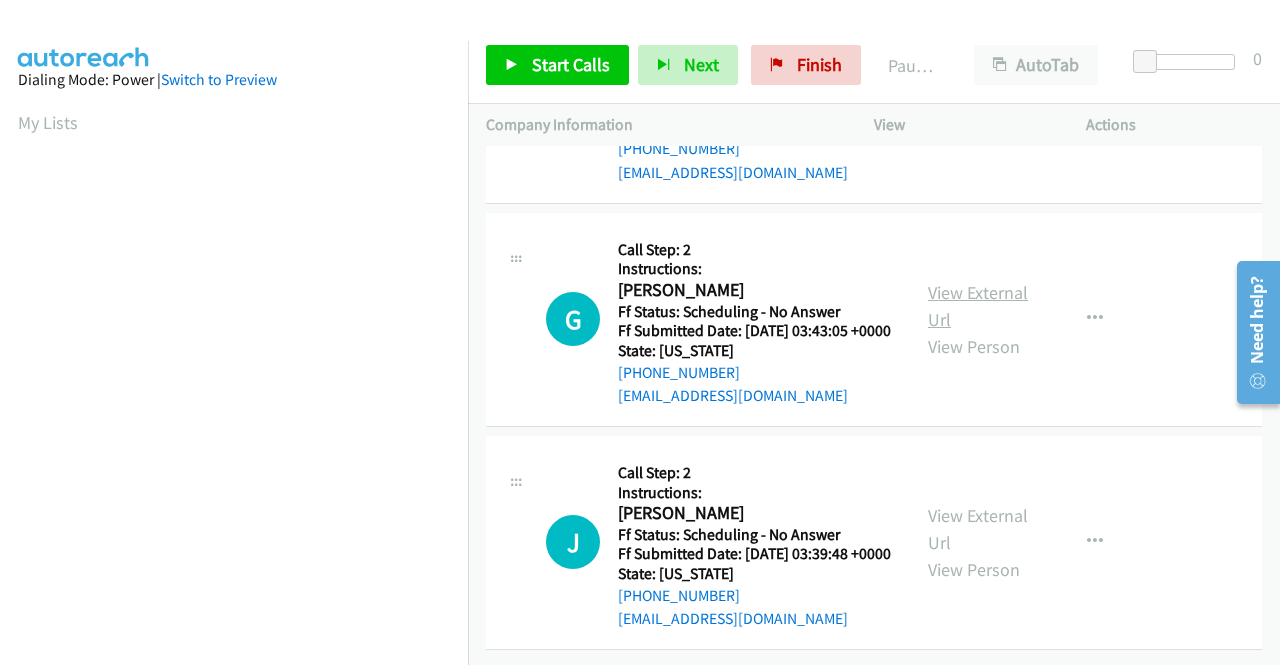 click on "View External Url" at bounding box center (978, 306) 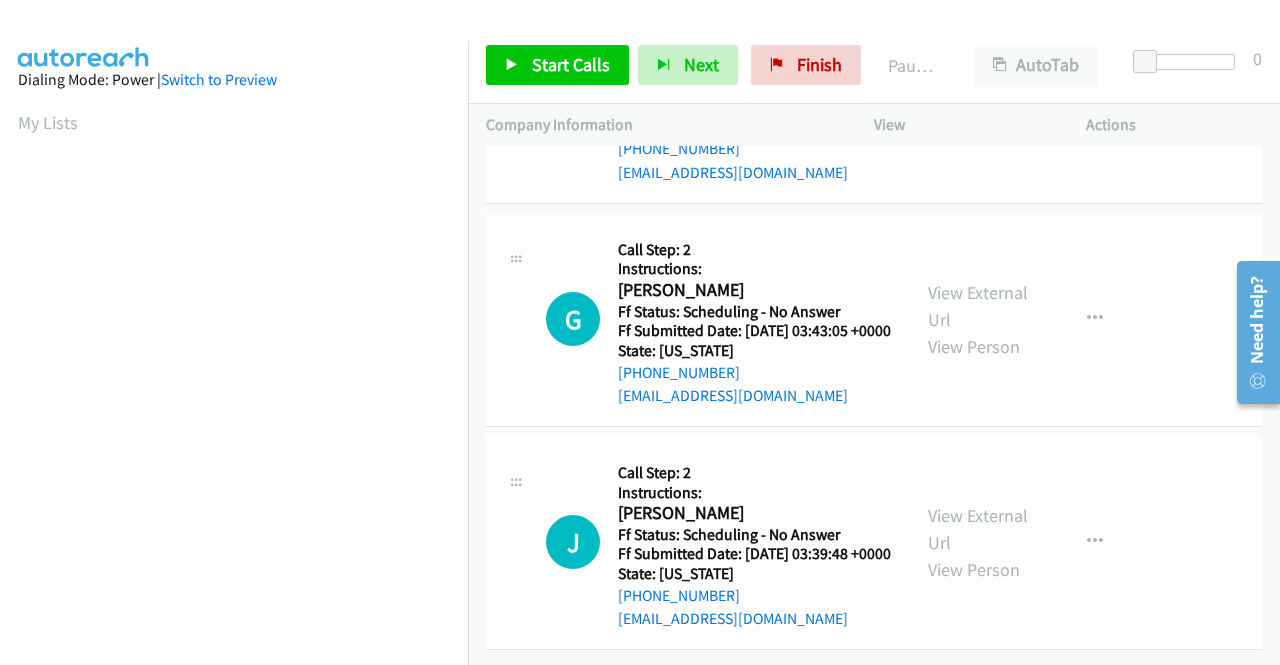 scroll, scrollTop: 2947, scrollLeft: 0, axis: vertical 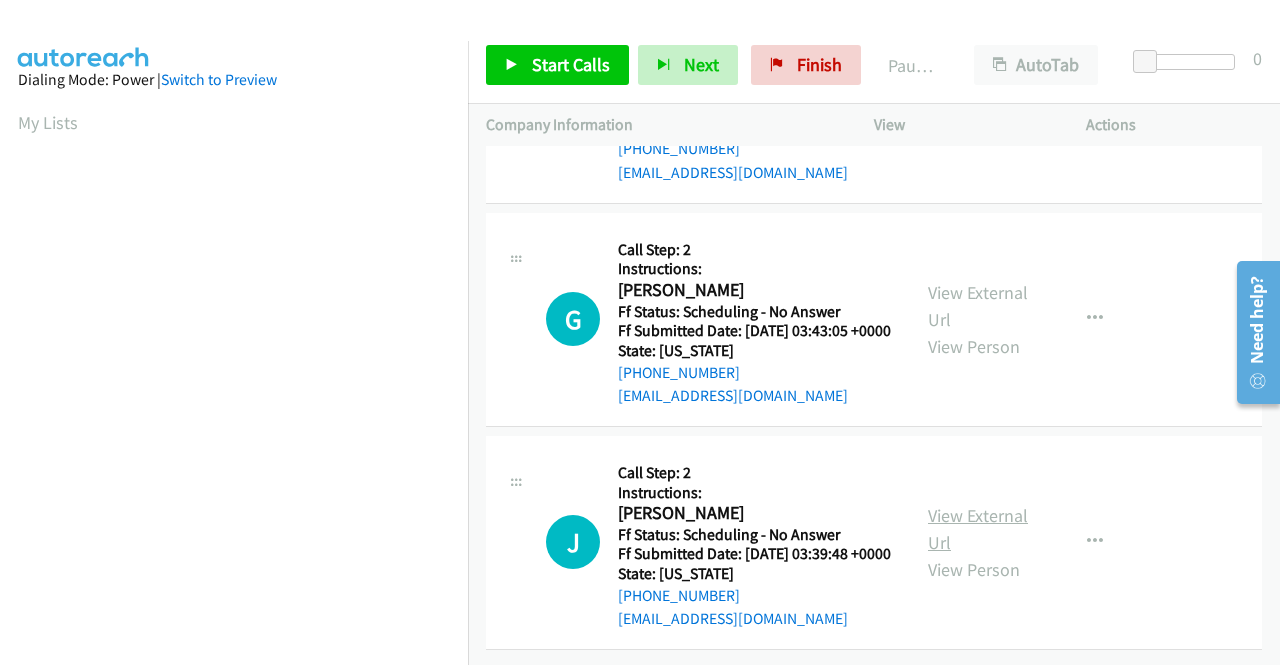 click on "View External Url" at bounding box center (978, 529) 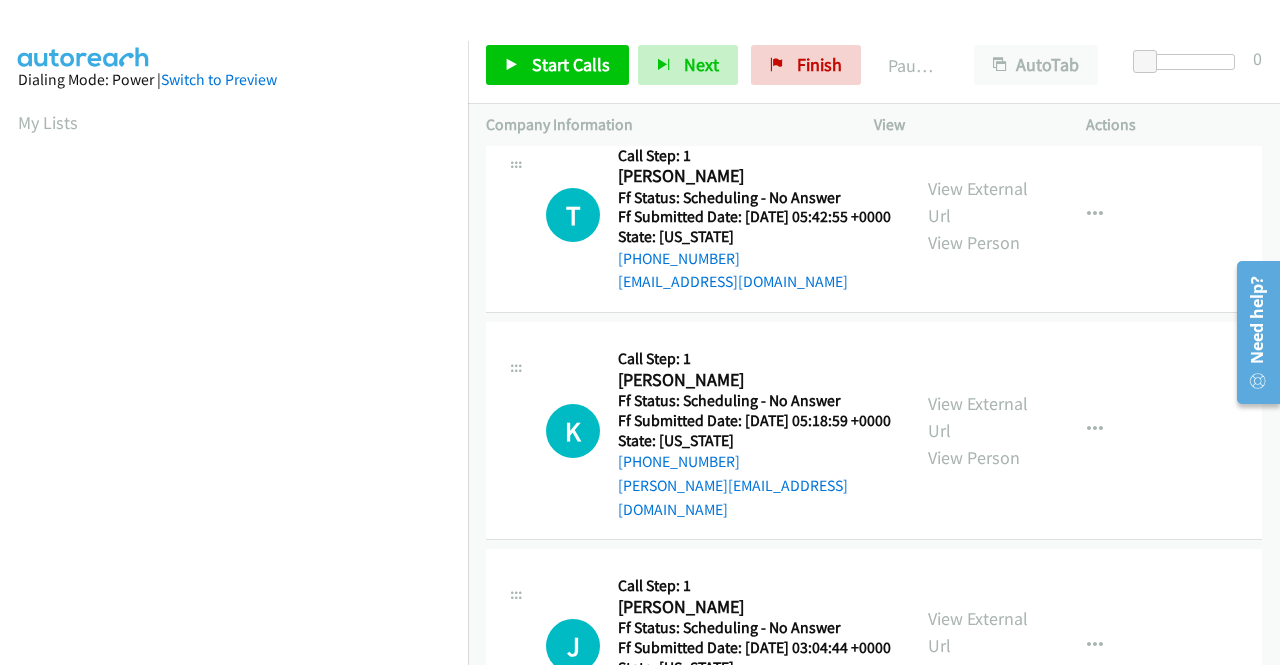 scroll, scrollTop: 0, scrollLeft: 0, axis: both 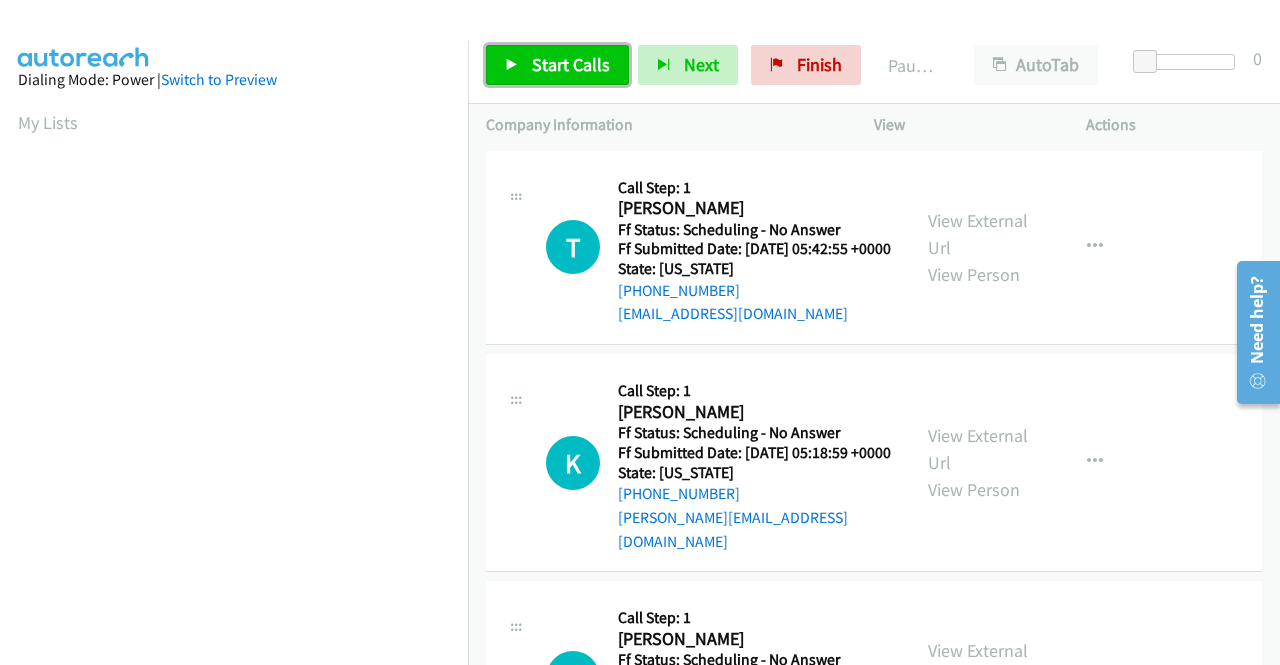 click on "Start Calls" at bounding box center (557, 65) 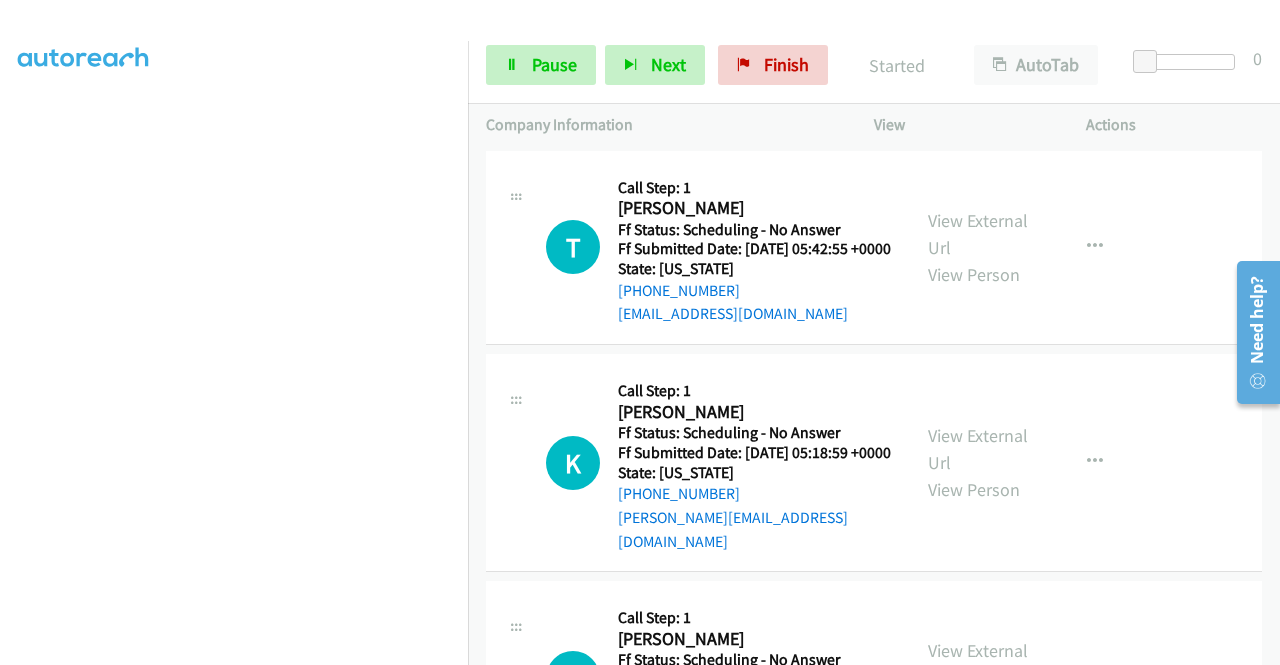 scroll, scrollTop: 456, scrollLeft: 0, axis: vertical 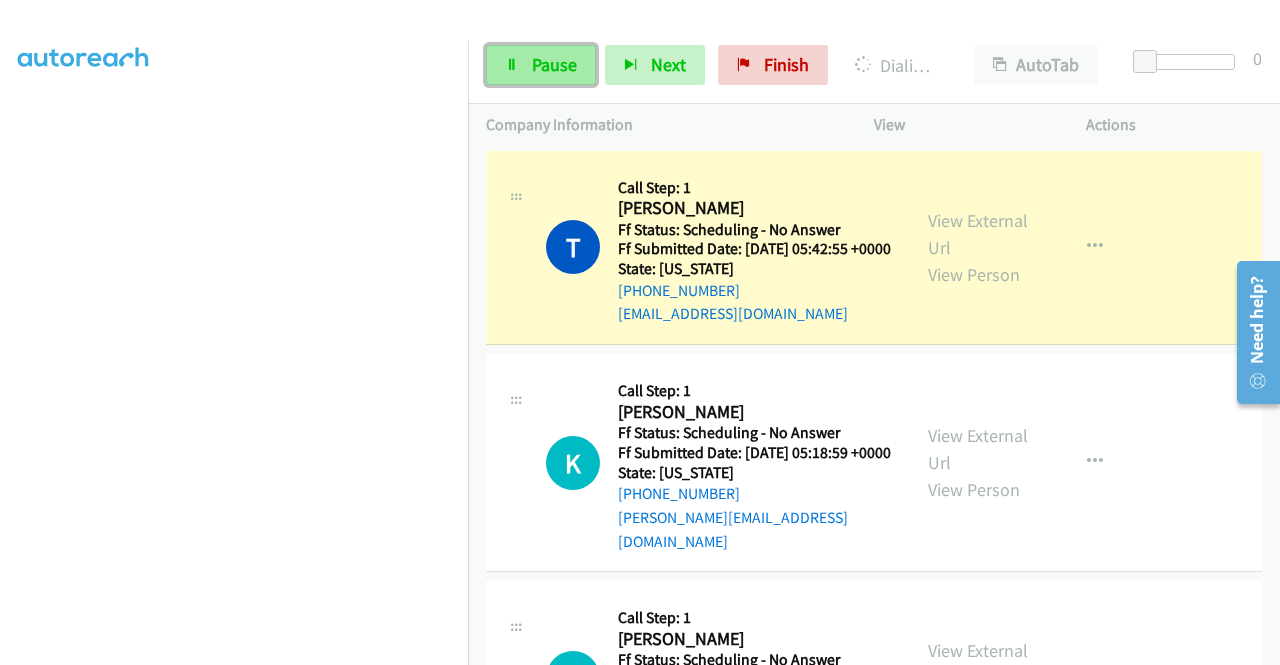 click on "Pause" at bounding box center (541, 65) 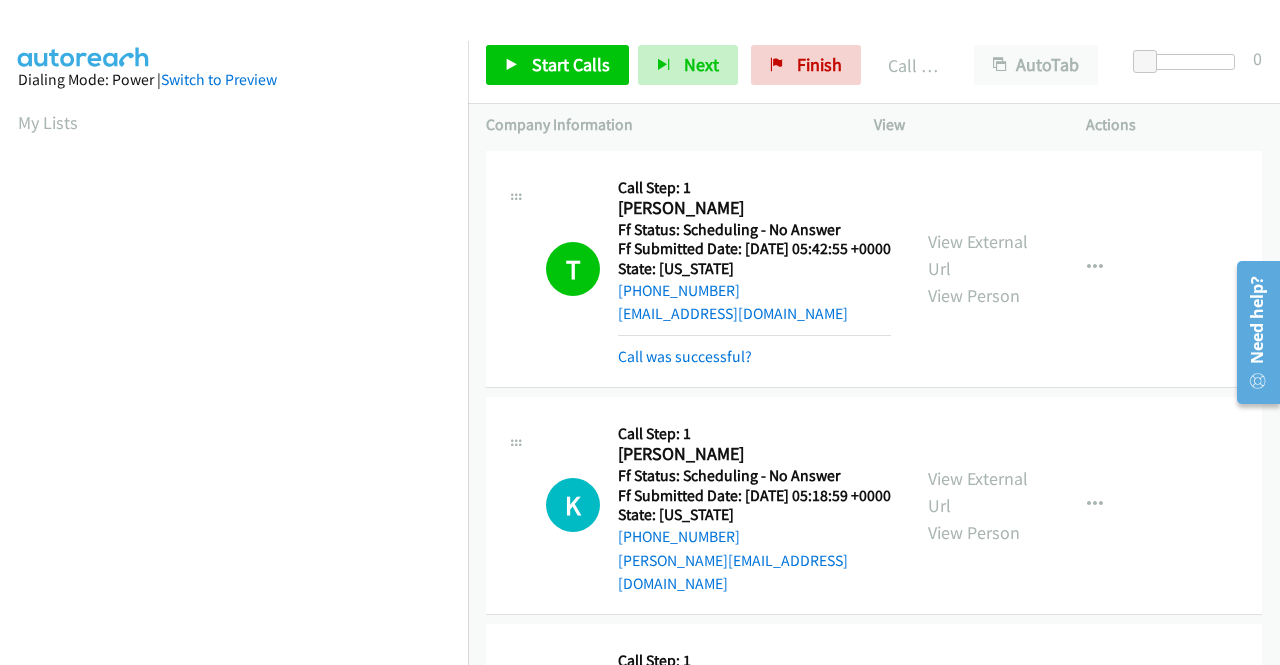 scroll, scrollTop: 456, scrollLeft: 0, axis: vertical 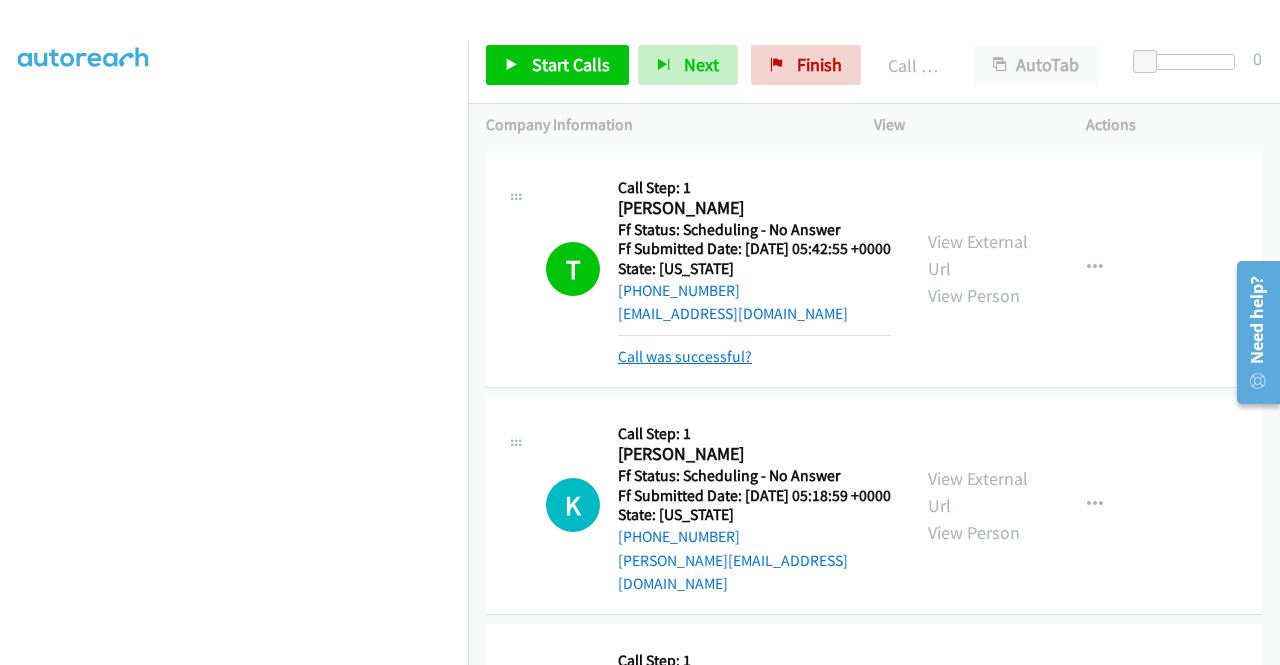 click on "Call was successful?" at bounding box center [685, 356] 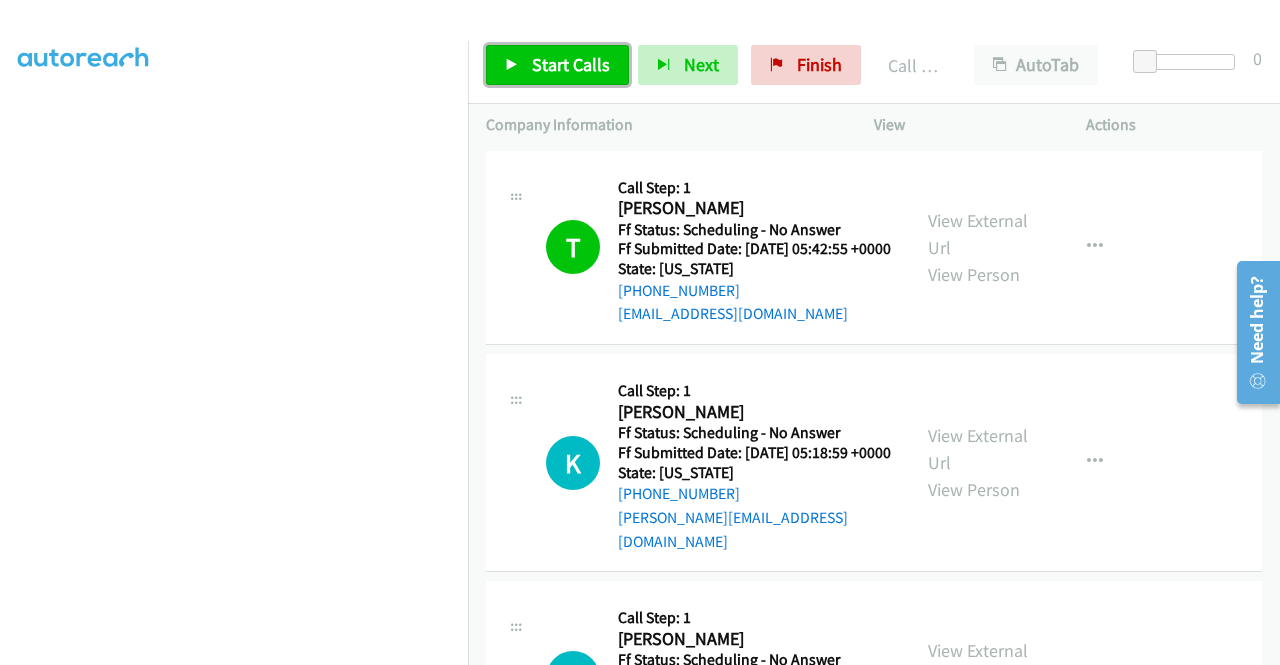 click on "Start Calls" at bounding box center (557, 65) 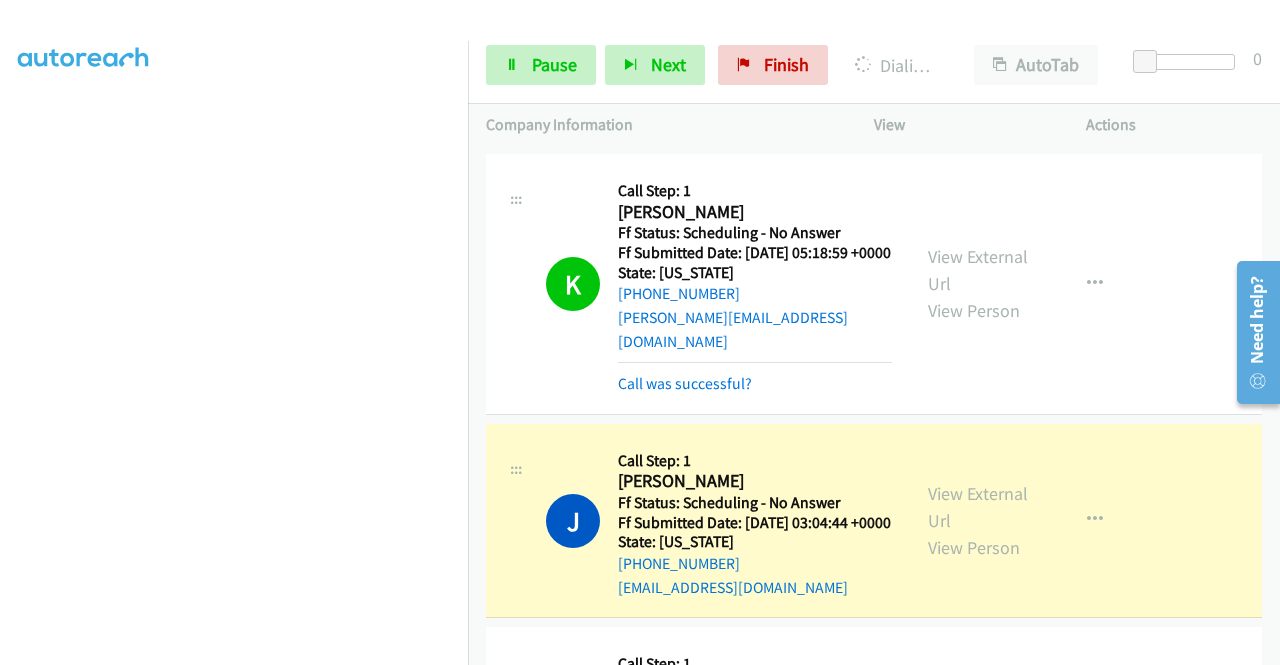 scroll, scrollTop: 0, scrollLeft: 0, axis: both 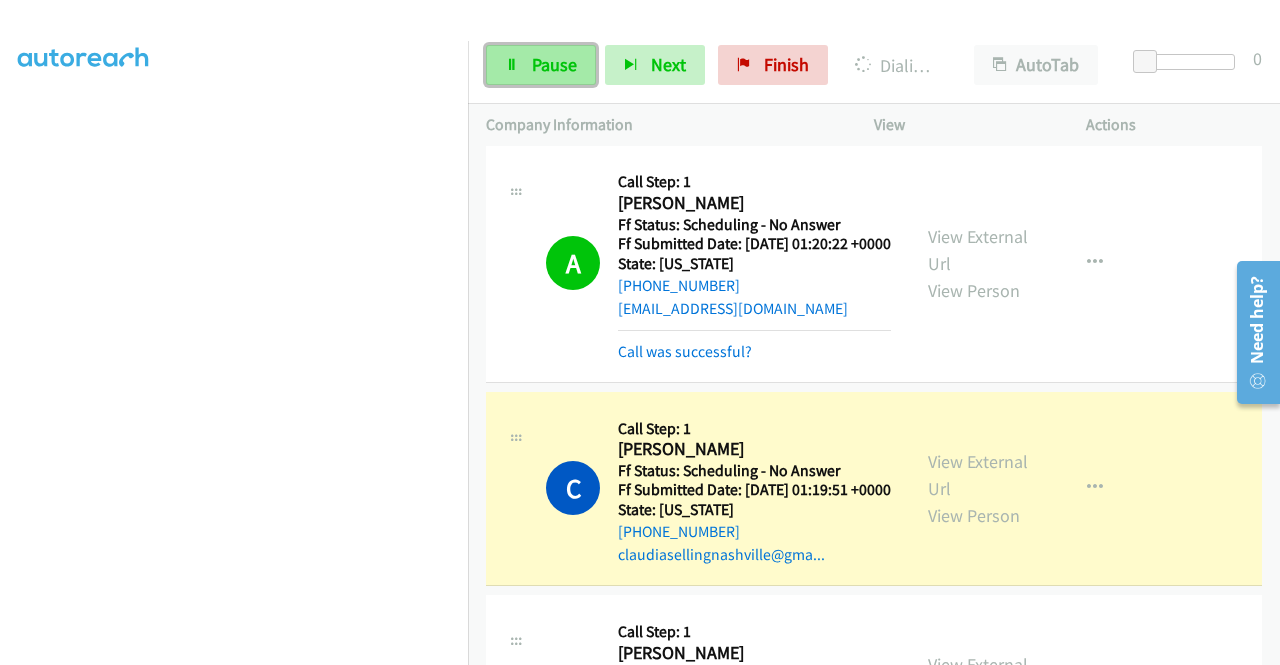 click on "Pause" at bounding box center [554, 64] 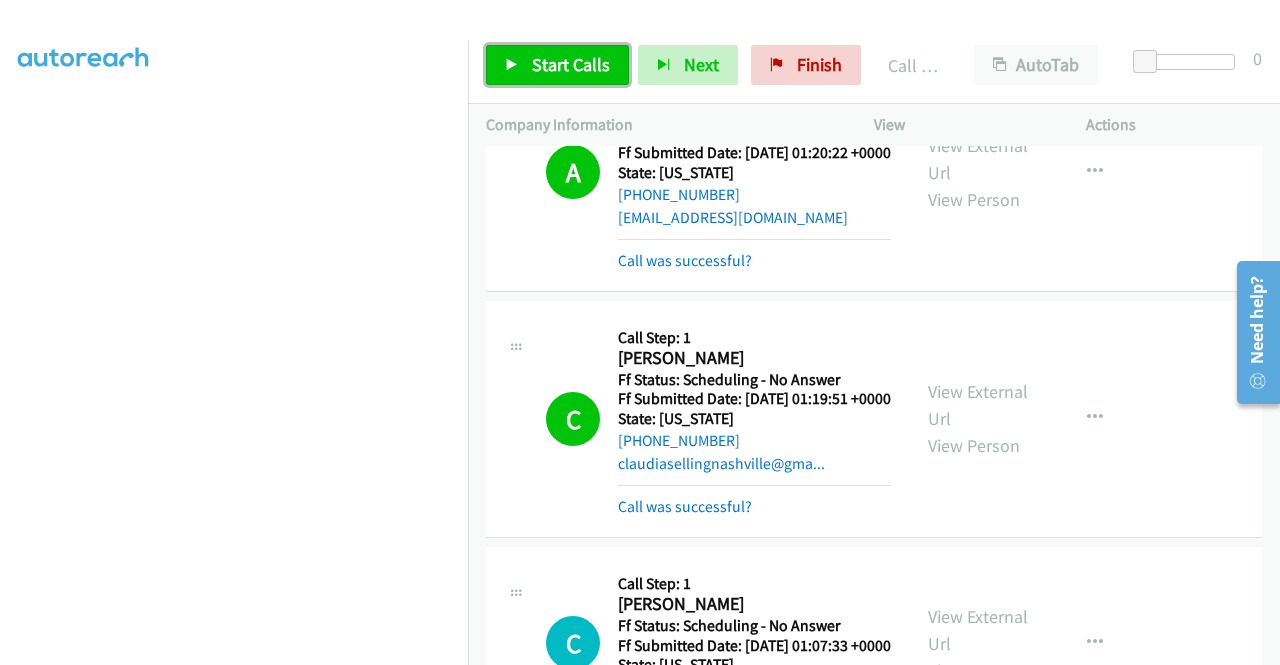 click on "Start Calls" at bounding box center (571, 64) 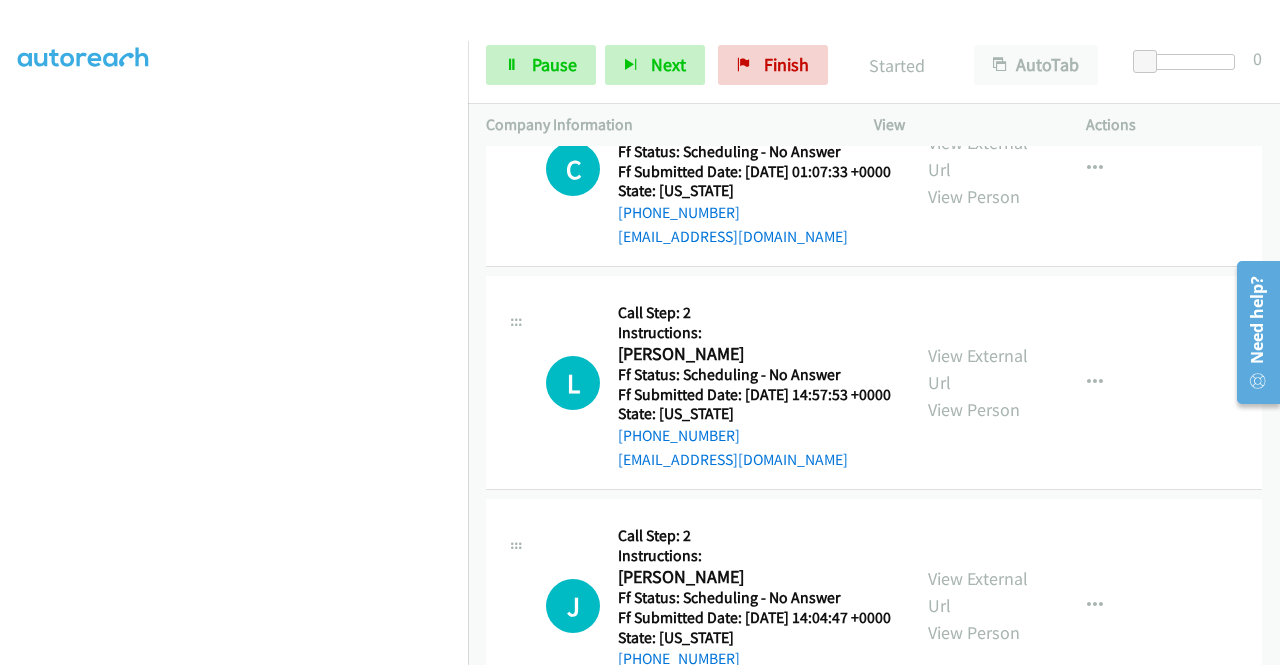 scroll, scrollTop: 2300, scrollLeft: 0, axis: vertical 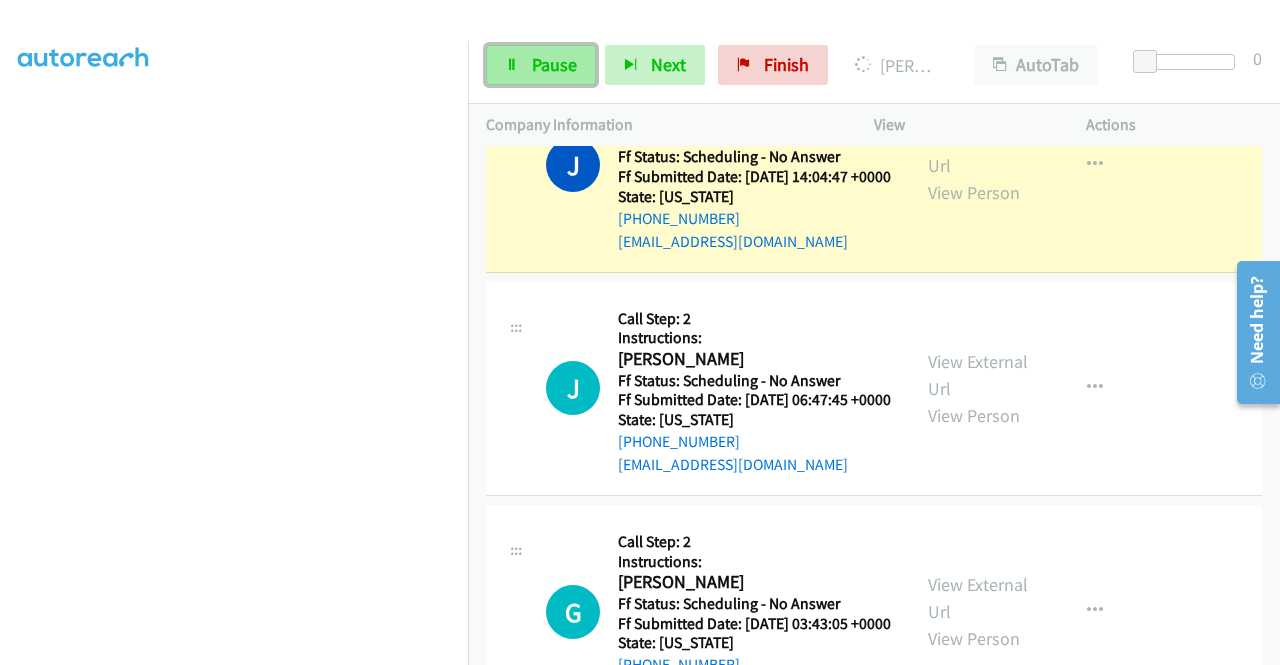 click on "Pause" at bounding box center (541, 65) 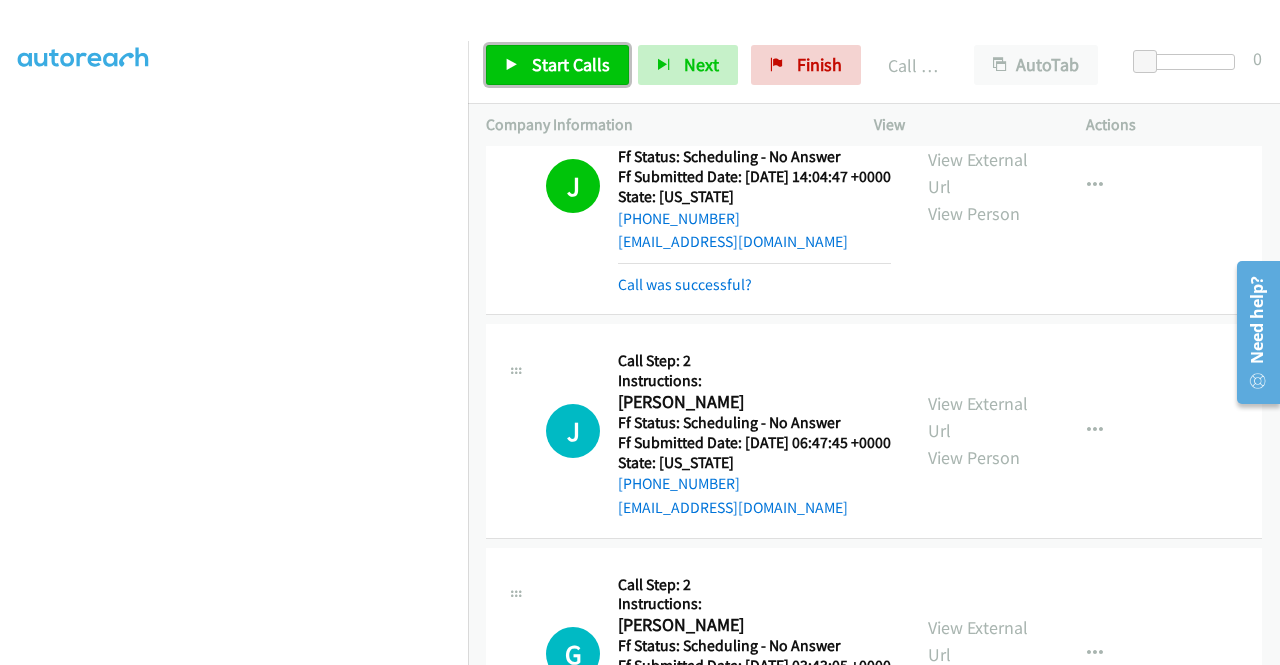 drag, startPoint x: 585, startPoint y: 53, endPoint x: 723, endPoint y: 303, distance: 285.5591 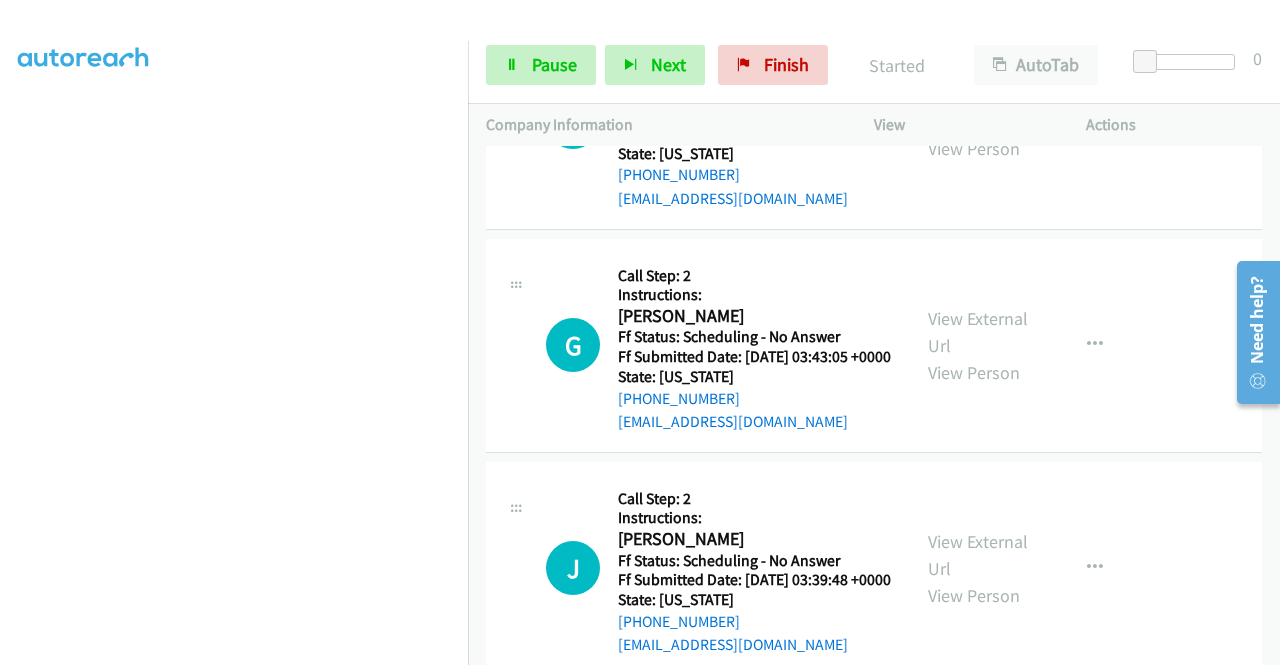 scroll, scrollTop: 3100, scrollLeft: 0, axis: vertical 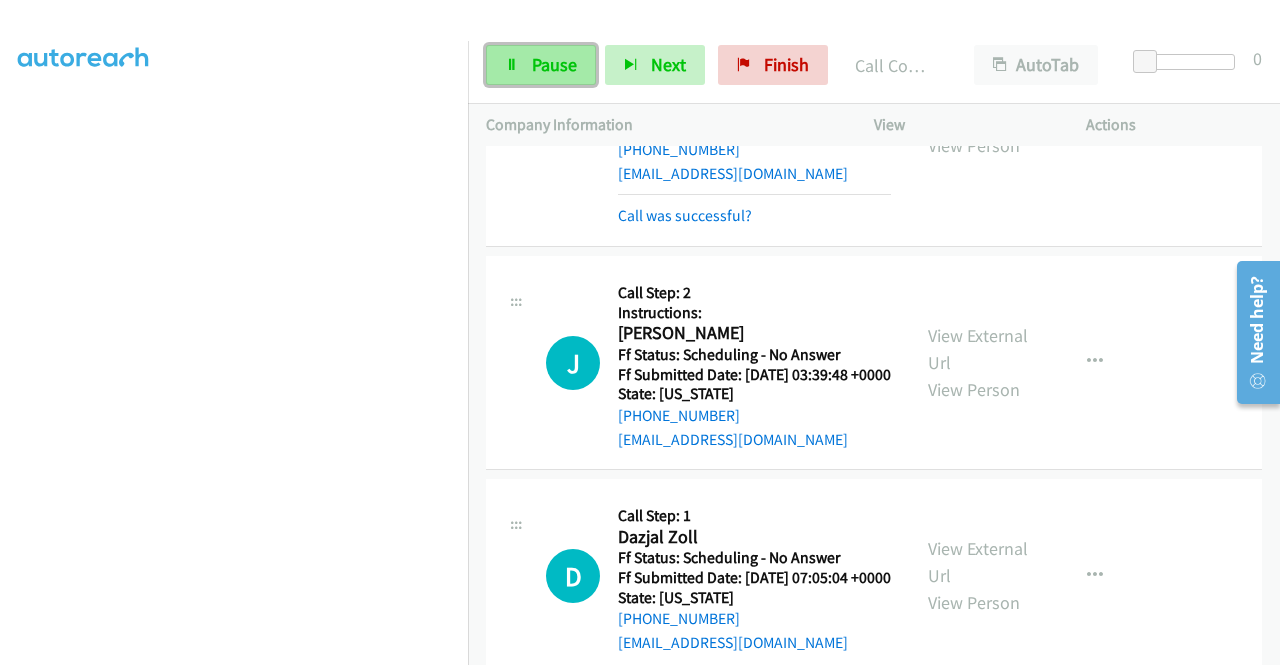 click on "Pause" at bounding box center (554, 64) 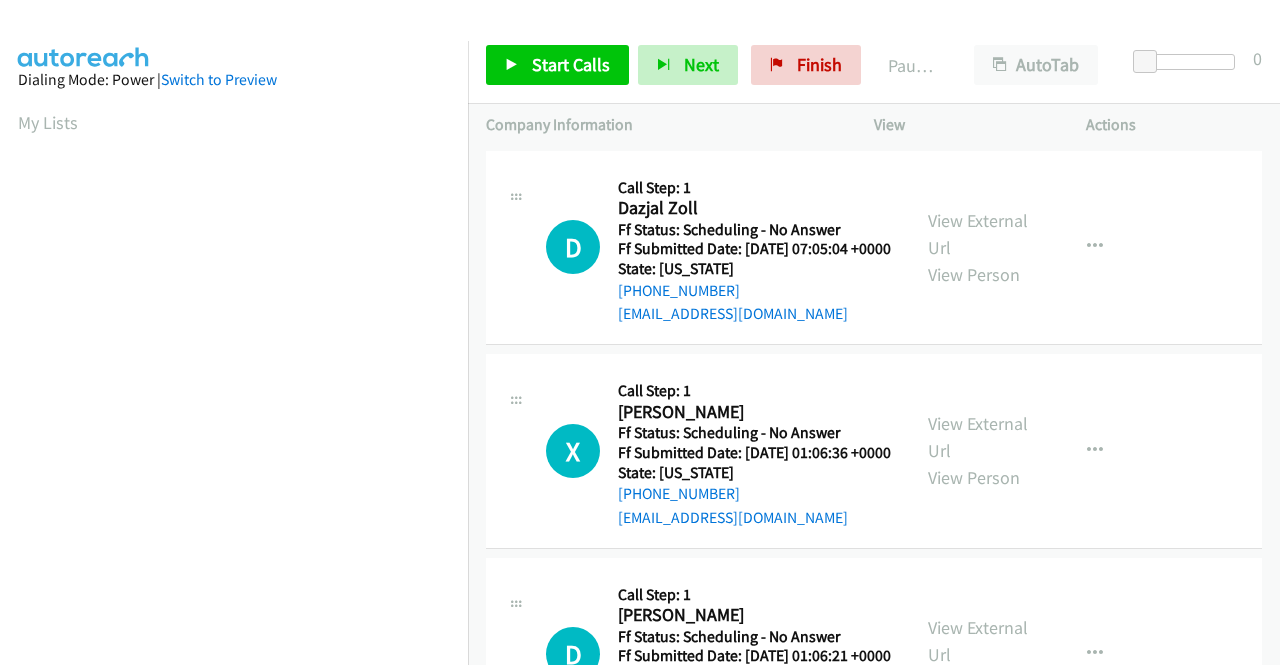 scroll, scrollTop: 0, scrollLeft: 0, axis: both 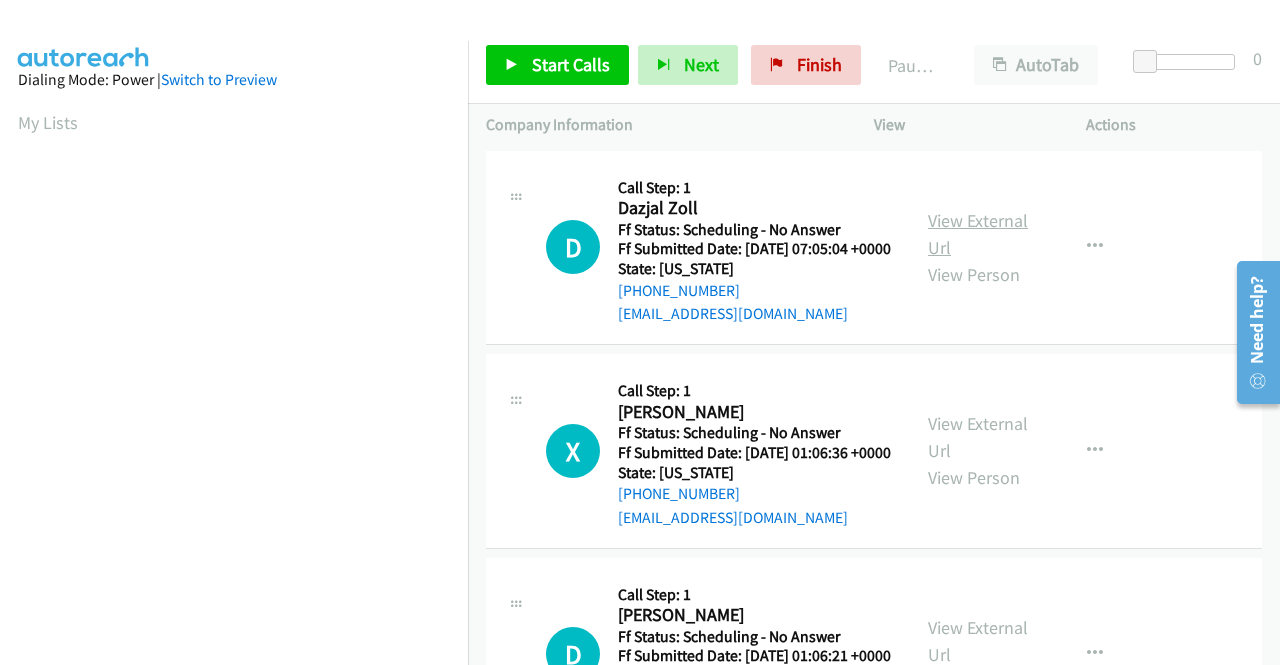 click on "View External Url" at bounding box center [978, 234] 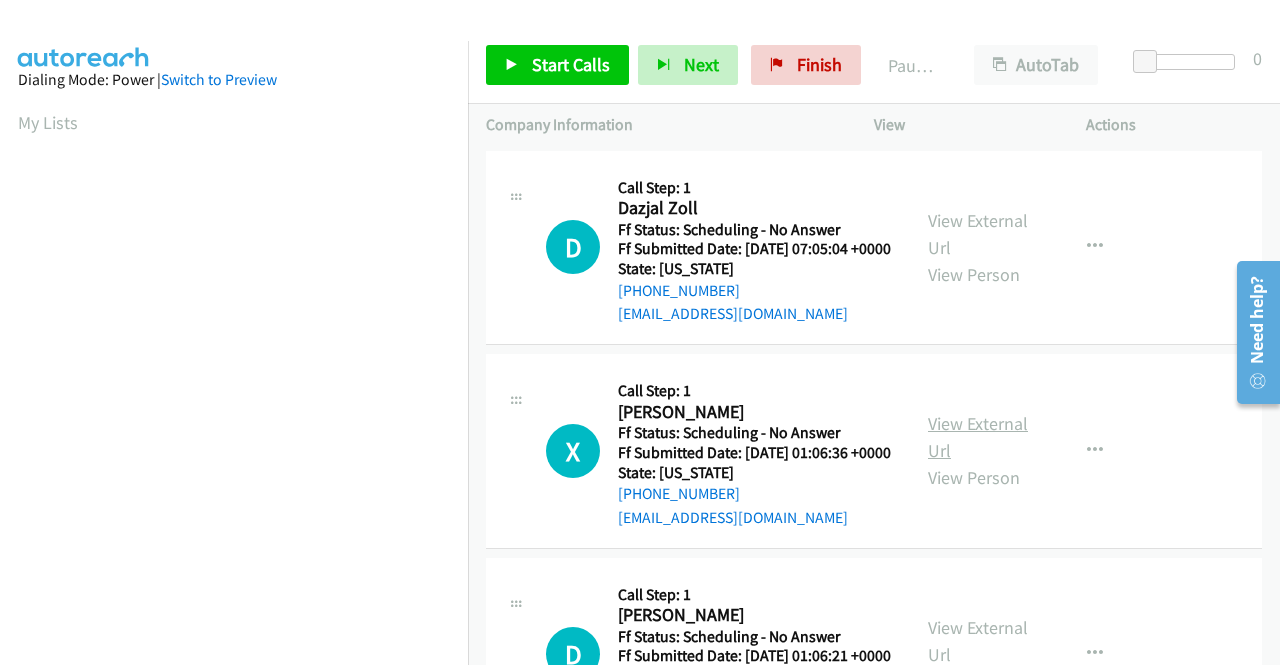 click on "View External Url" at bounding box center [978, 437] 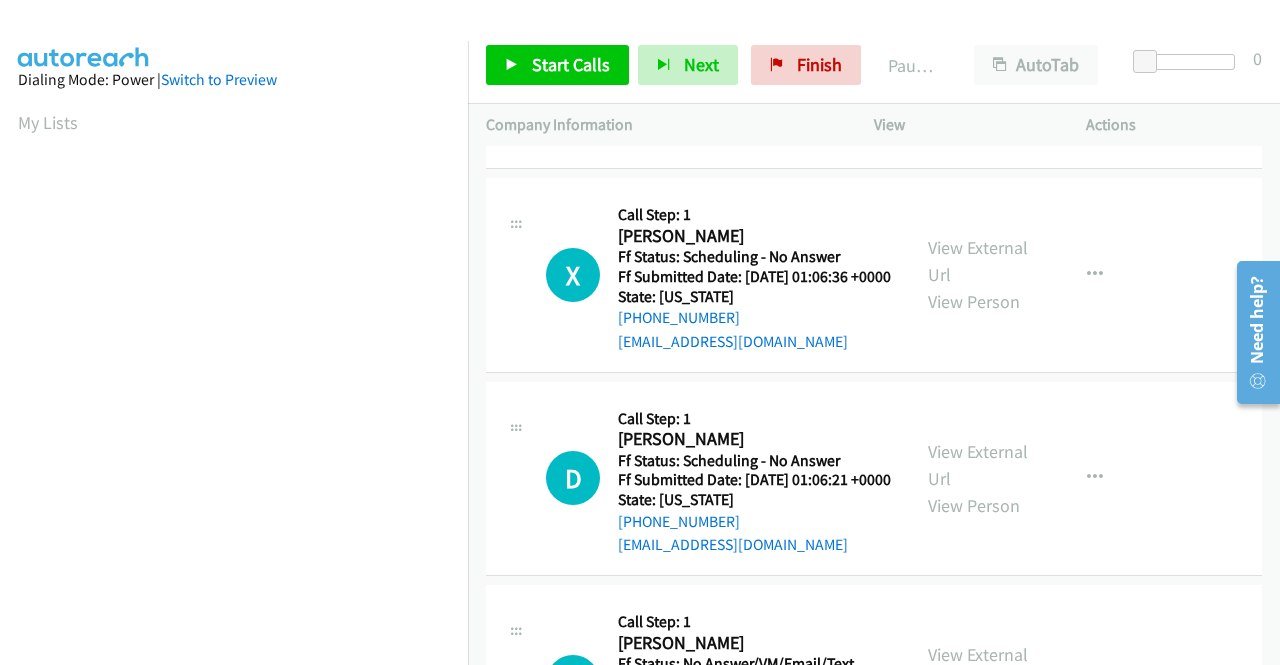 scroll, scrollTop: 200, scrollLeft: 0, axis: vertical 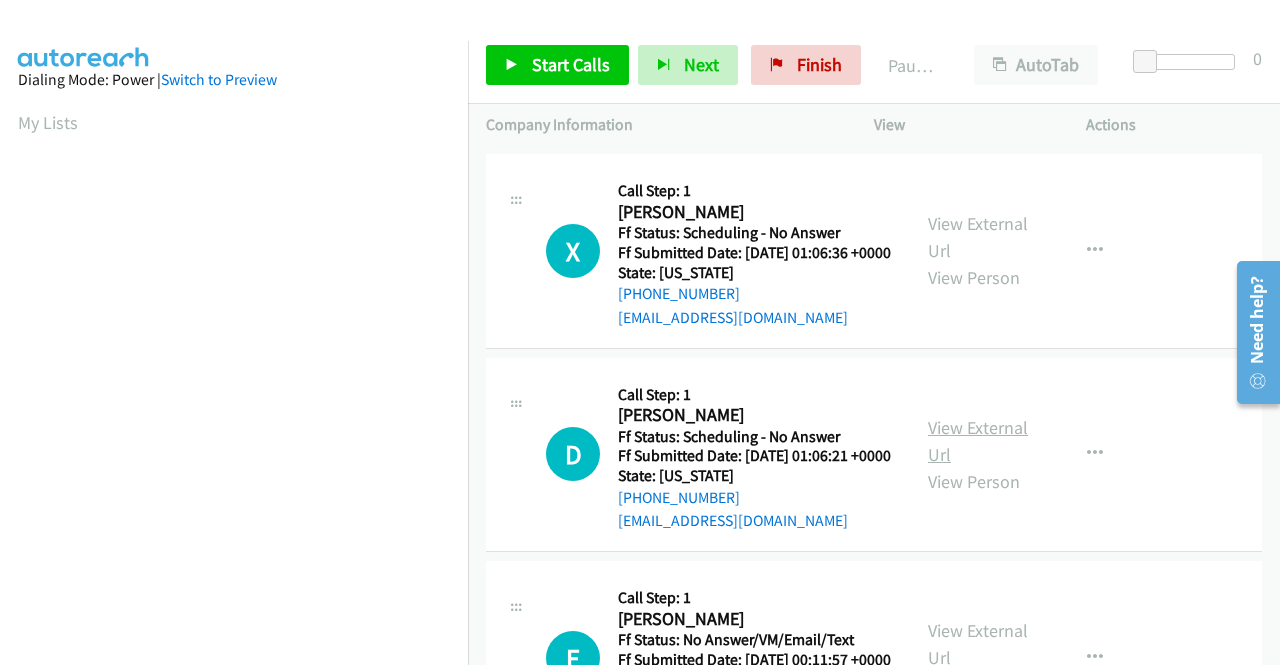 click on "View External Url" at bounding box center [978, 441] 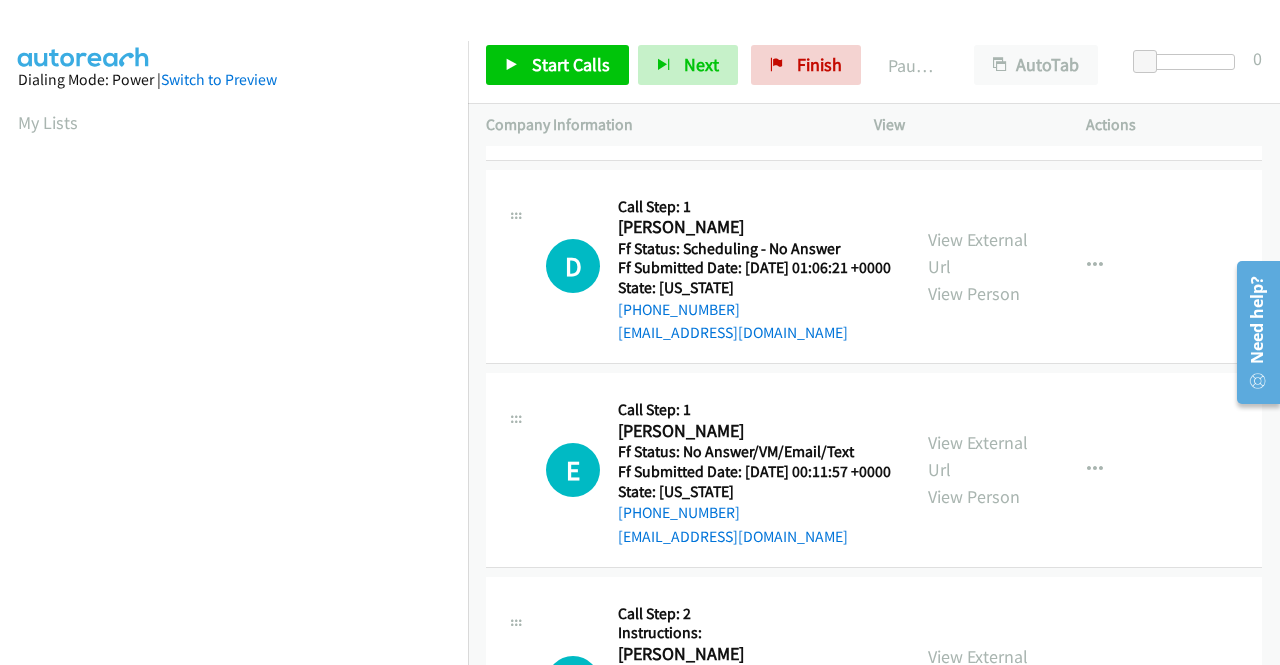 scroll, scrollTop: 400, scrollLeft: 0, axis: vertical 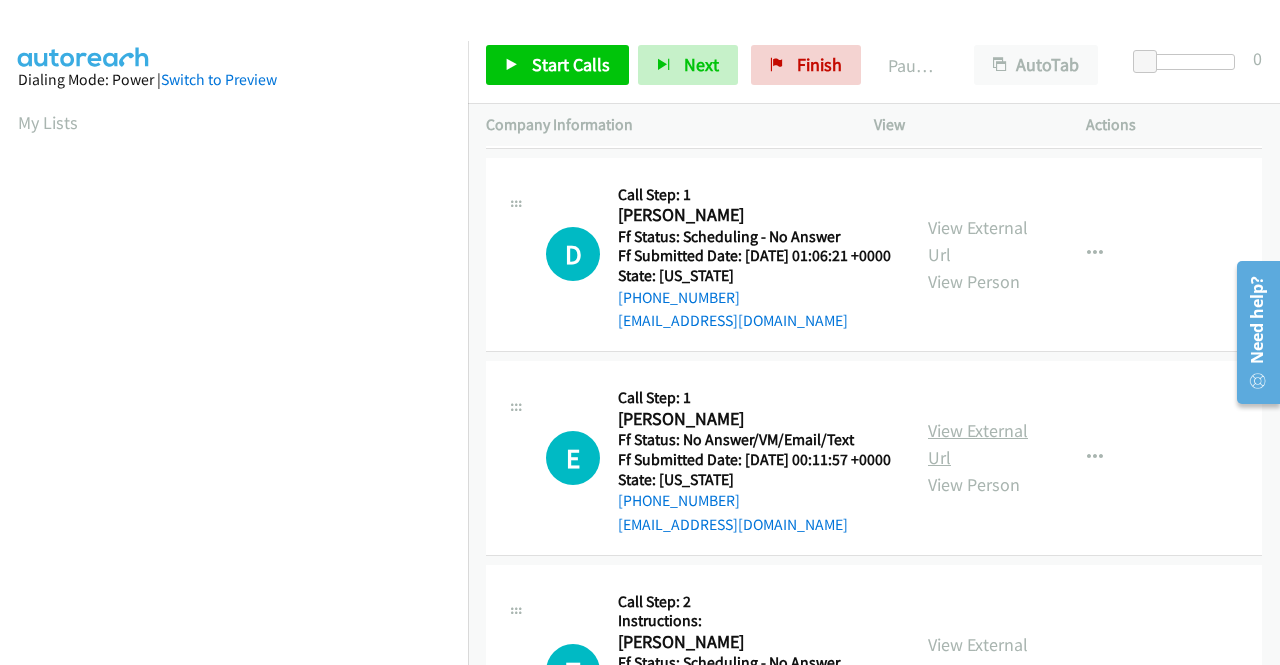 click on "View External Url" at bounding box center [978, 444] 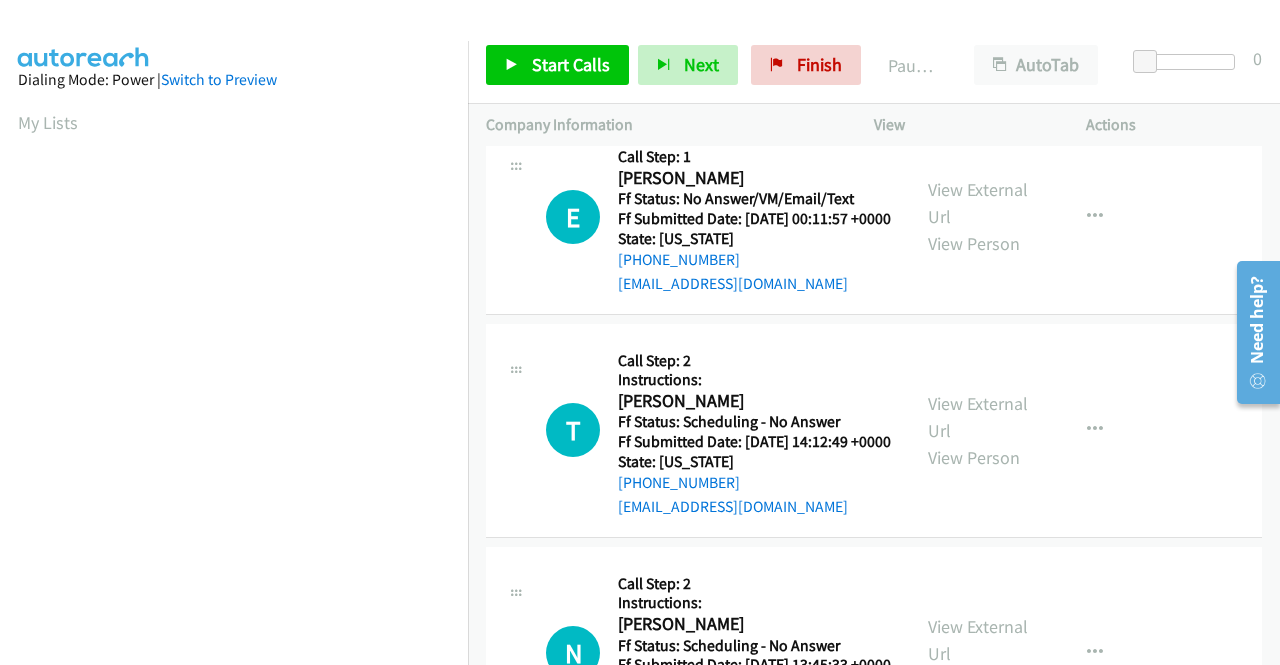scroll, scrollTop: 700, scrollLeft: 0, axis: vertical 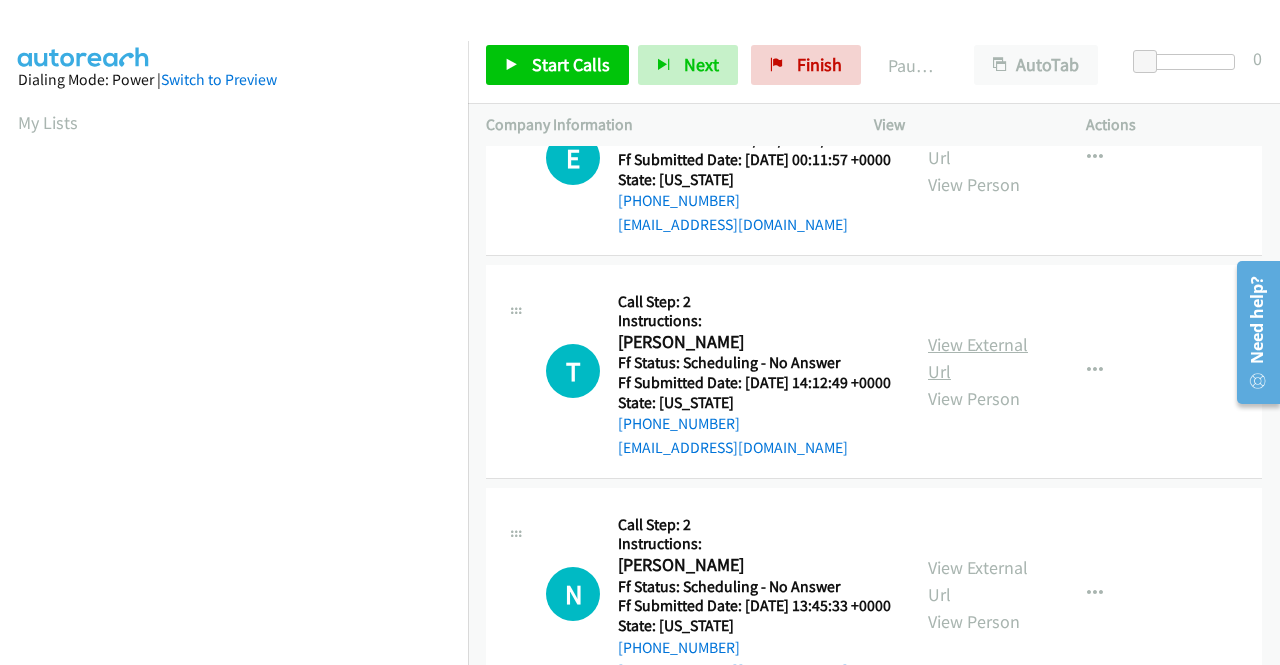 click on "View External Url" at bounding box center (978, 358) 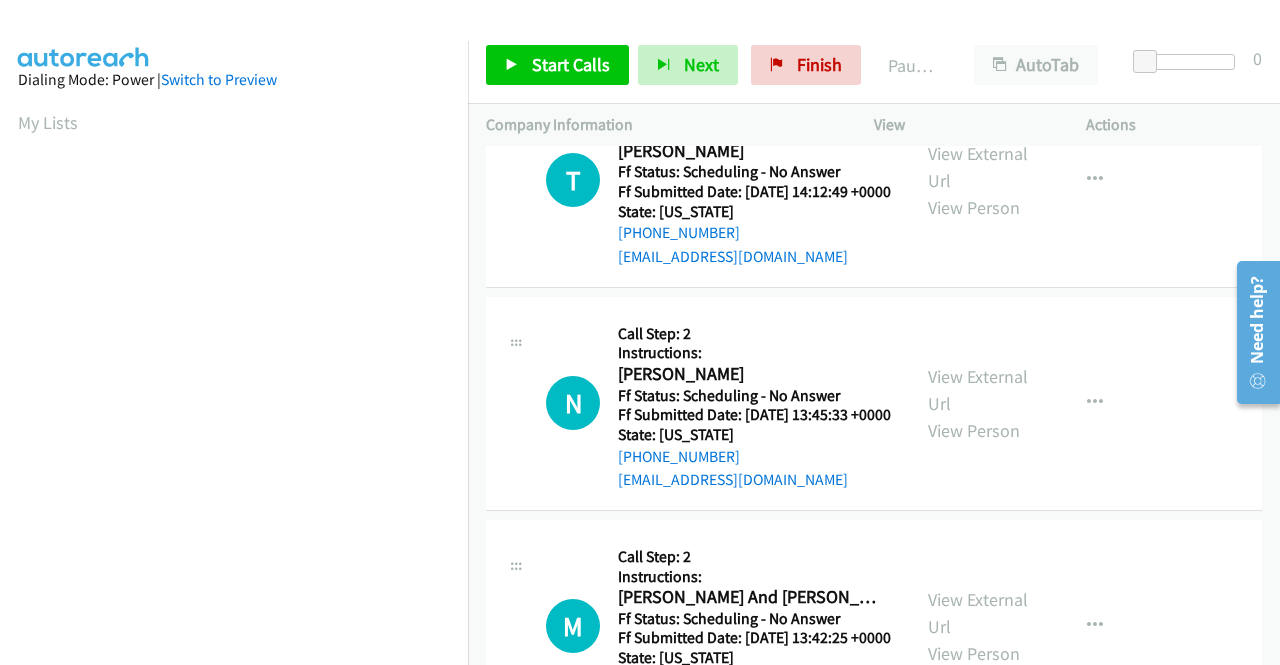 scroll, scrollTop: 900, scrollLeft: 0, axis: vertical 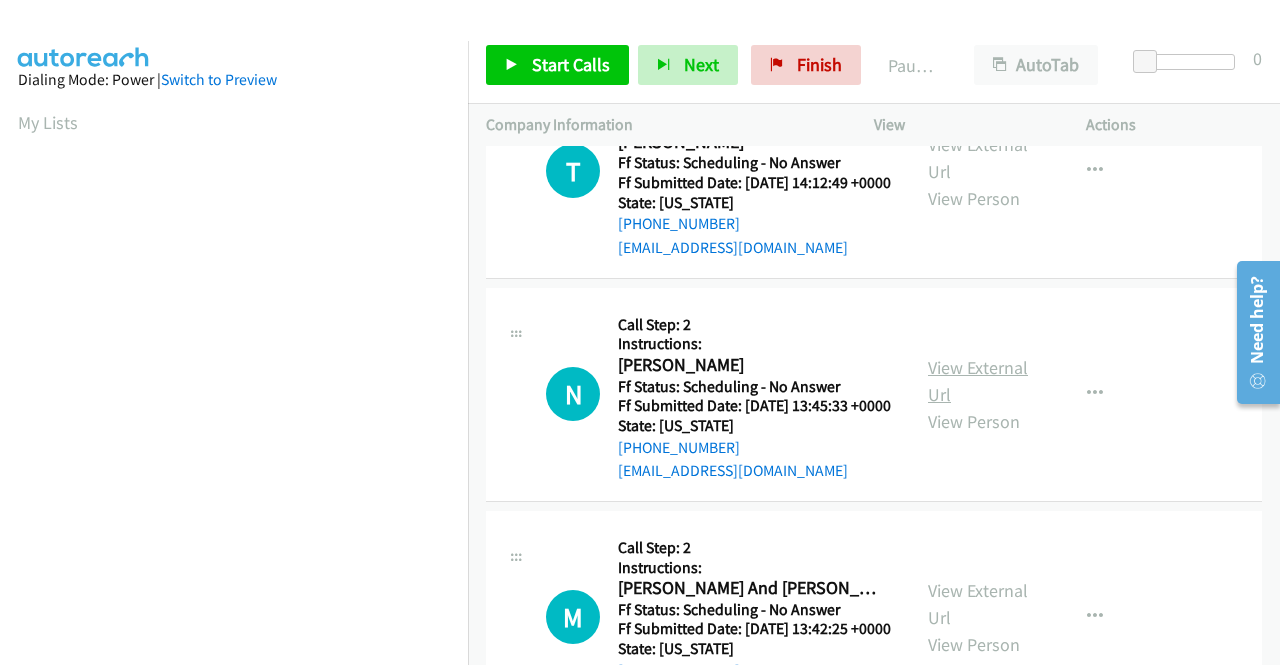 click on "View External Url" at bounding box center [978, 381] 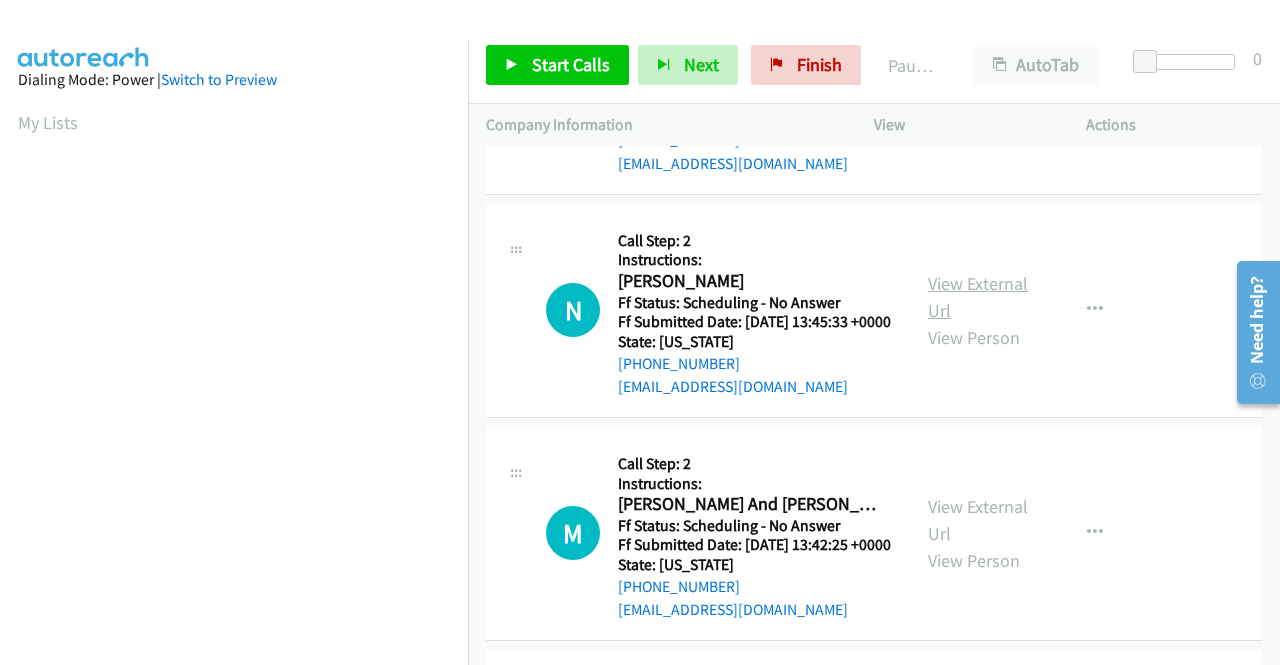 scroll, scrollTop: 1100, scrollLeft: 0, axis: vertical 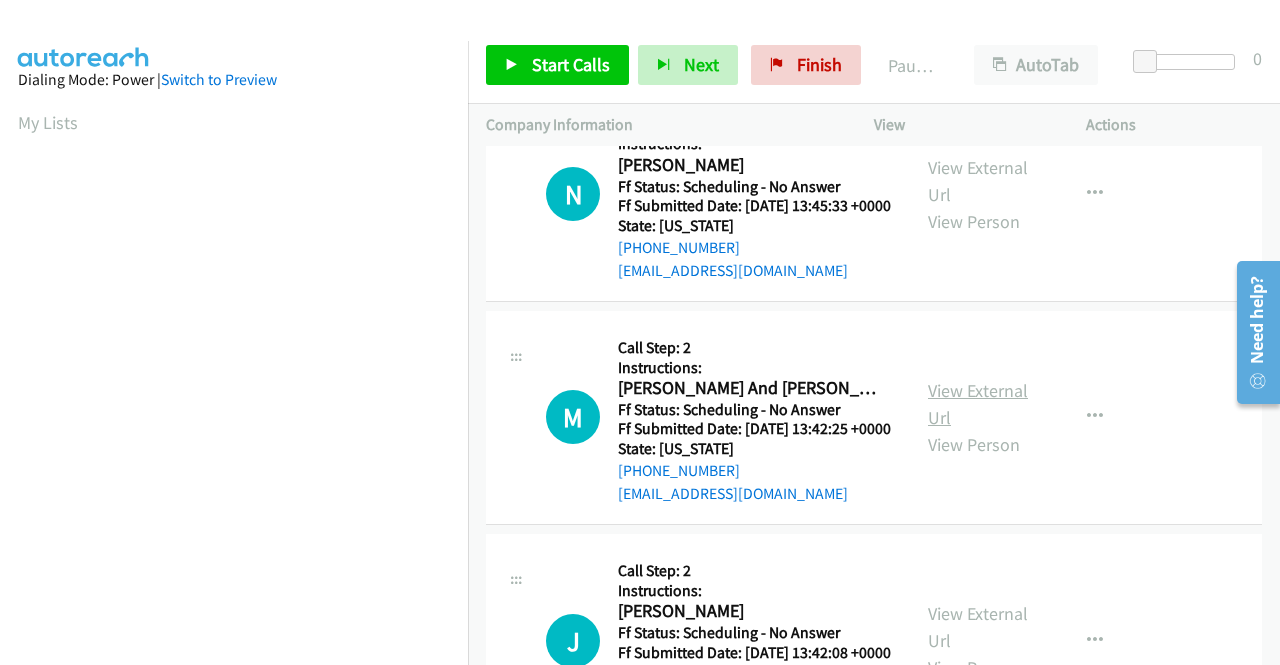 click on "View External Url" at bounding box center [978, 404] 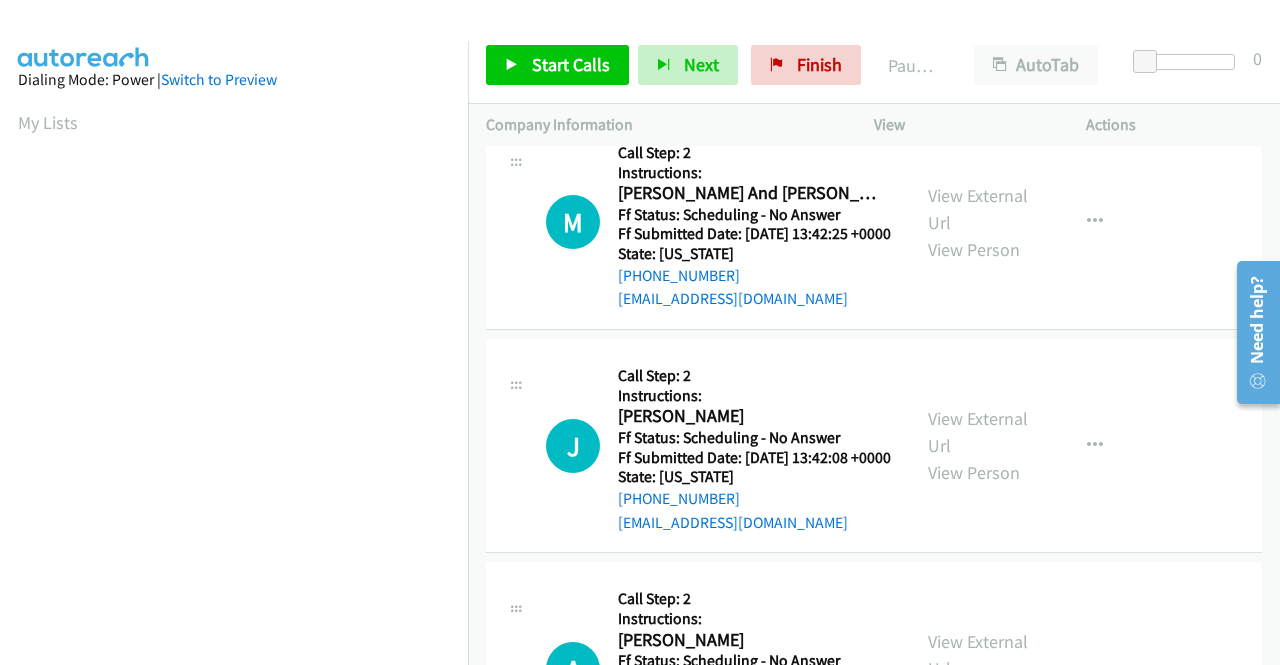 scroll, scrollTop: 1300, scrollLeft: 0, axis: vertical 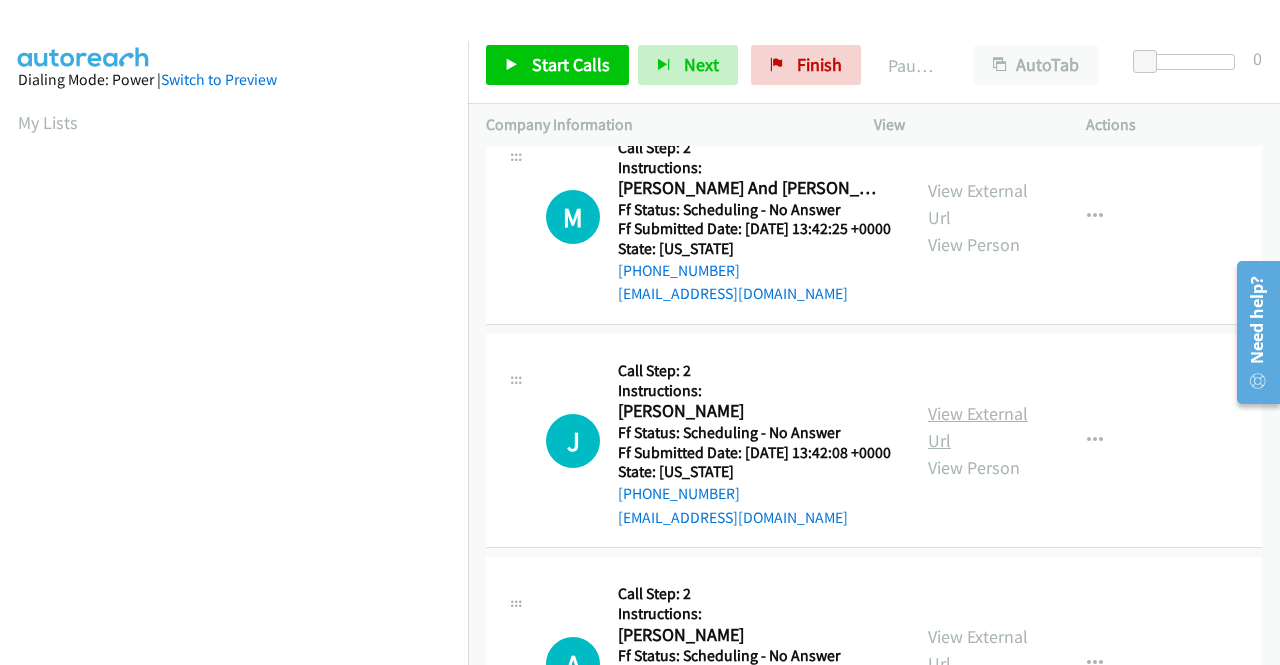 click on "View External Url" at bounding box center (978, 427) 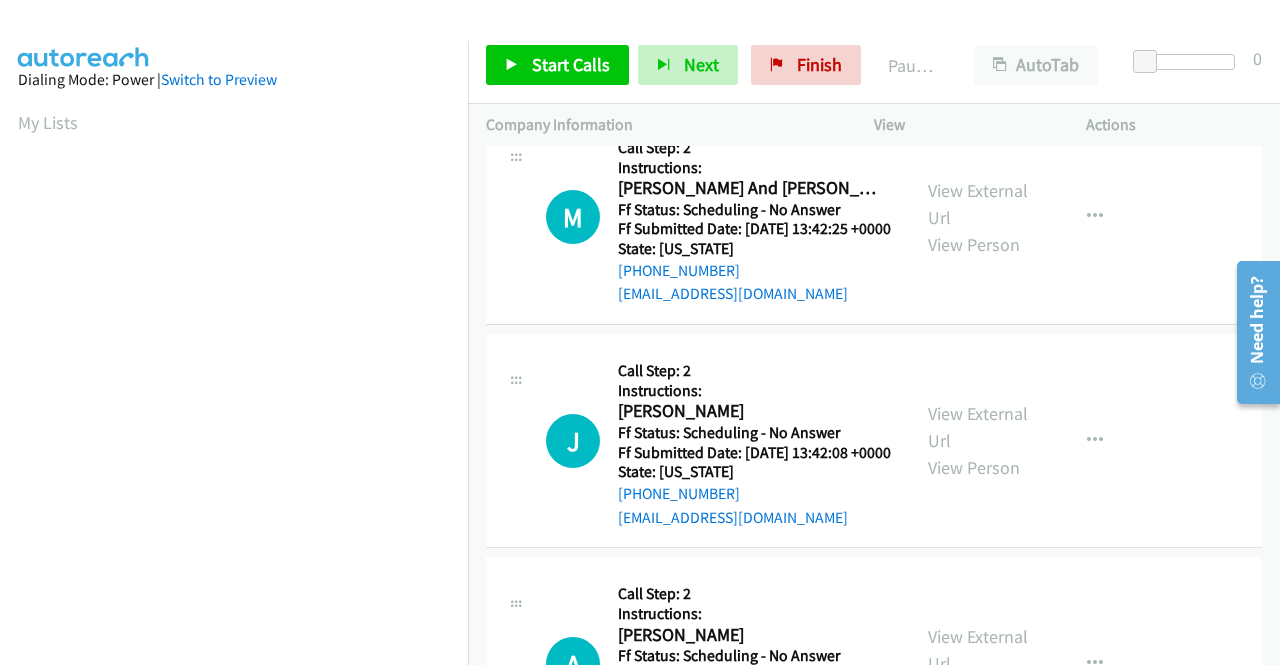 scroll, scrollTop: 1500, scrollLeft: 0, axis: vertical 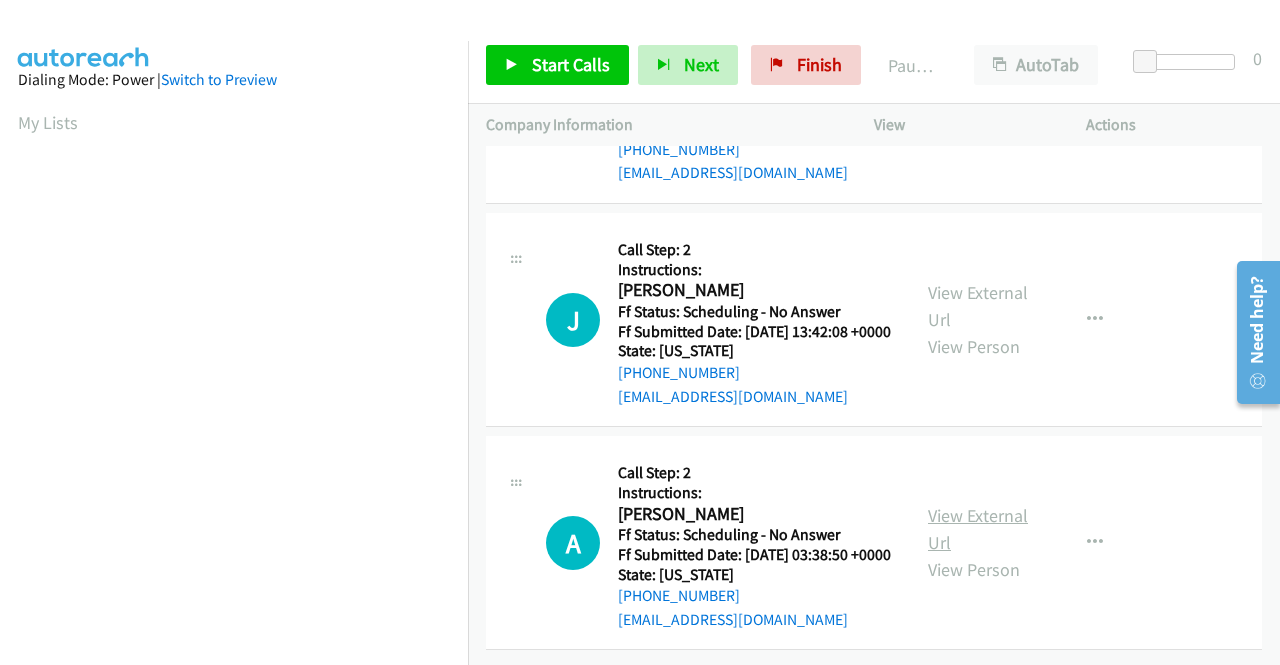 click on "View External Url" at bounding box center (978, 529) 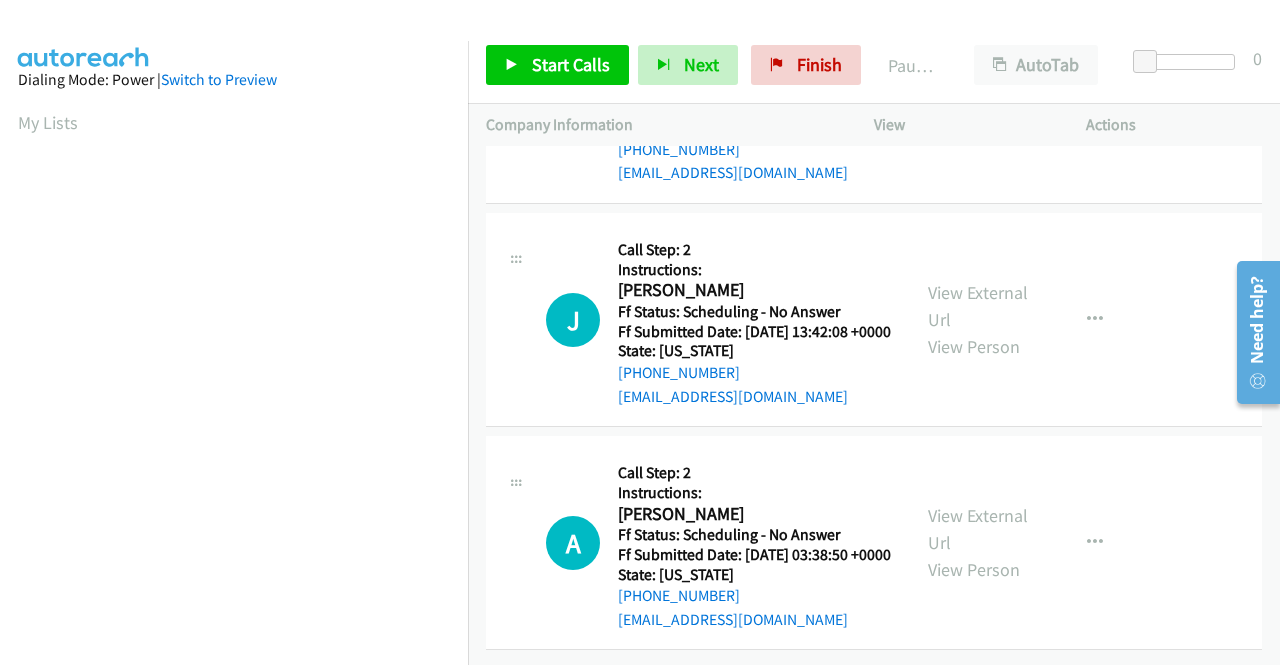 scroll, scrollTop: 1610, scrollLeft: 0, axis: vertical 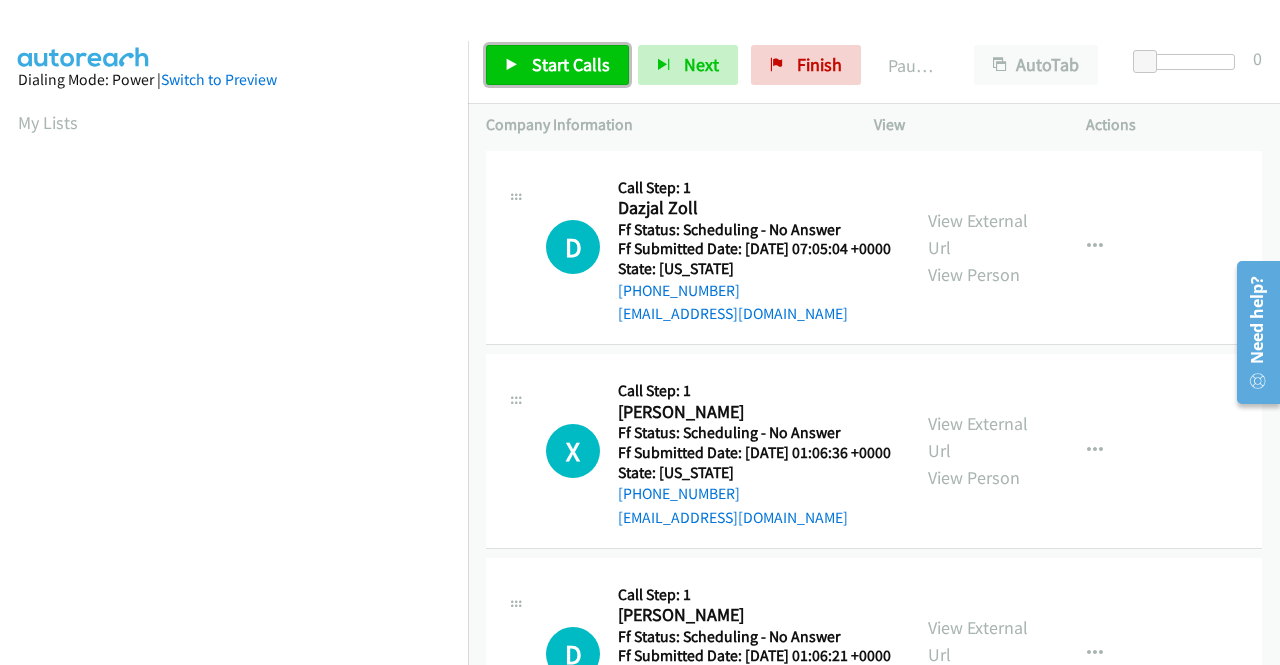 click on "Start Calls" at bounding box center (571, 64) 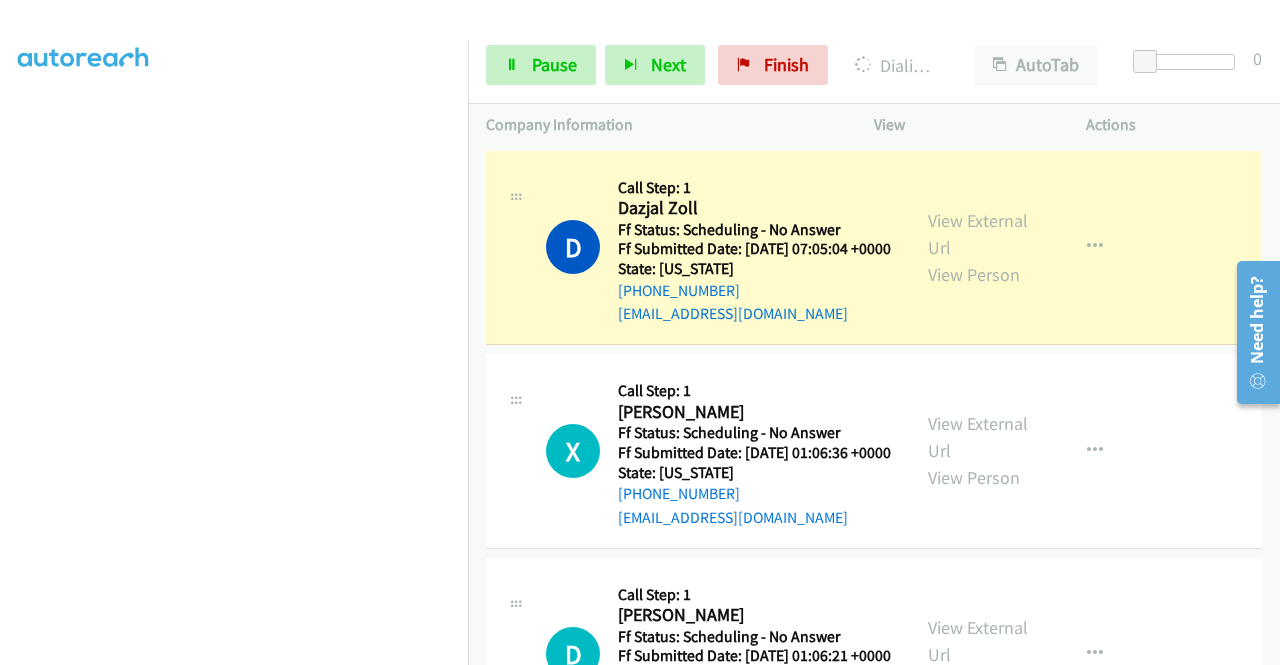 scroll, scrollTop: 456, scrollLeft: 0, axis: vertical 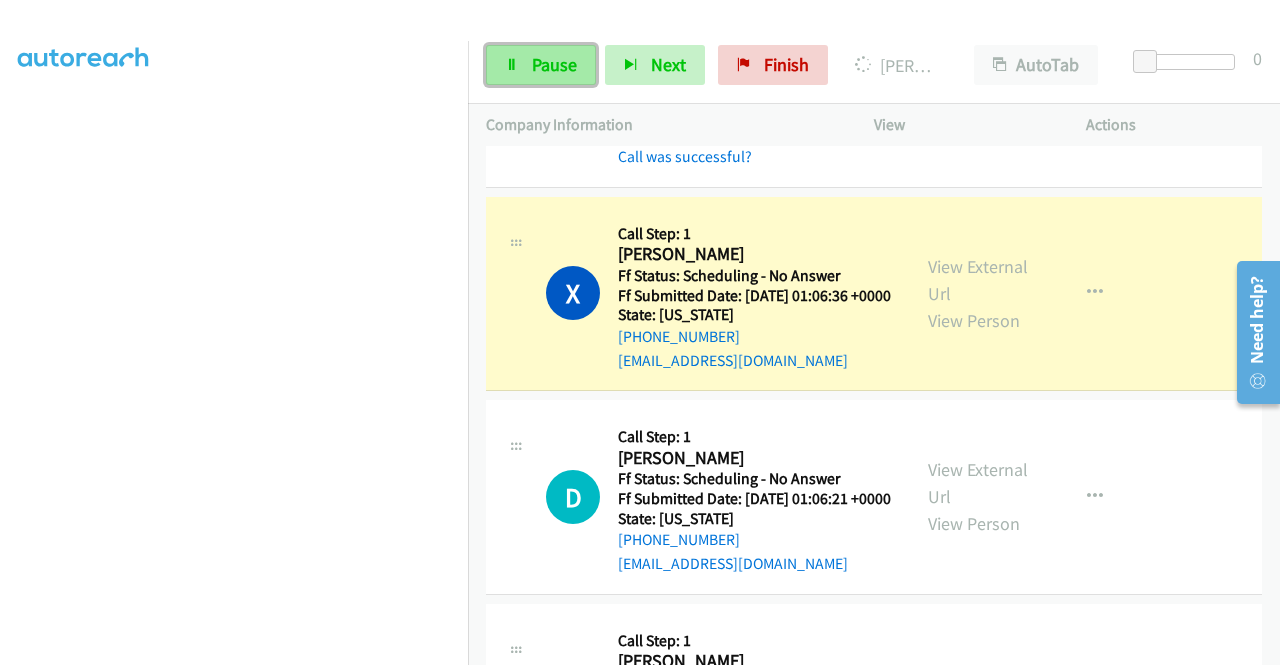 click on "Pause" at bounding box center [541, 65] 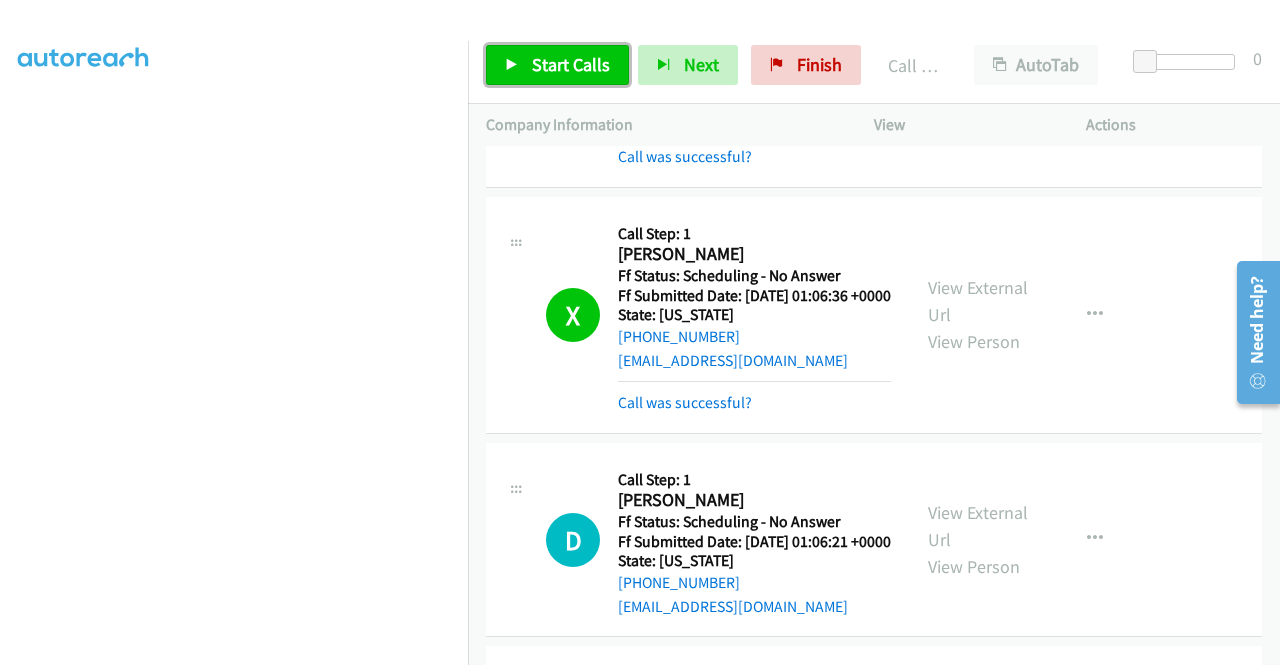 click on "Start Calls" at bounding box center (571, 64) 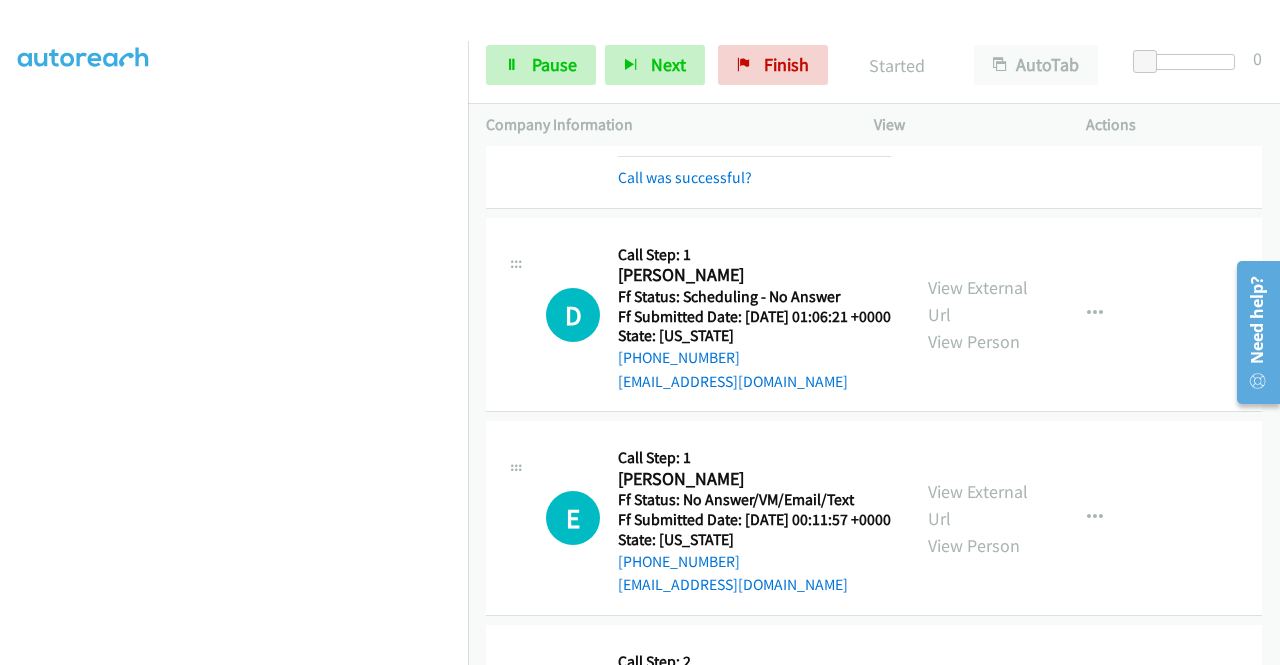 scroll, scrollTop: 500, scrollLeft: 0, axis: vertical 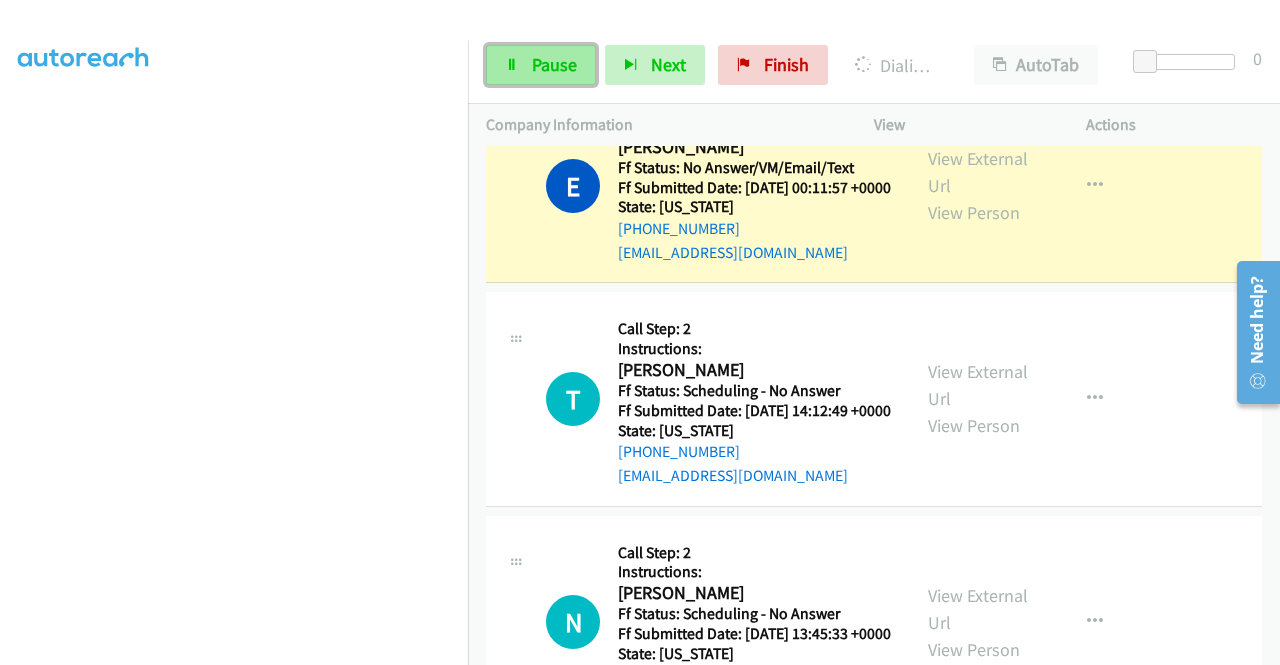 click on "Pause" at bounding box center (554, 64) 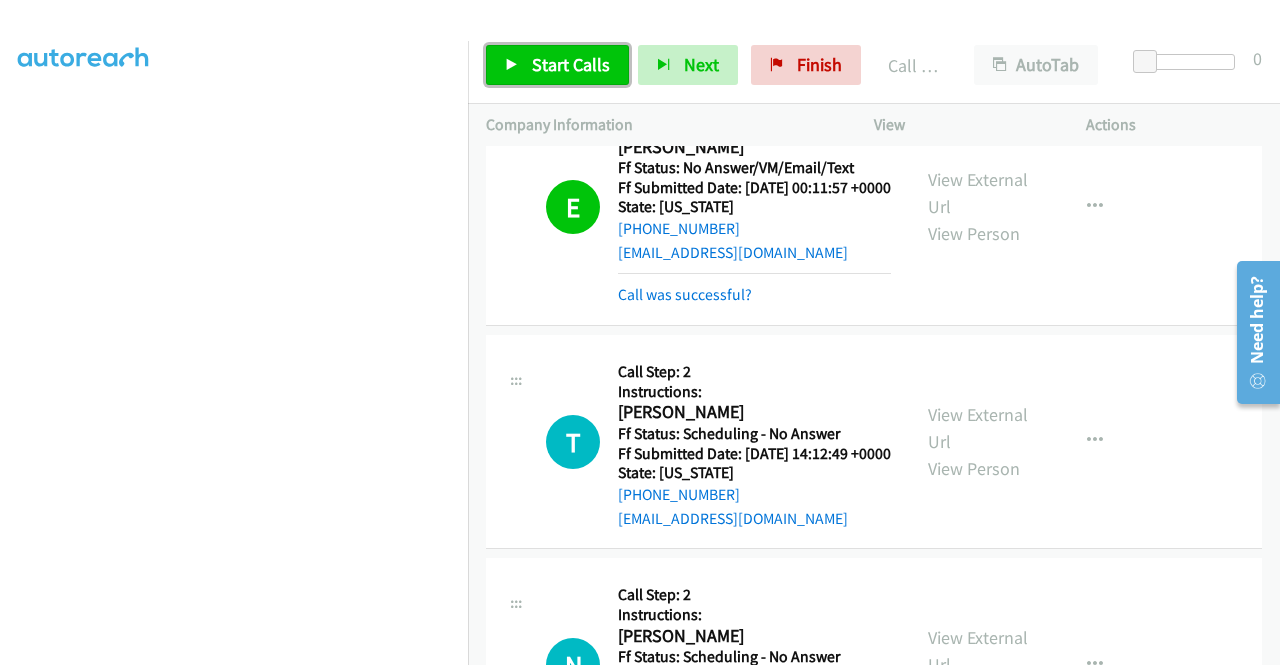 click on "Start Calls" at bounding box center [571, 64] 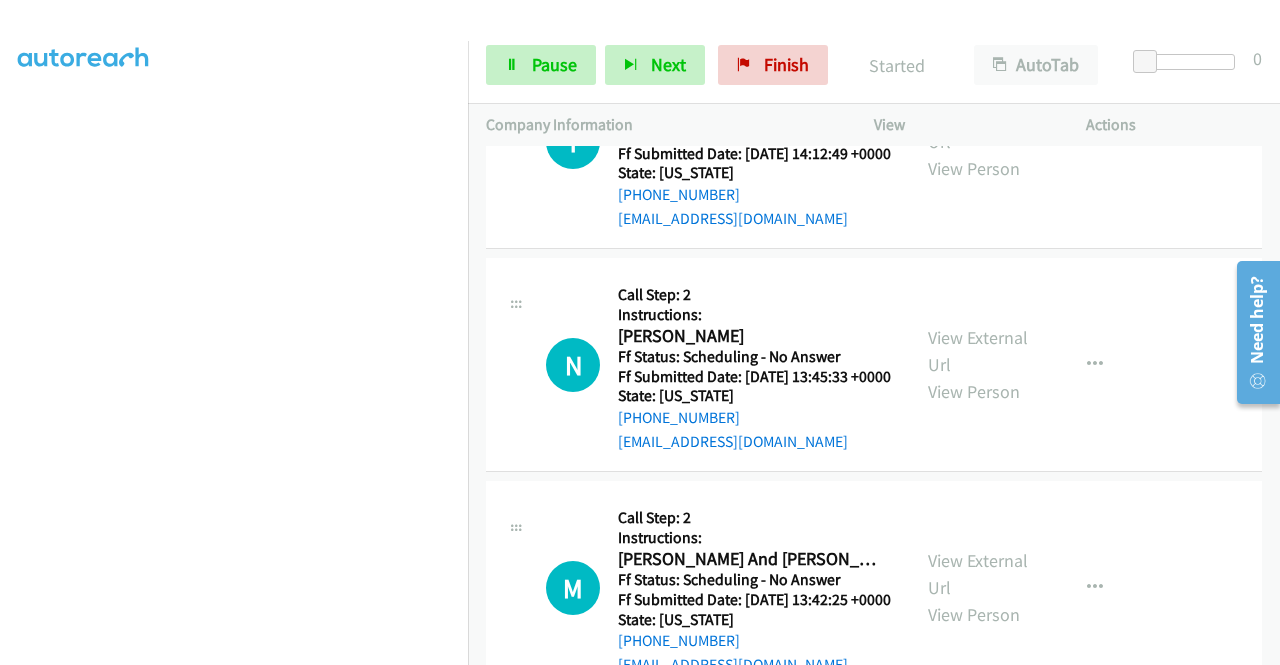 scroll, scrollTop: 1000, scrollLeft: 0, axis: vertical 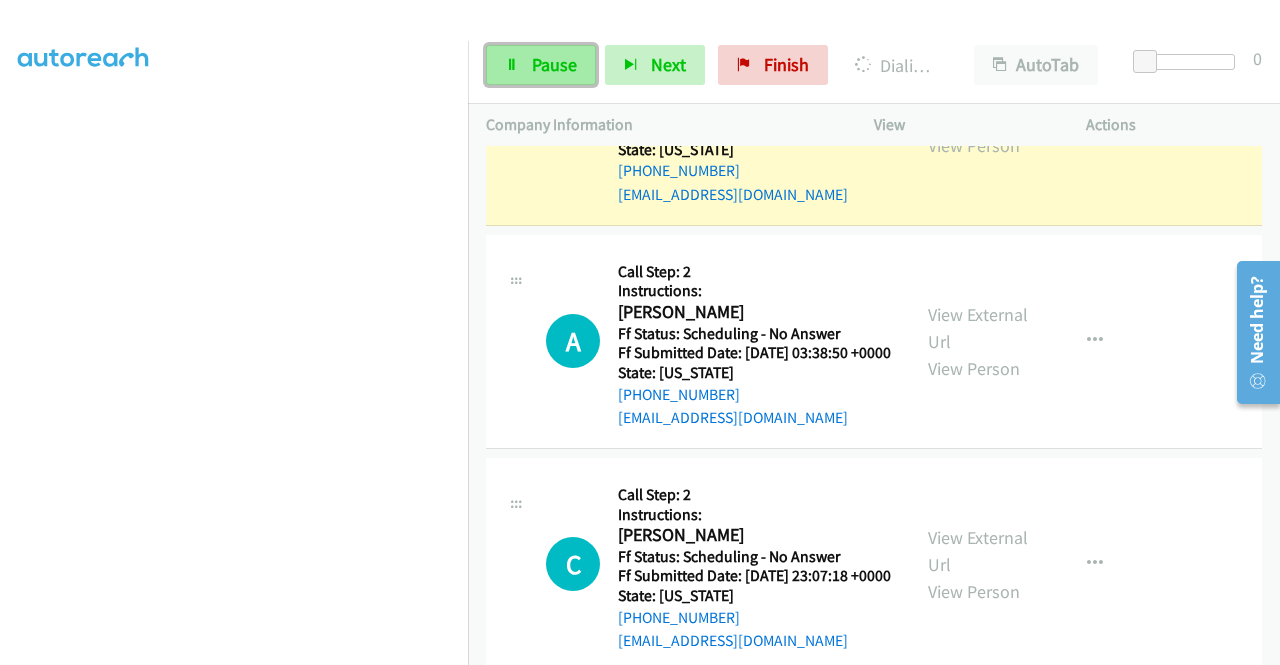 click on "Pause" at bounding box center (554, 64) 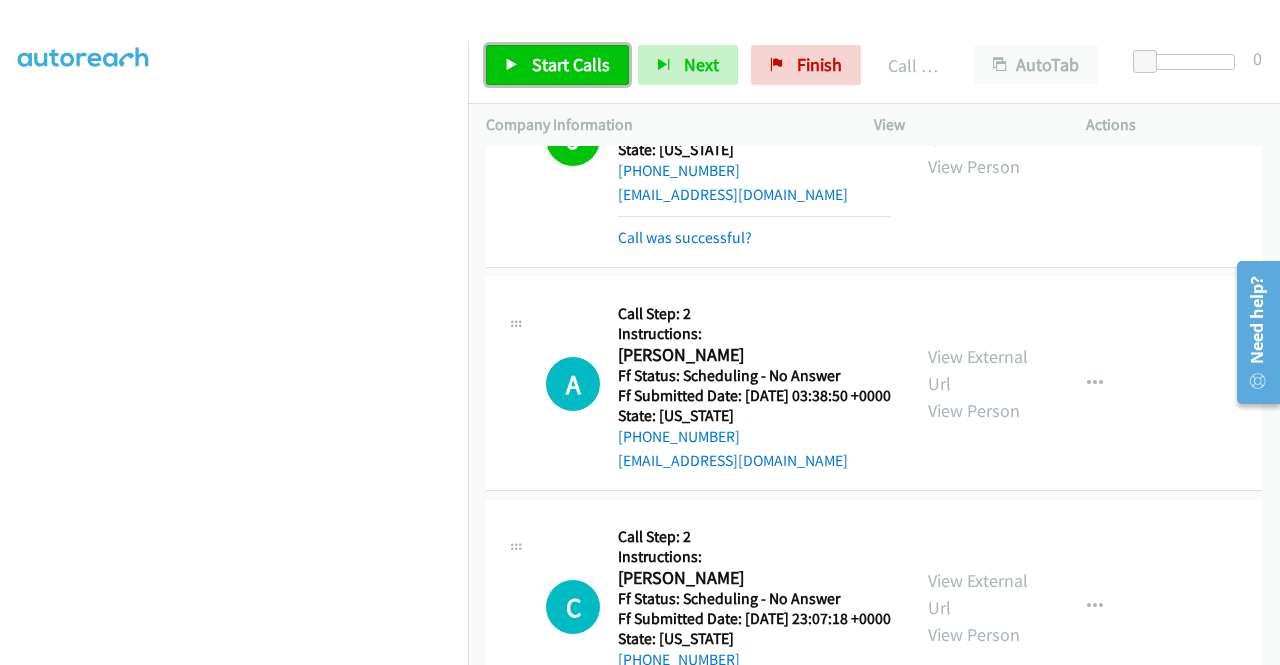 click on "Start Calls" at bounding box center [571, 64] 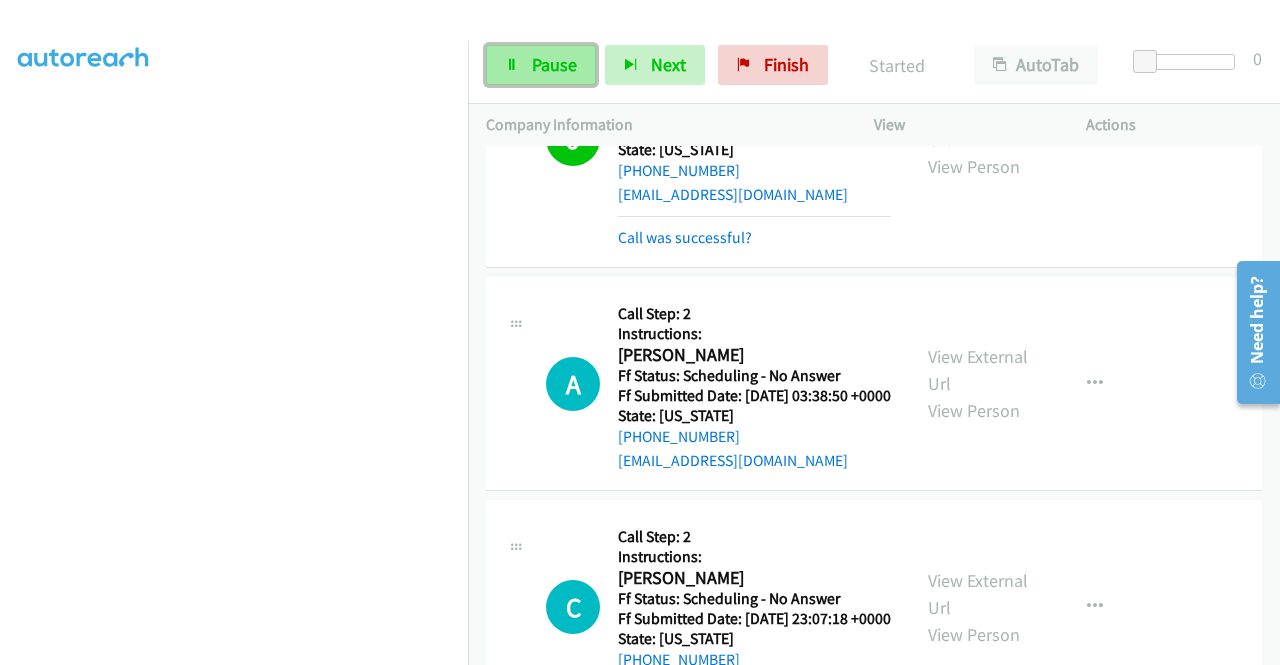 click on "Pause" at bounding box center (554, 64) 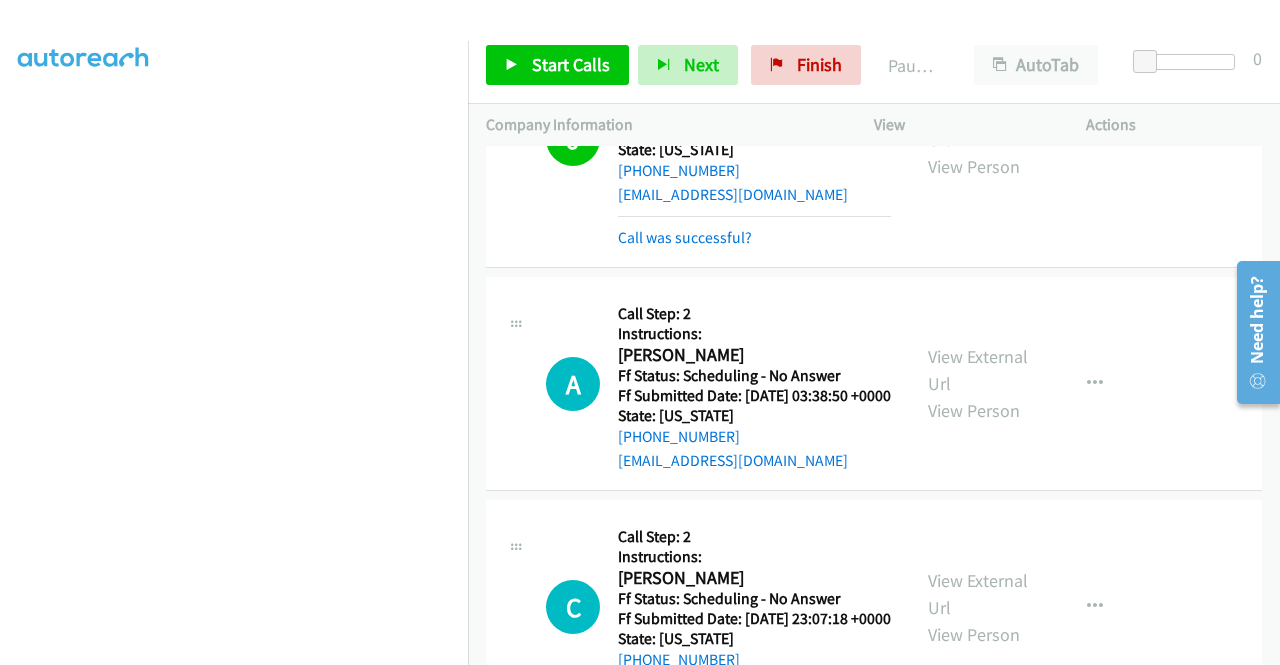 scroll, scrollTop: 456, scrollLeft: 0, axis: vertical 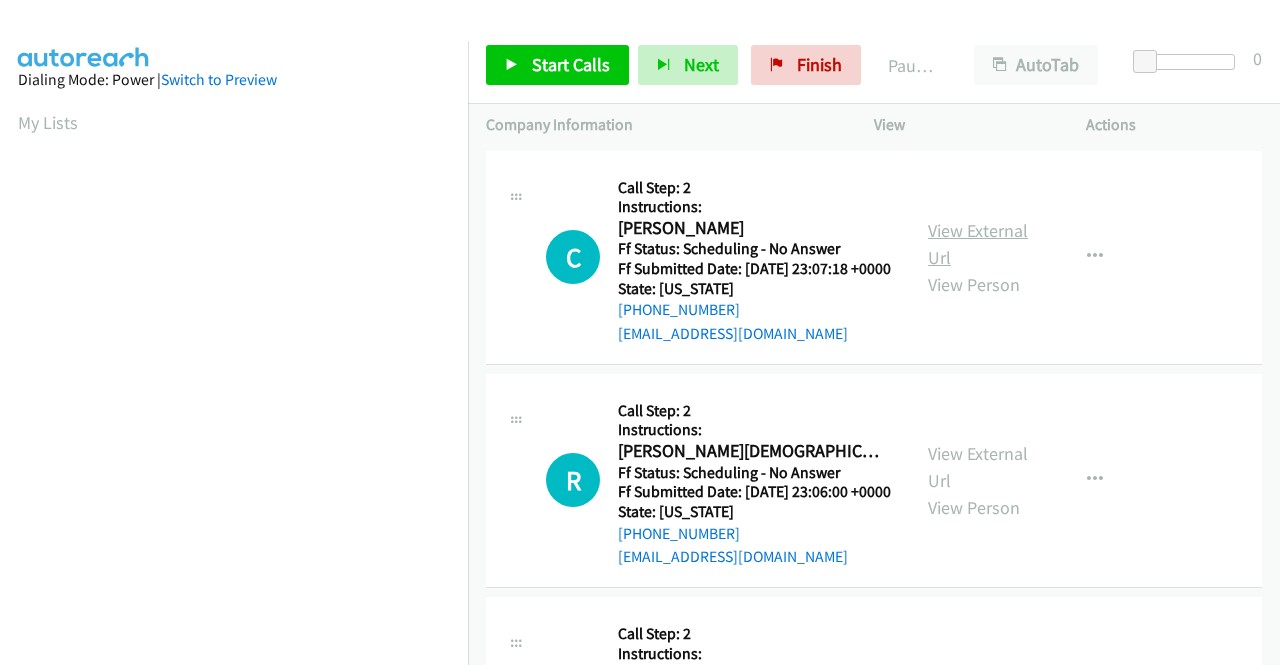 click on "View External Url" at bounding box center [978, 244] 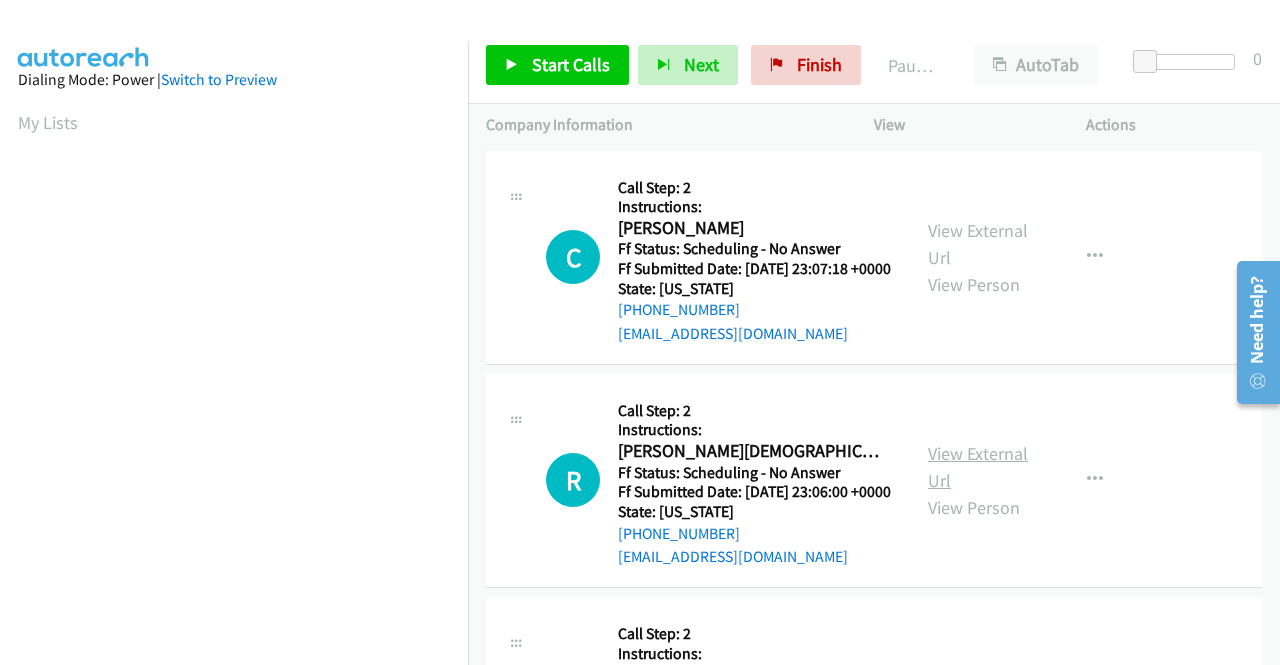 click on "View External Url" at bounding box center (978, 467) 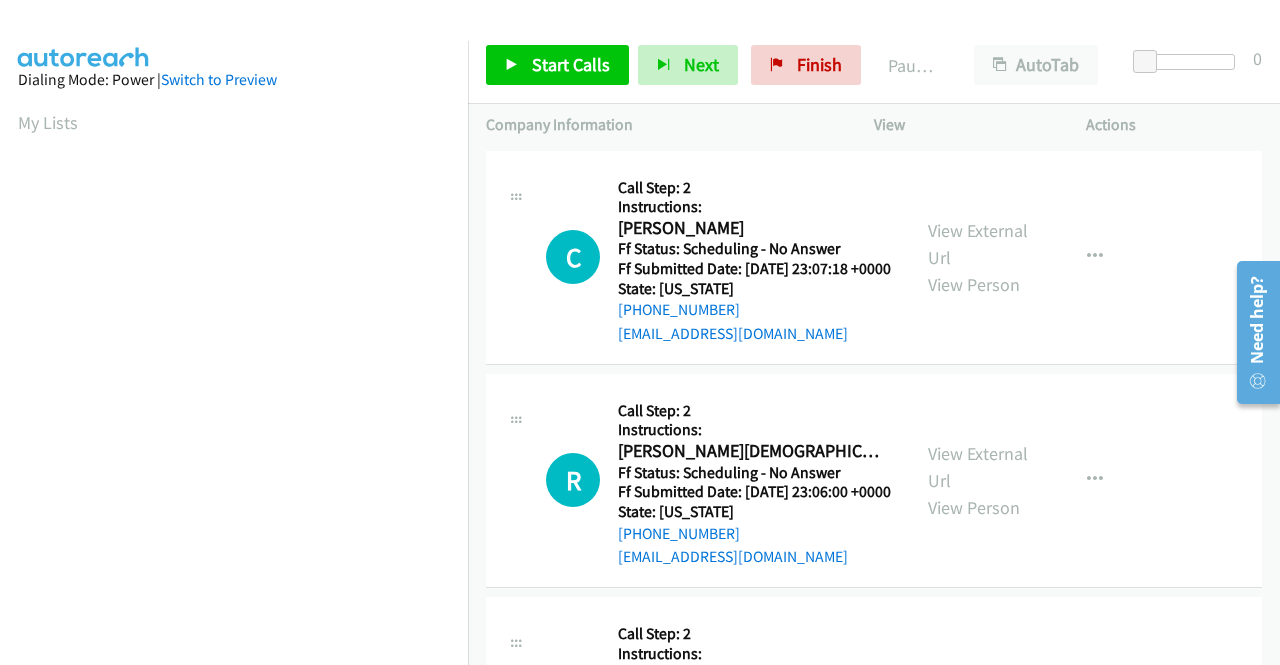 scroll, scrollTop: 200, scrollLeft: 0, axis: vertical 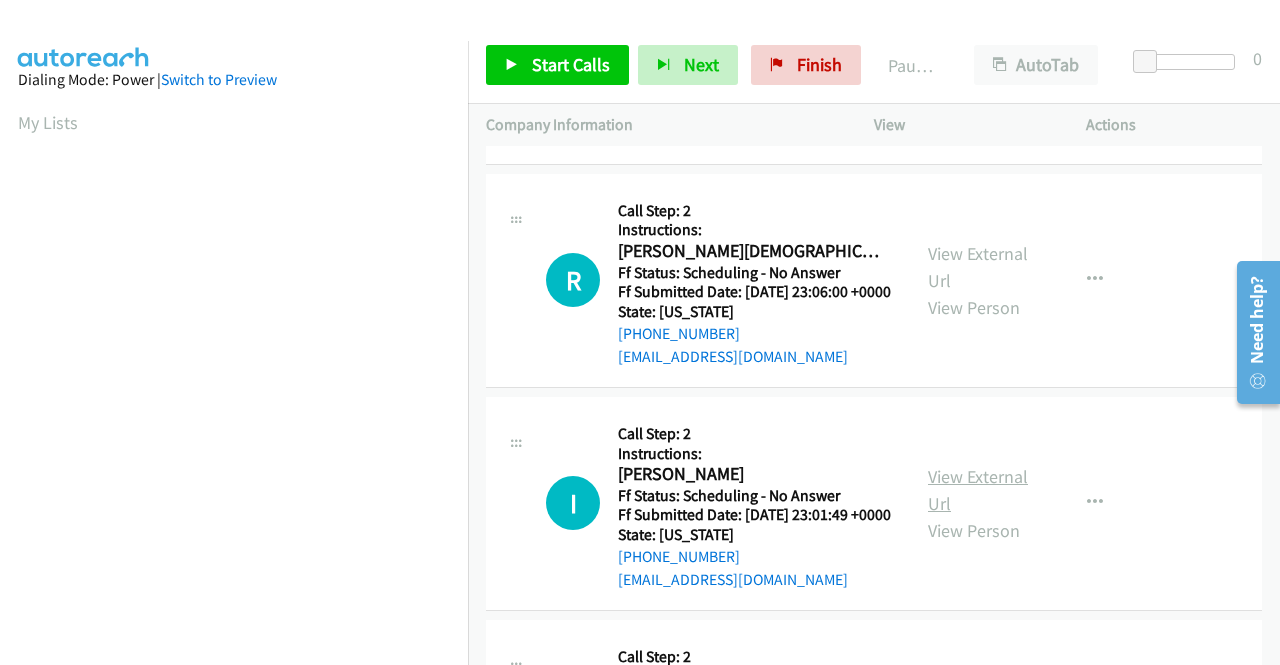 click on "View External Url" at bounding box center [978, 490] 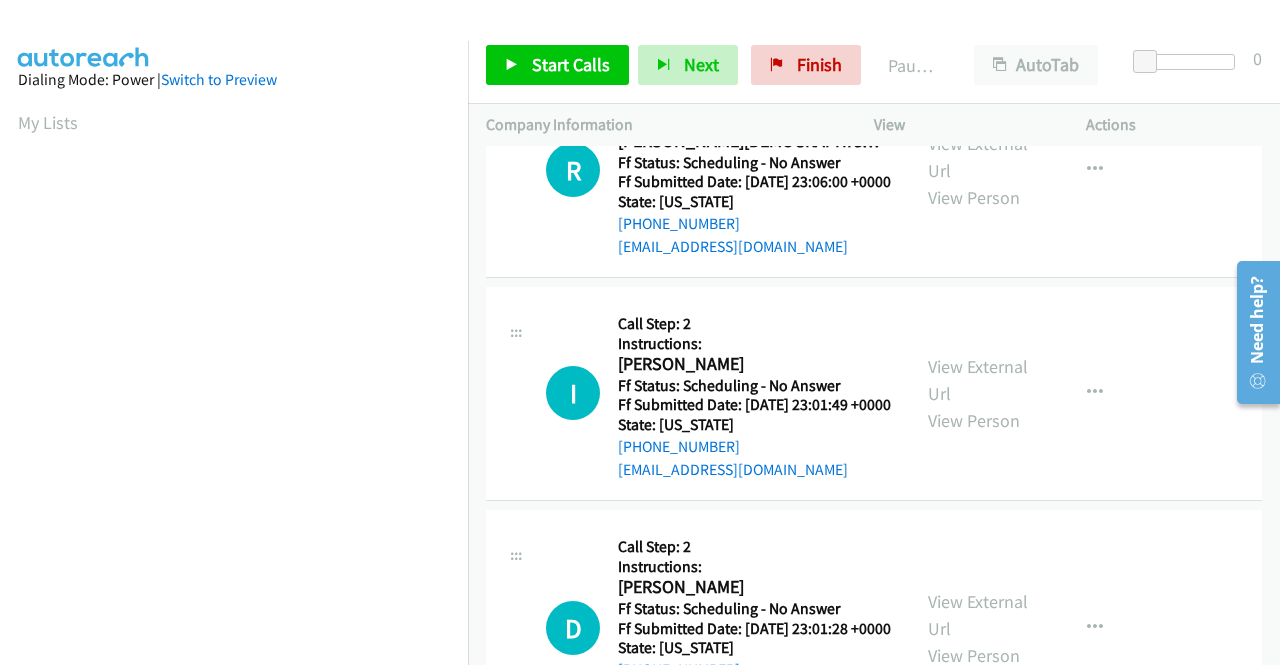 scroll, scrollTop: 500, scrollLeft: 0, axis: vertical 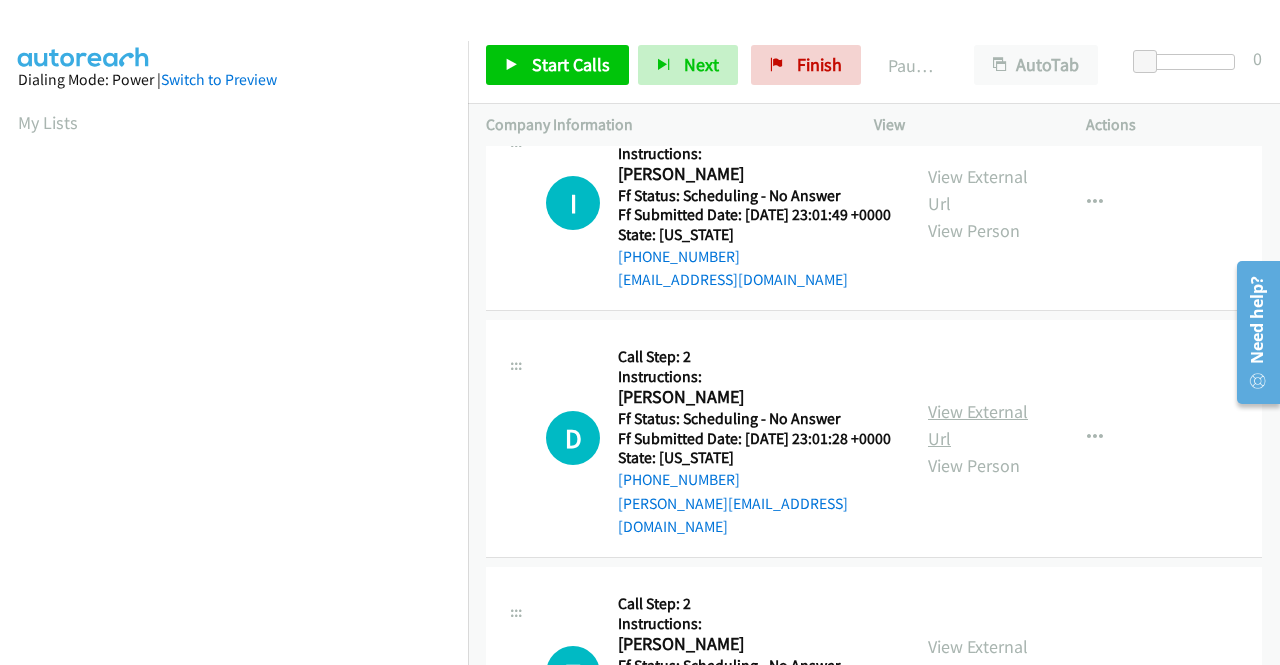 click on "View External Url" at bounding box center (978, 425) 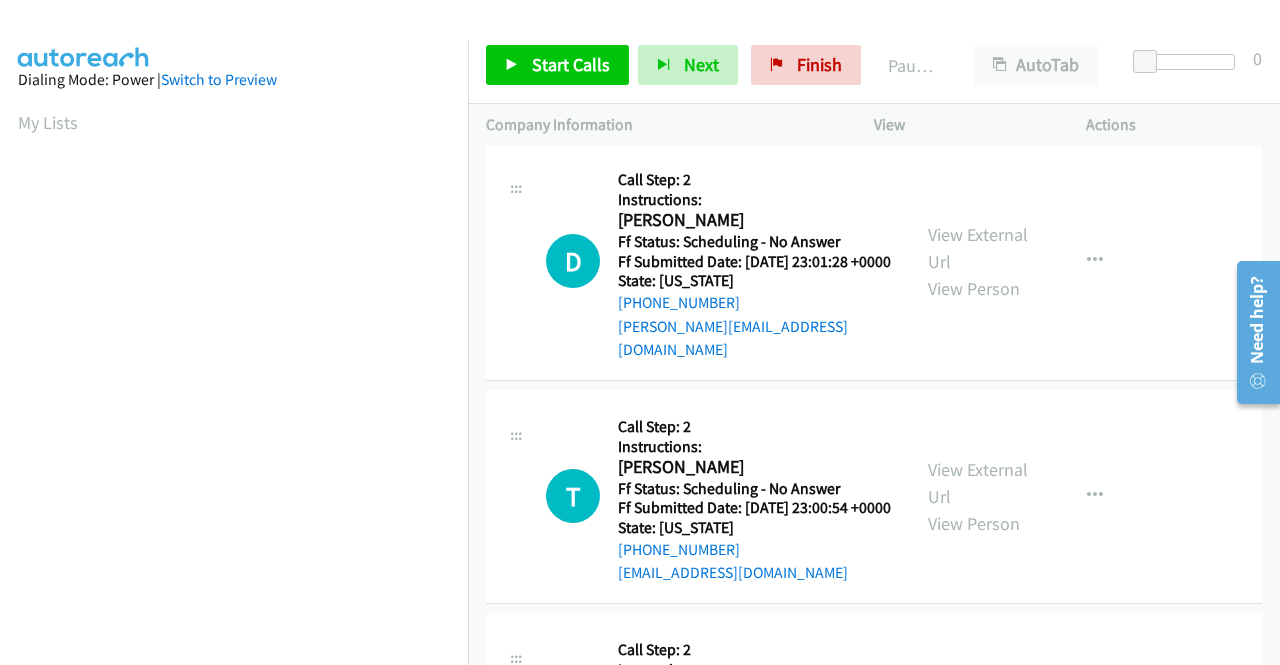 scroll, scrollTop: 700, scrollLeft: 0, axis: vertical 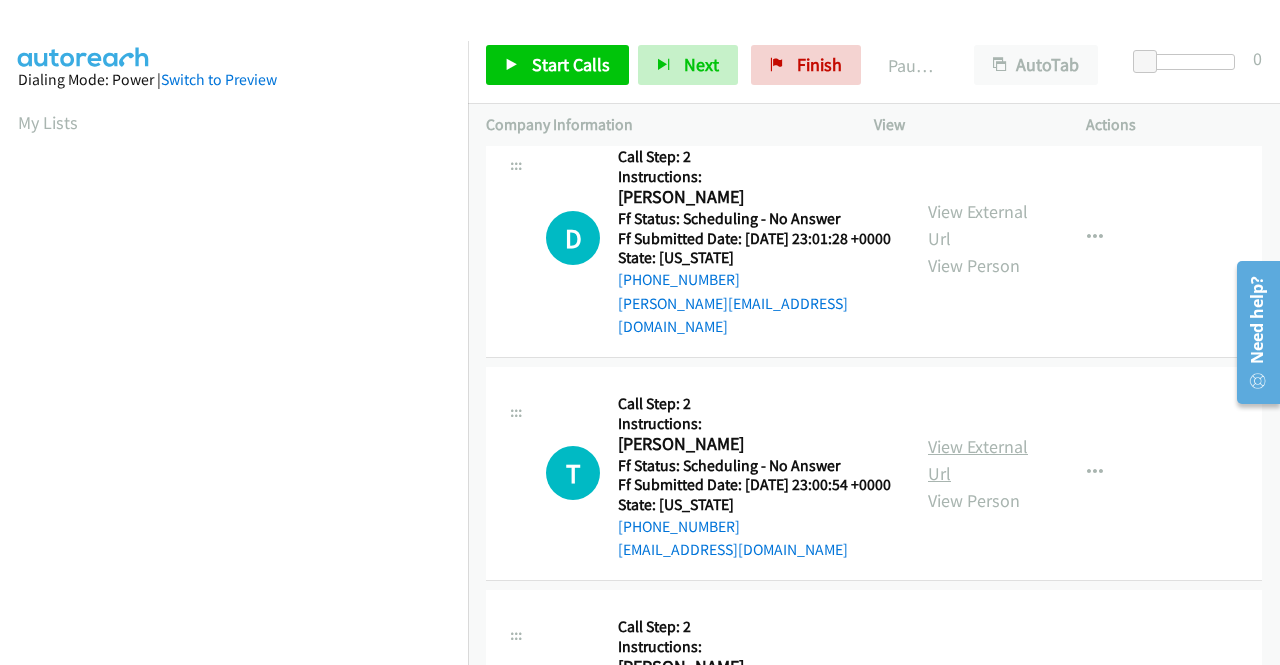 click on "View External Url" at bounding box center [978, 460] 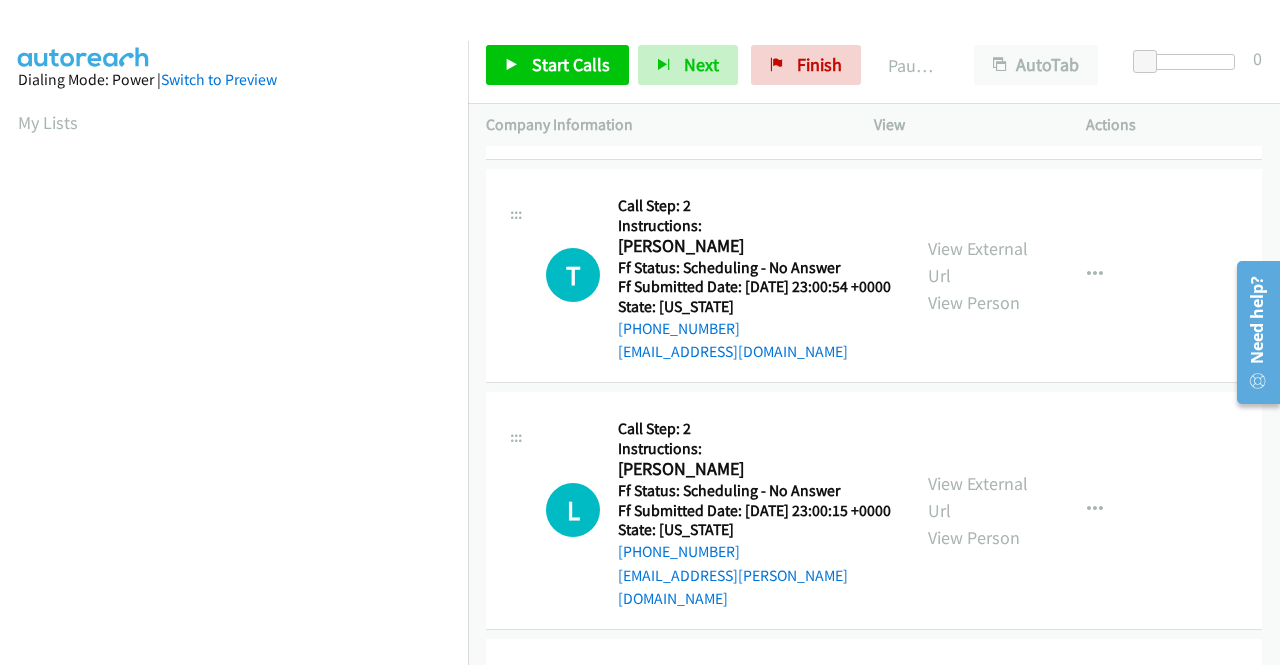scroll, scrollTop: 900, scrollLeft: 0, axis: vertical 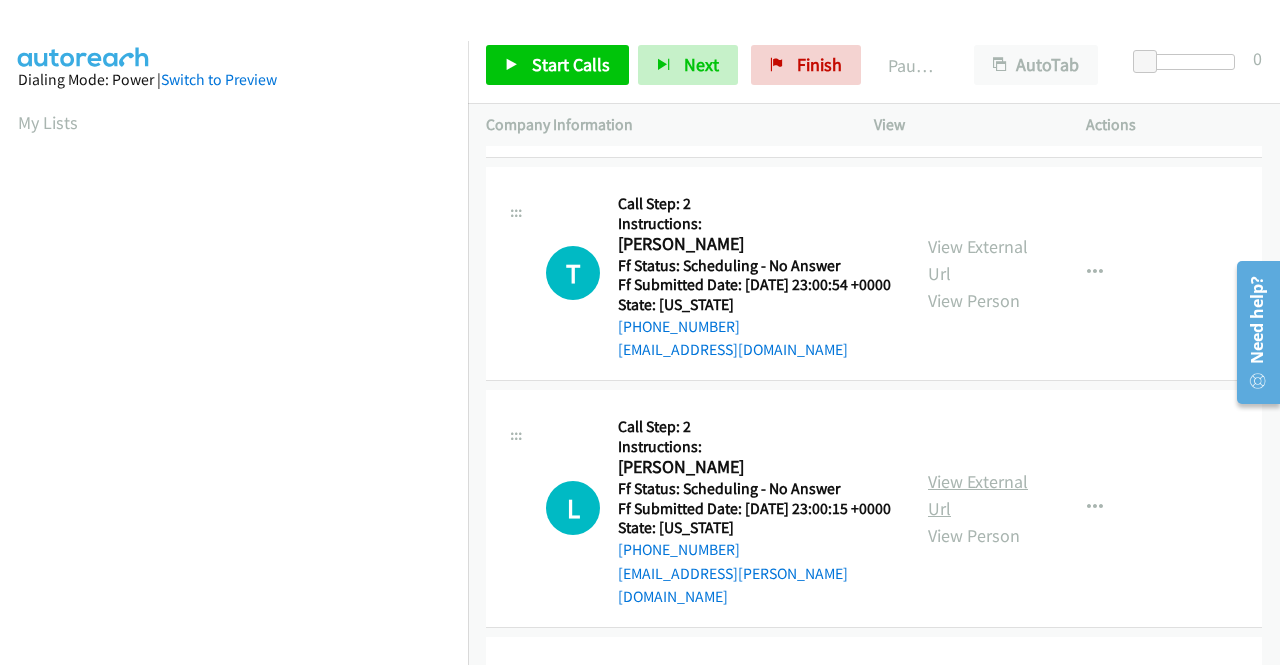 click on "View External Url" at bounding box center (978, 495) 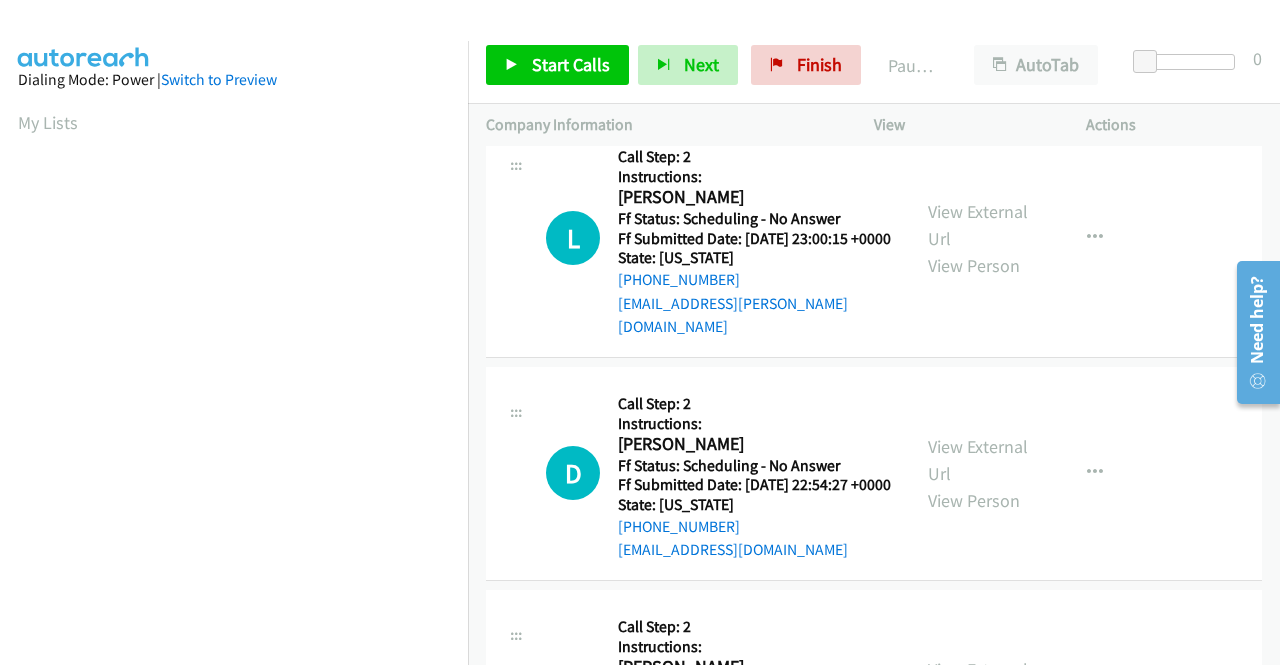 scroll, scrollTop: 1200, scrollLeft: 0, axis: vertical 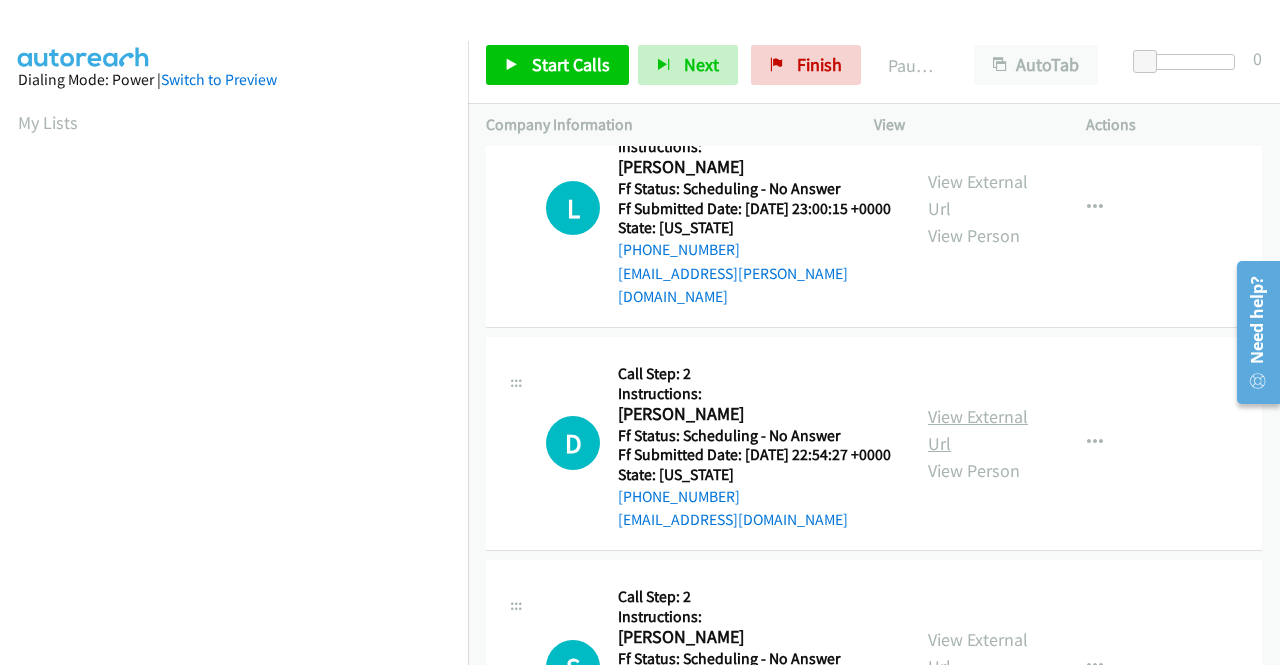 click on "View External Url" at bounding box center [978, 430] 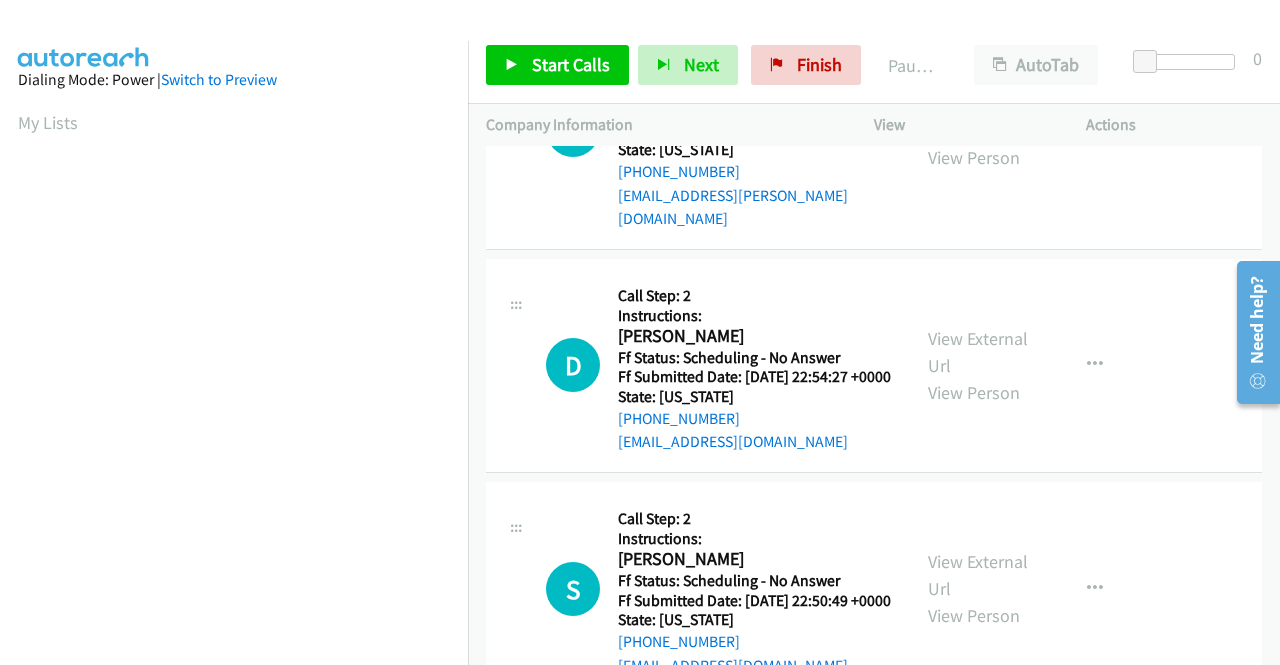 scroll, scrollTop: 1400, scrollLeft: 0, axis: vertical 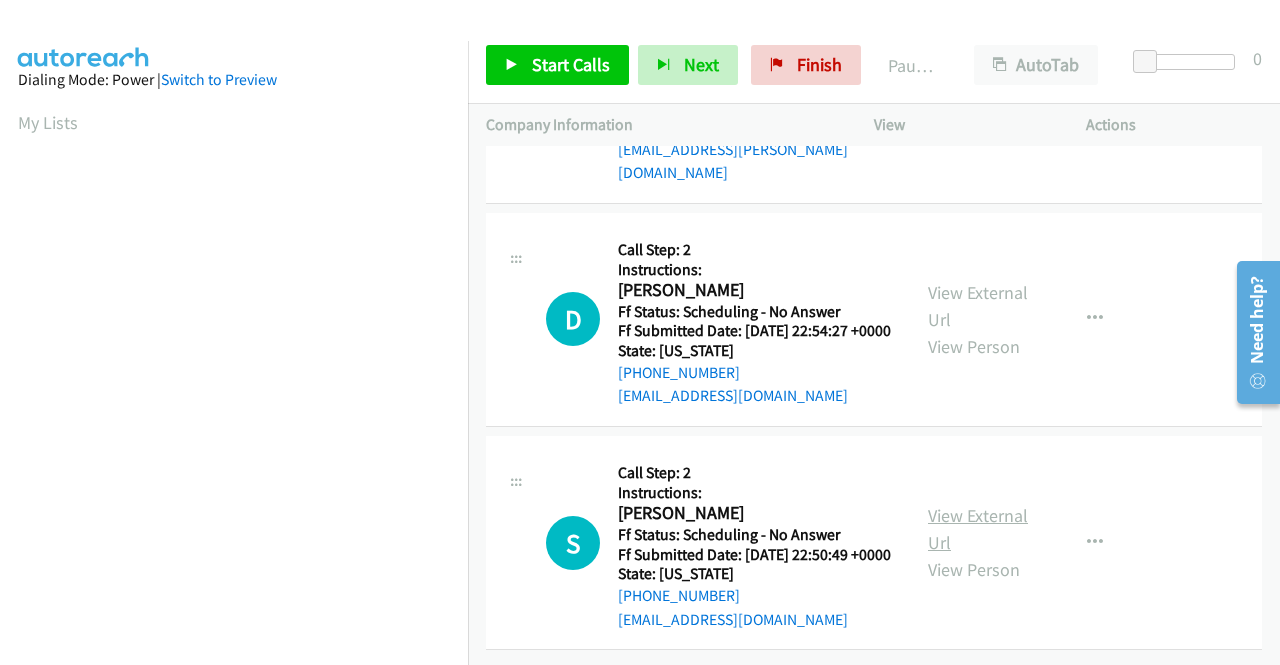click on "View External Url" at bounding box center [978, 529] 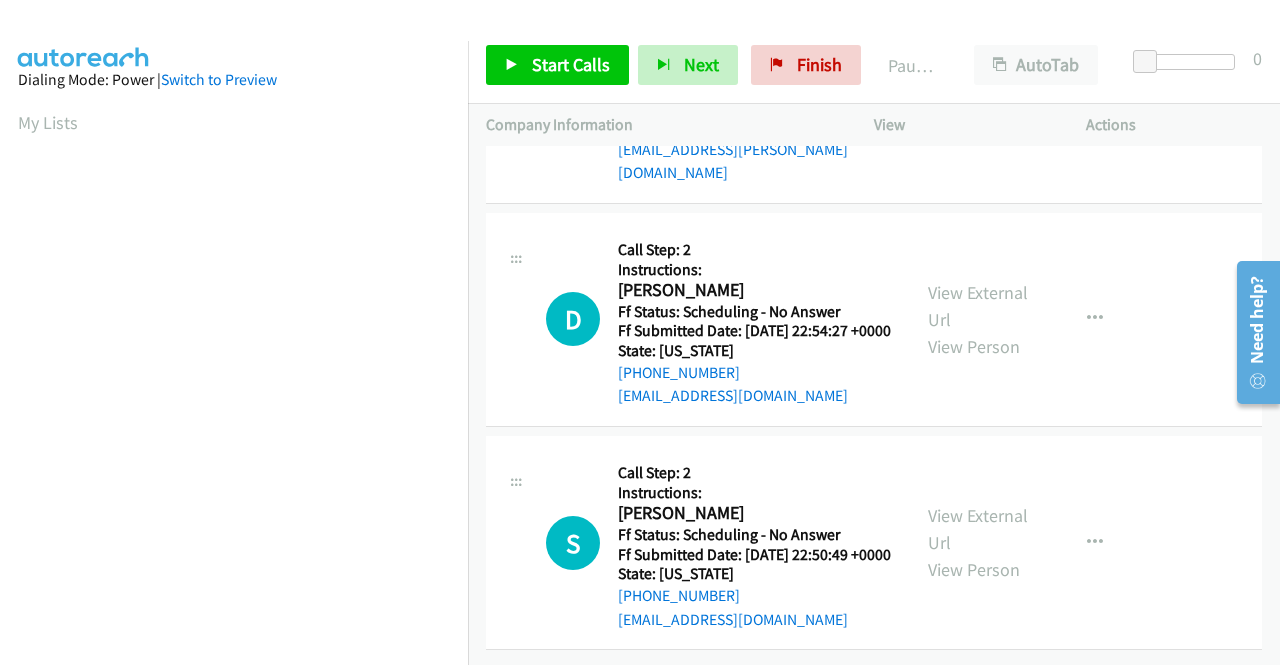 scroll, scrollTop: 1446, scrollLeft: 0, axis: vertical 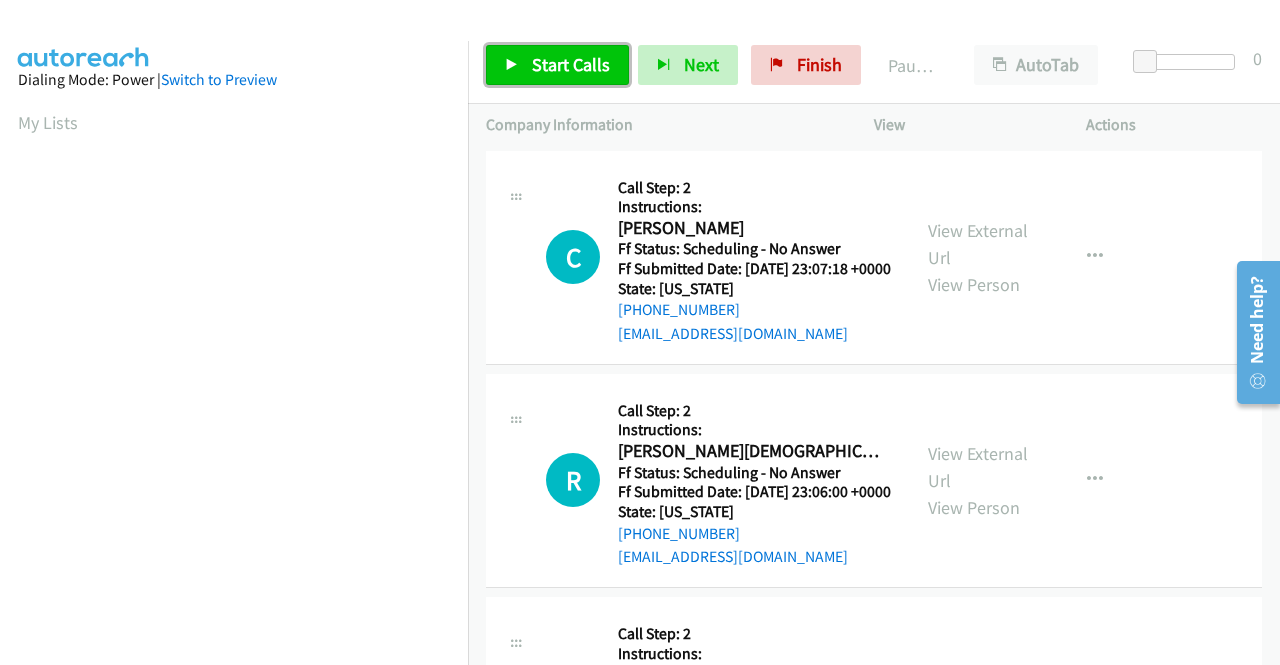 click on "Start Calls" at bounding box center [571, 64] 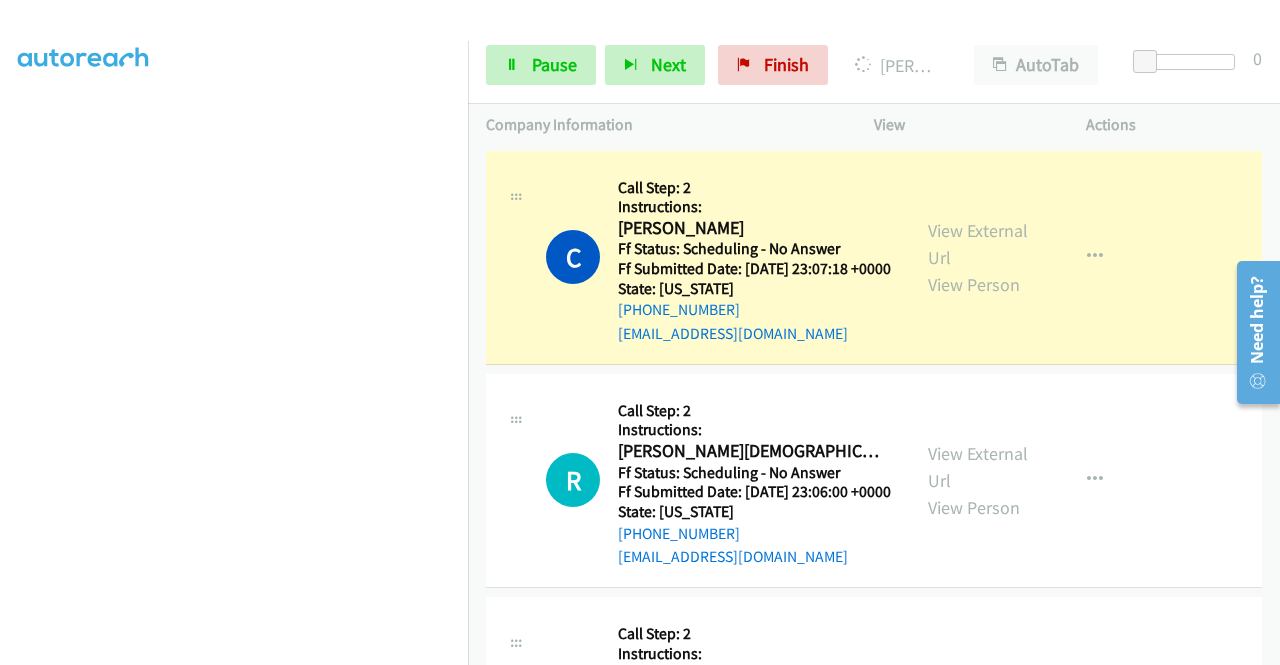 scroll, scrollTop: 456, scrollLeft: 0, axis: vertical 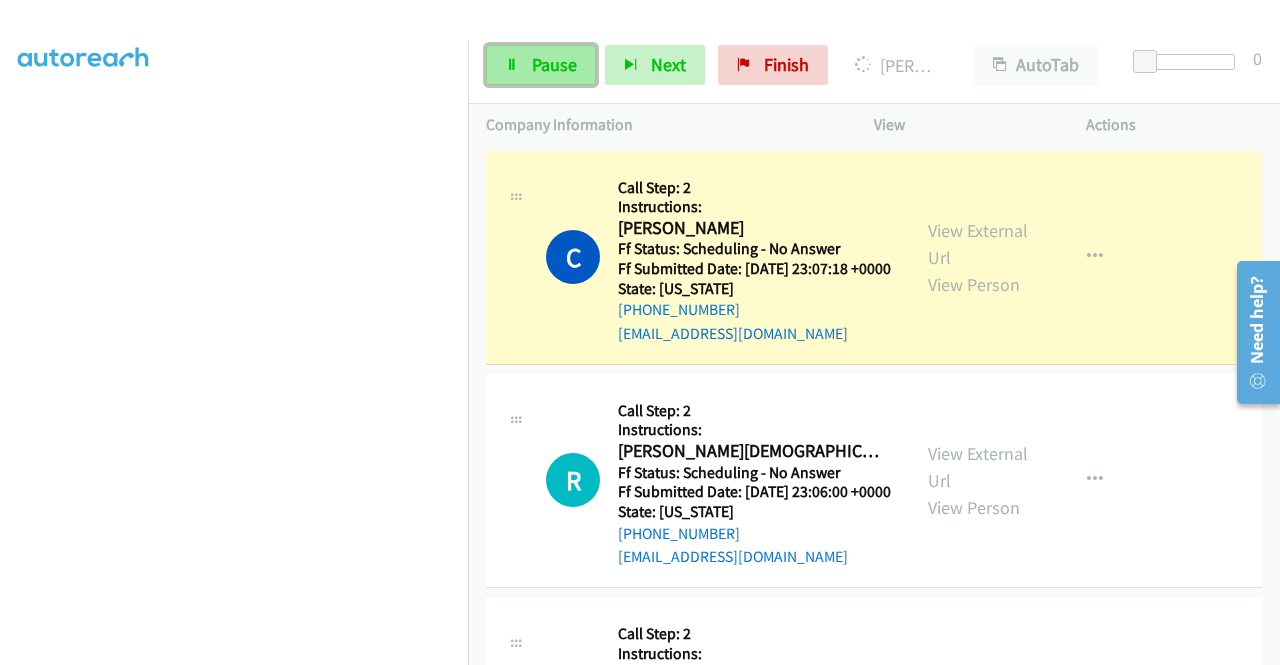 click on "Pause" at bounding box center (554, 64) 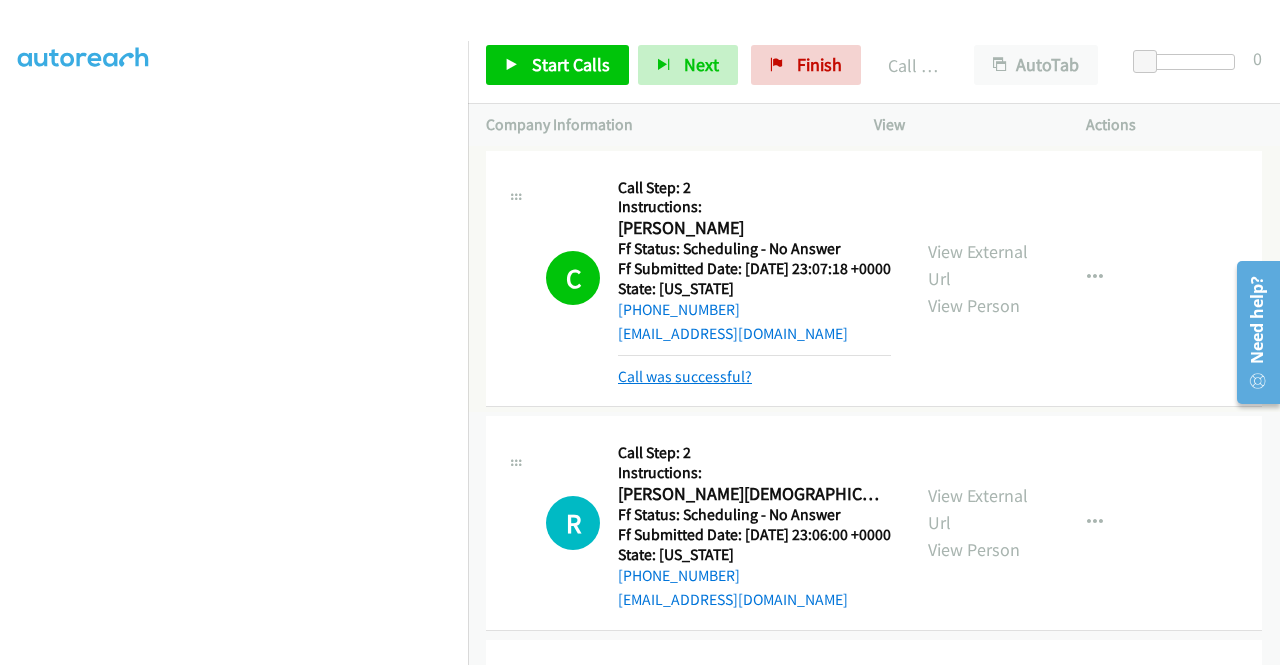click on "Call was successful?" at bounding box center (685, 376) 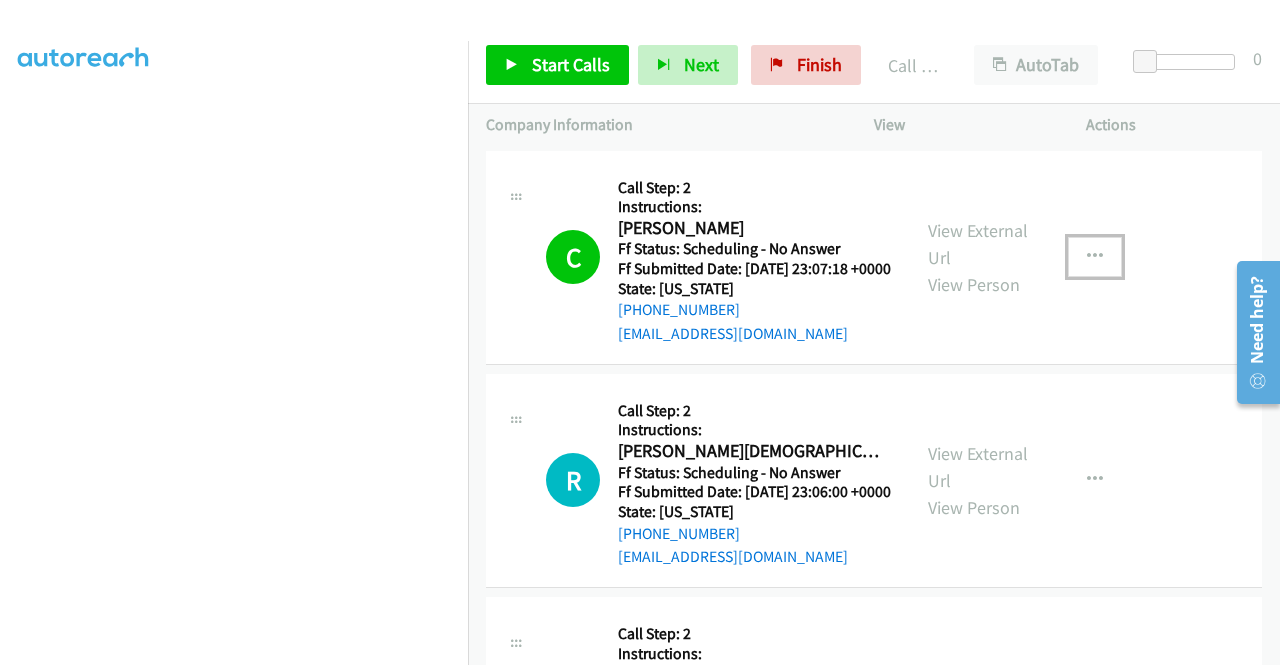 click at bounding box center [1095, 257] 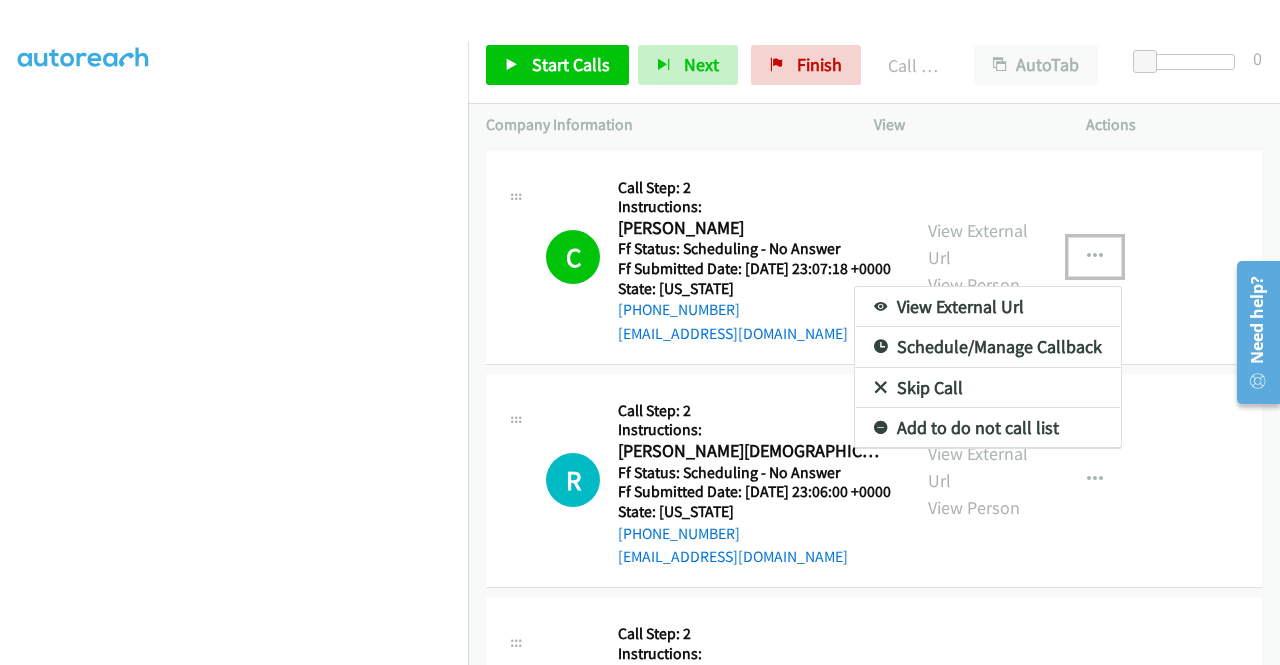 click on "Add to do not call list" at bounding box center [988, 428] 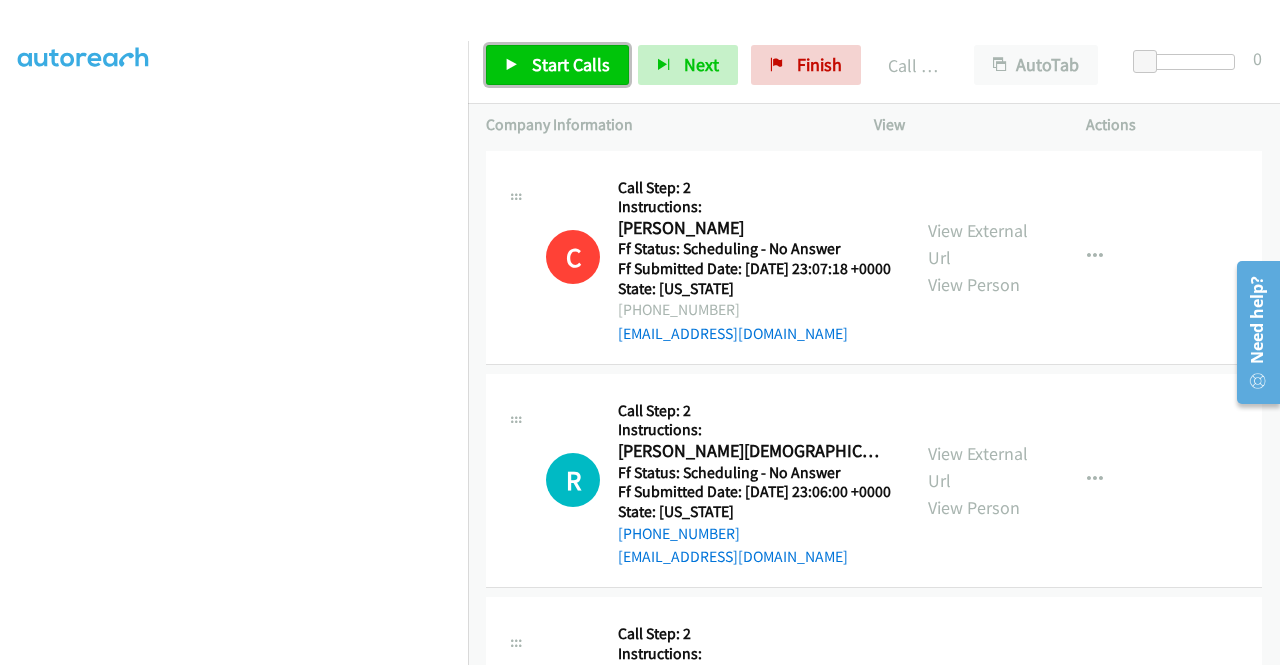 click on "Start Calls" at bounding box center [571, 64] 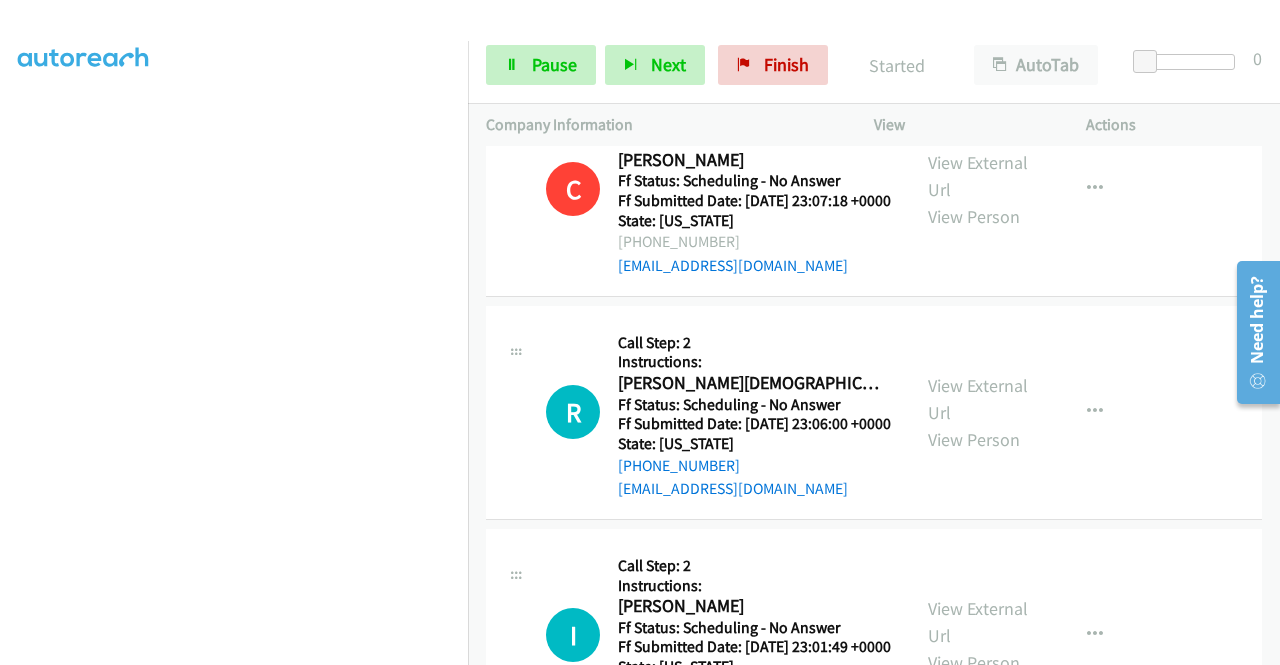 scroll, scrollTop: 100, scrollLeft: 0, axis: vertical 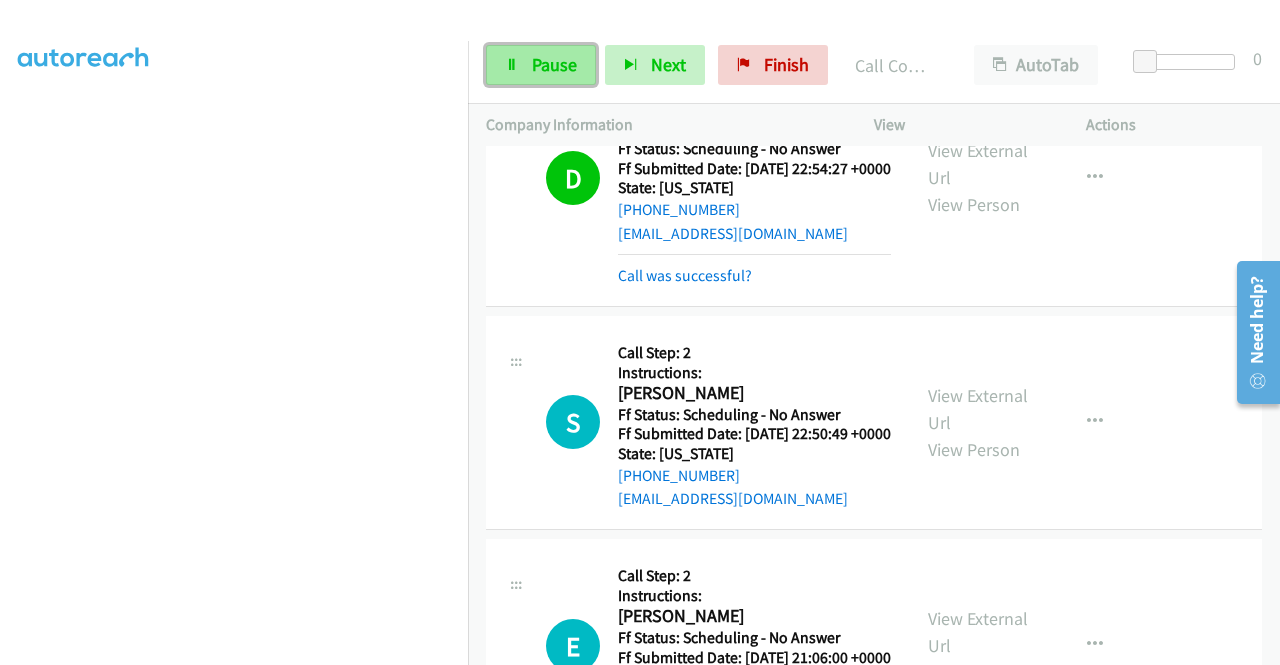 click on "Pause" at bounding box center [554, 64] 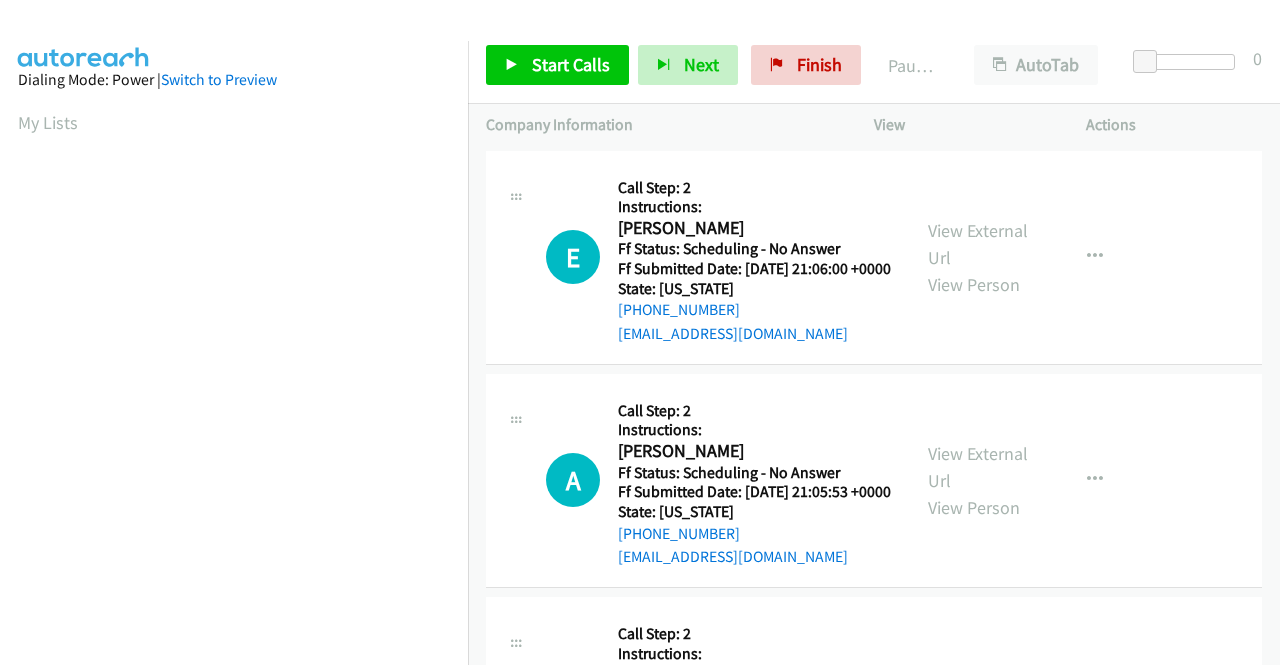 scroll, scrollTop: 0, scrollLeft: 0, axis: both 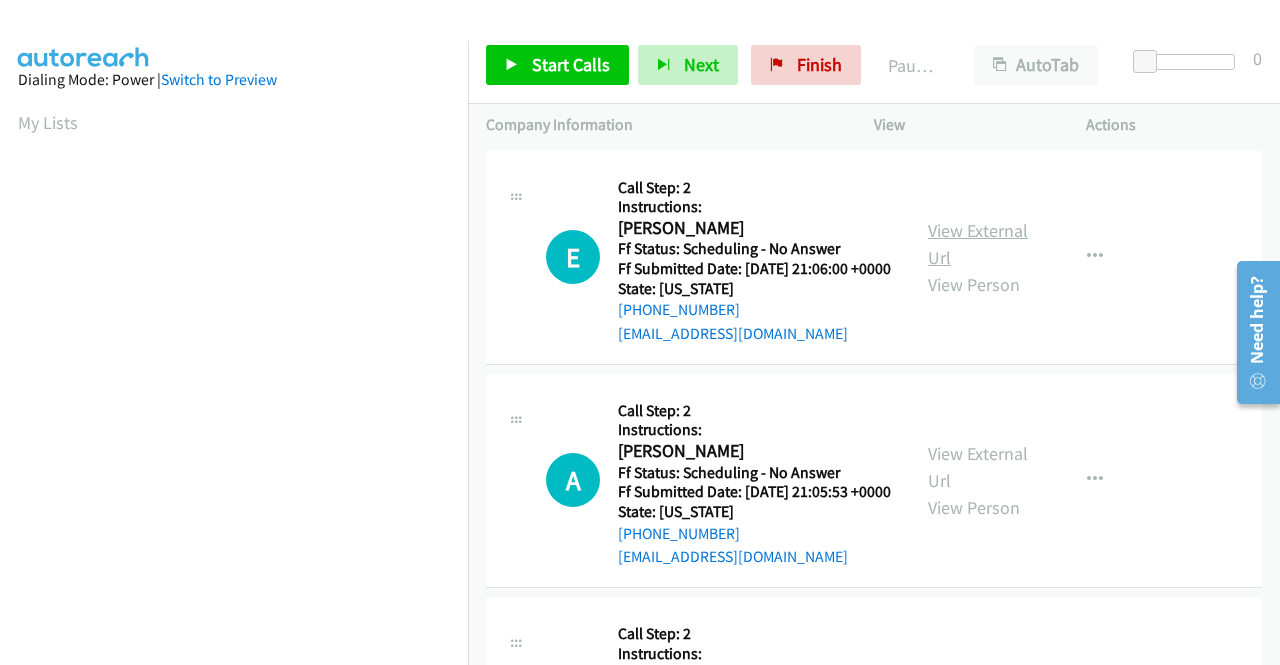 drag, startPoint x: 976, startPoint y: 224, endPoint x: 974, endPoint y: 241, distance: 17.117243 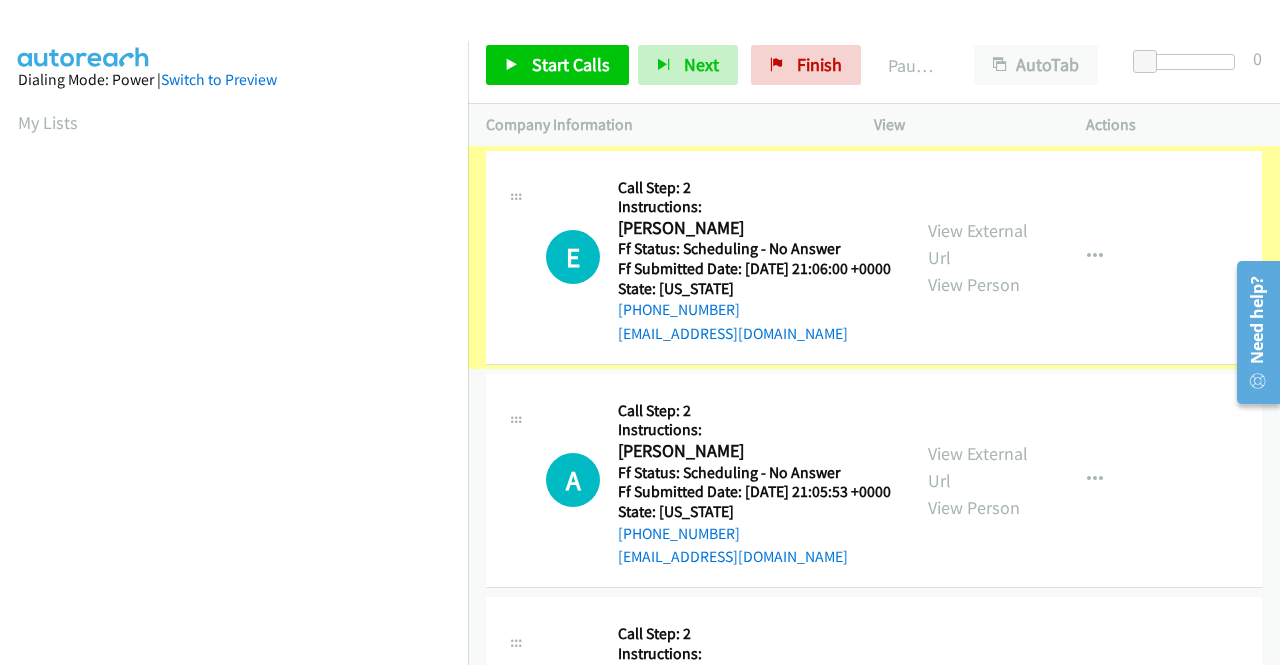 click on "View External Url" at bounding box center (978, 244) 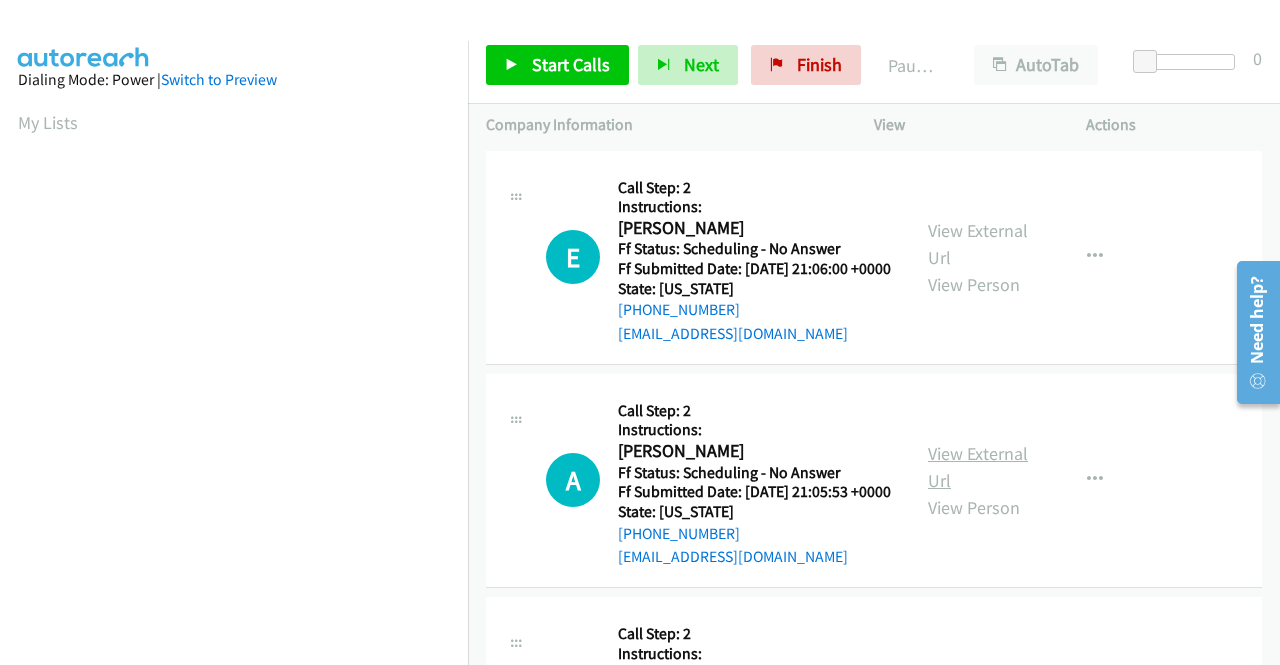 click on "View External Url" at bounding box center (978, 467) 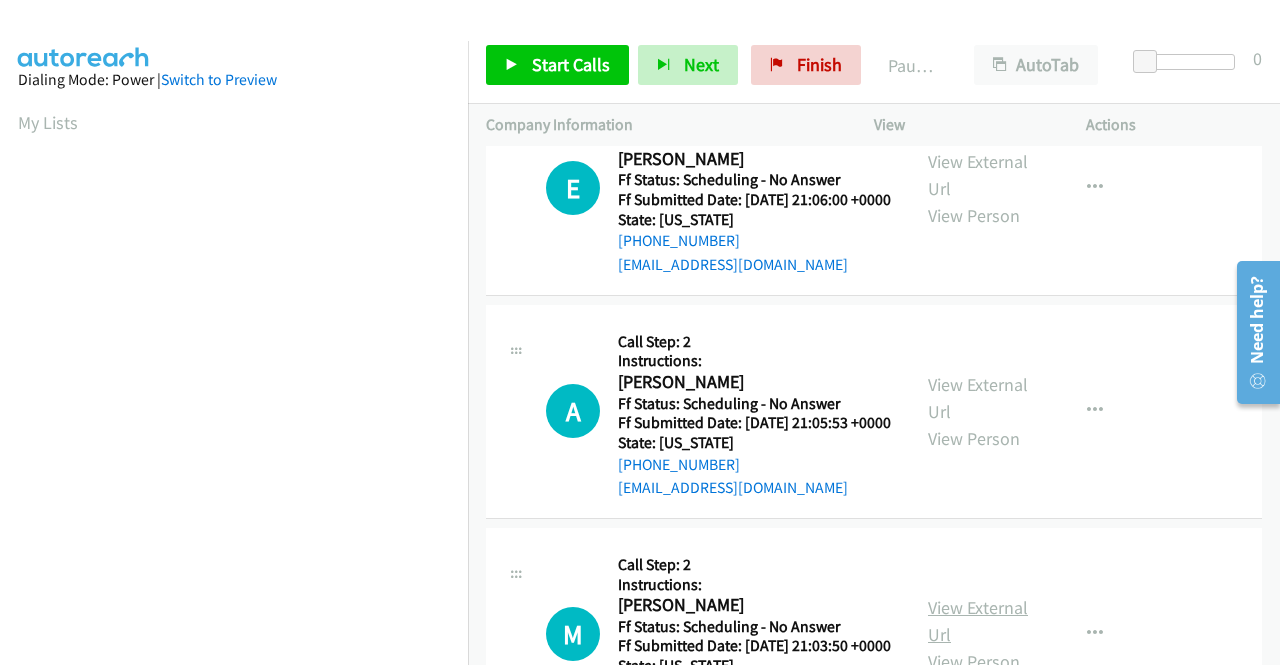 scroll, scrollTop: 200, scrollLeft: 0, axis: vertical 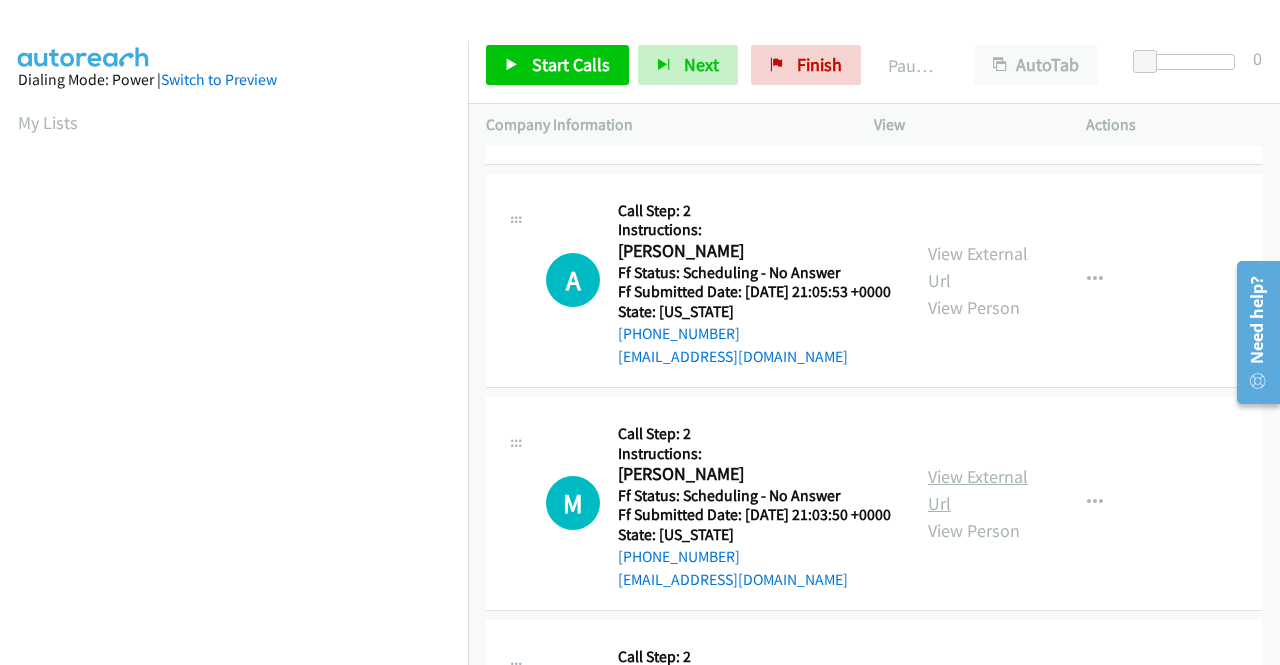 click on "View External Url" at bounding box center [978, 490] 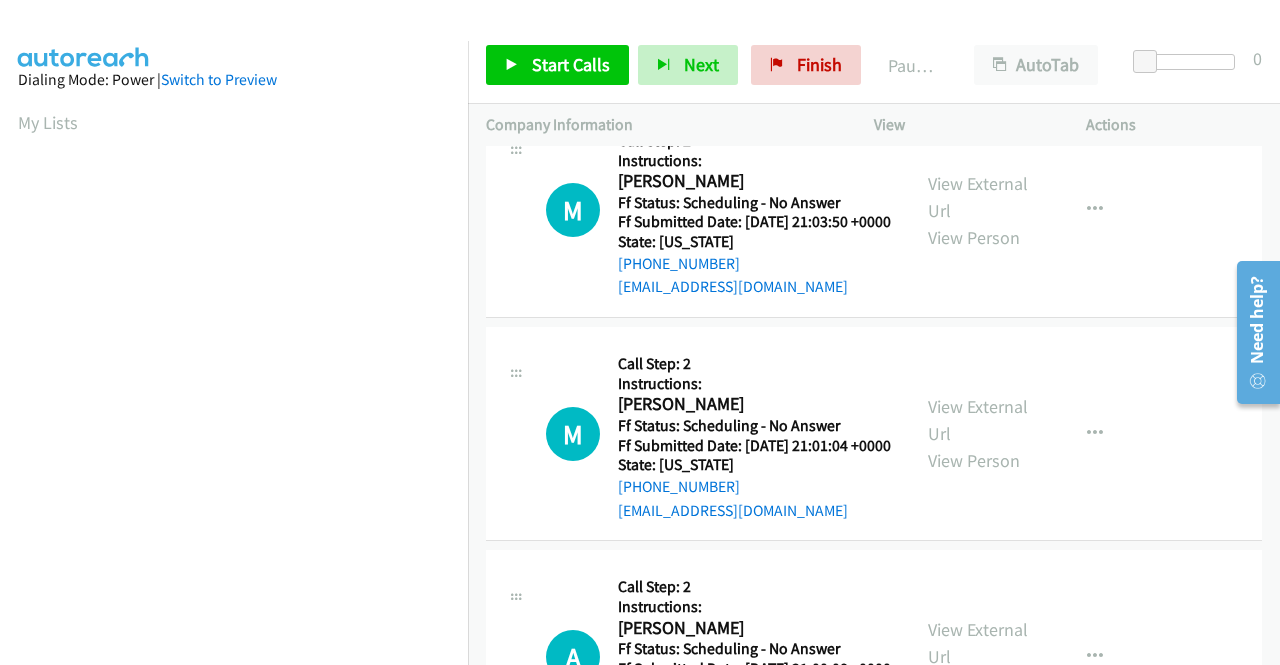 scroll, scrollTop: 500, scrollLeft: 0, axis: vertical 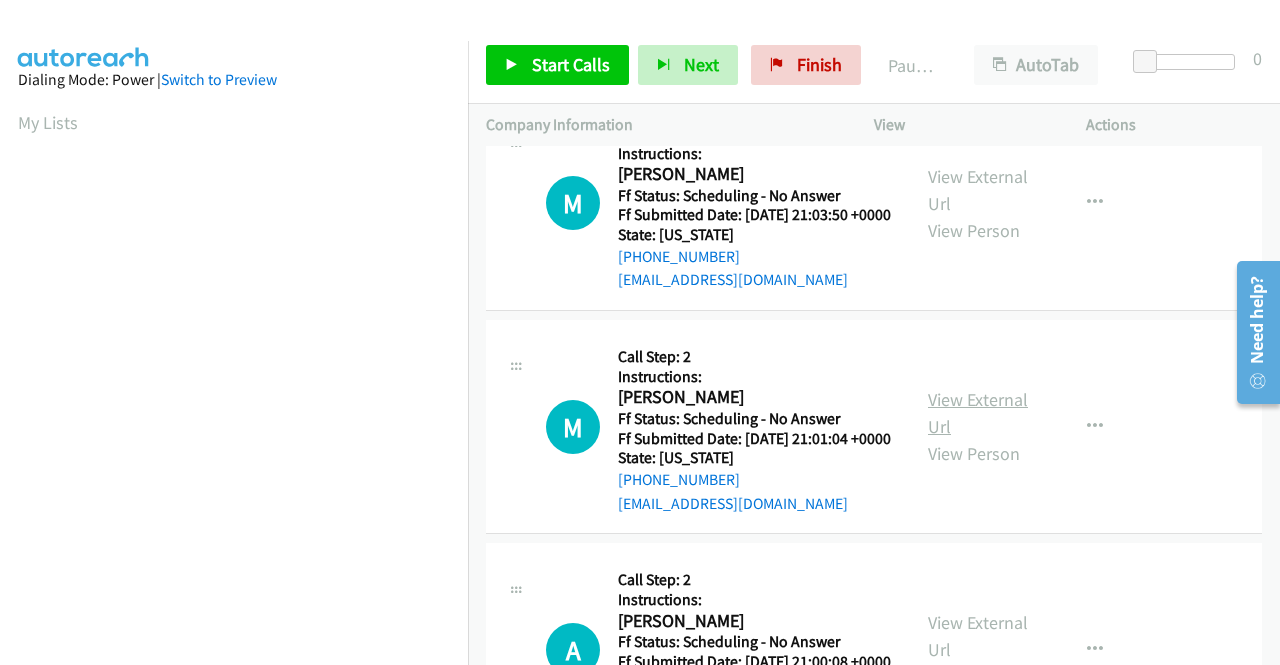 click on "View External Url" at bounding box center (978, 413) 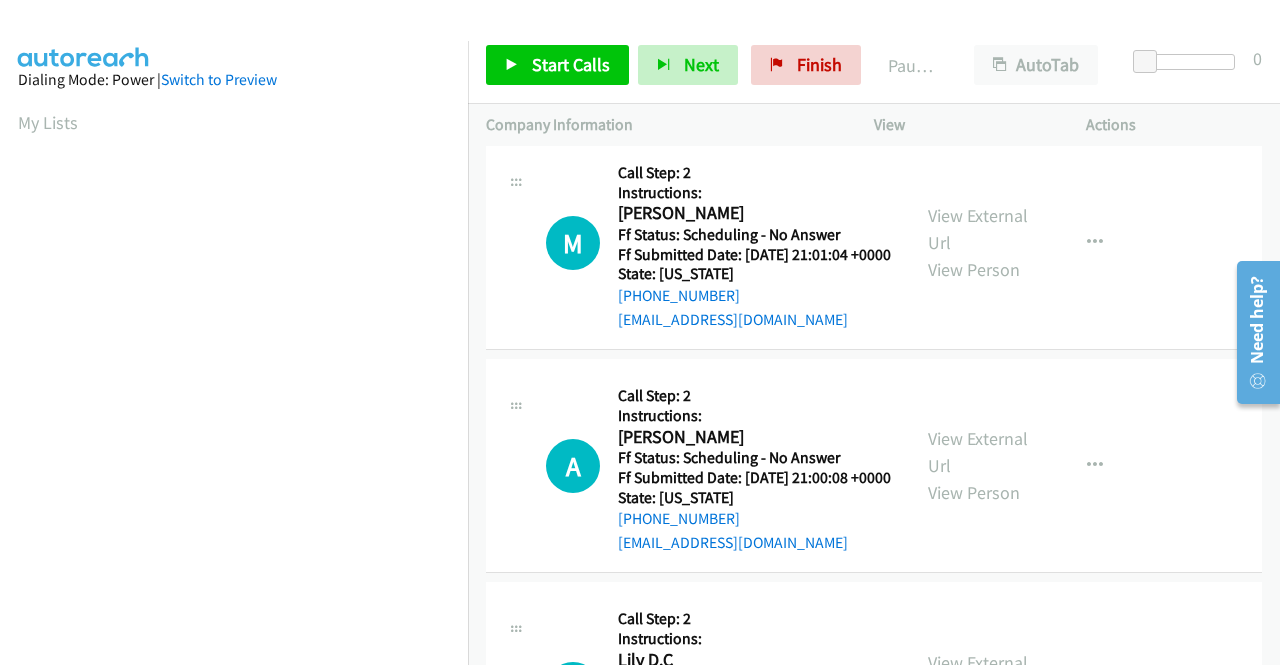 scroll, scrollTop: 700, scrollLeft: 0, axis: vertical 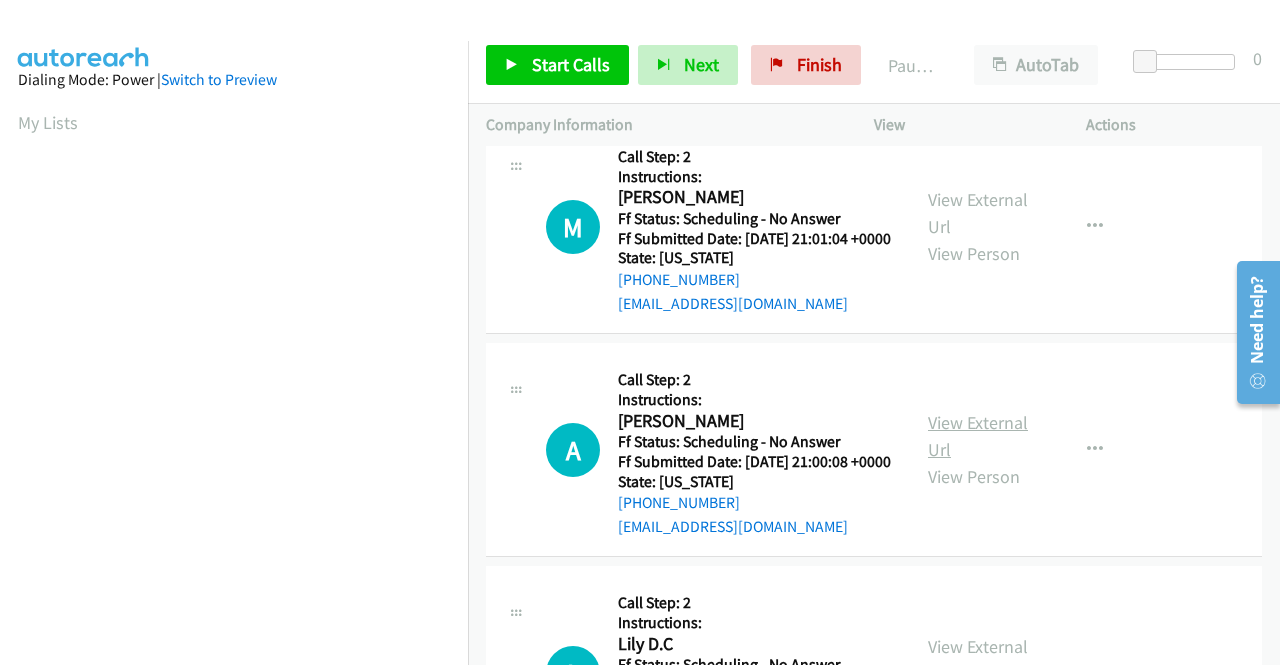 click on "View External Url" at bounding box center [978, 436] 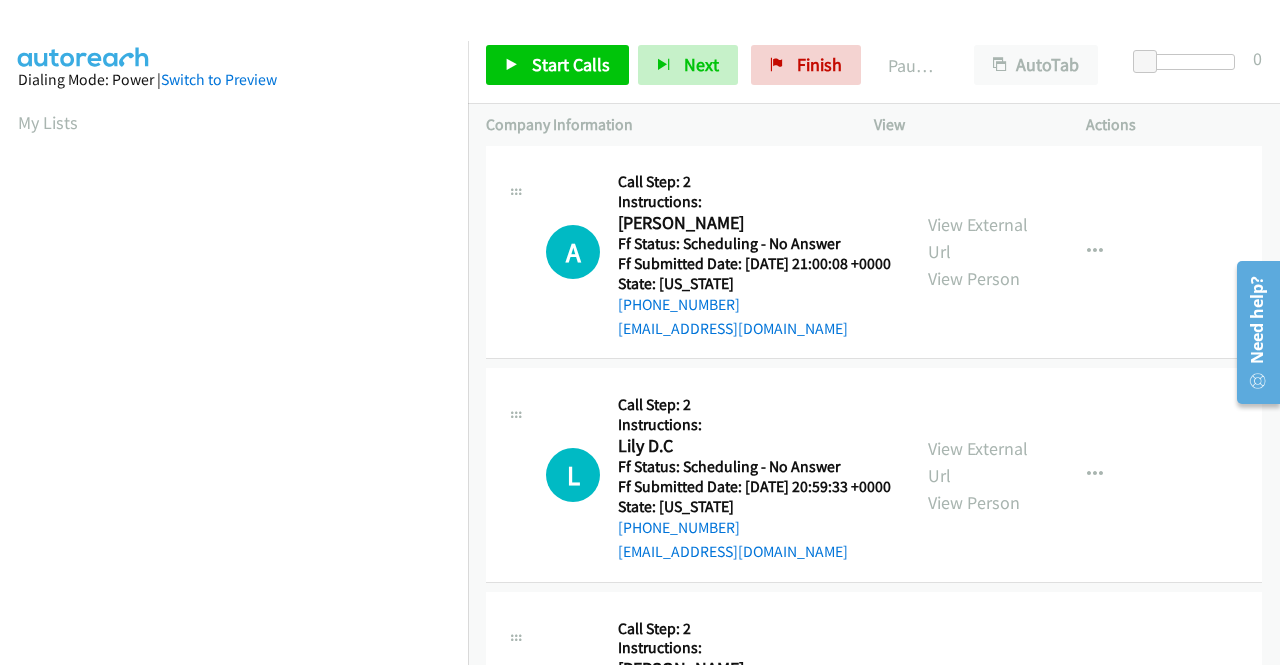 scroll, scrollTop: 900, scrollLeft: 0, axis: vertical 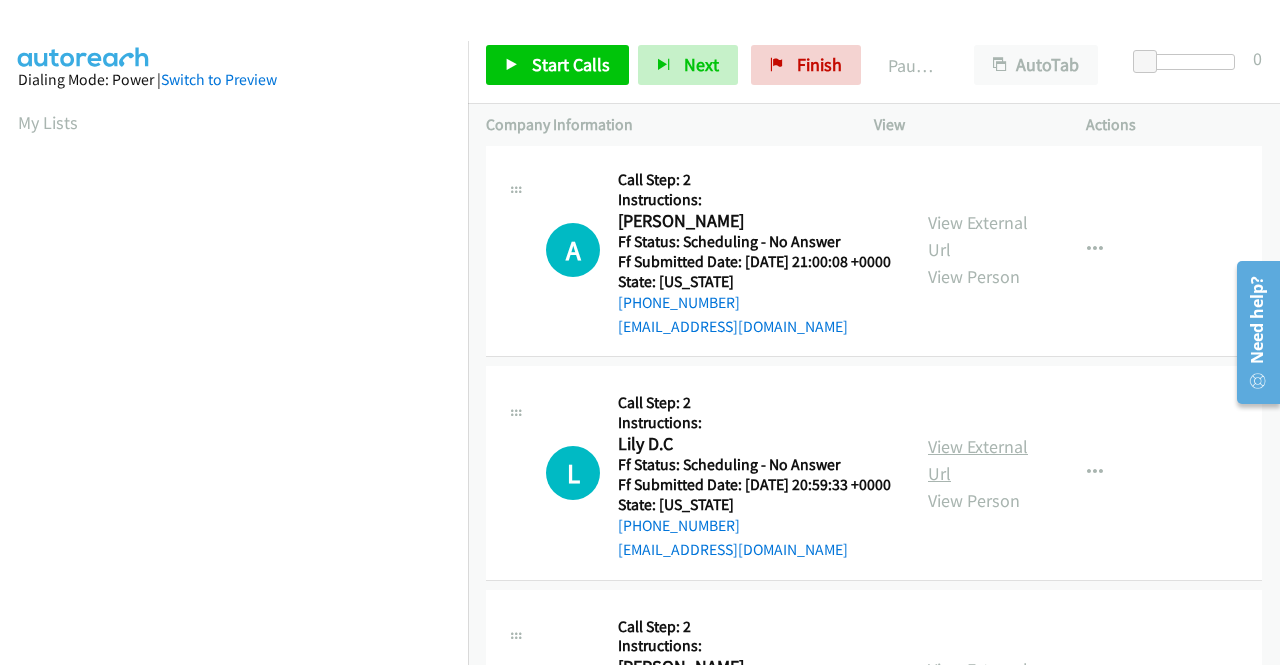 click on "View External Url" at bounding box center [978, 460] 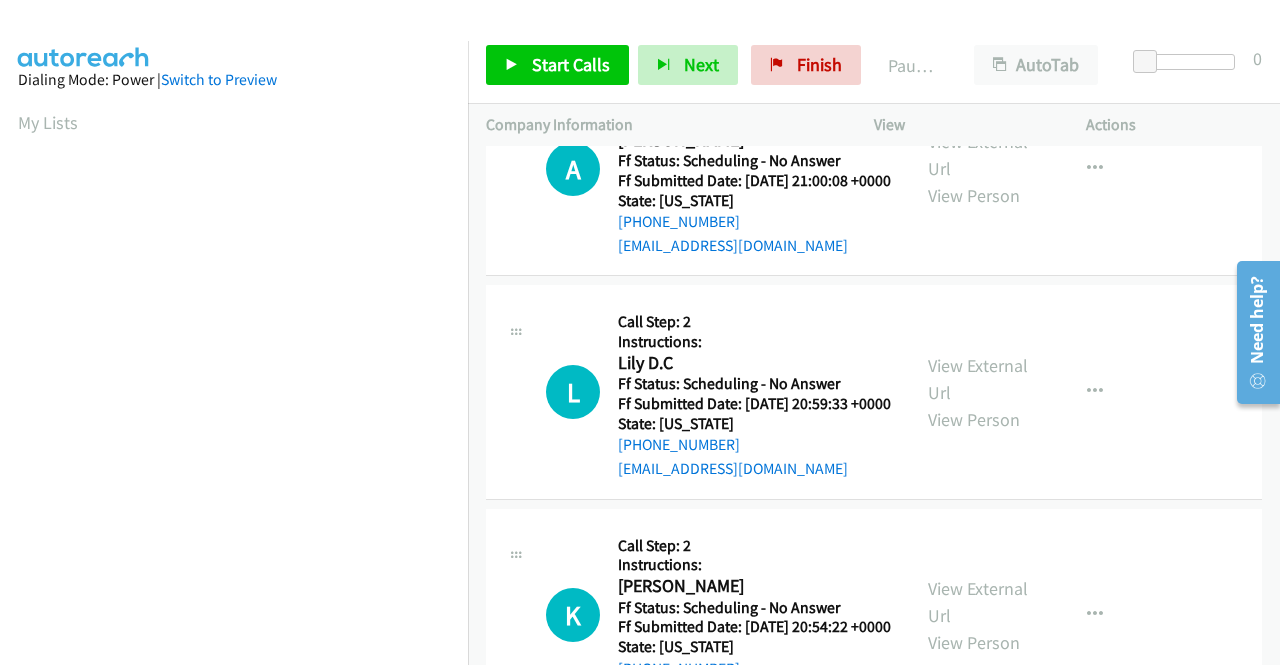 scroll, scrollTop: 1200, scrollLeft: 0, axis: vertical 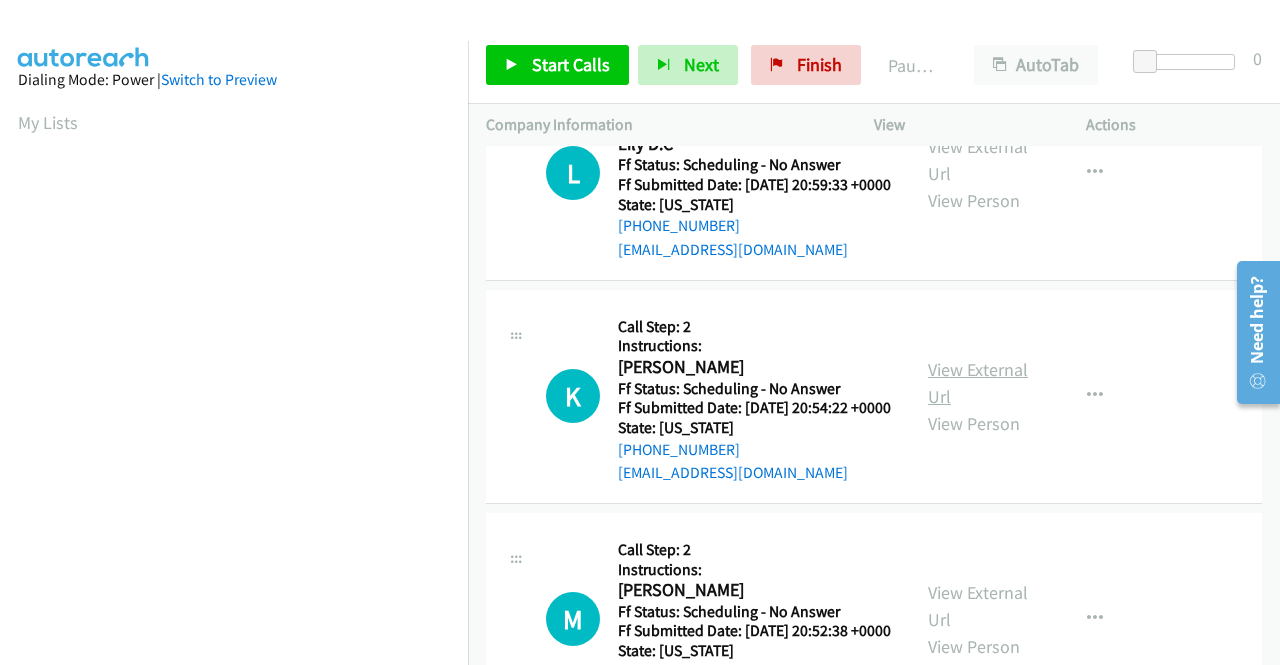 click on "View External Url" at bounding box center [978, 383] 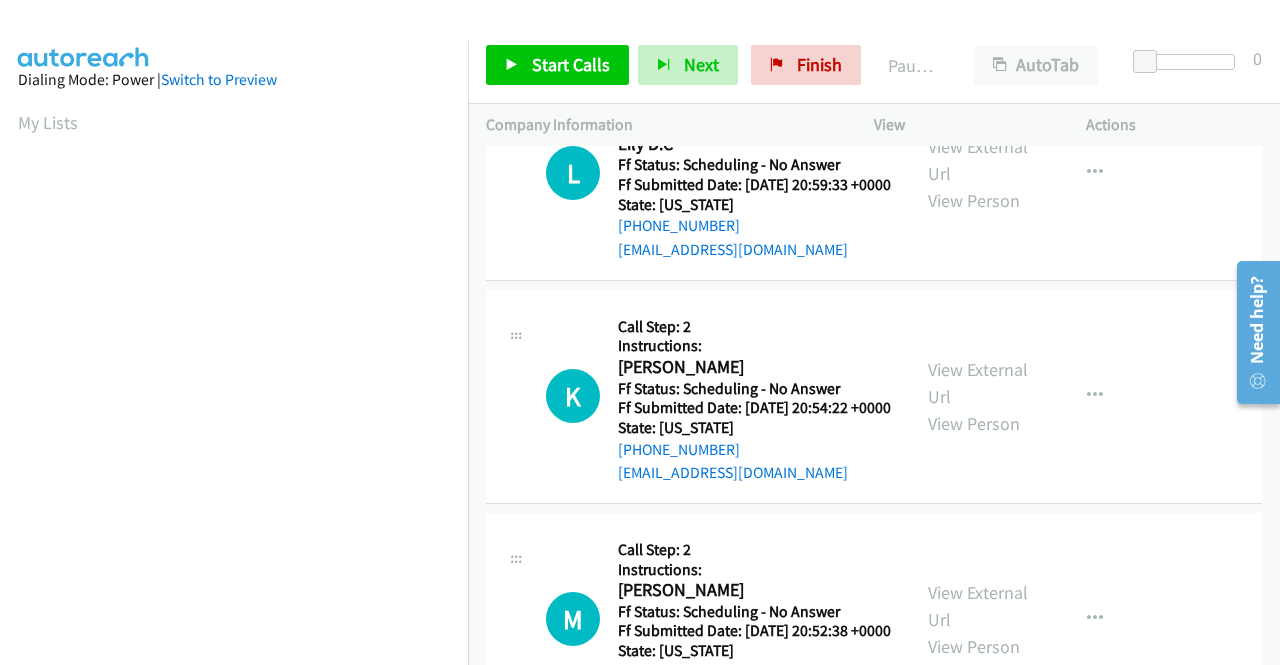 scroll, scrollTop: 1400, scrollLeft: 0, axis: vertical 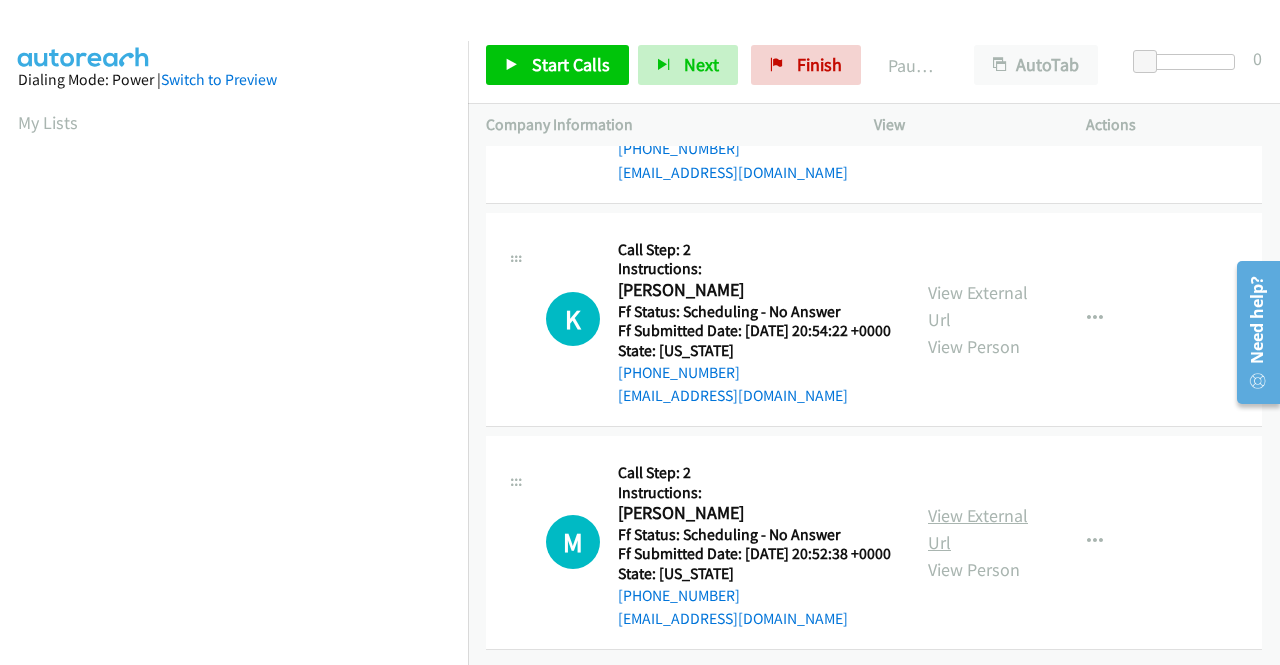 click on "View External Url" at bounding box center [978, 529] 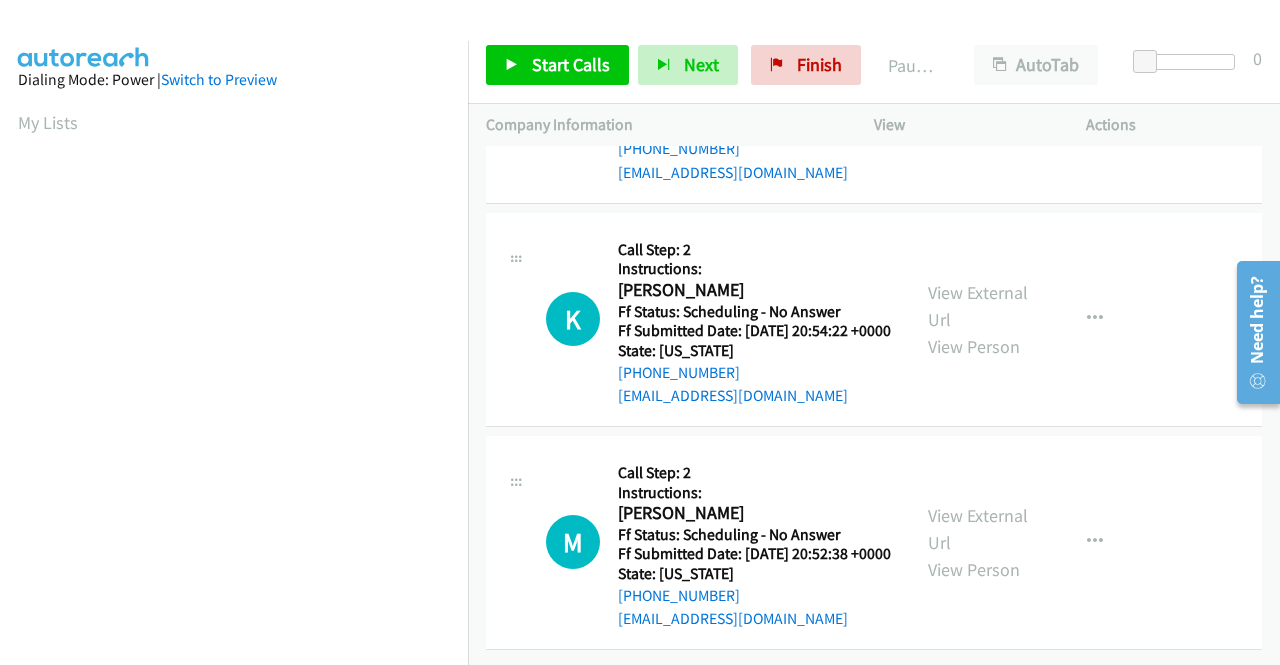scroll, scrollTop: 1446, scrollLeft: 0, axis: vertical 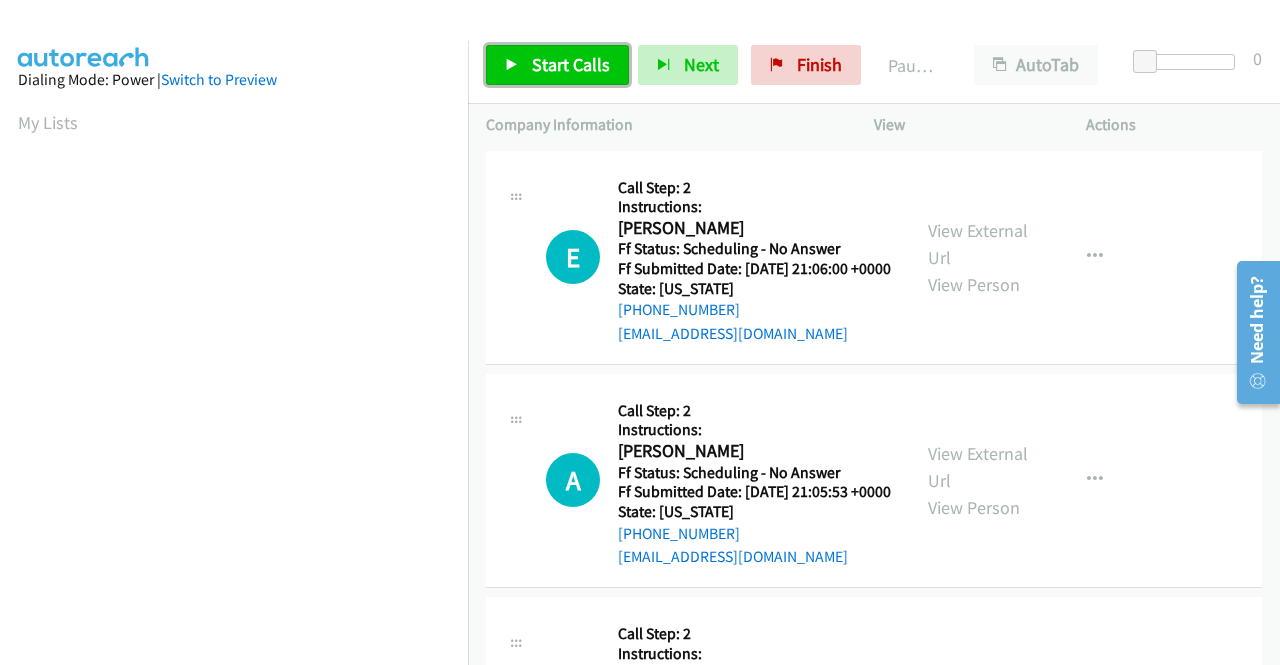 click on "Start Calls" at bounding box center [557, 65] 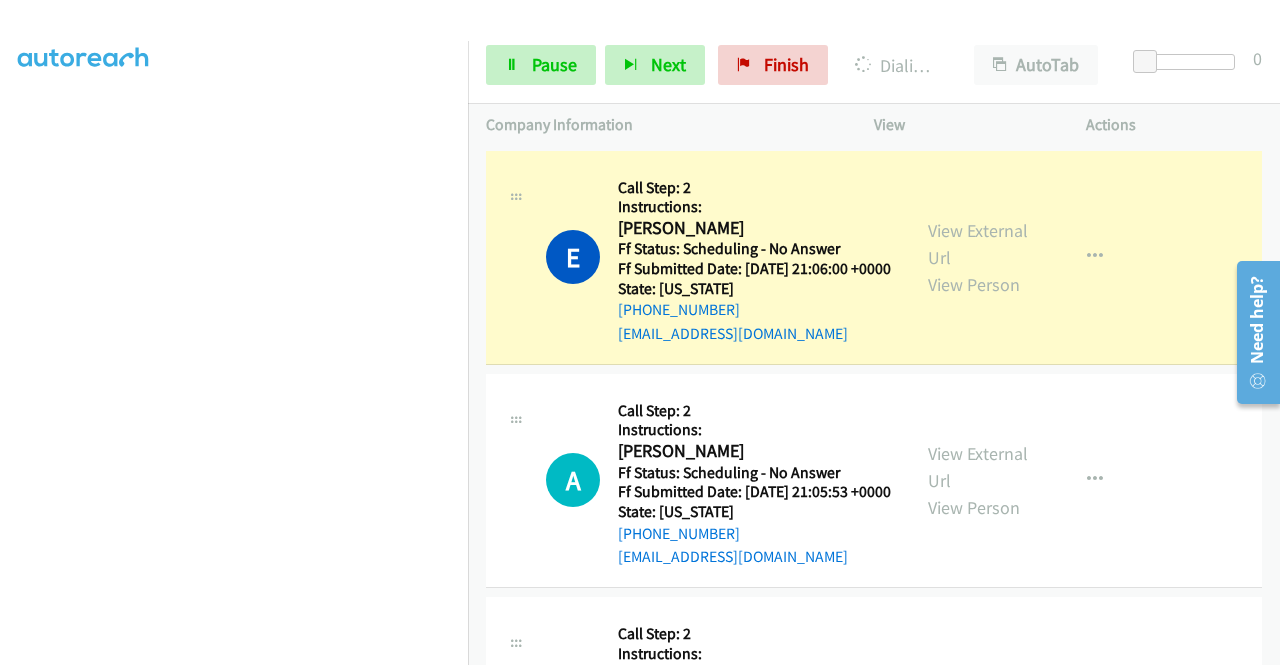scroll, scrollTop: 456, scrollLeft: 0, axis: vertical 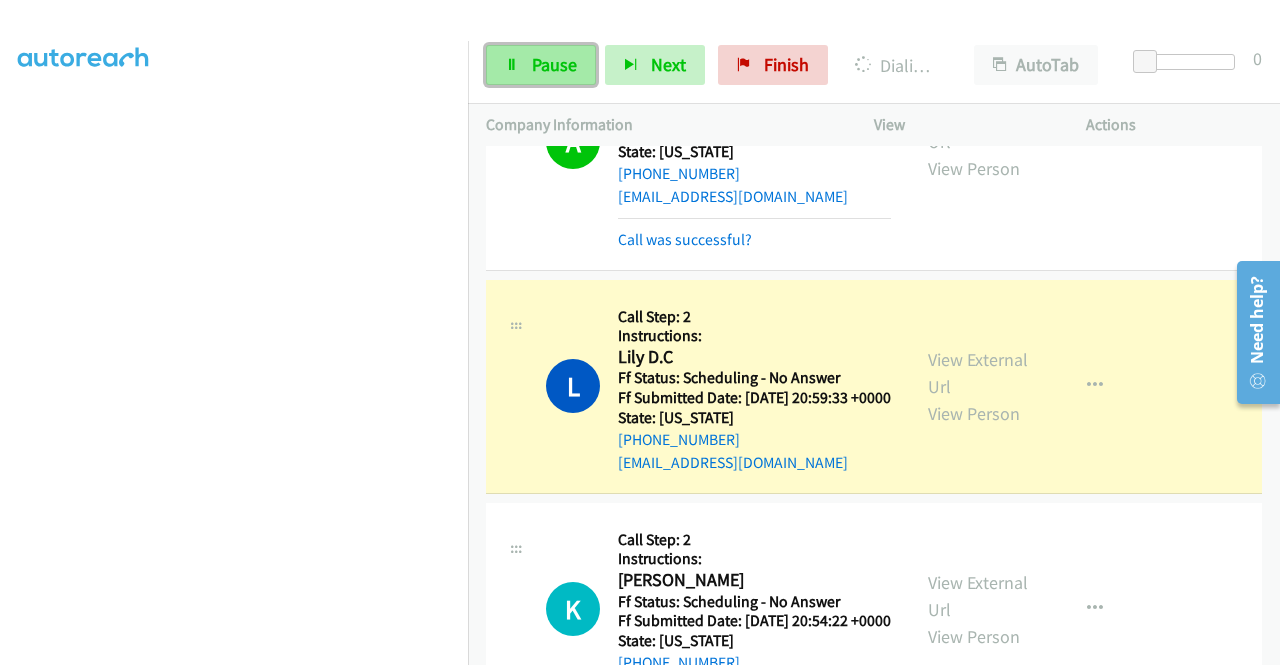 click on "Pause" at bounding box center (541, 65) 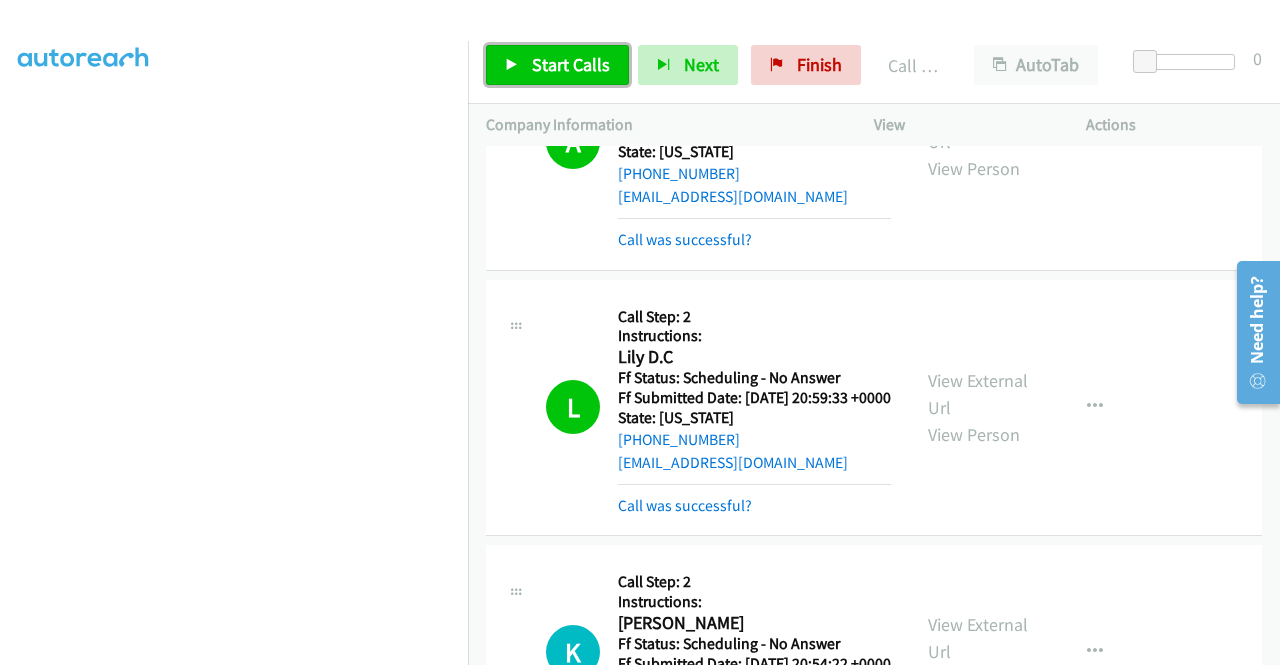 click on "Start Calls" at bounding box center (571, 64) 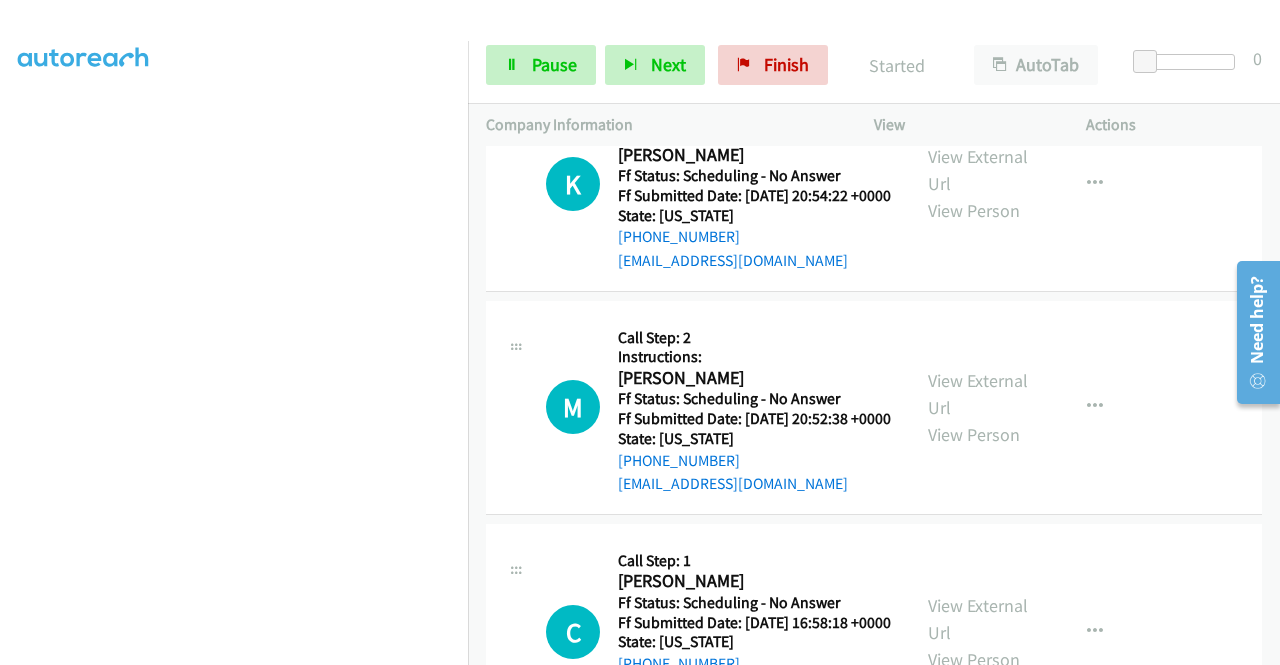 scroll, scrollTop: 1700, scrollLeft: 0, axis: vertical 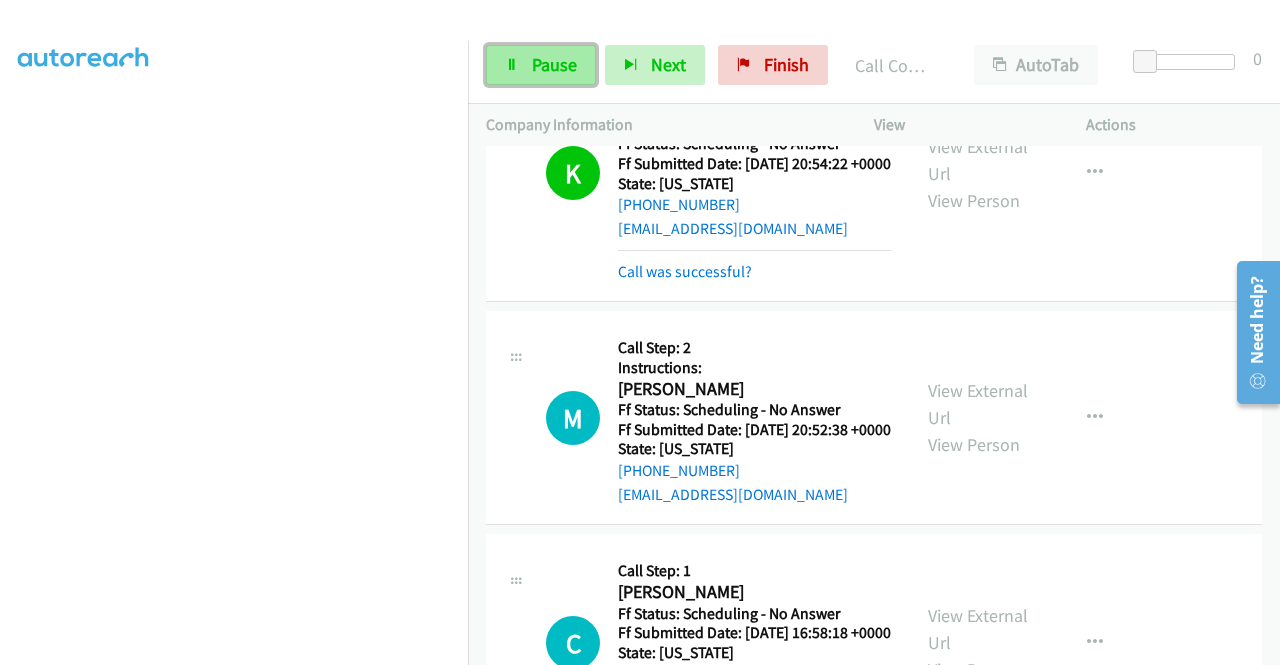 click on "Pause" at bounding box center [554, 64] 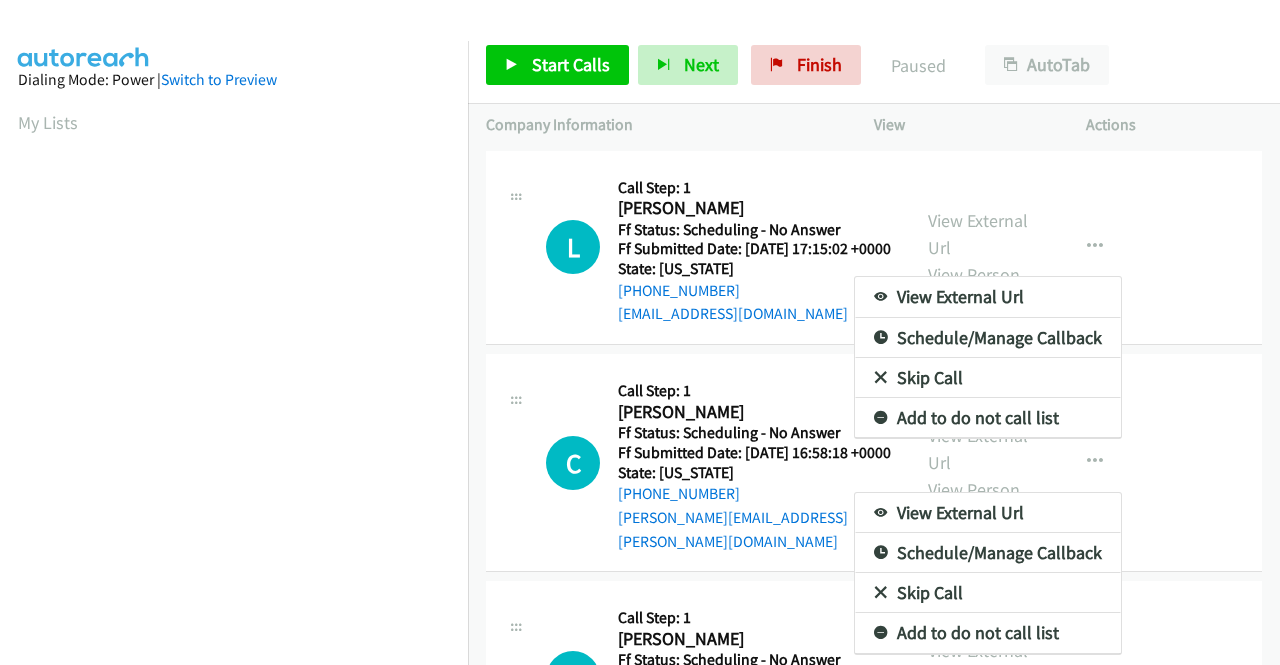 scroll, scrollTop: 0, scrollLeft: 0, axis: both 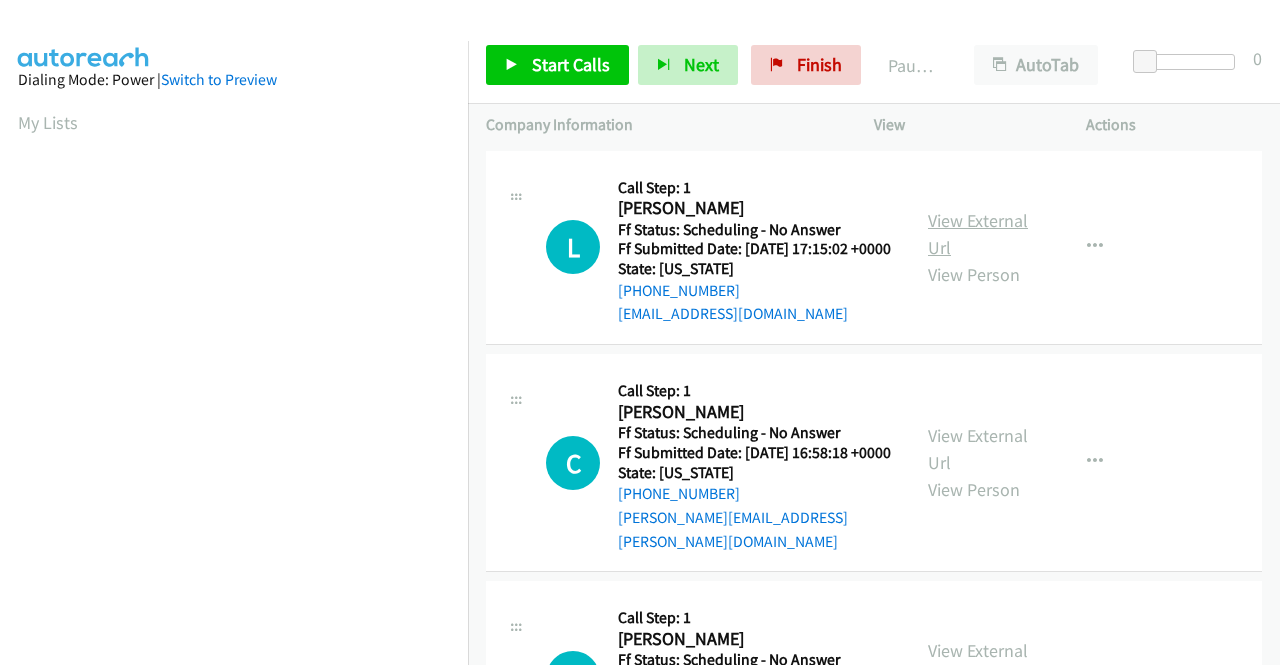 click on "View External Url" at bounding box center (978, 234) 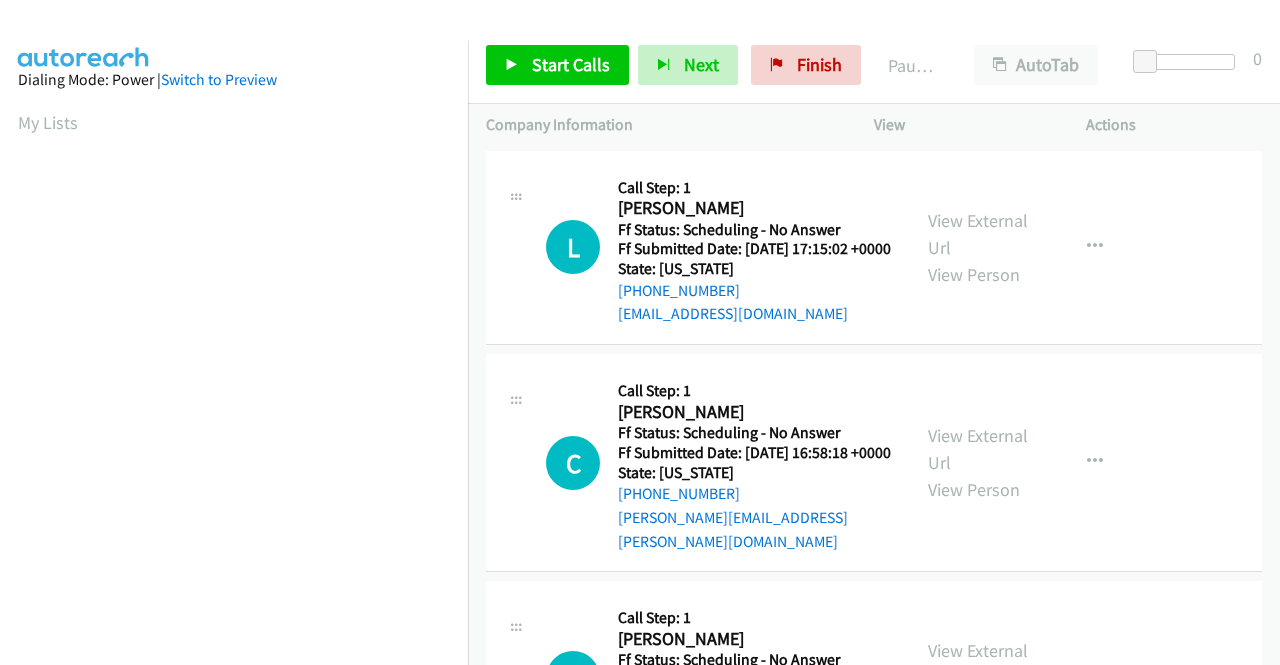 scroll, scrollTop: 0, scrollLeft: 0, axis: both 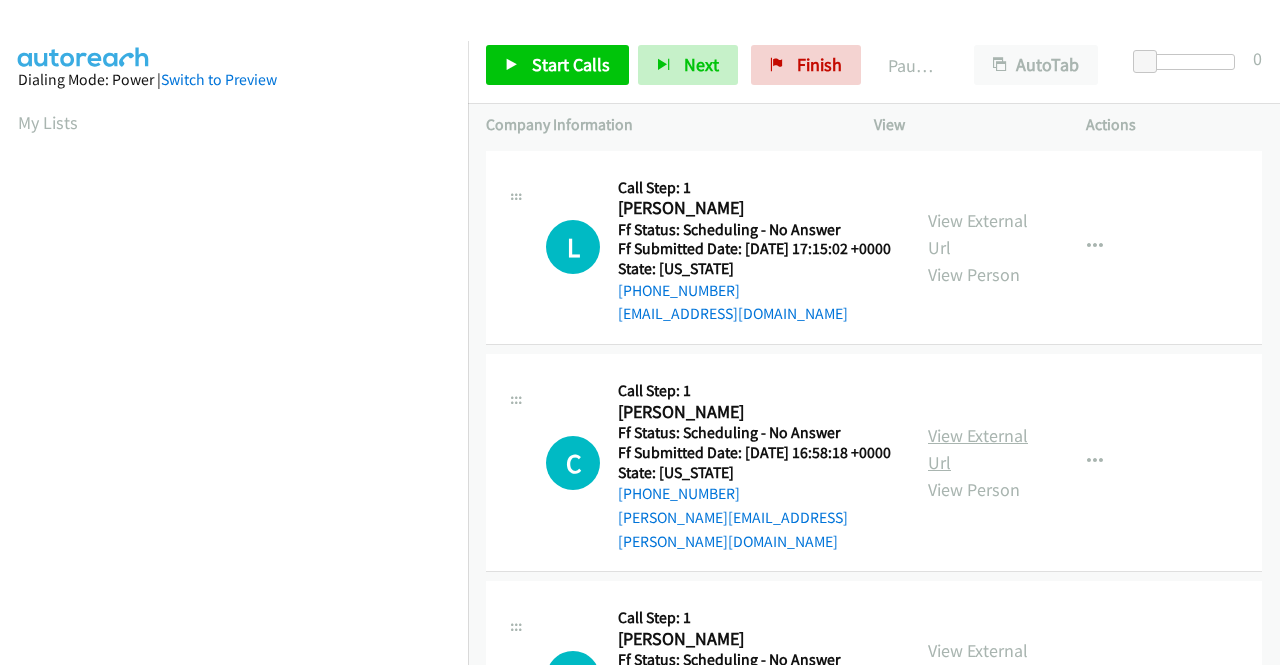 click on "View External Url" at bounding box center (978, 449) 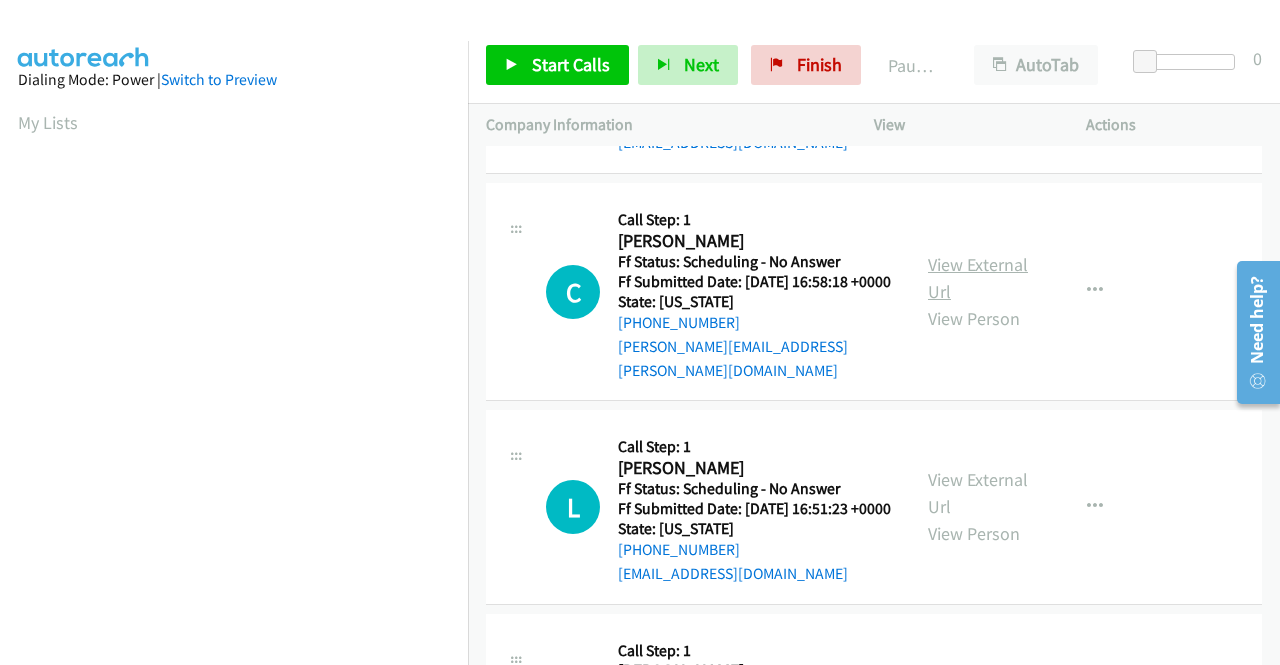 scroll, scrollTop: 200, scrollLeft: 0, axis: vertical 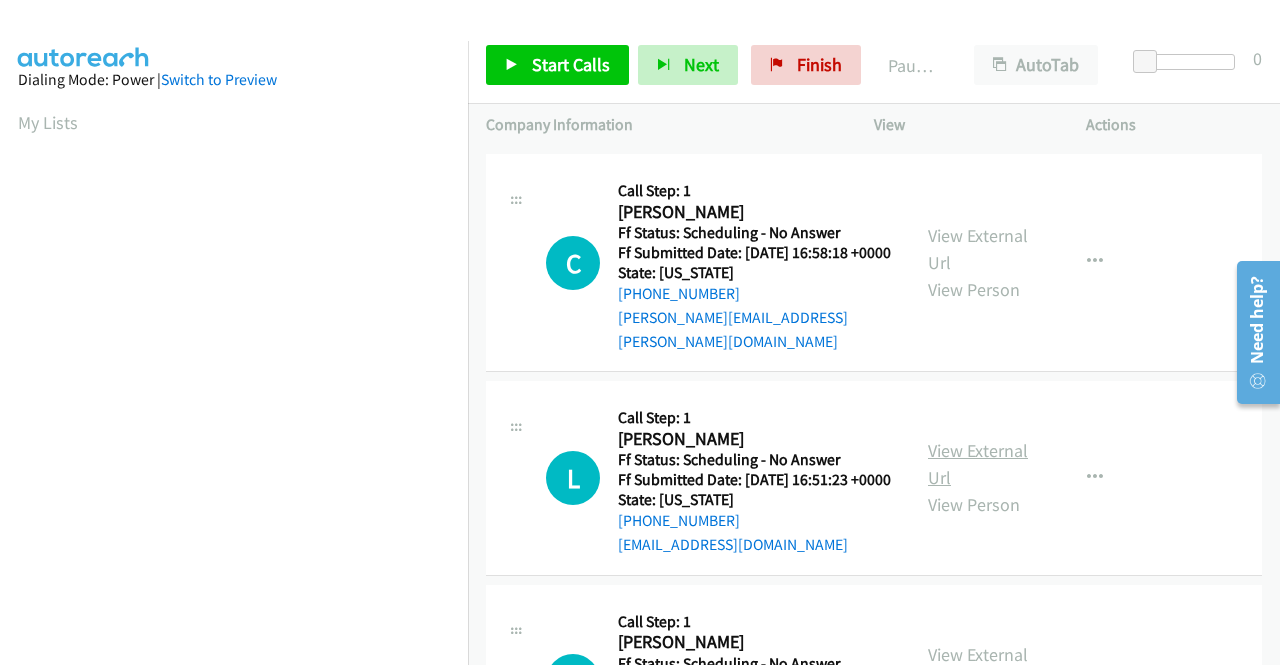 click on "View External Url" at bounding box center (978, 464) 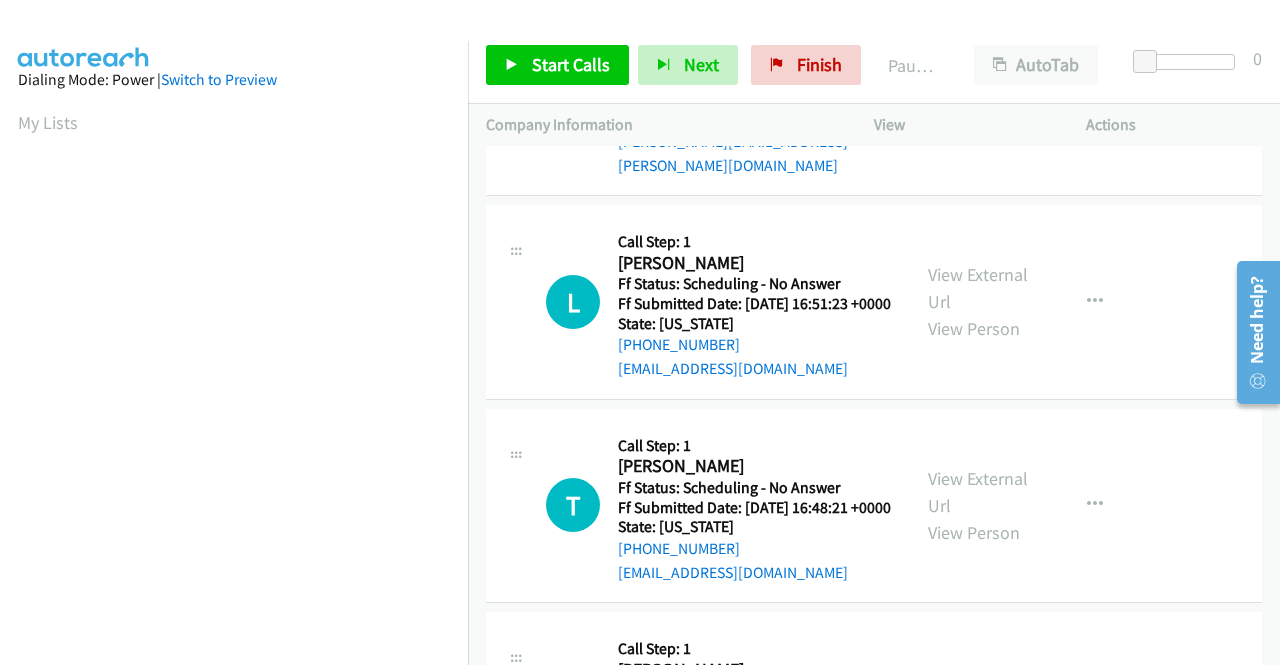 scroll, scrollTop: 400, scrollLeft: 0, axis: vertical 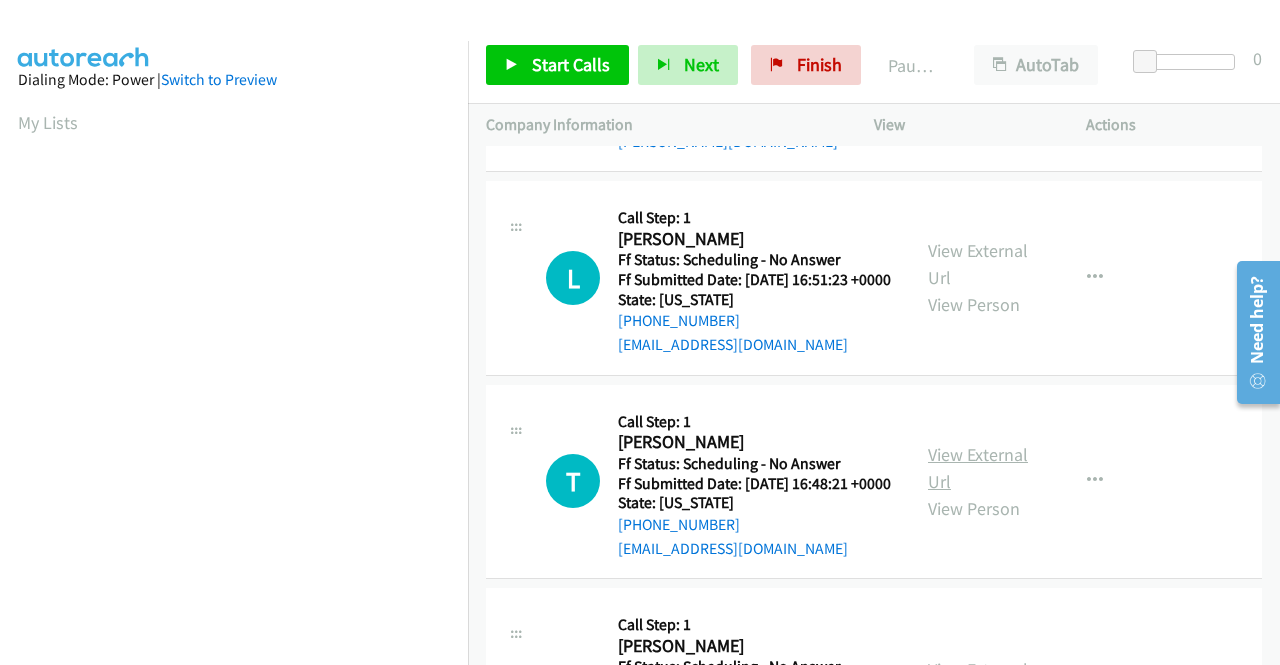click on "View External Url" at bounding box center [978, 468] 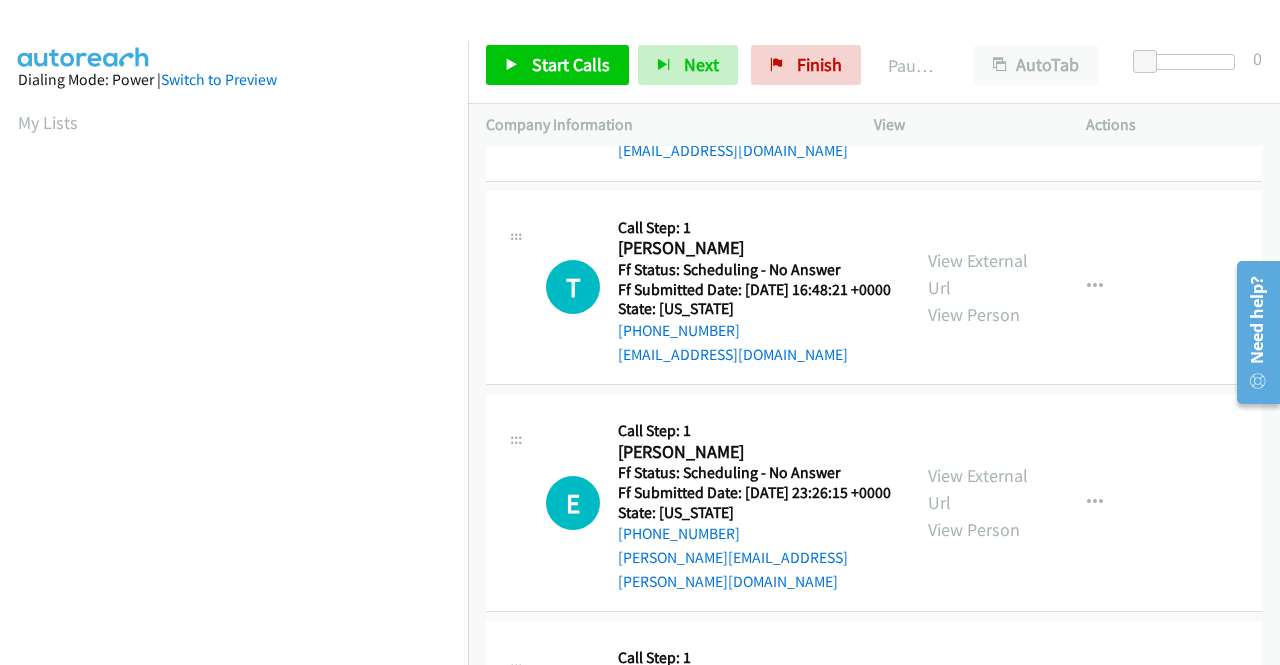 scroll, scrollTop: 700, scrollLeft: 0, axis: vertical 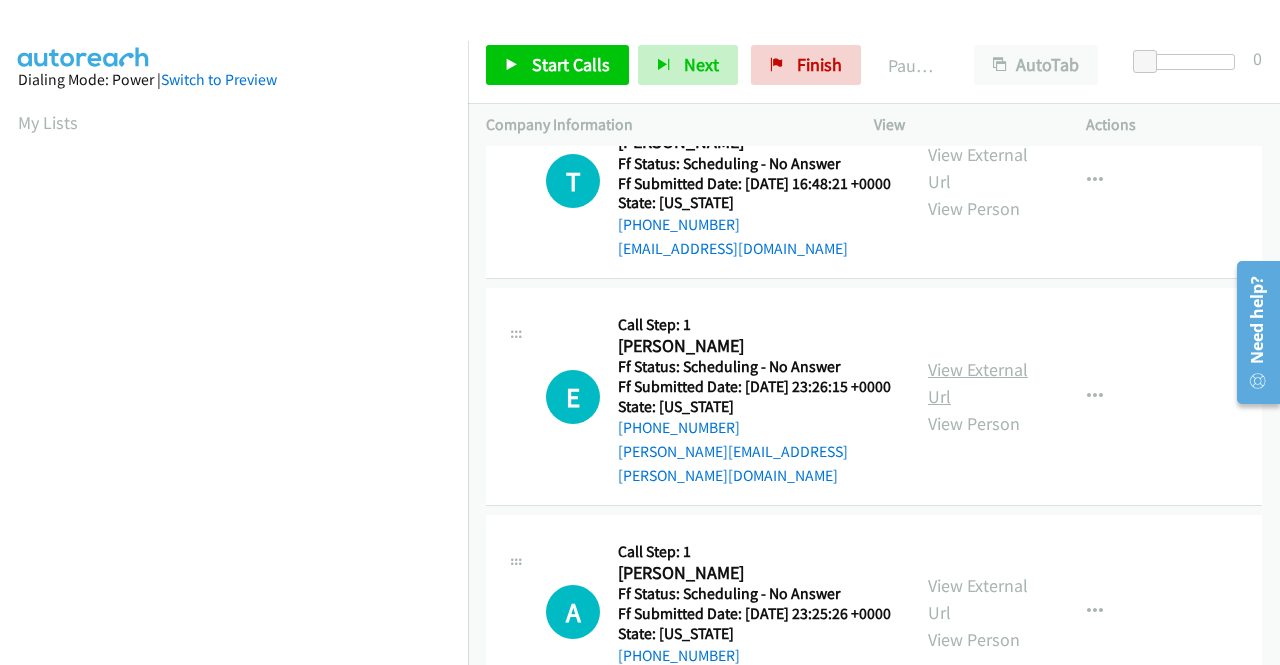 click on "View External Url" at bounding box center [978, 383] 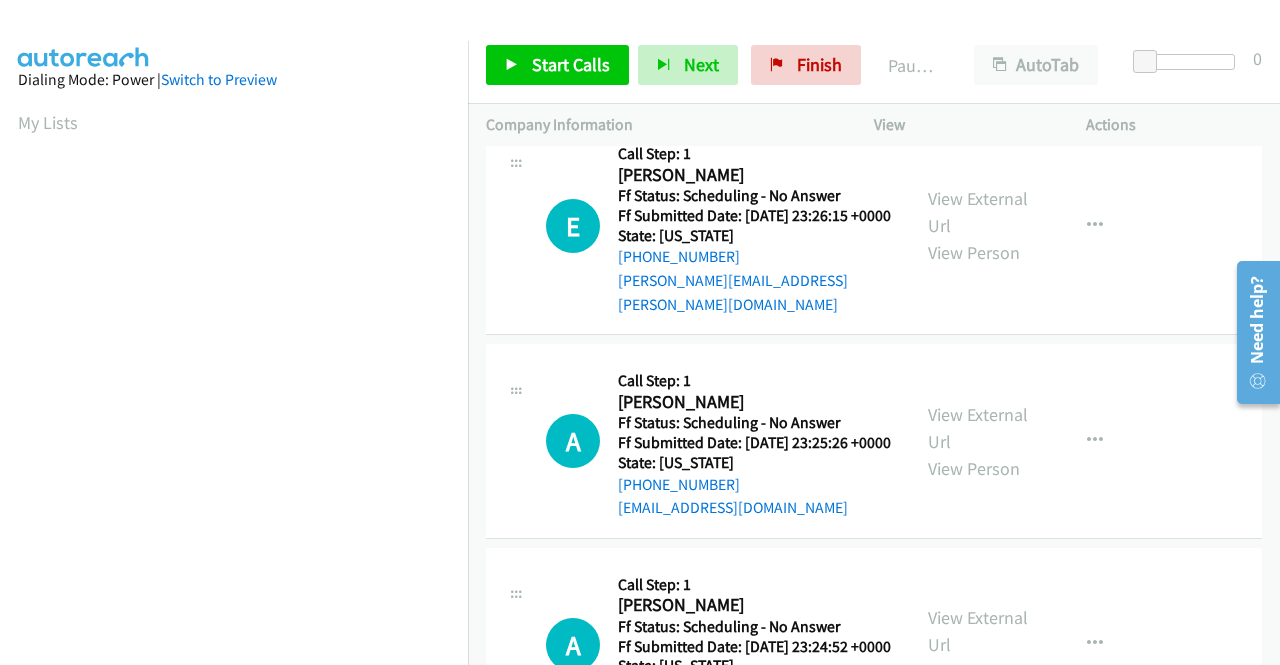 scroll, scrollTop: 900, scrollLeft: 0, axis: vertical 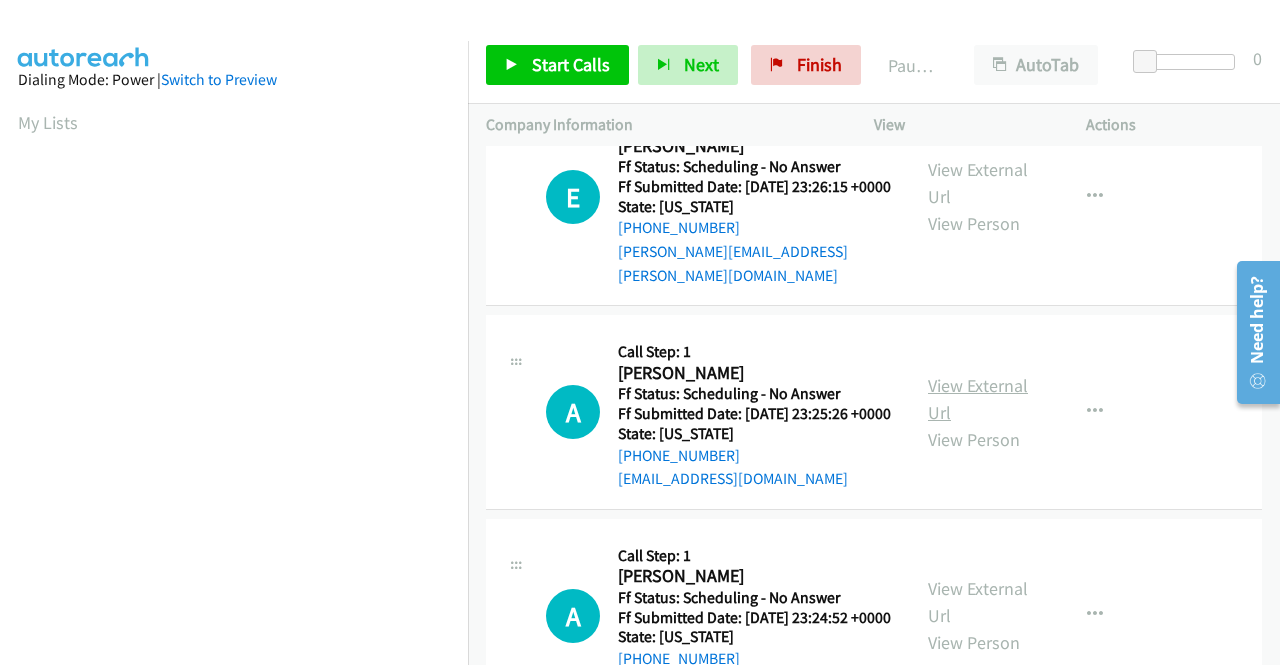 click on "View External Url" at bounding box center (978, 399) 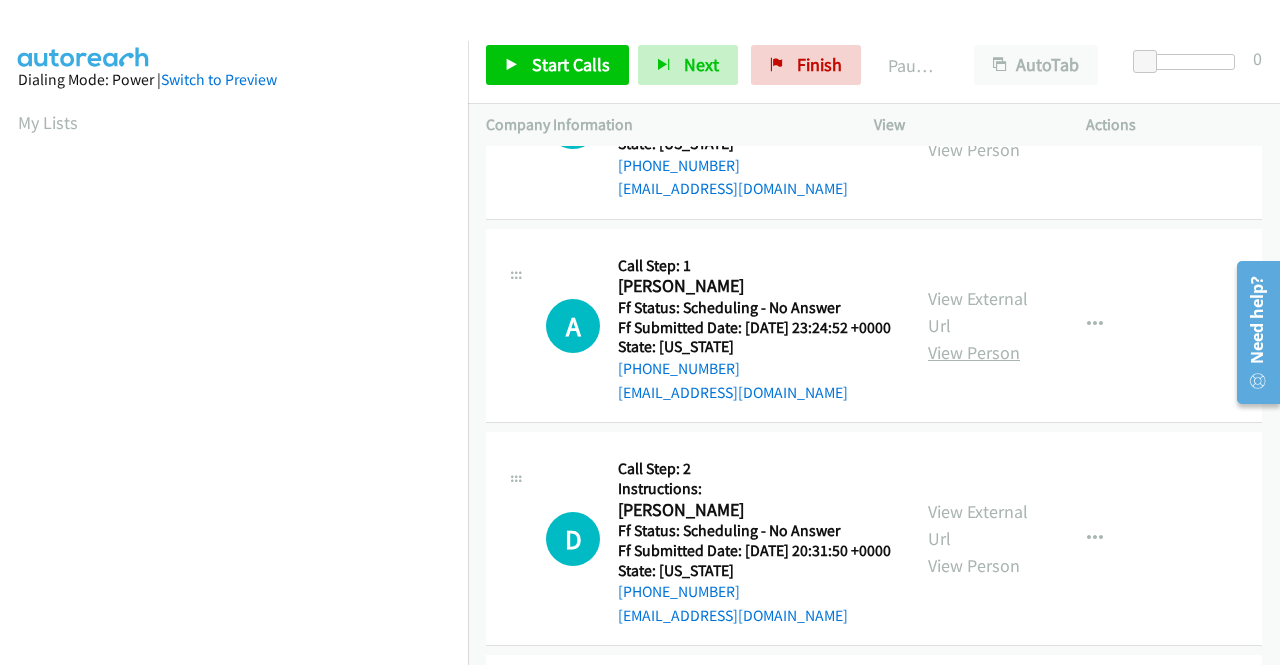 scroll, scrollTop: 1200, scrollLeft: 0, axis: vertical 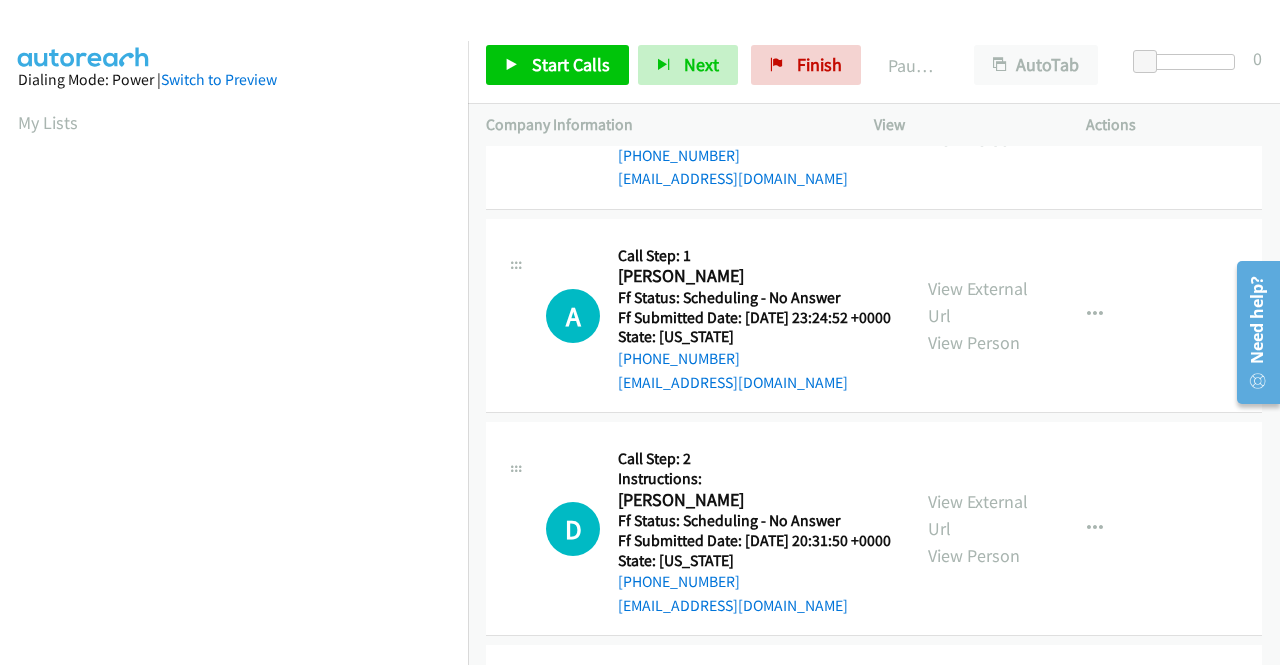 click on "View External Url
View Person" at bounding box center [980, 315] 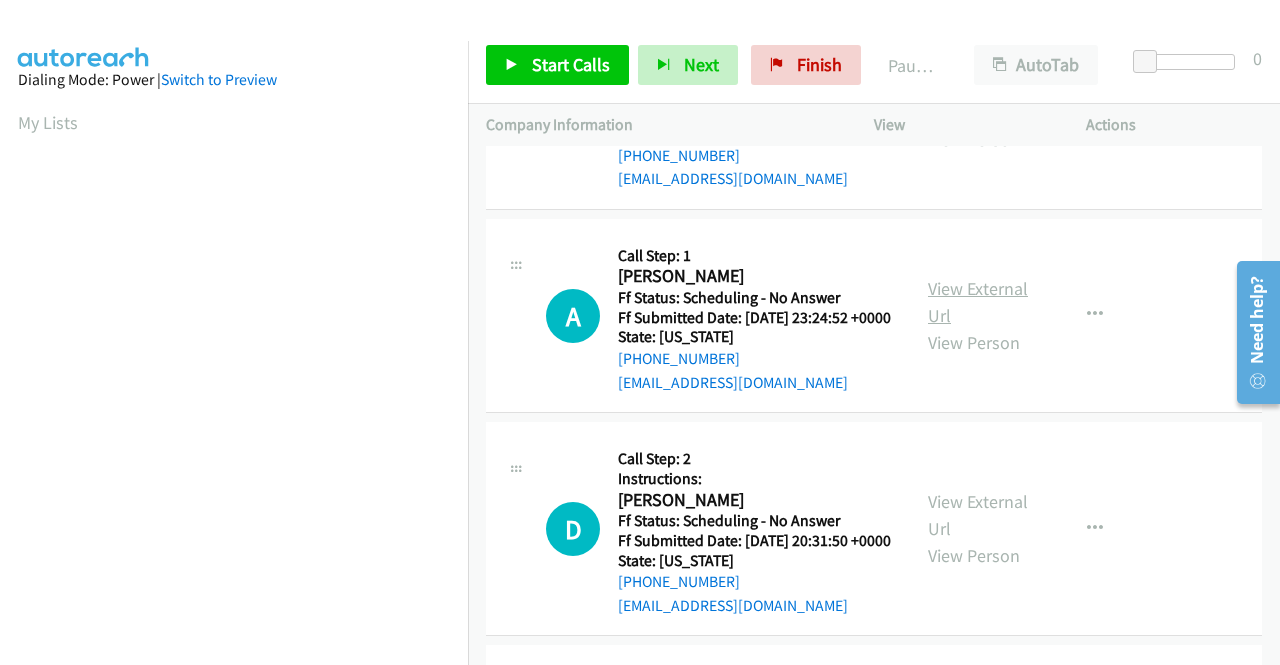click on "View External Url" at bounding box center (978, 302) 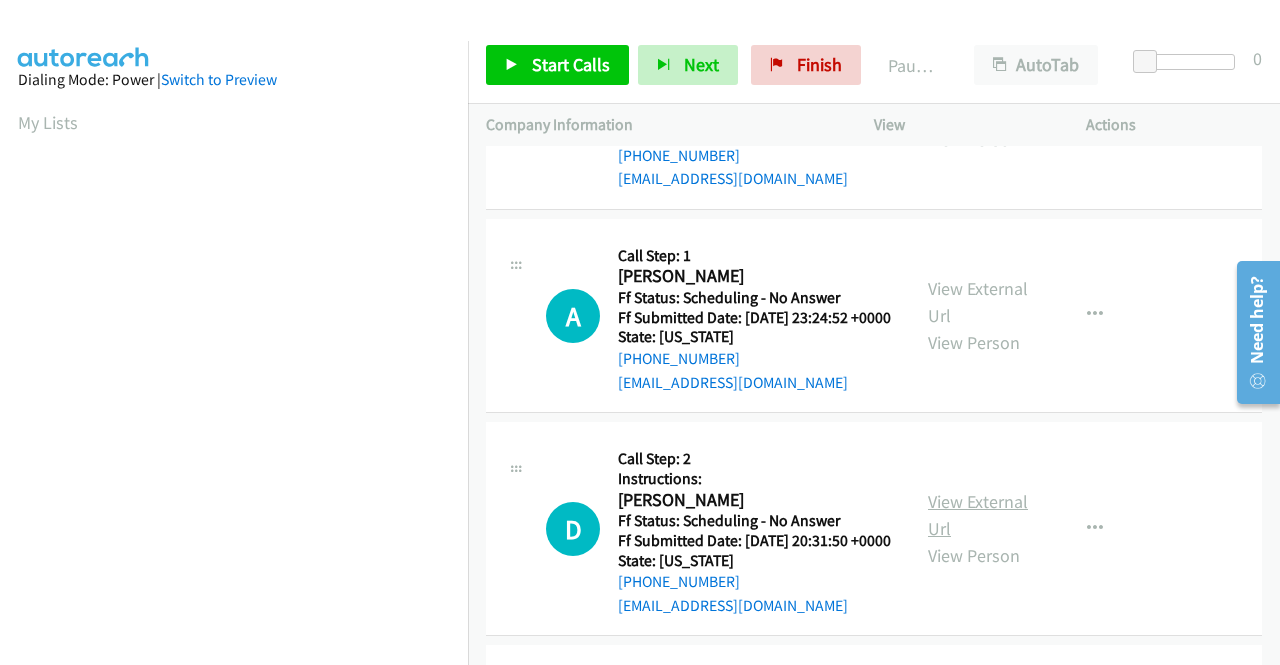 click on "View External Url" at bounding box center [978, 515] 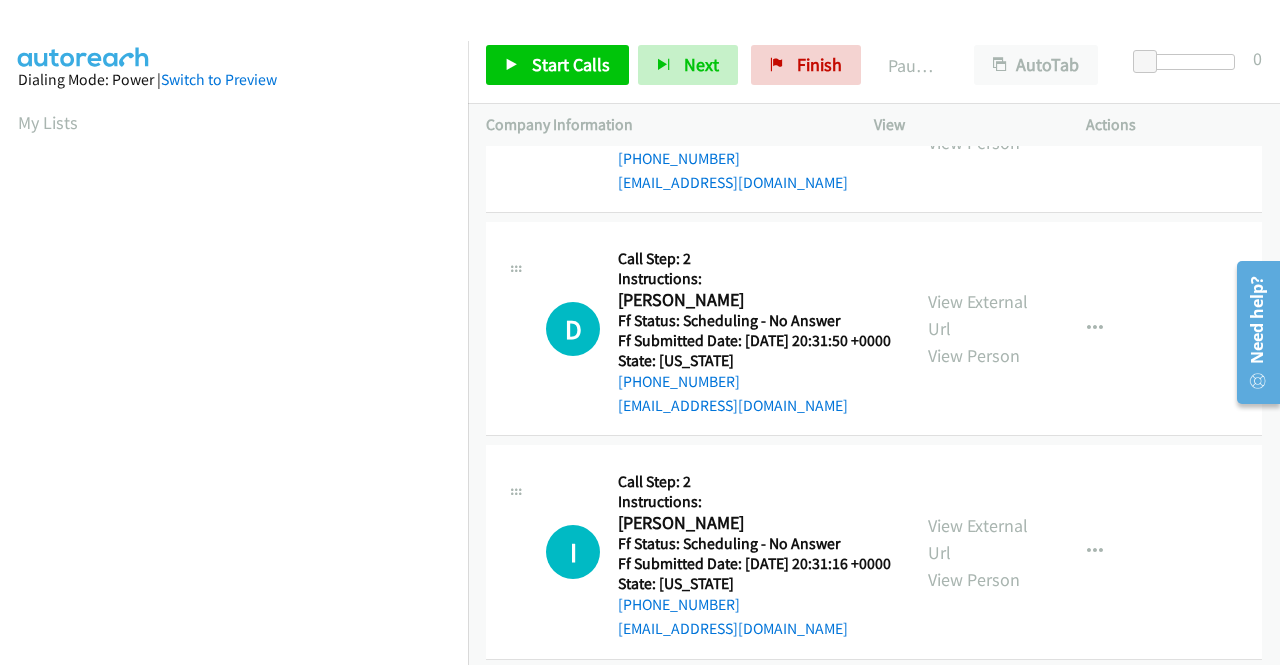 scroll, scrollTop: 1500, scrollLeft: 0, axis: vertical 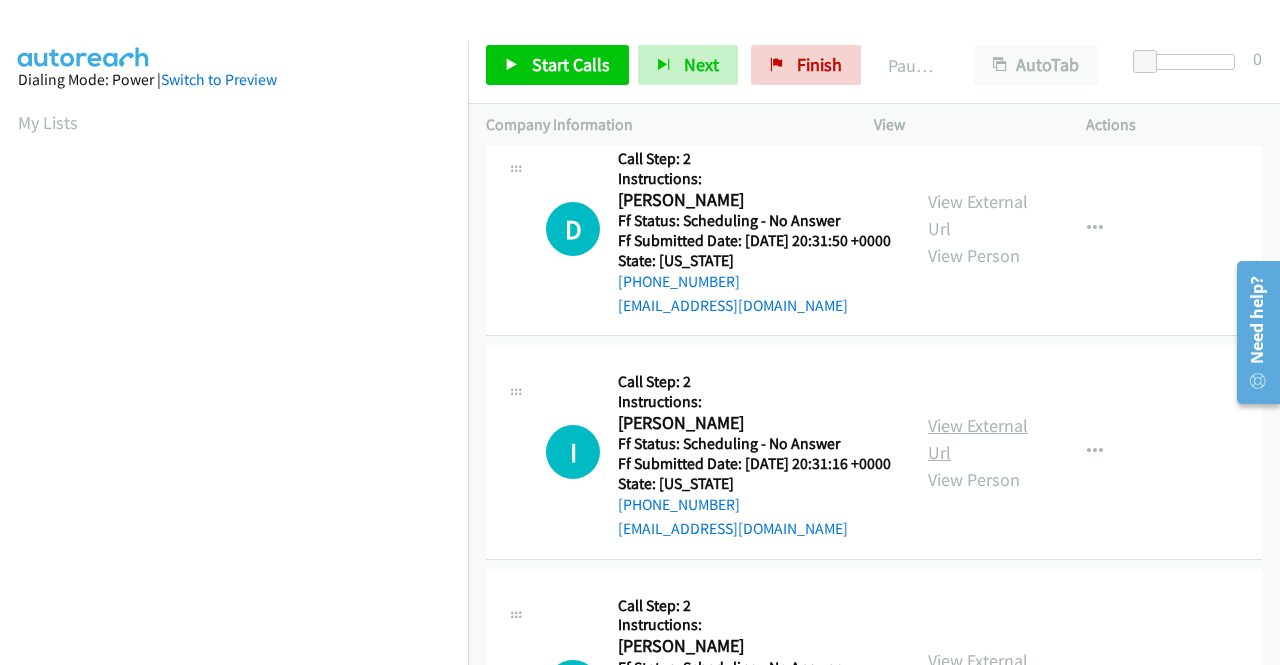 click on "View External Url" at bounding box center (978, 439) 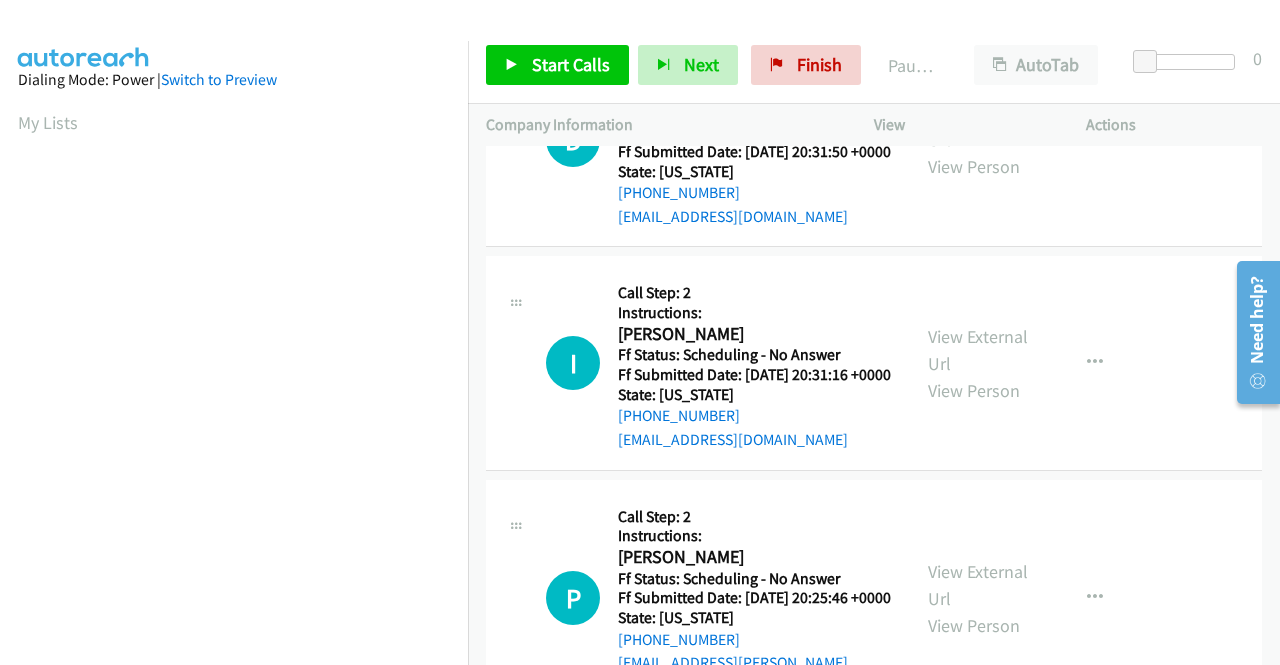scroll, scrollTop: 1700, scrollLeft: 0, axis: vertical 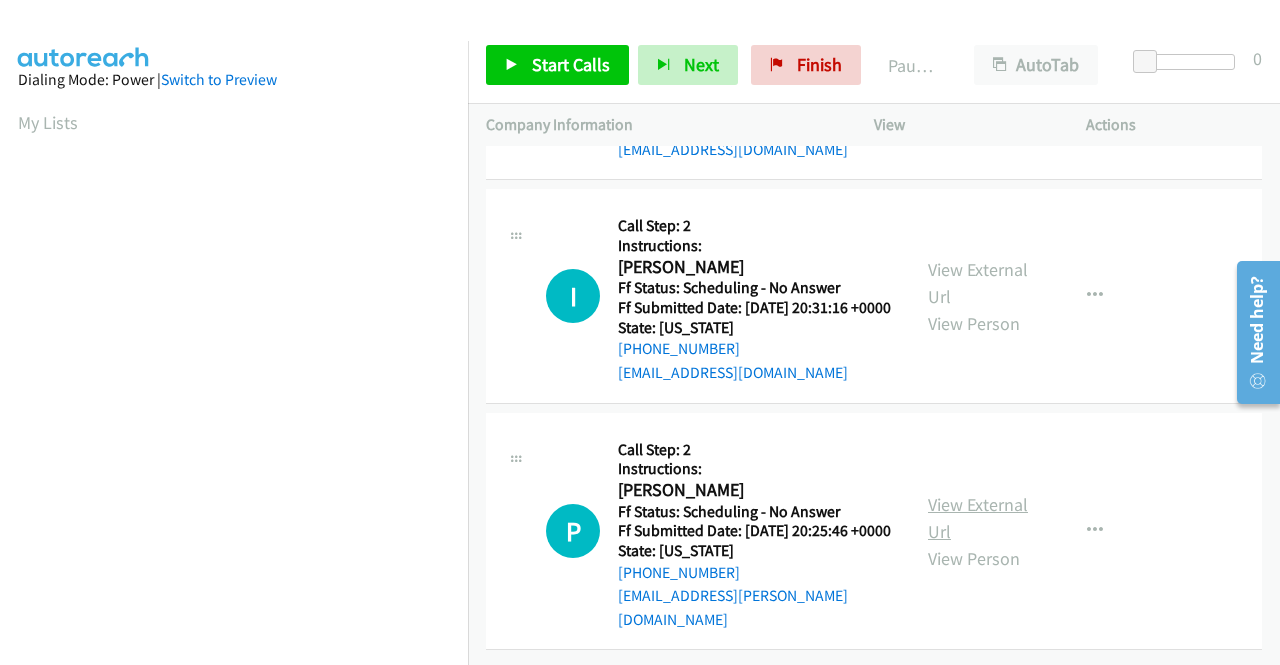 click on "View External Url" at bounding box center [978, 518] 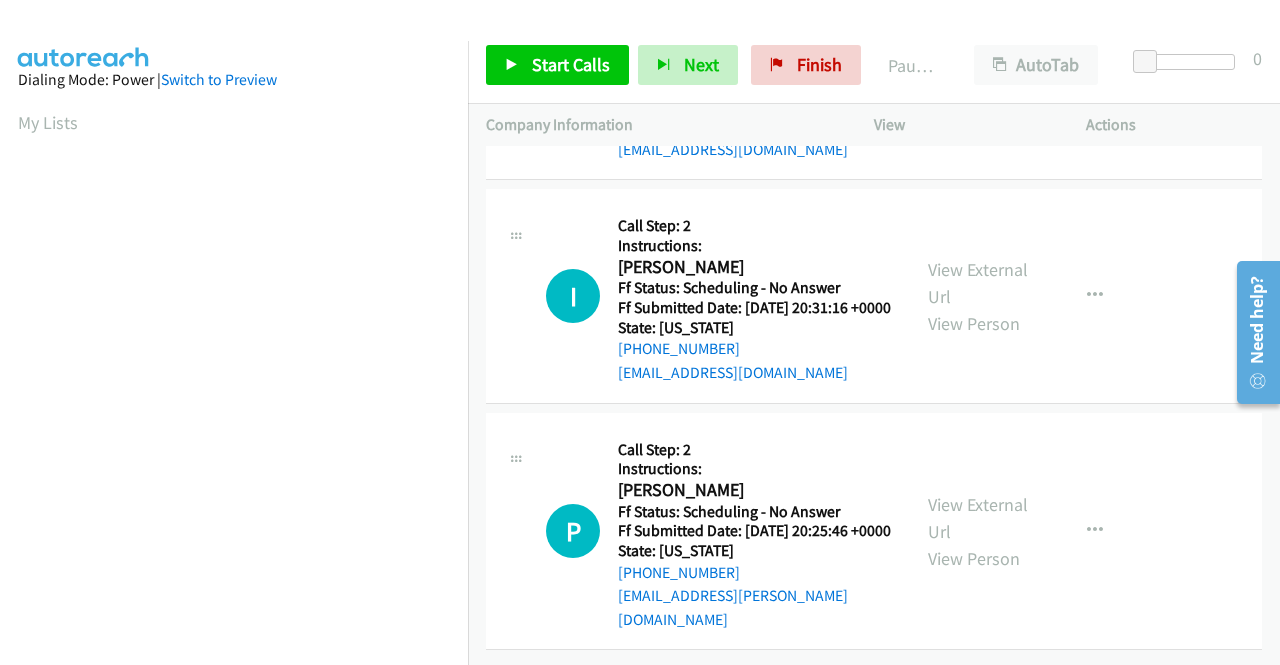 scroll, scrollTop: 1793, scrollLeft: 0, axis: vertical 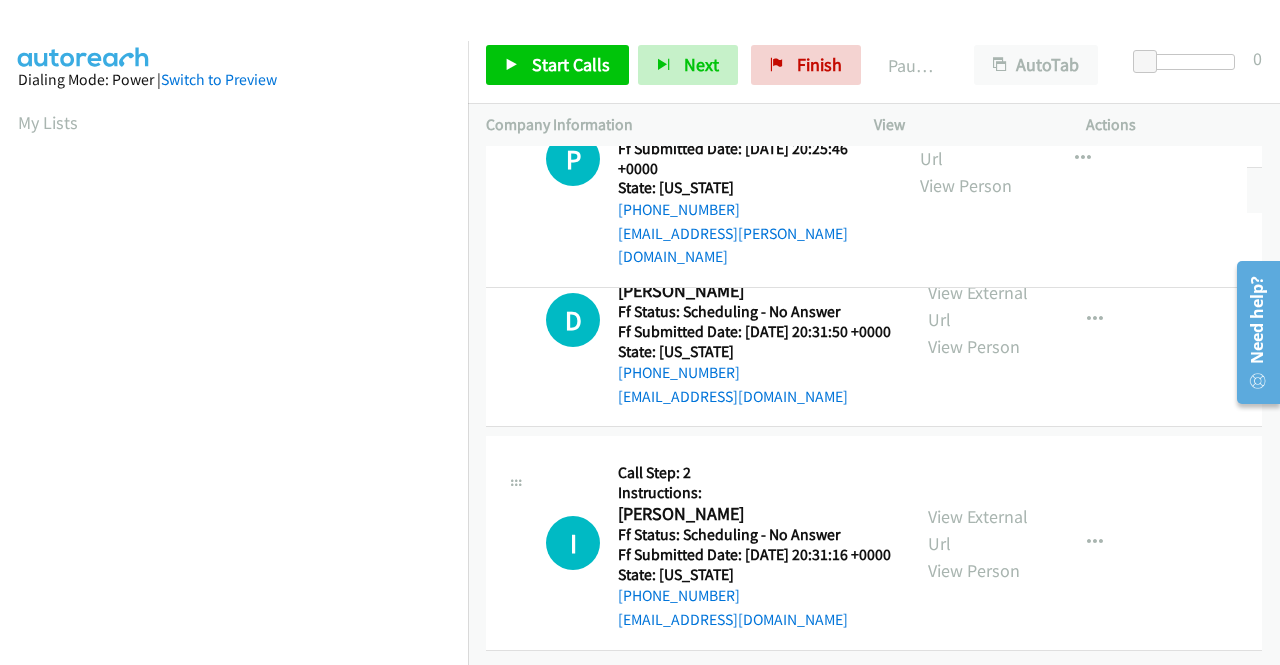 drag, startPoint x: 1264, startPoint y: 591, endPoint x: 1279, endPoint y: 135, distance: 456.24664 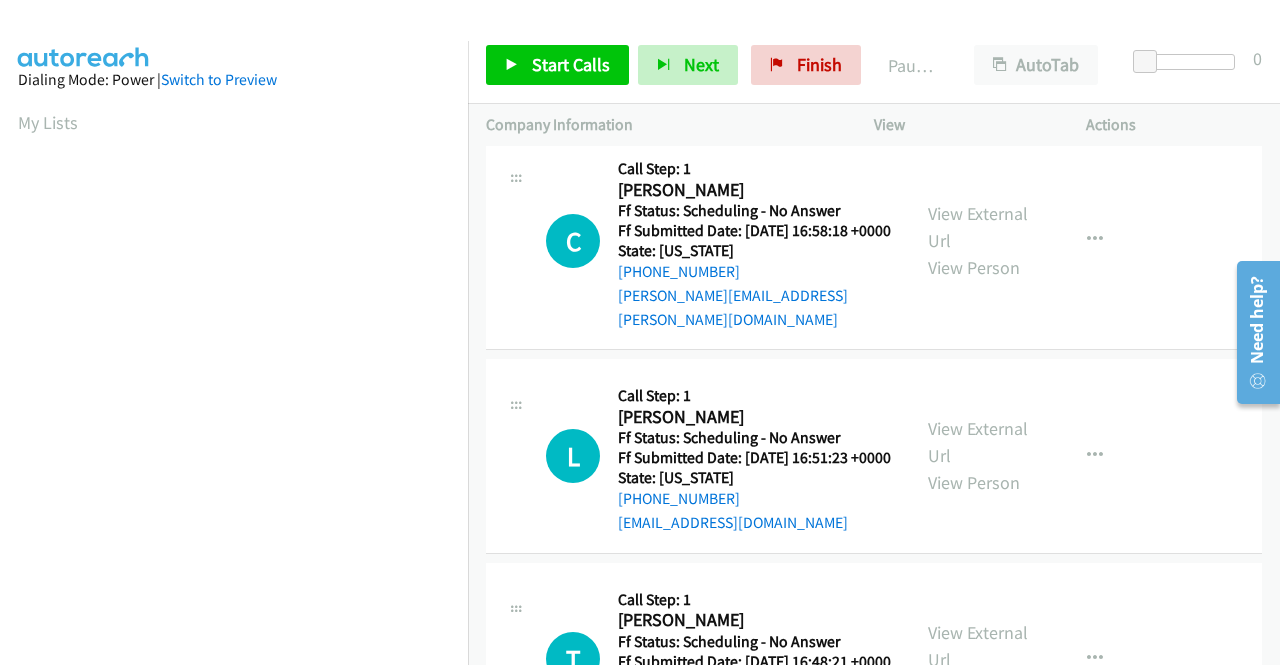 scroll, scrollTop: 0, scrollLeft: 0, axis: both 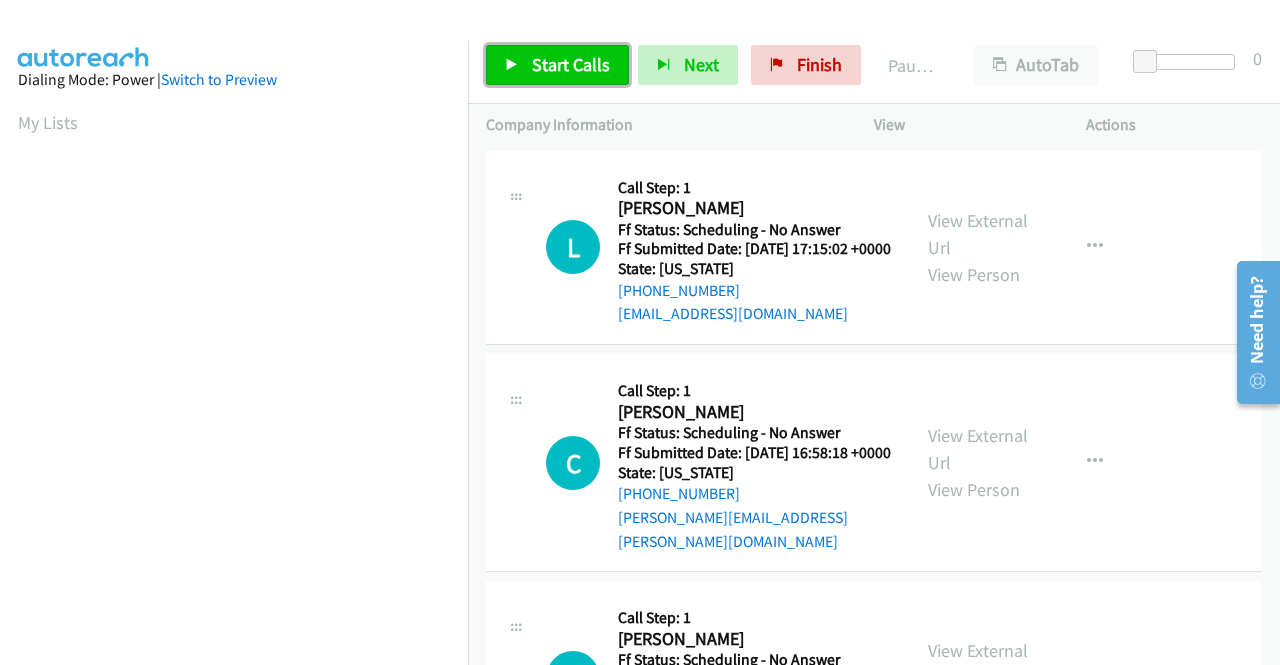 click on "Start Calls" at bounding box center (571, 64) 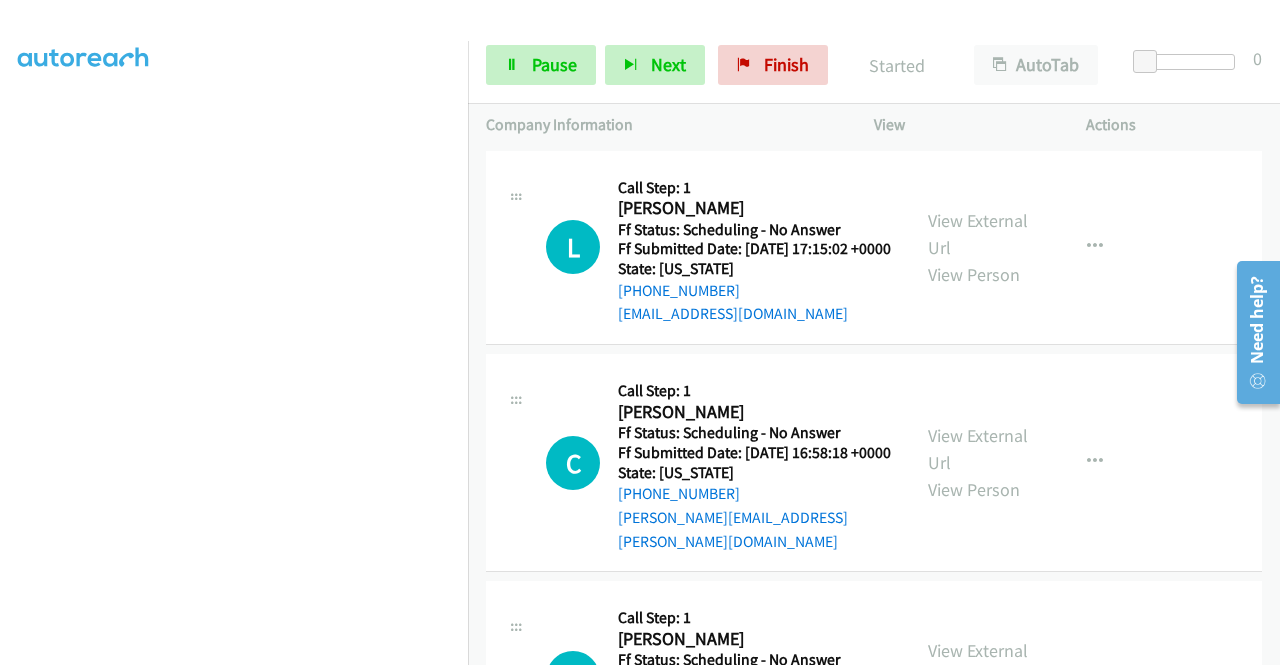 scroll, scrollTop: 456, scrollLeft: 0, axis: vertical 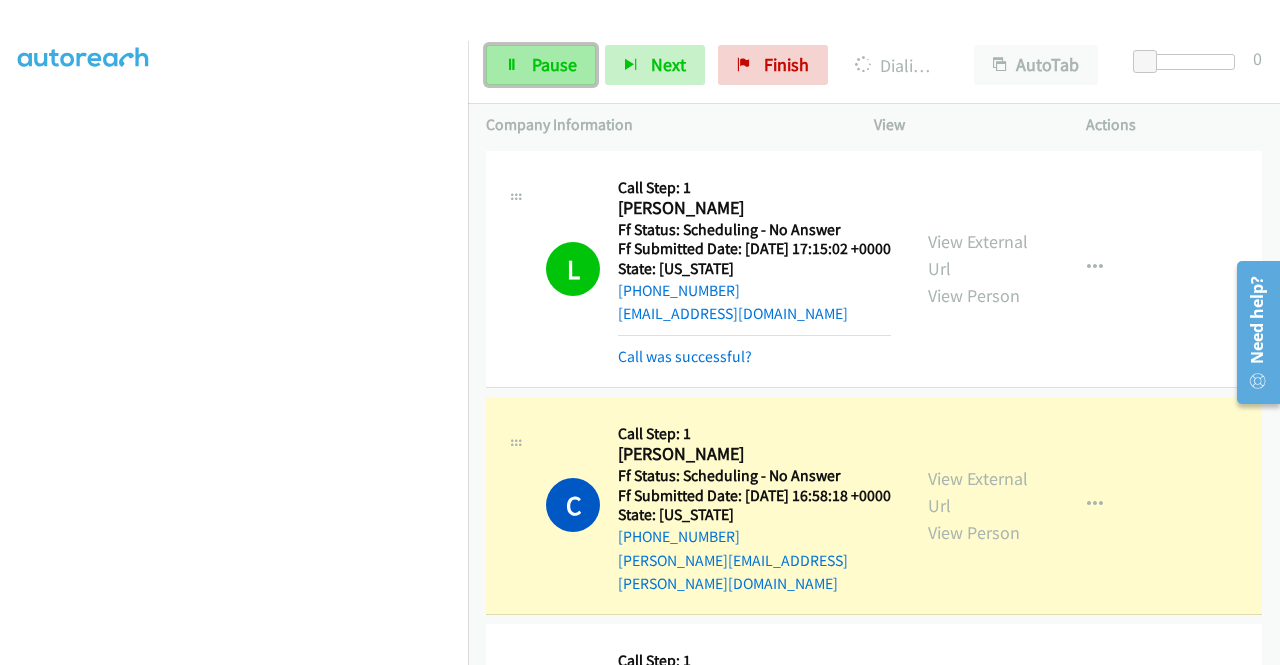 click on "Pause" at bounding box center (554, 64) 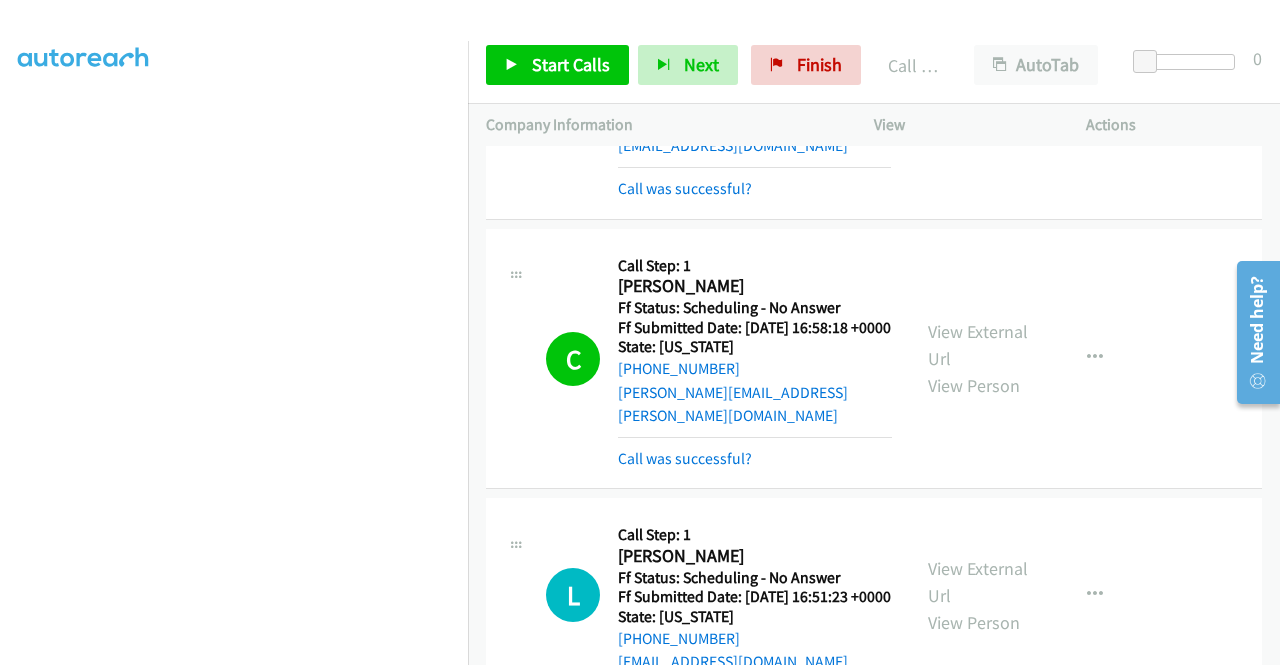 scroll, scrollTop: 200, scrollLeft: 0, axis: vertical 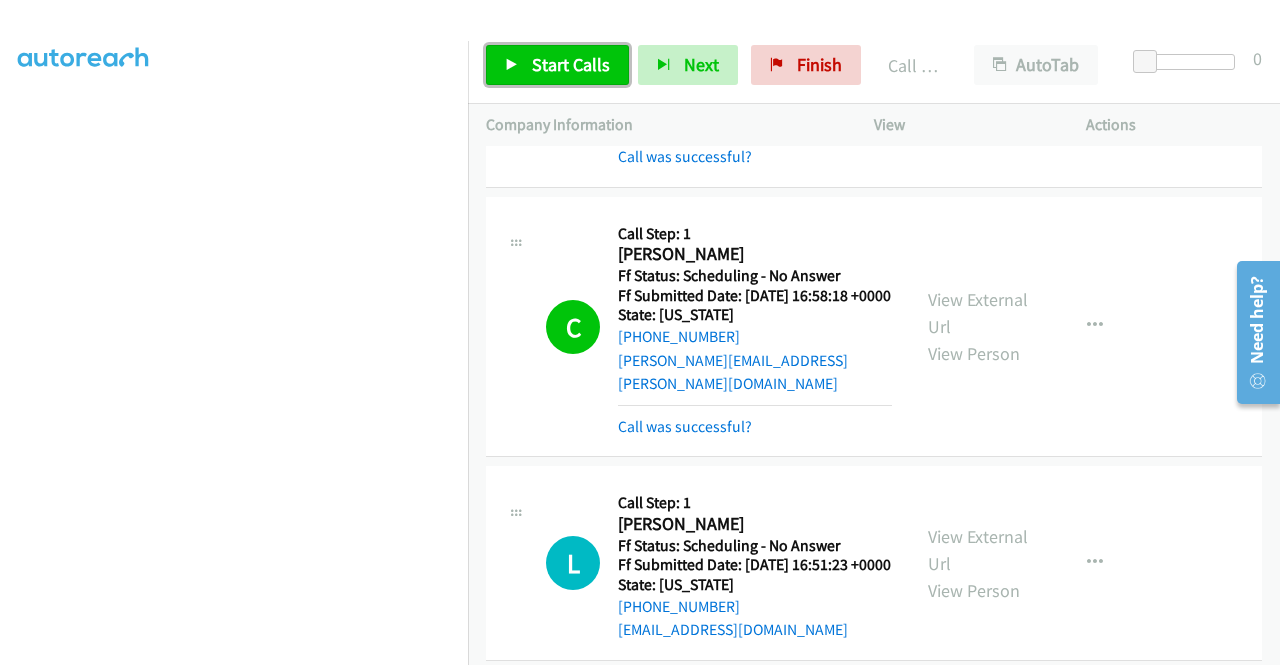 click on "Start Calls" at bounding box center (571, 64) 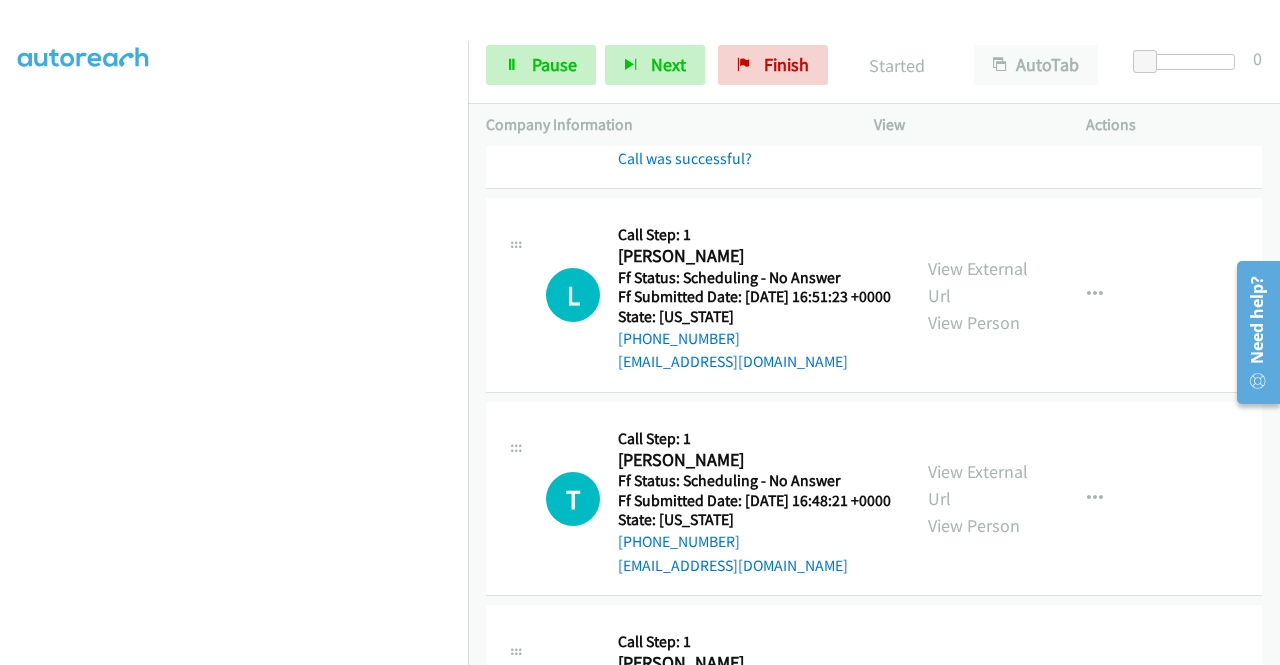 scroll, scrollTop: 500, scrollLeft: 0, axis: vertical 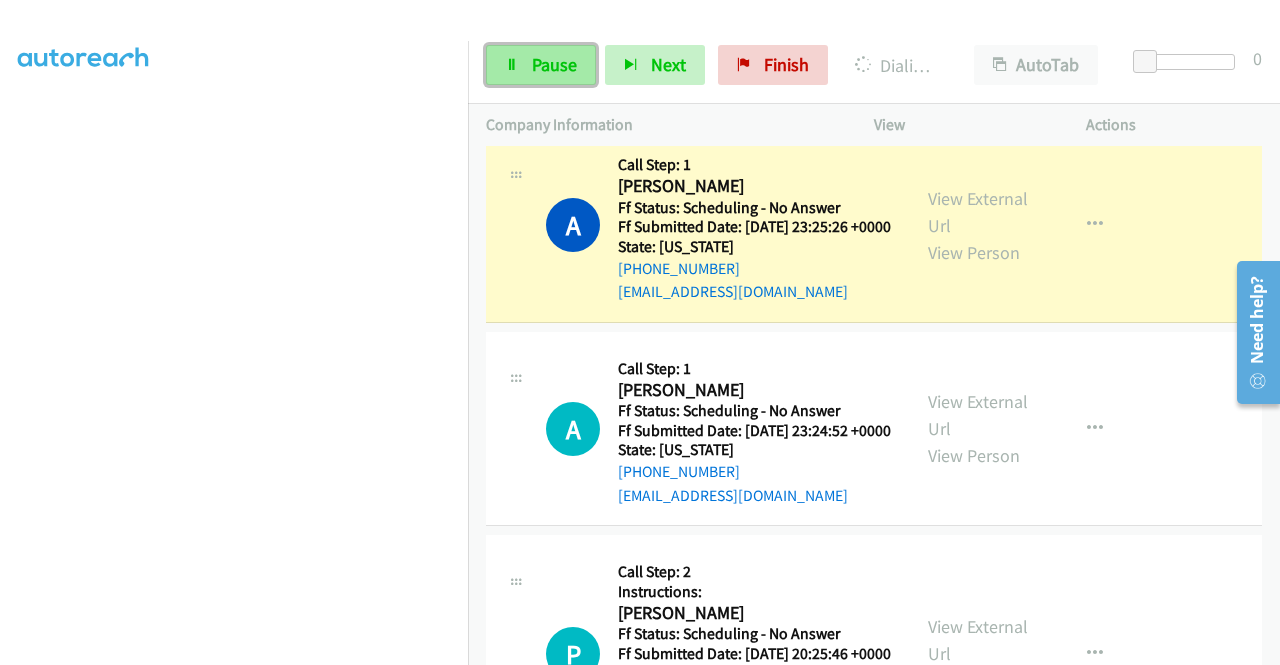 click on "Pause" at bounding box center (554, 64) 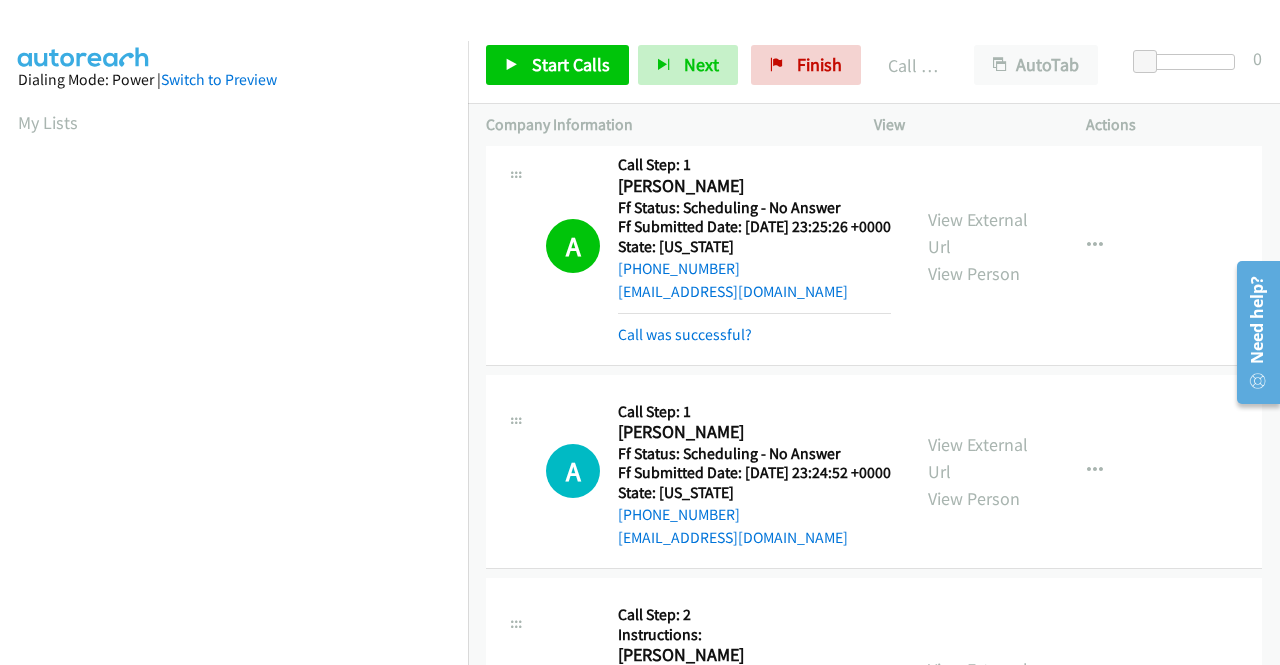 scroll, scrollTop: 456, scrollLeft: 0, axis: vertical 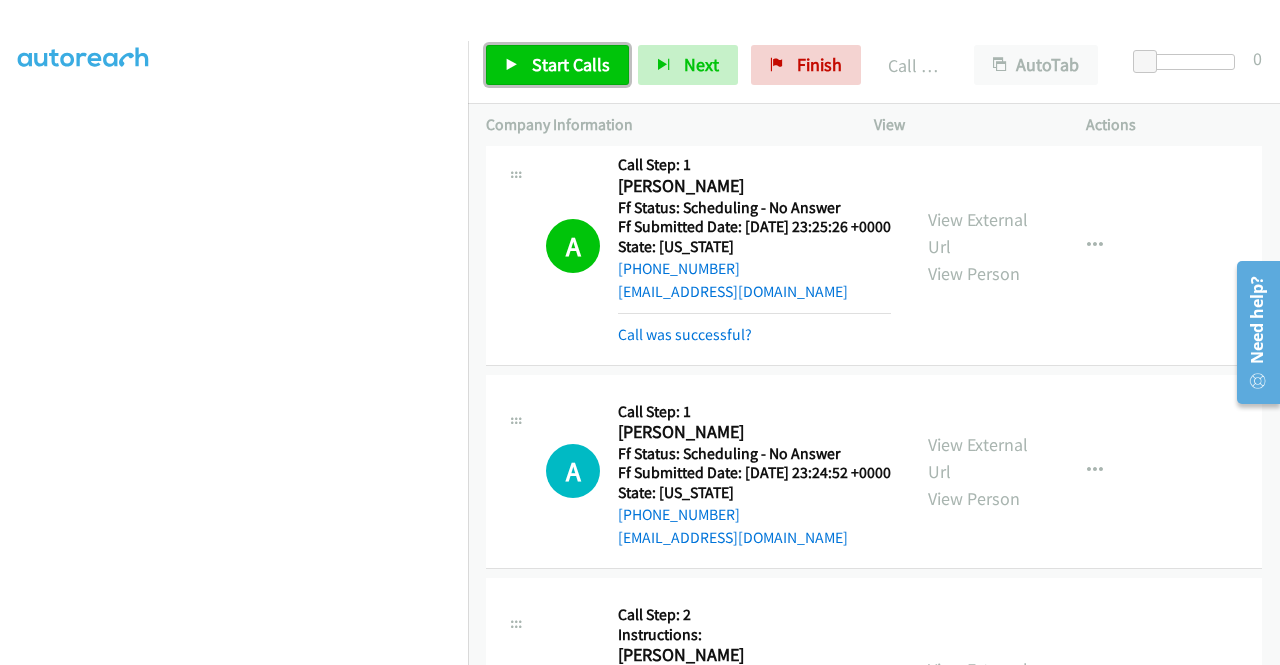 click on "Start Calls" at bounding box center [571, 64] 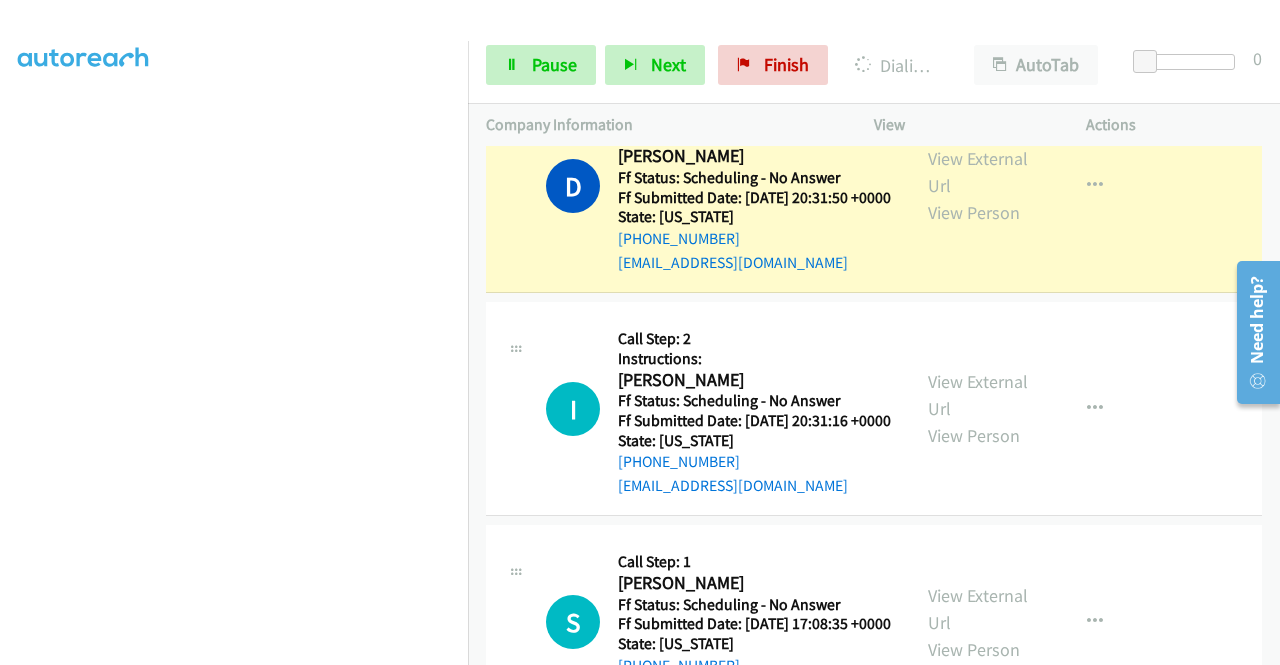 scroll, scrollTop: 2100, scrollLeft: 0, axis: vertical 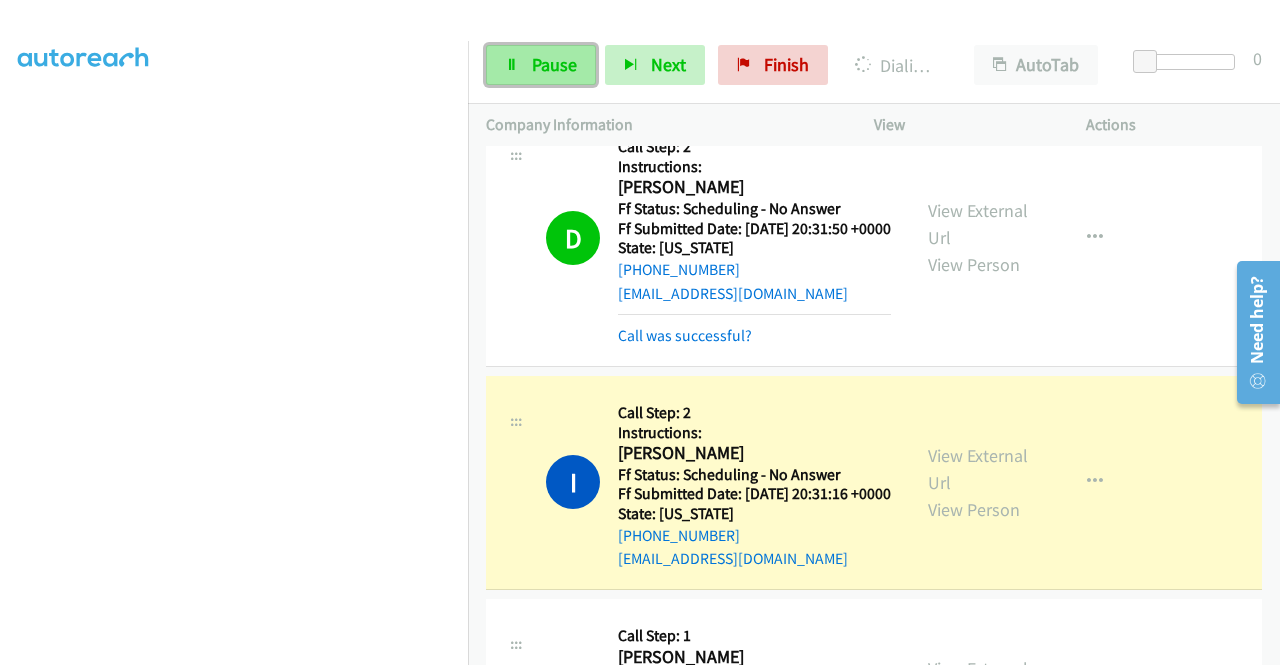 click on "Pause" at bounding box center [554, 64] 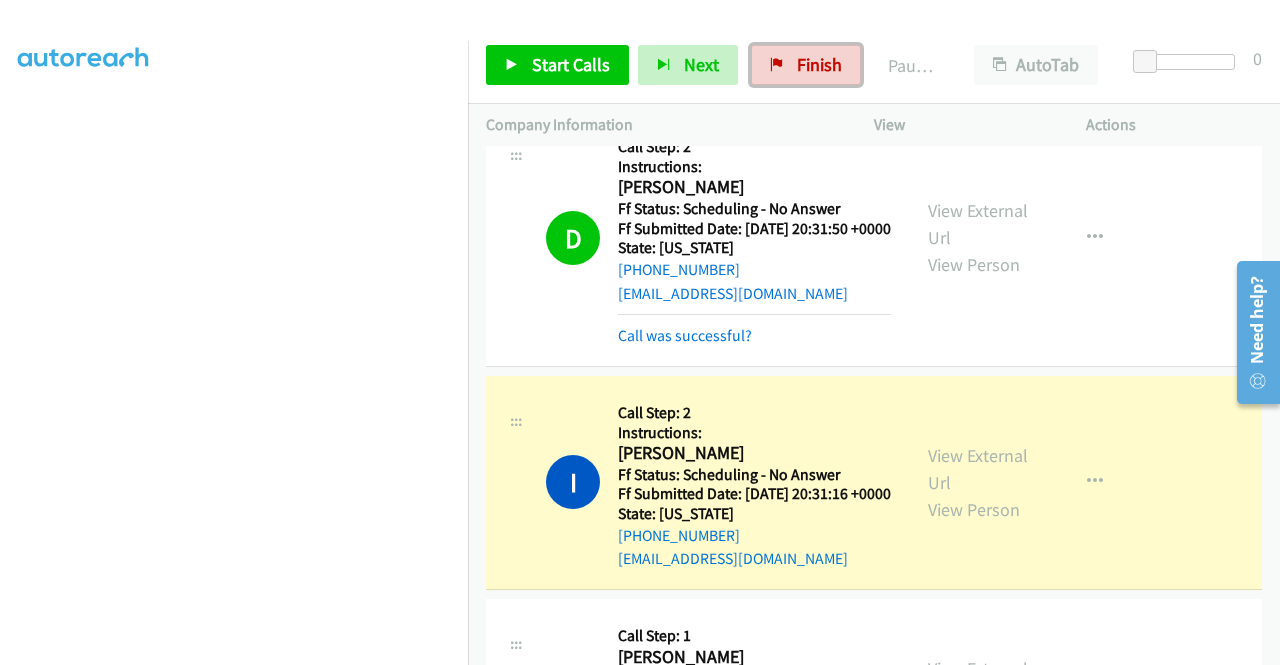click on "Finish" at bounding box center (819, 64) 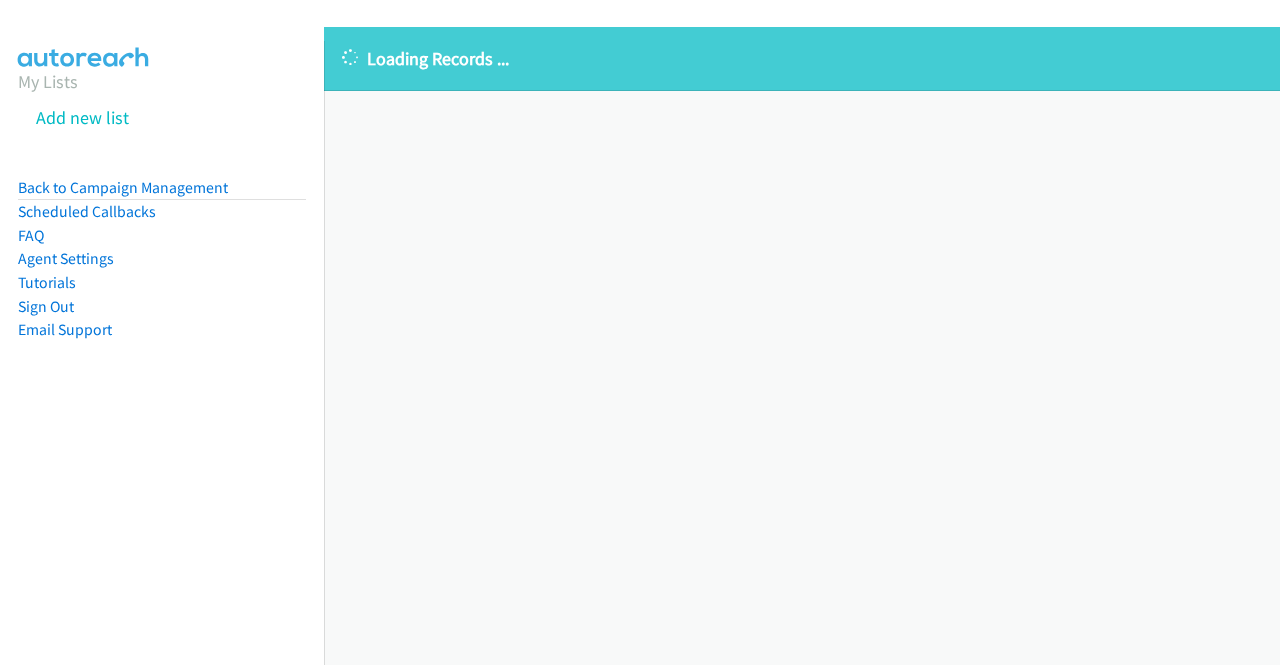 scroll, scrollTop: 0, scrollLeft: 0, axis: both 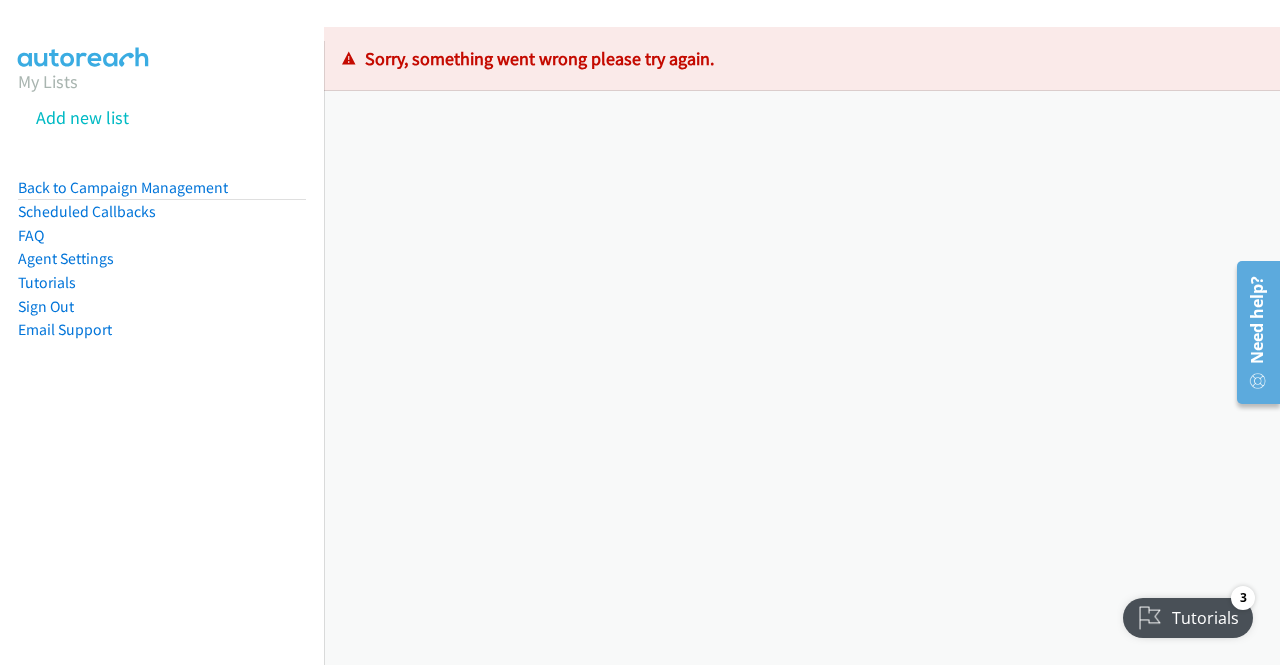 drag, startPoint x: 772, startPoint y: 69, endPoint x: 341, endPoint y: 109, distance: 432.85217 